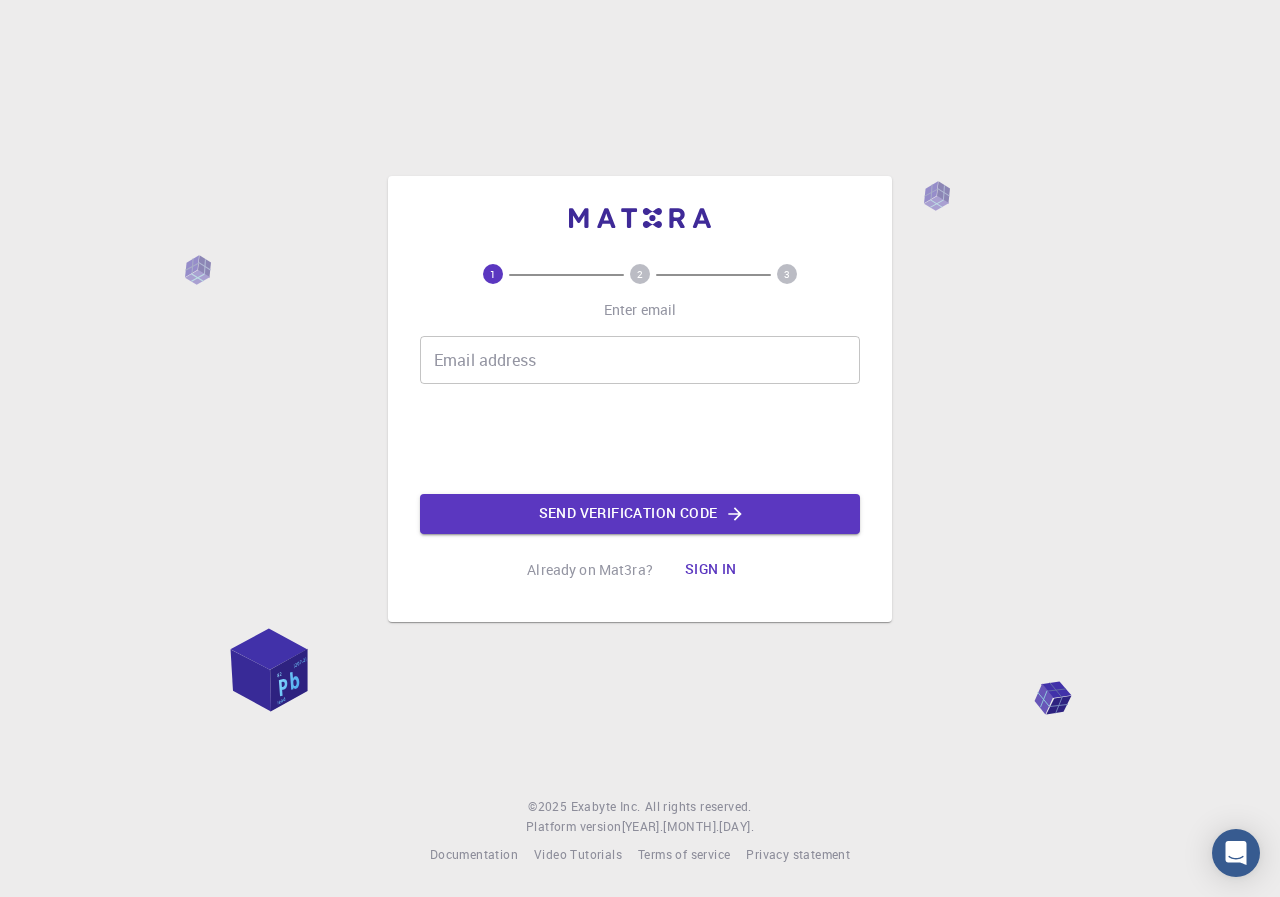 scroll, scrollTop: 0, scrollLeft: 0, axis: both 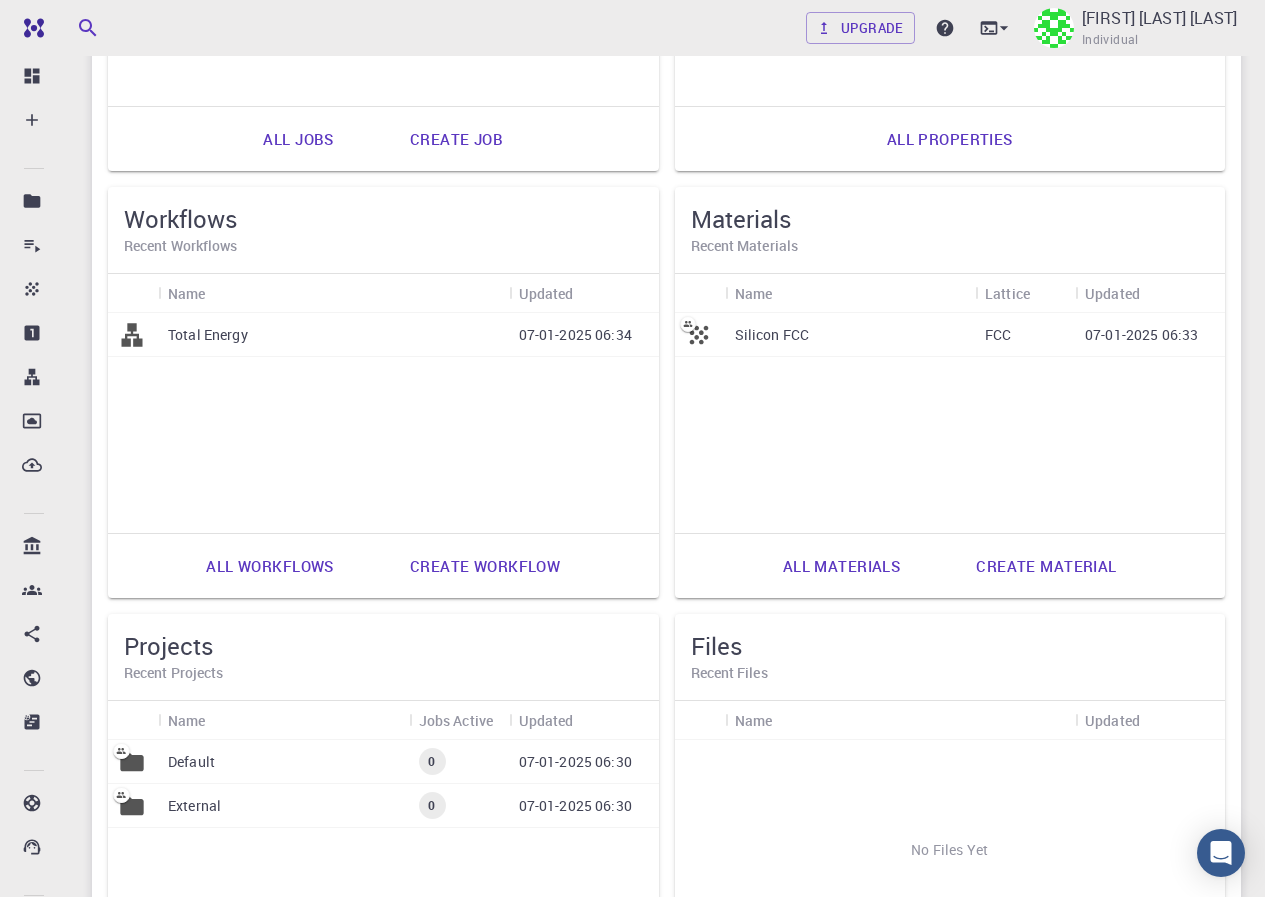 click on "Silicon FCC" at bounding box center (772, 335) 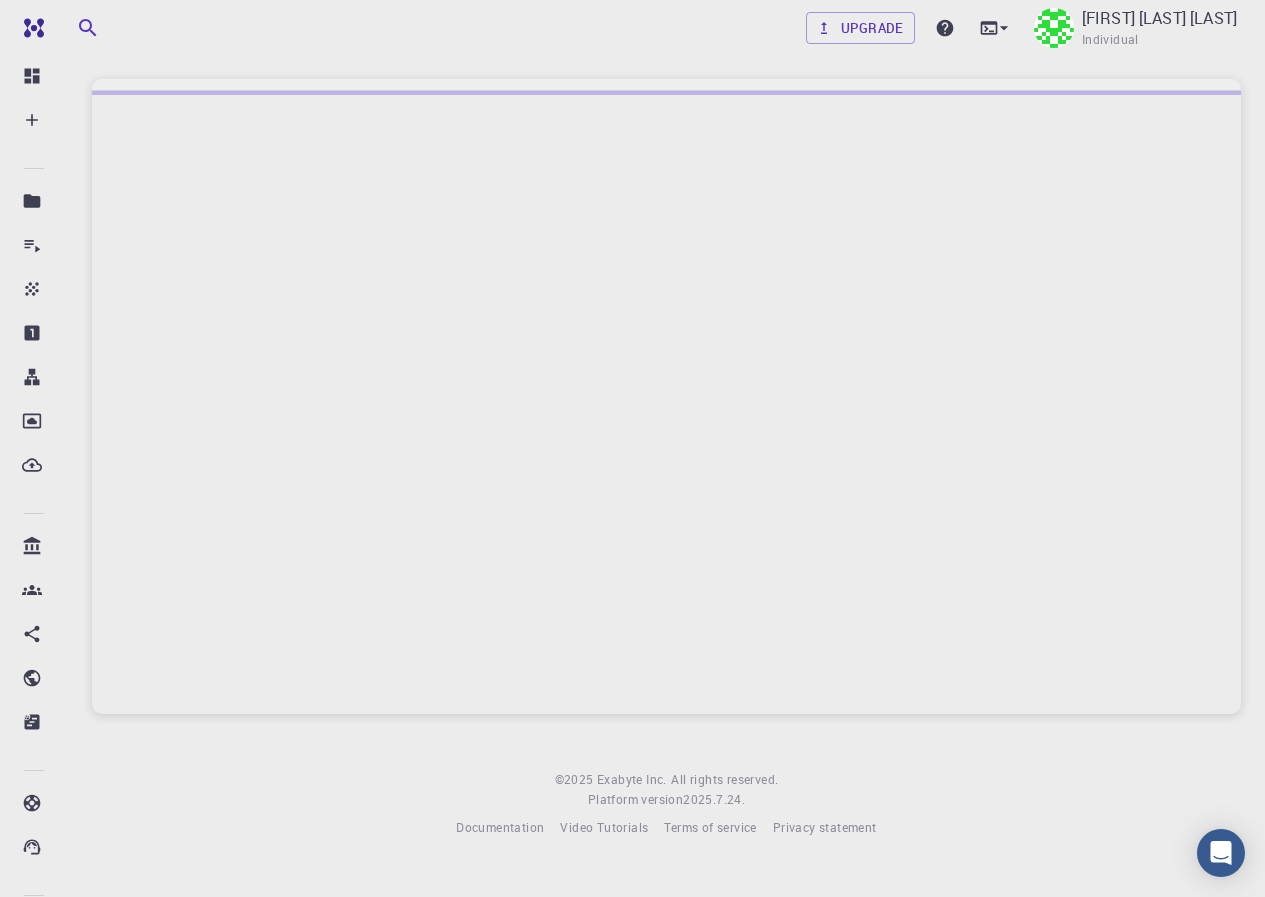 scroll, scrollTop: 0, scrollLeft: 0, axis: both 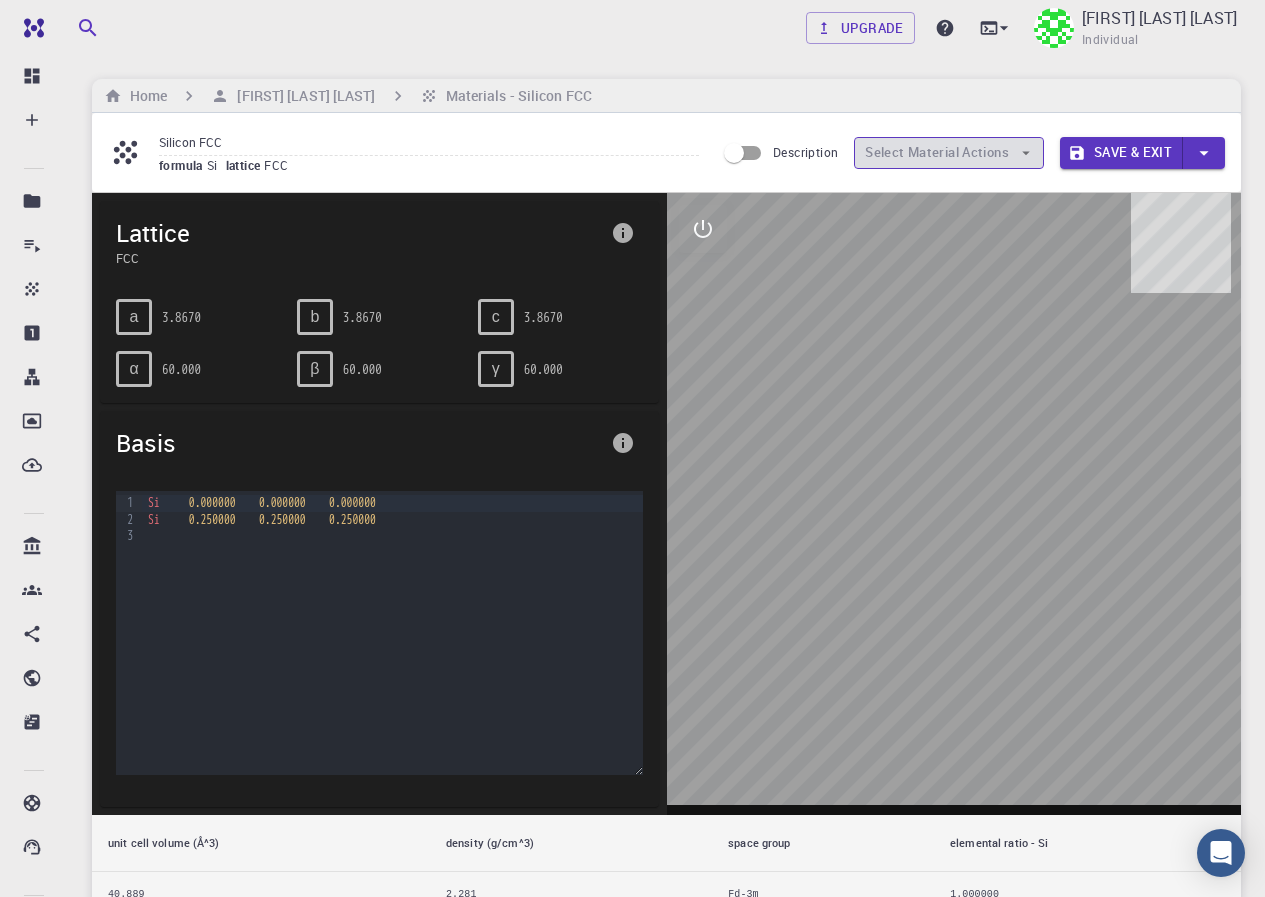 click on "Select Material Actions" at bounding box center (949, 153) 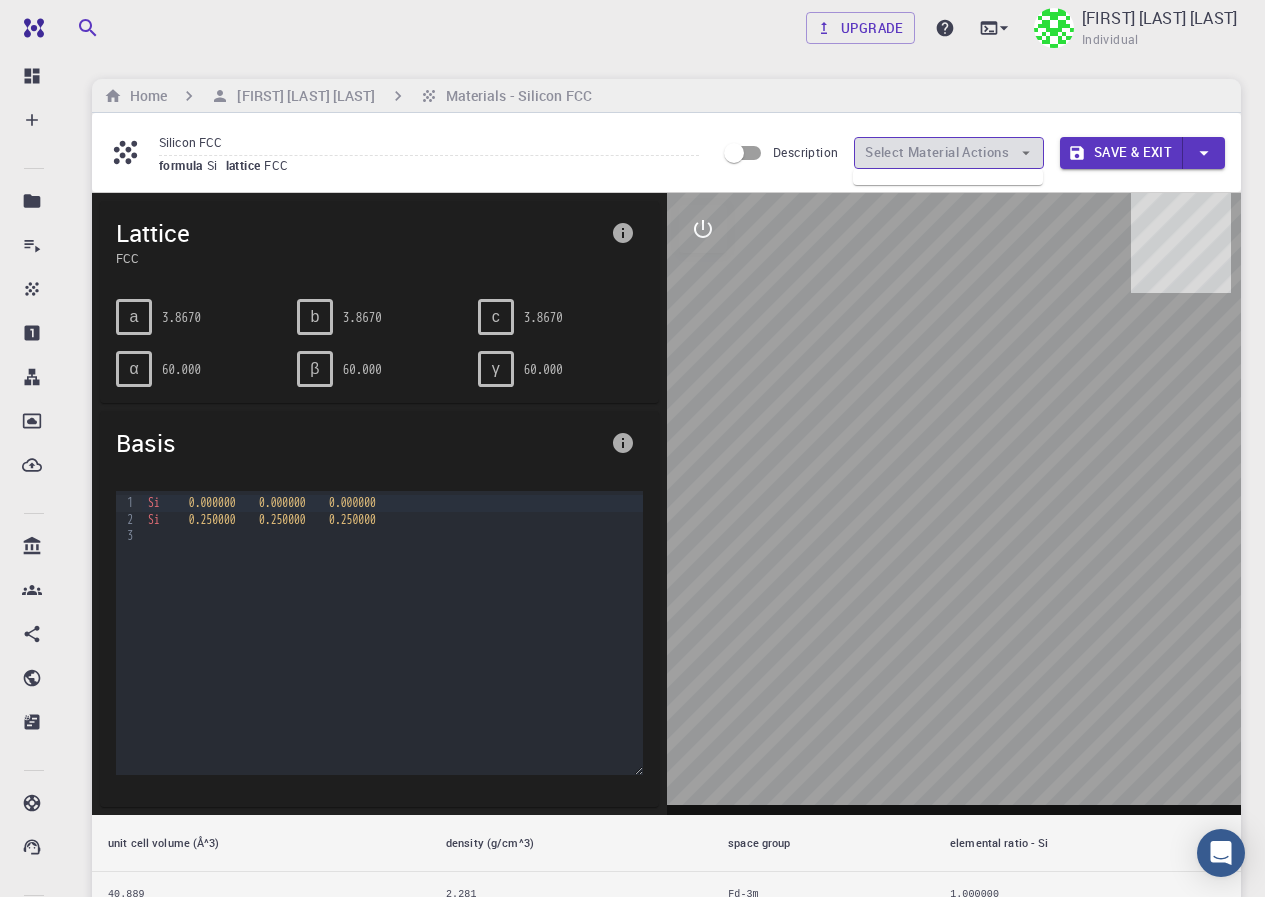 click 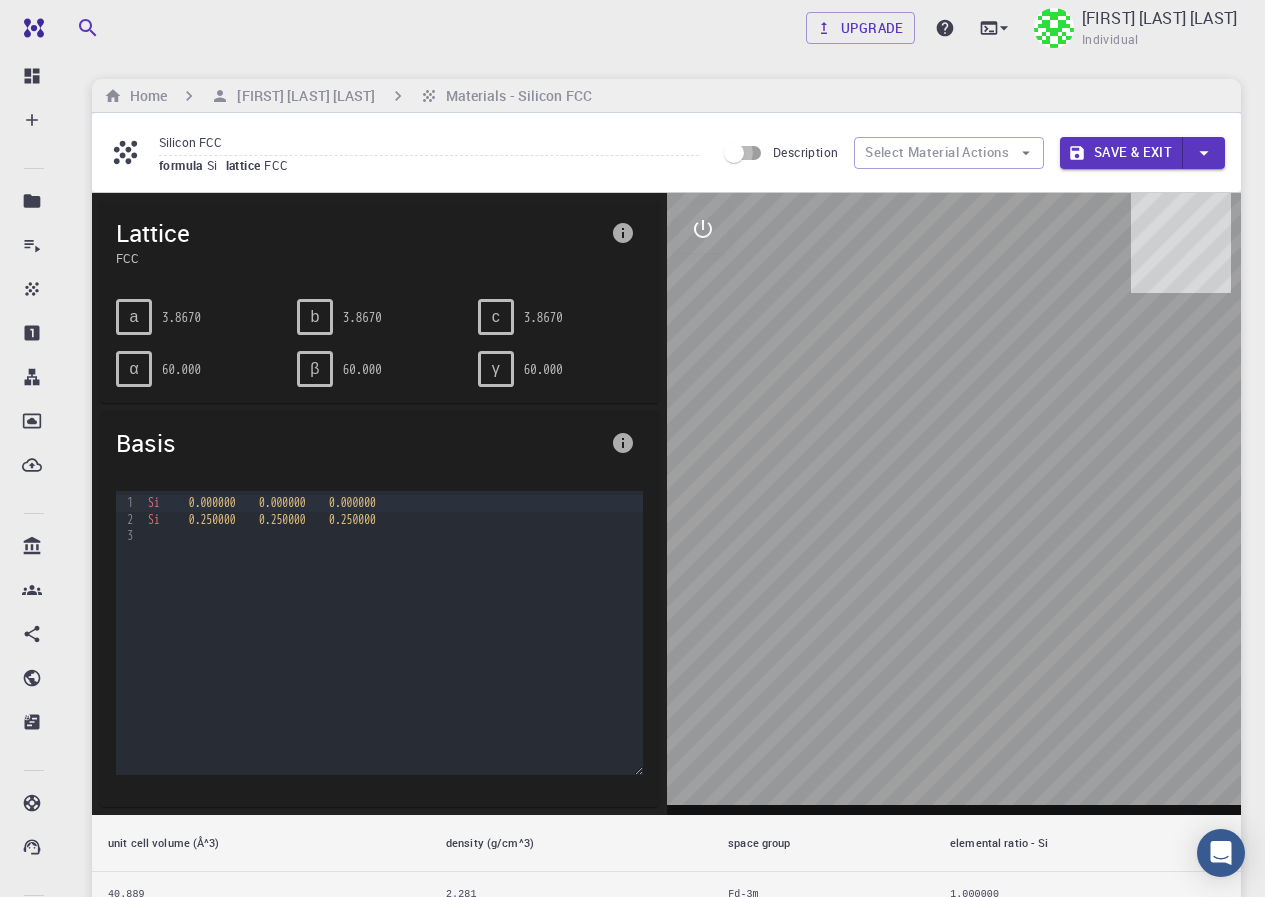 click on "Description" at bounding box center (734, 153) 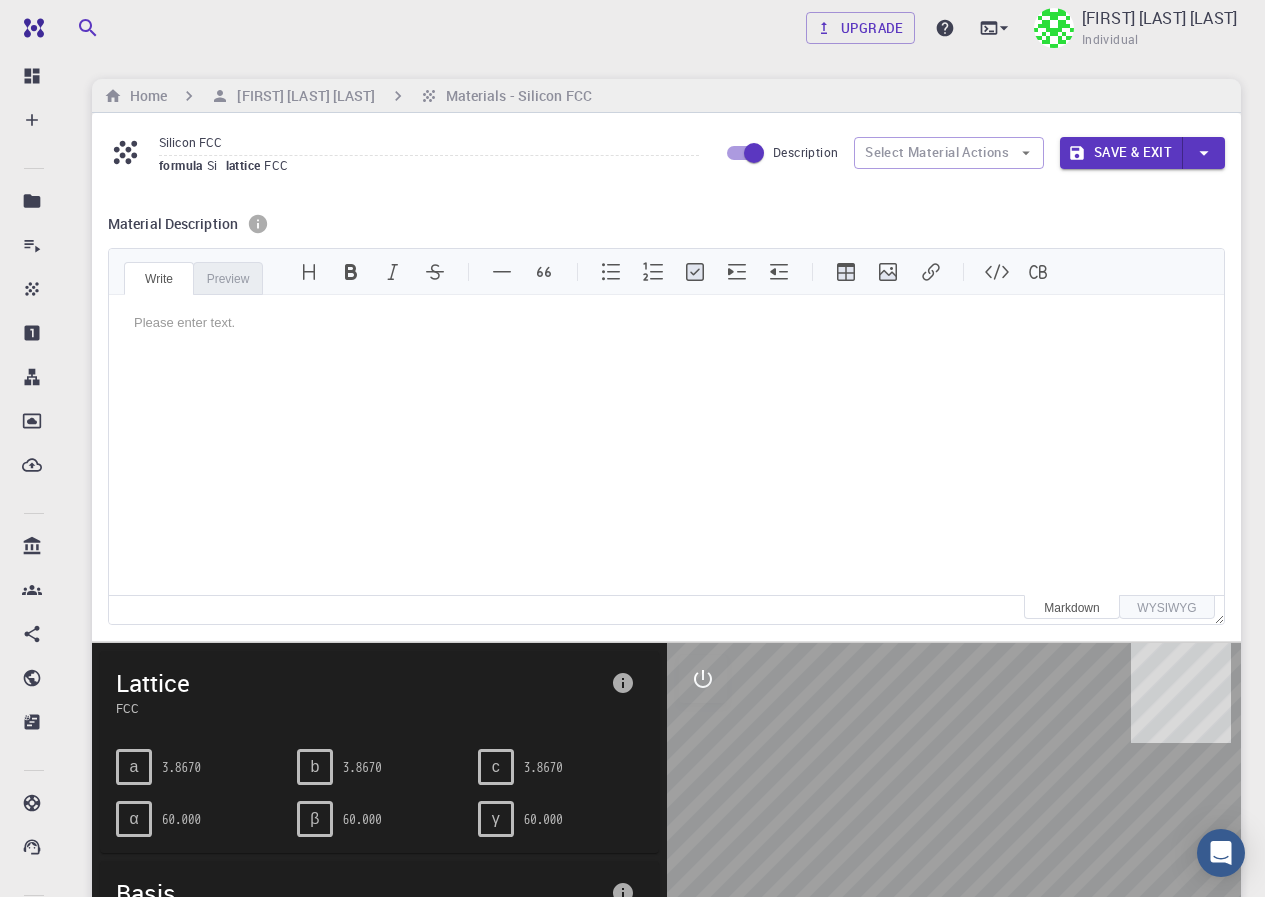 scroll, scrollTop: 0, scrollLeft: 0, axis: both 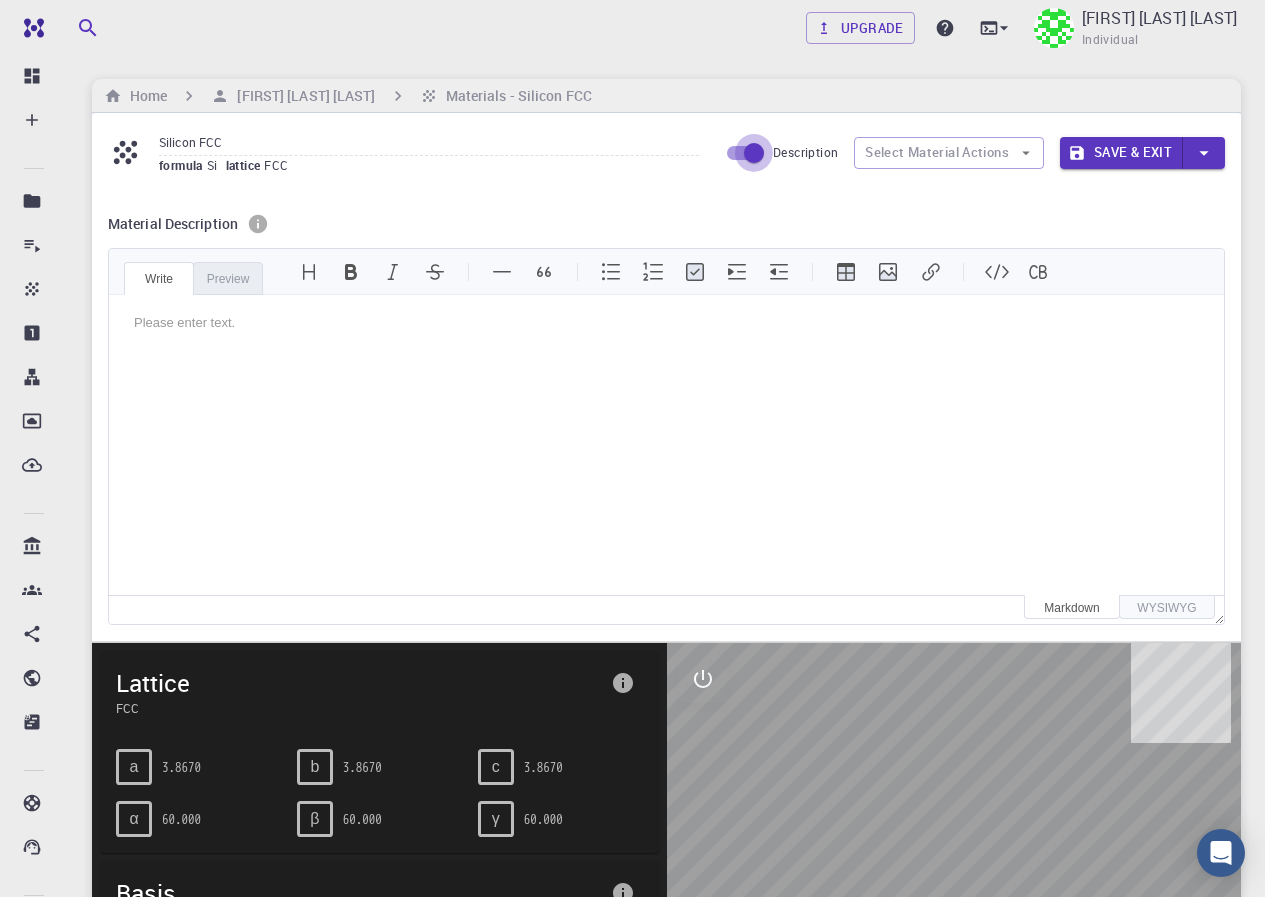 click on "Description" at bounding box center (754, 153) 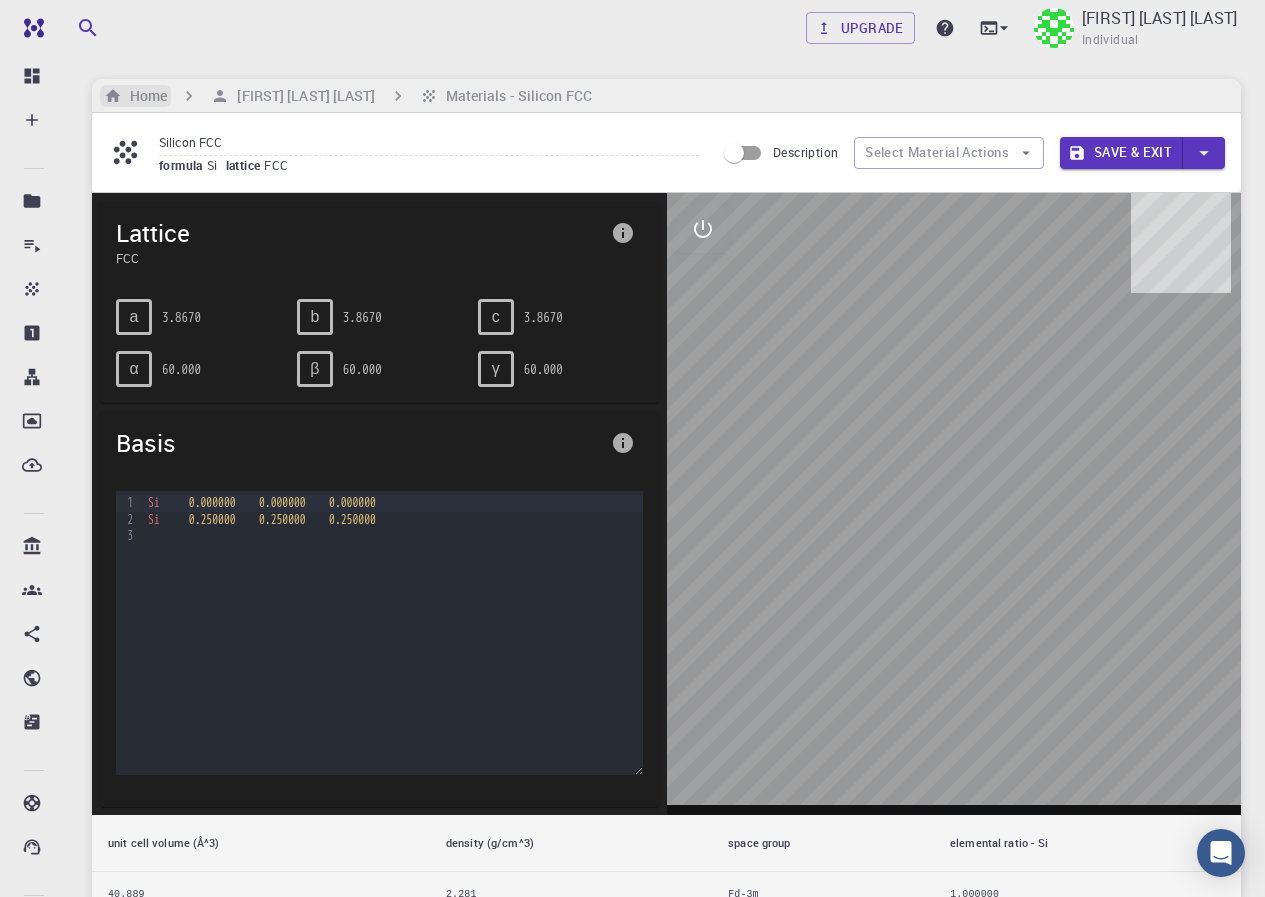 click on "Home" at bounding box center [144, 96] 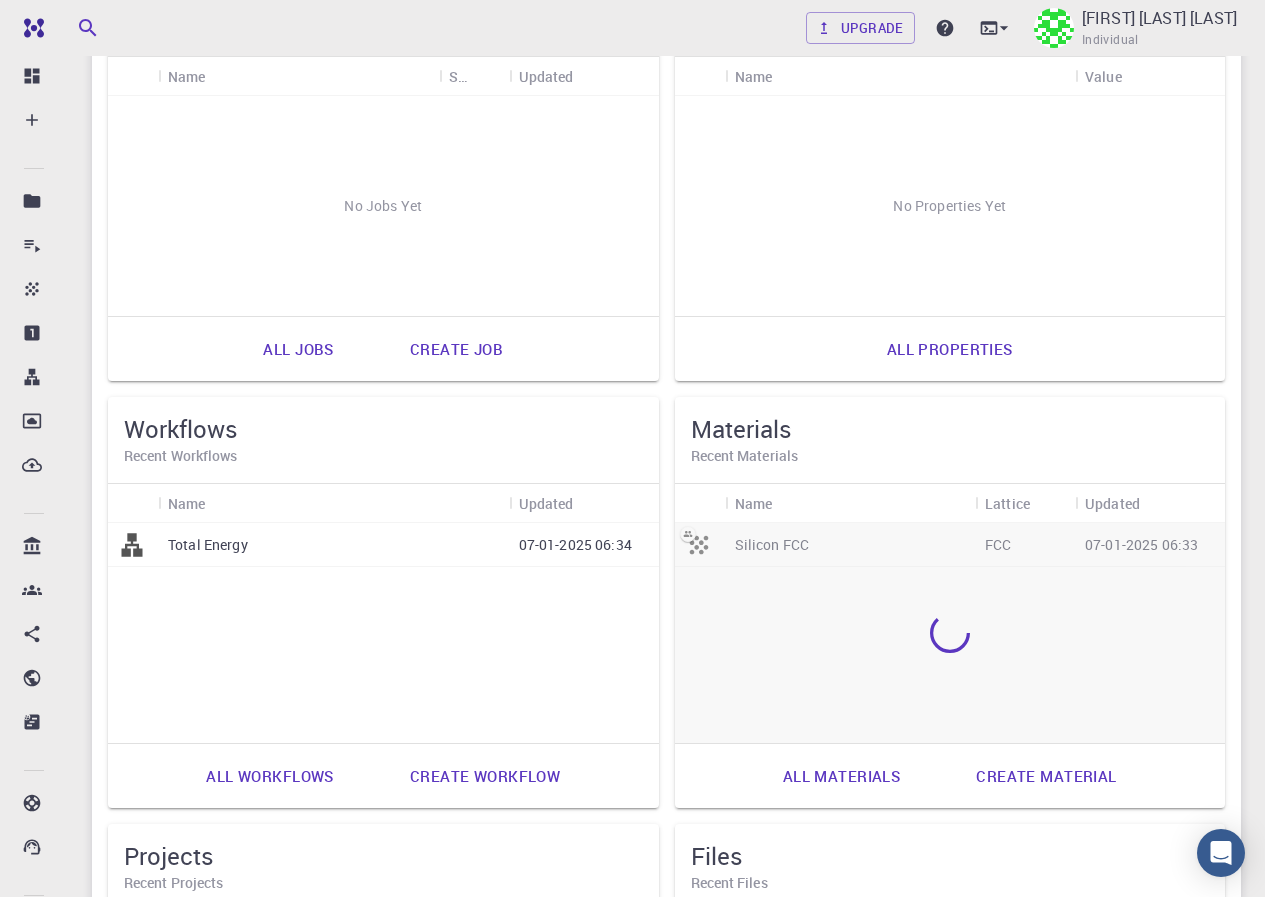 scroll, scrollTop: 300, scrollLeft: 0, axis: vertical 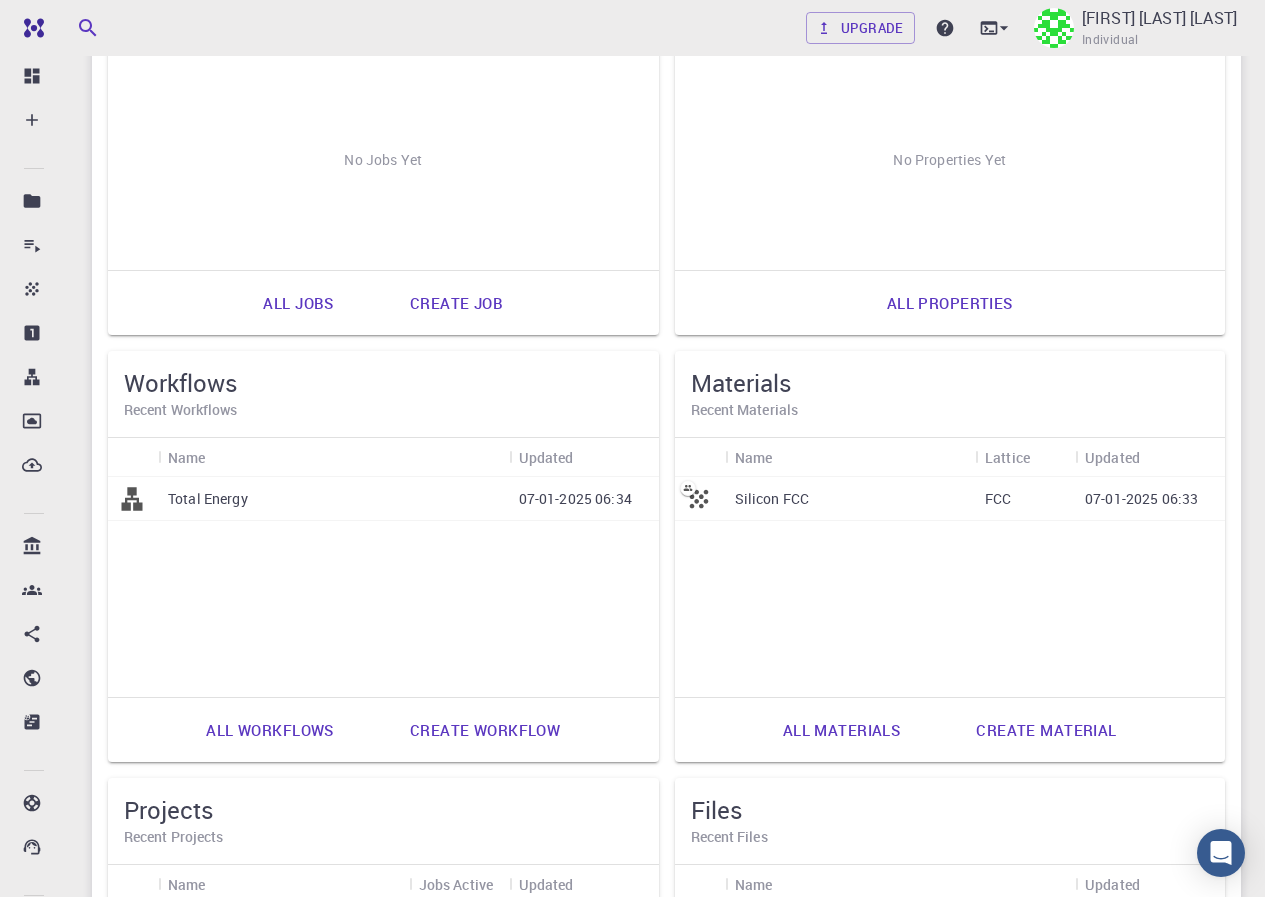 click on "Total Energy" at bounding box center (208, 499) 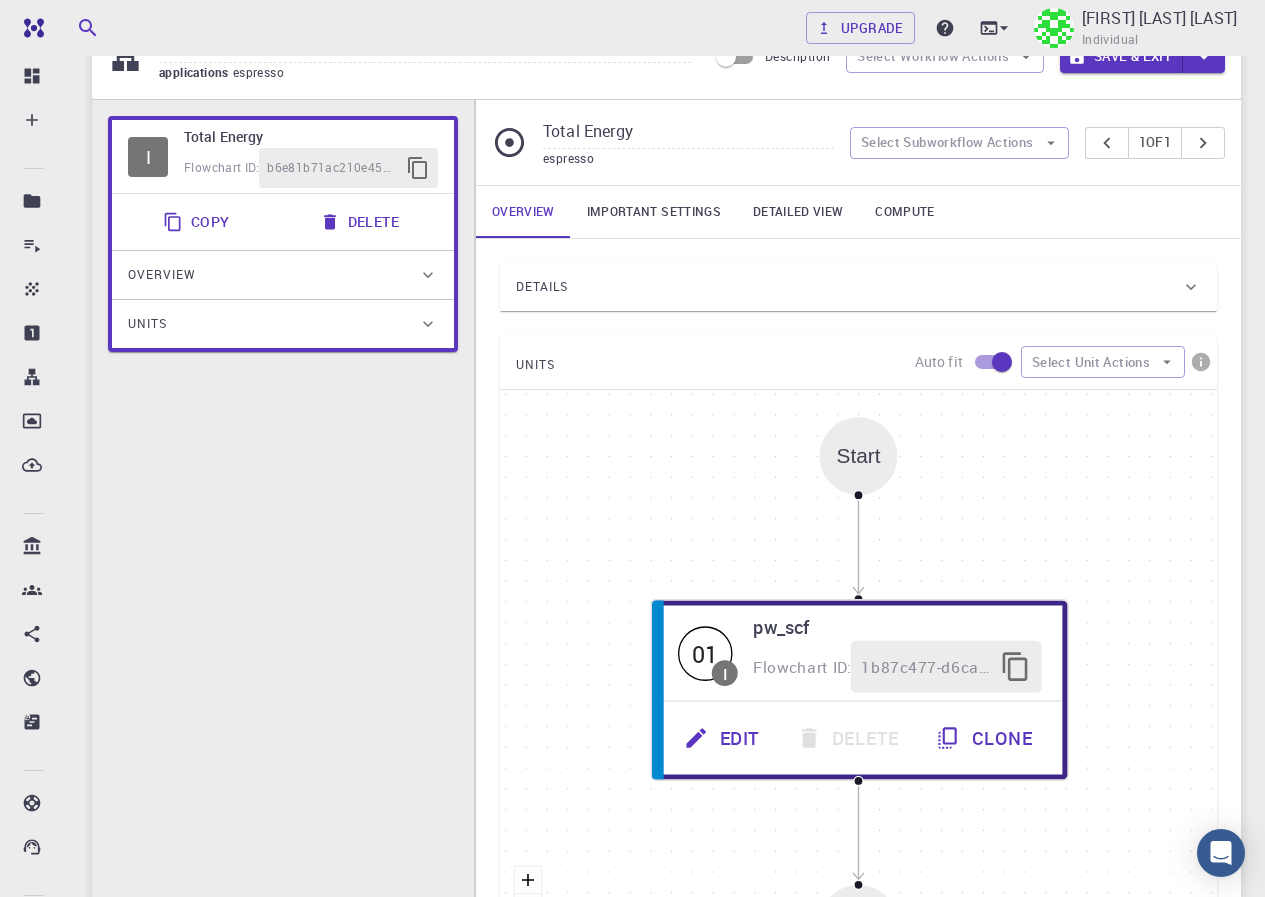 scroll, scrollTop: 100, scrollLeft: 0, axis: vertical 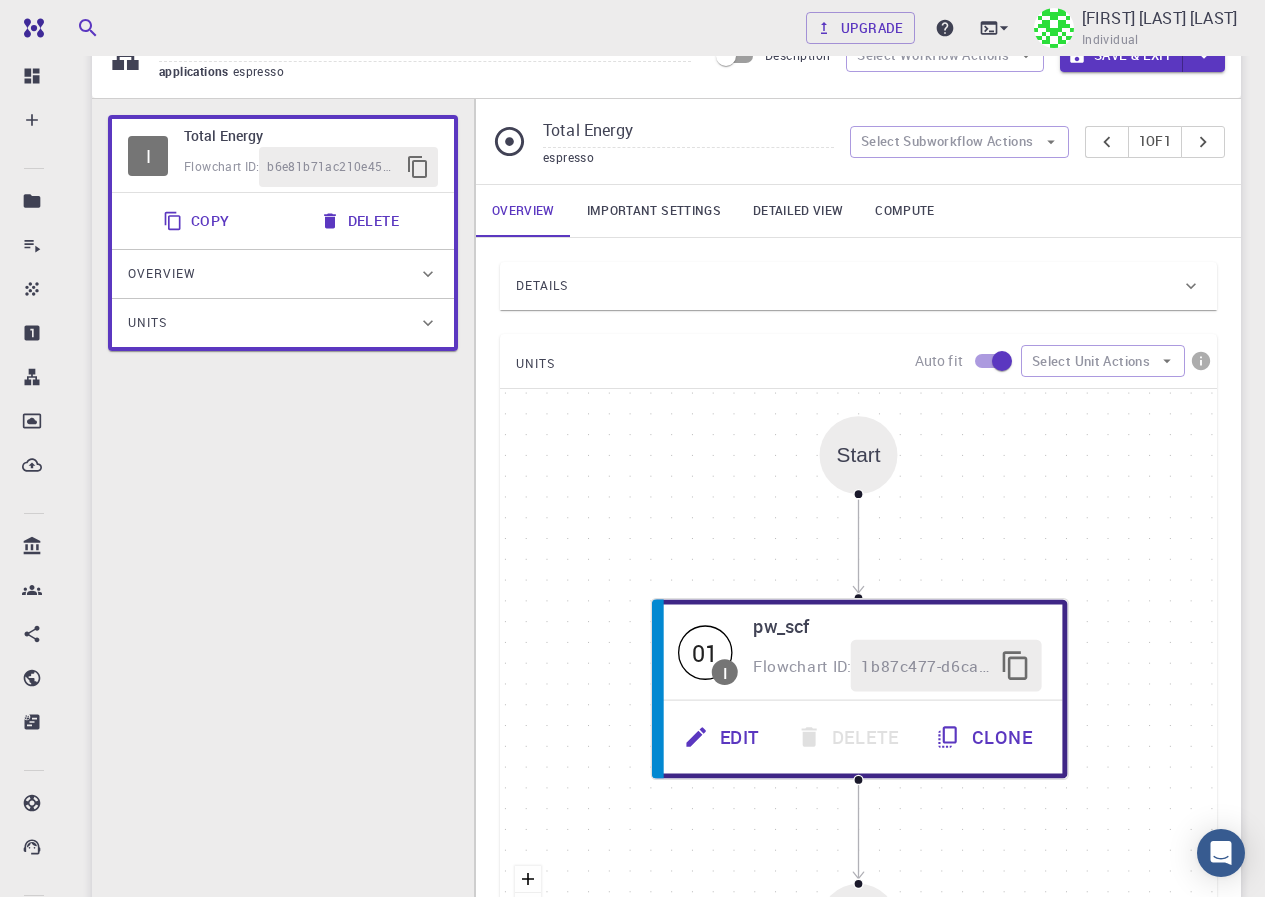 click 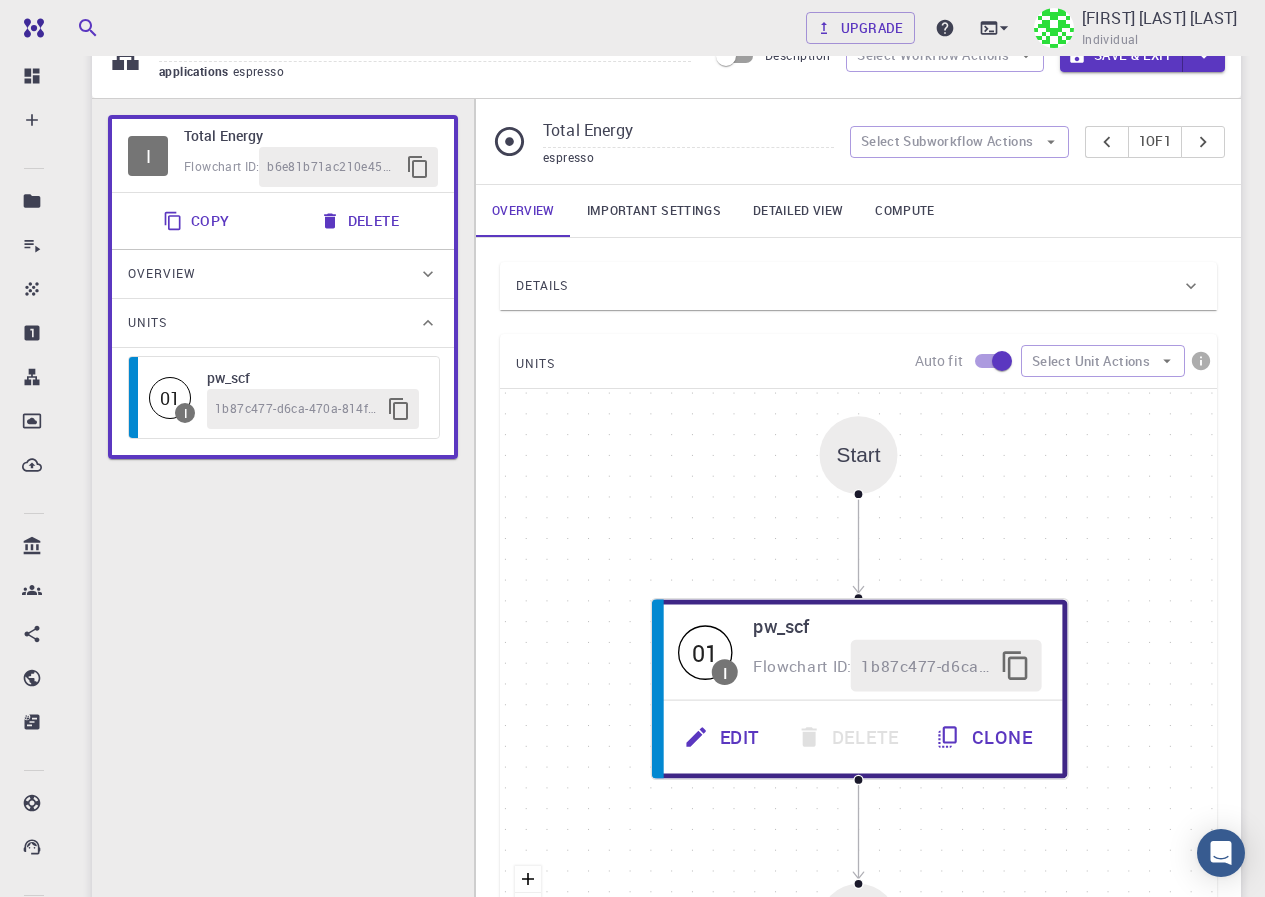 click on "Overview" at bounding box center [283, 274] 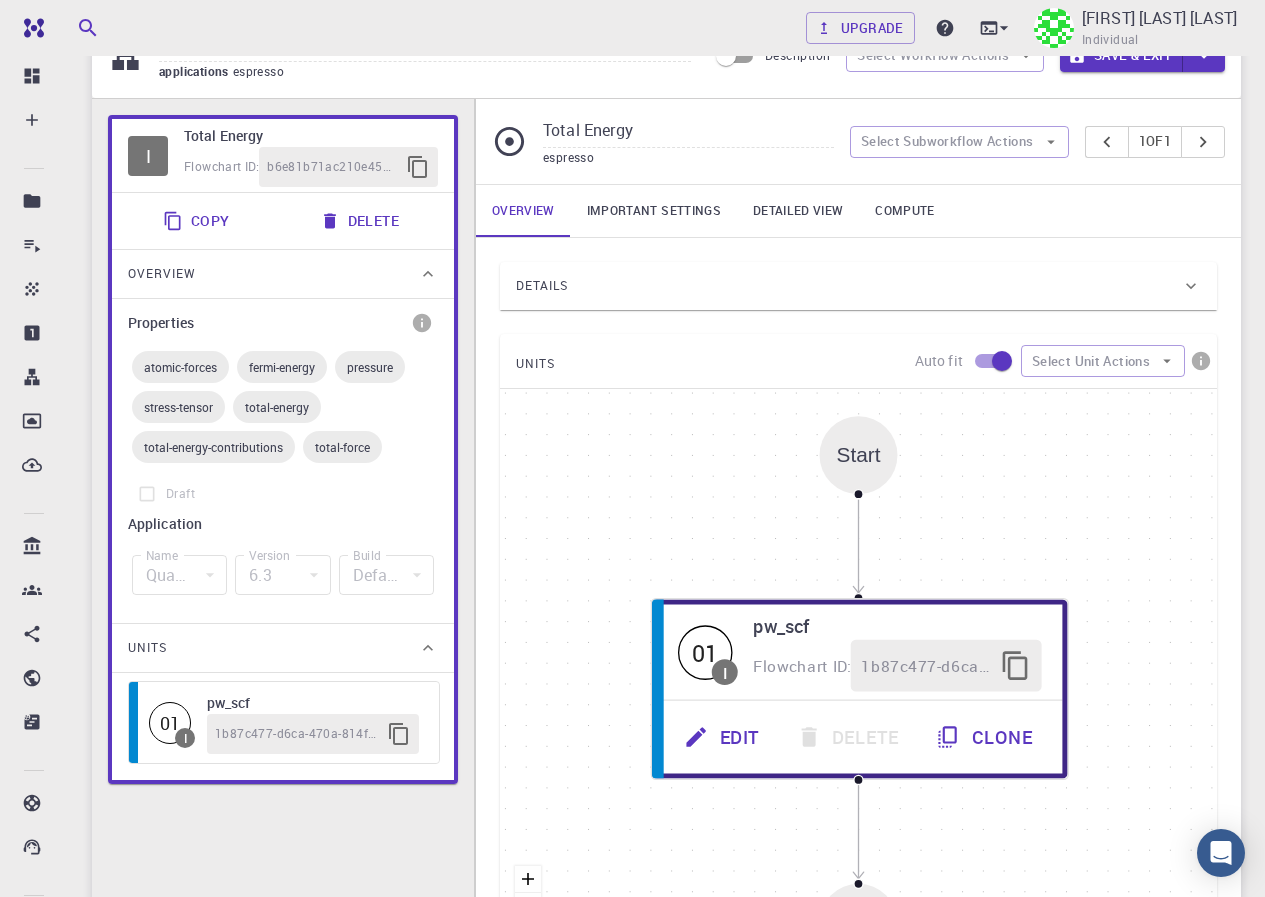 scroll, scrollTop: 0, scrollLeft: 0, axis: both 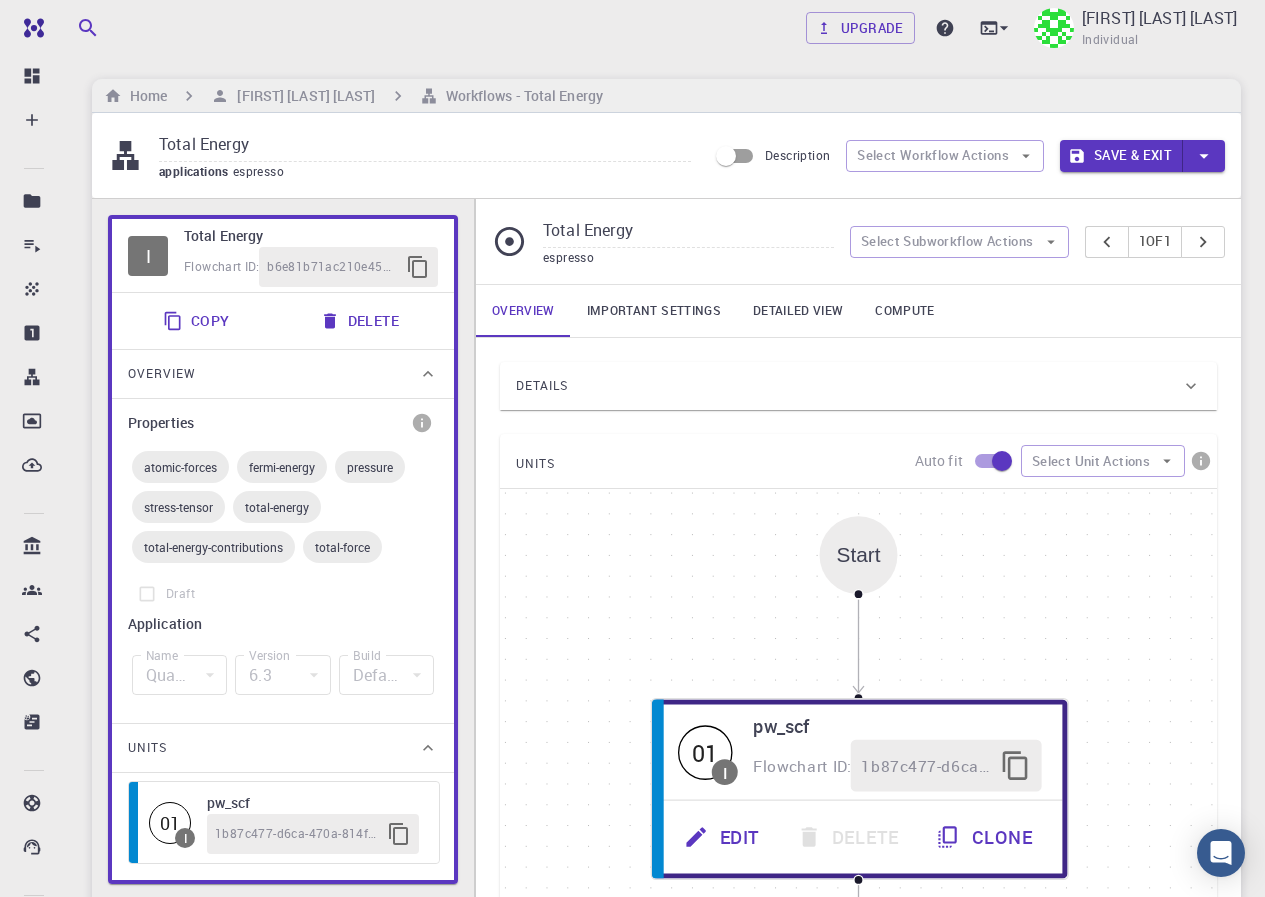 click on "6.3" at bounding box center (282, 675) 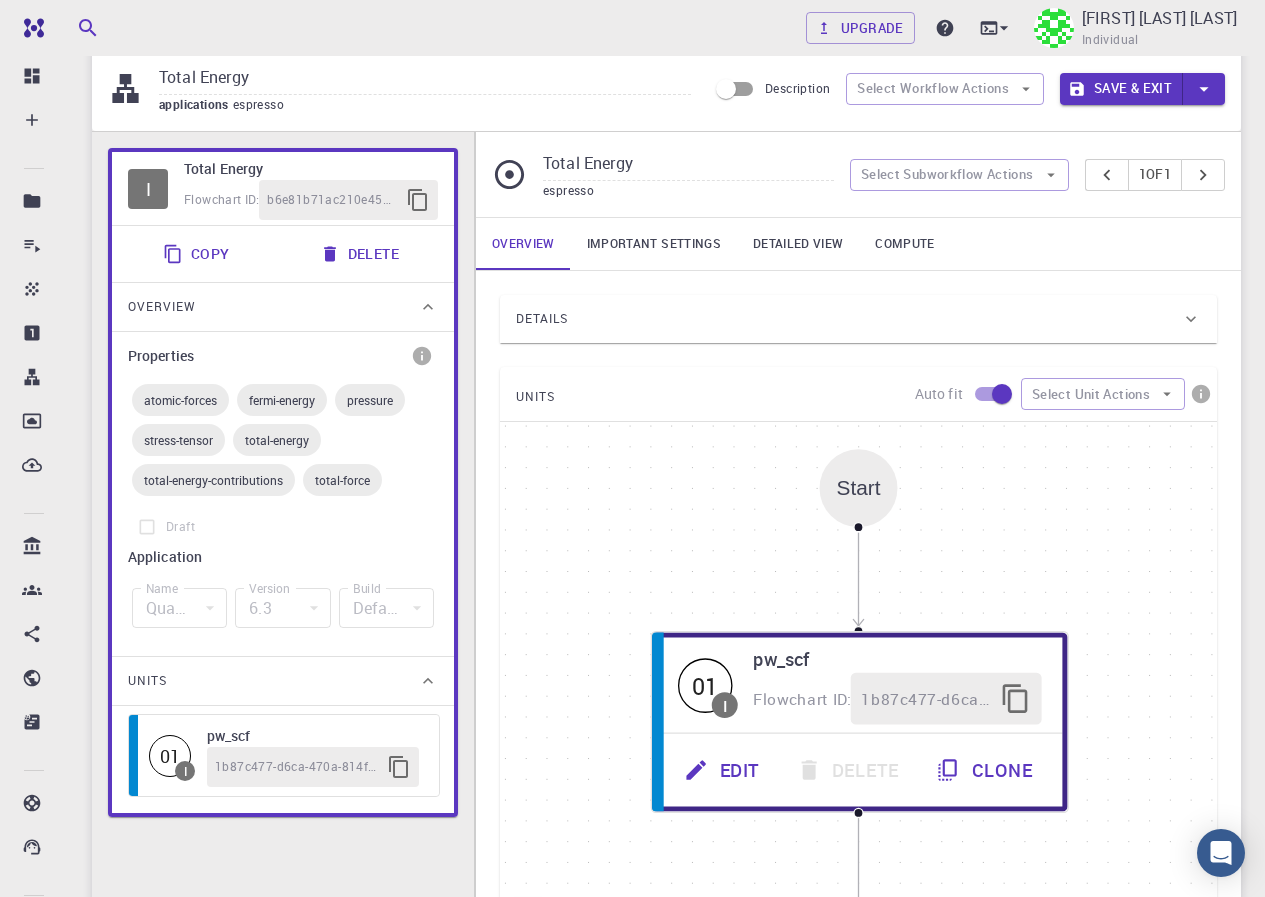 scroll, scrollTop: 100, scrollLeft: 0, axis: vertical 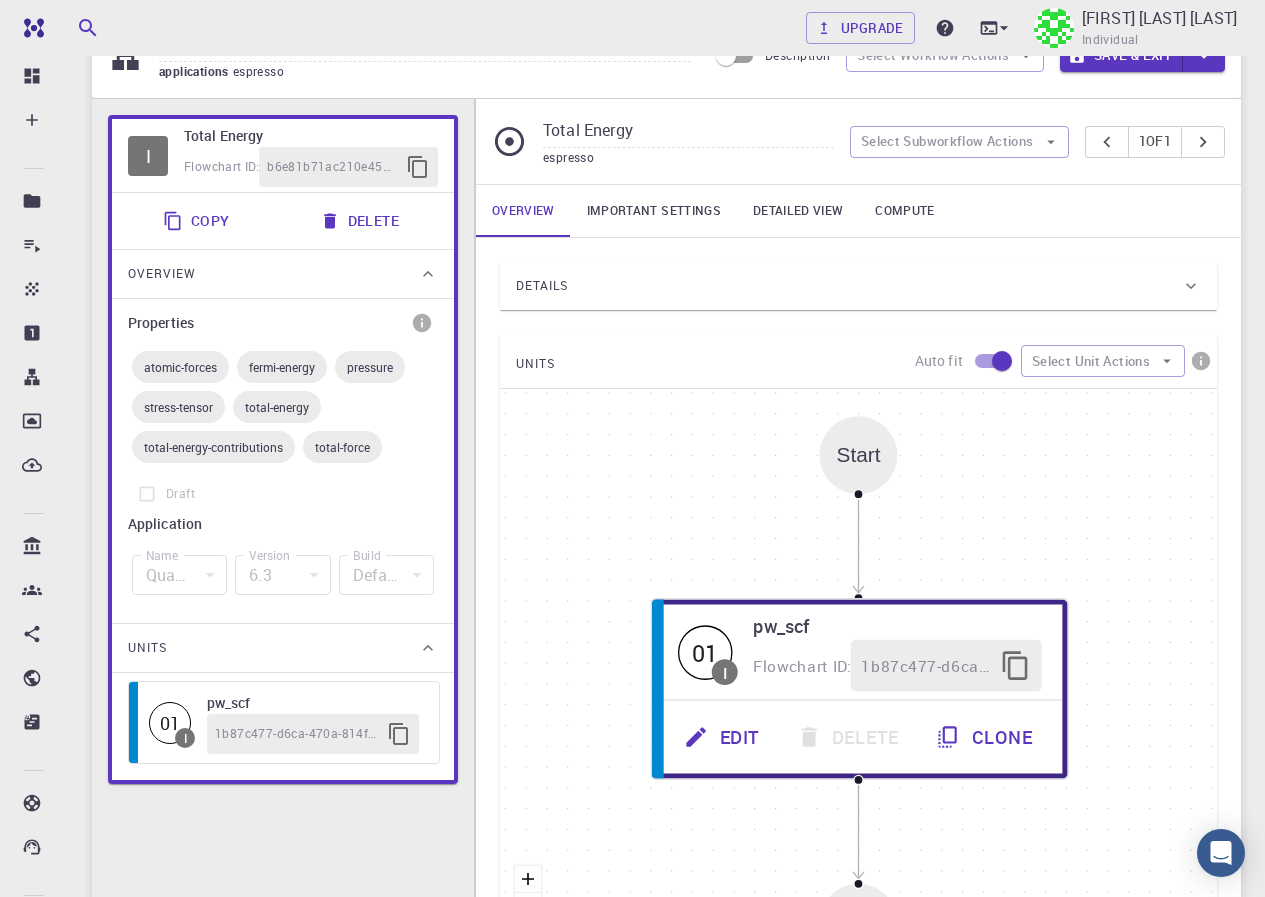click on "01" at bounding box center (170, 723) 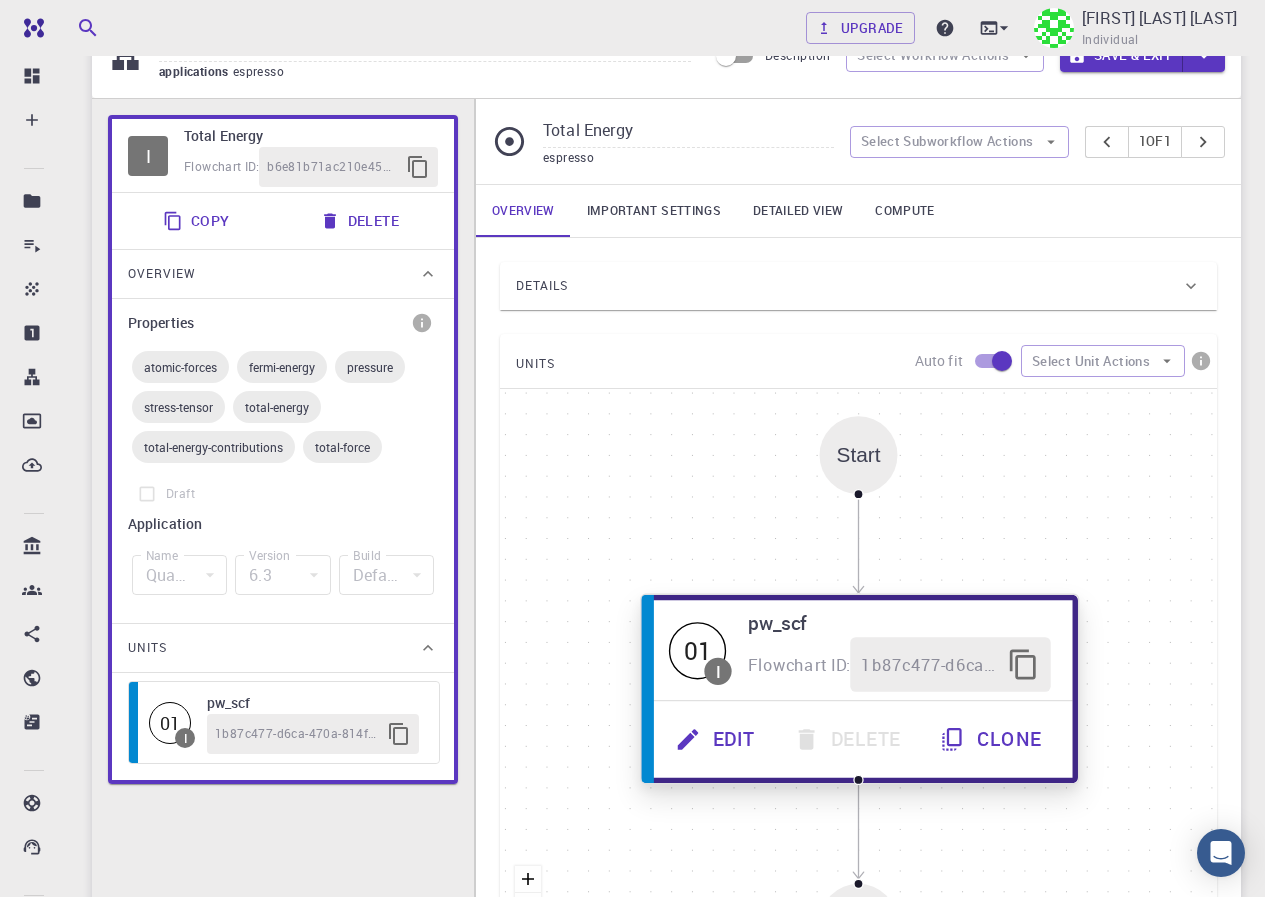 click on "Edit" at bounding box center (717, 739) 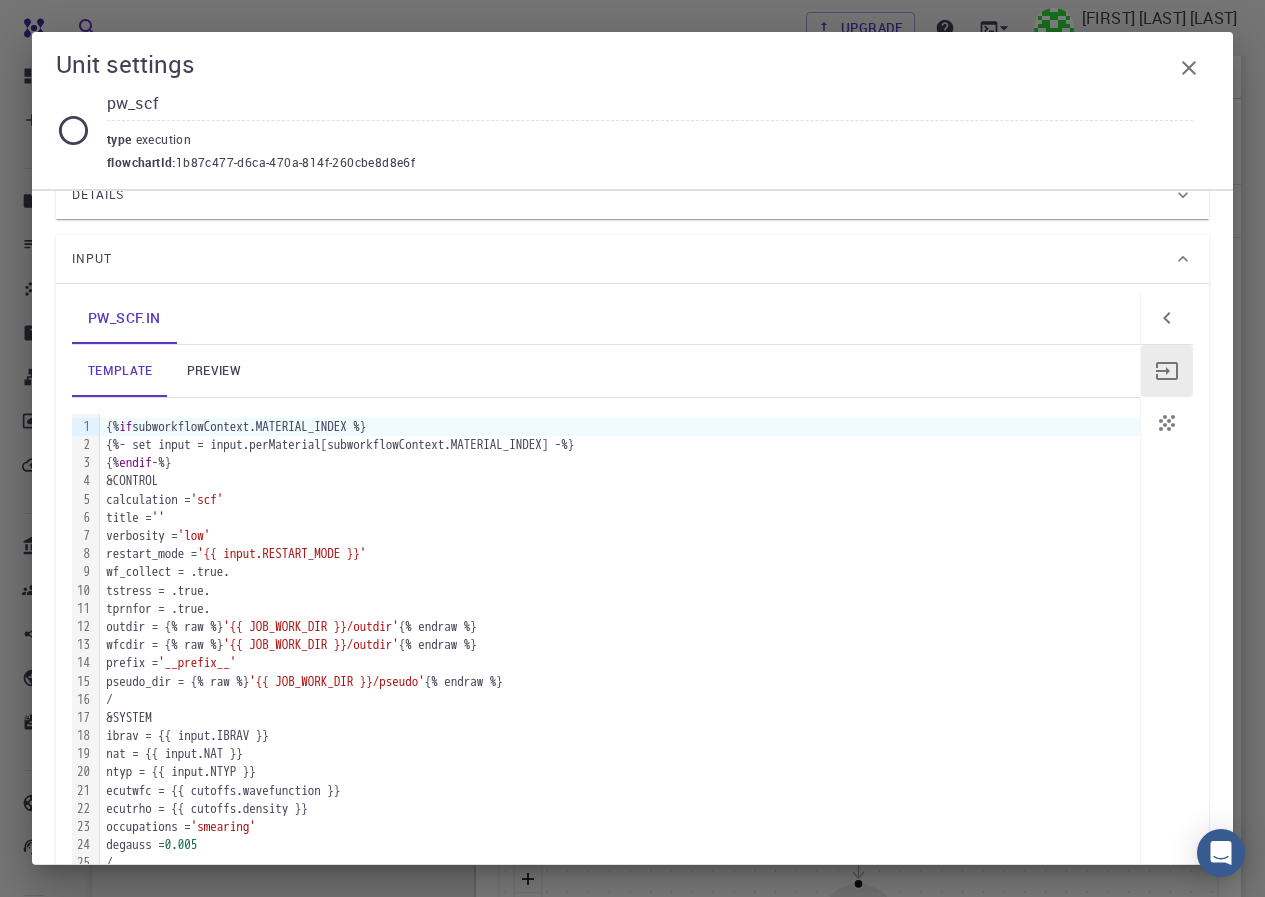 scroll, scrollTop: 0, scrollLeft: 0, axis: both 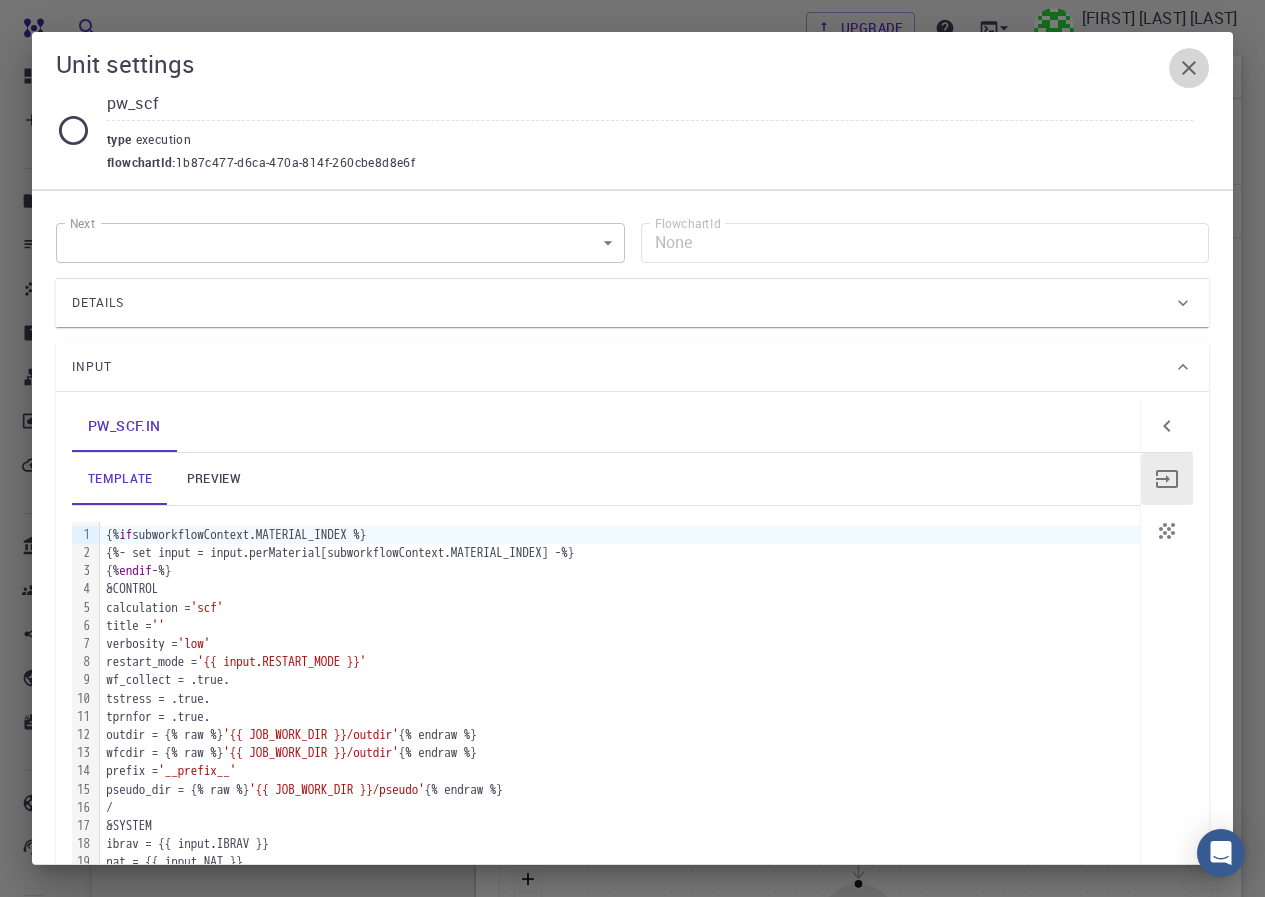 click 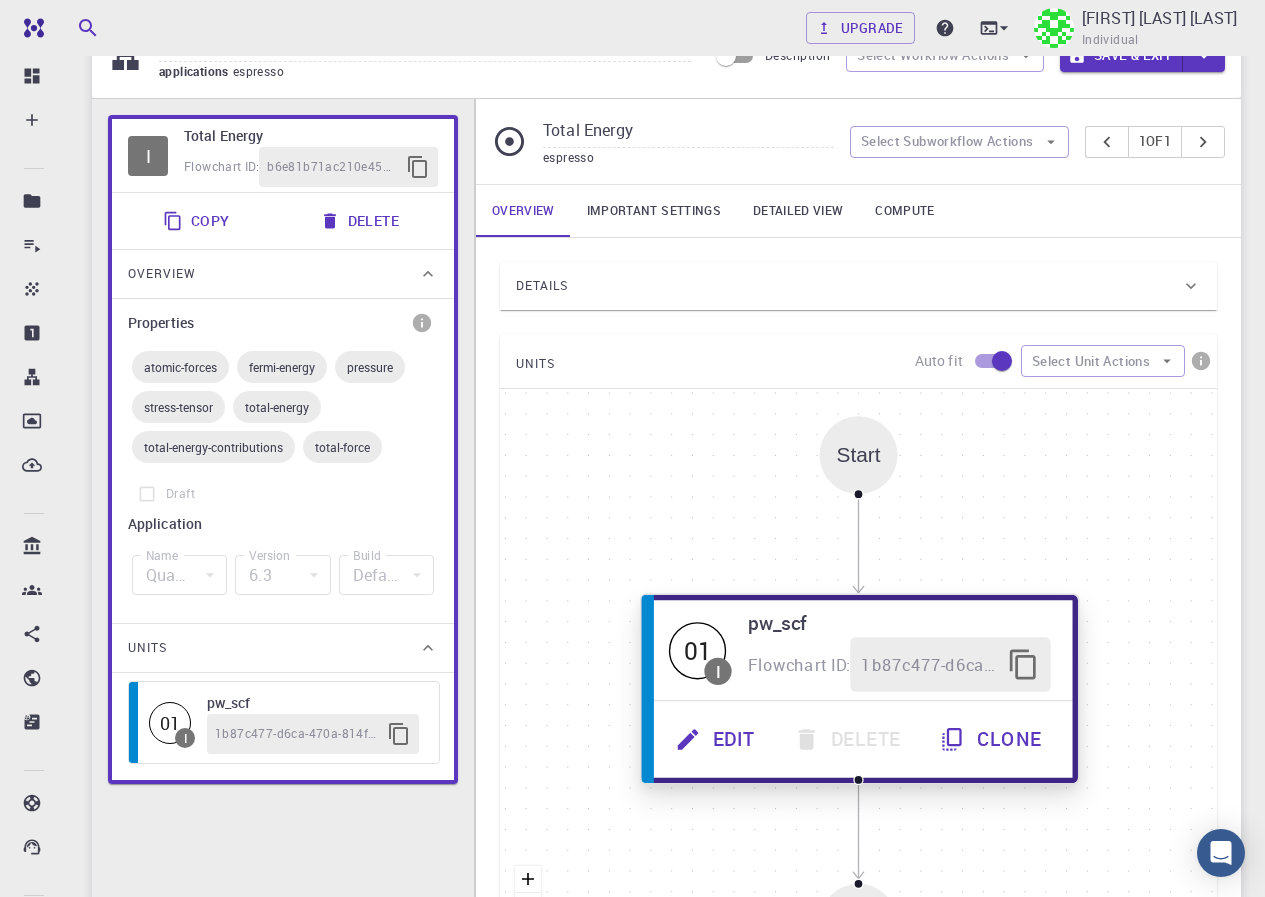 click 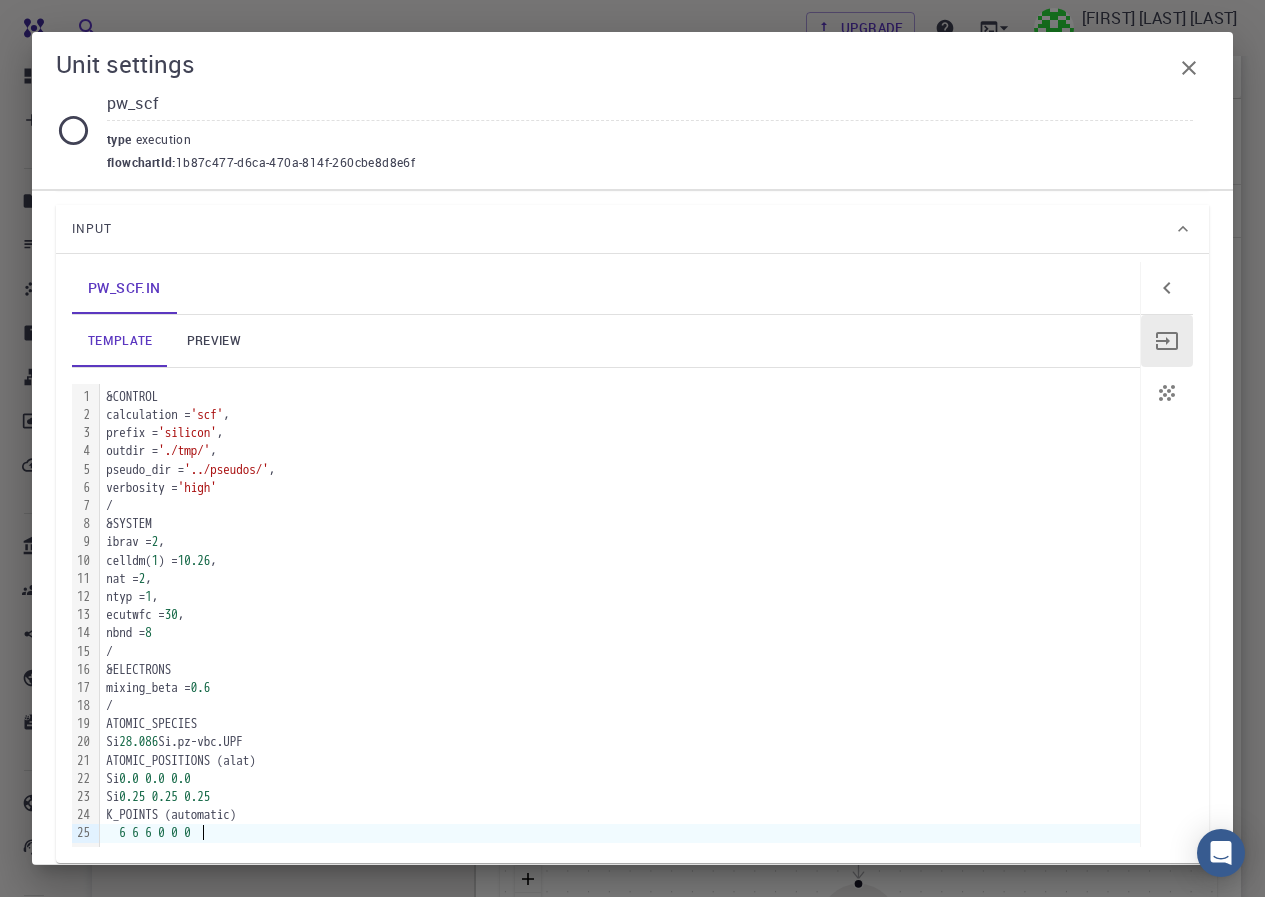 scroll, scrollTop: 141, scrollLeft: 0, axis: vertical 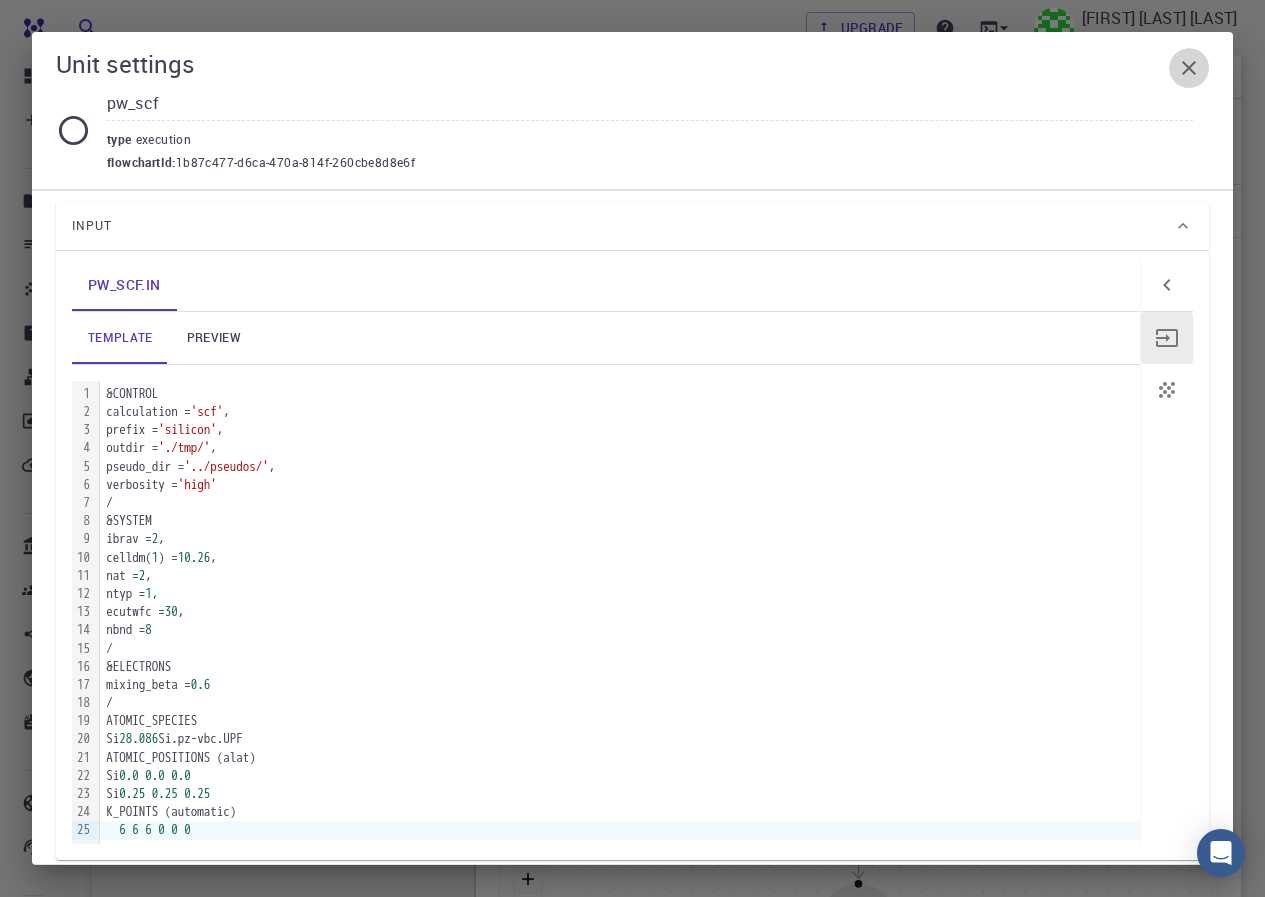 click 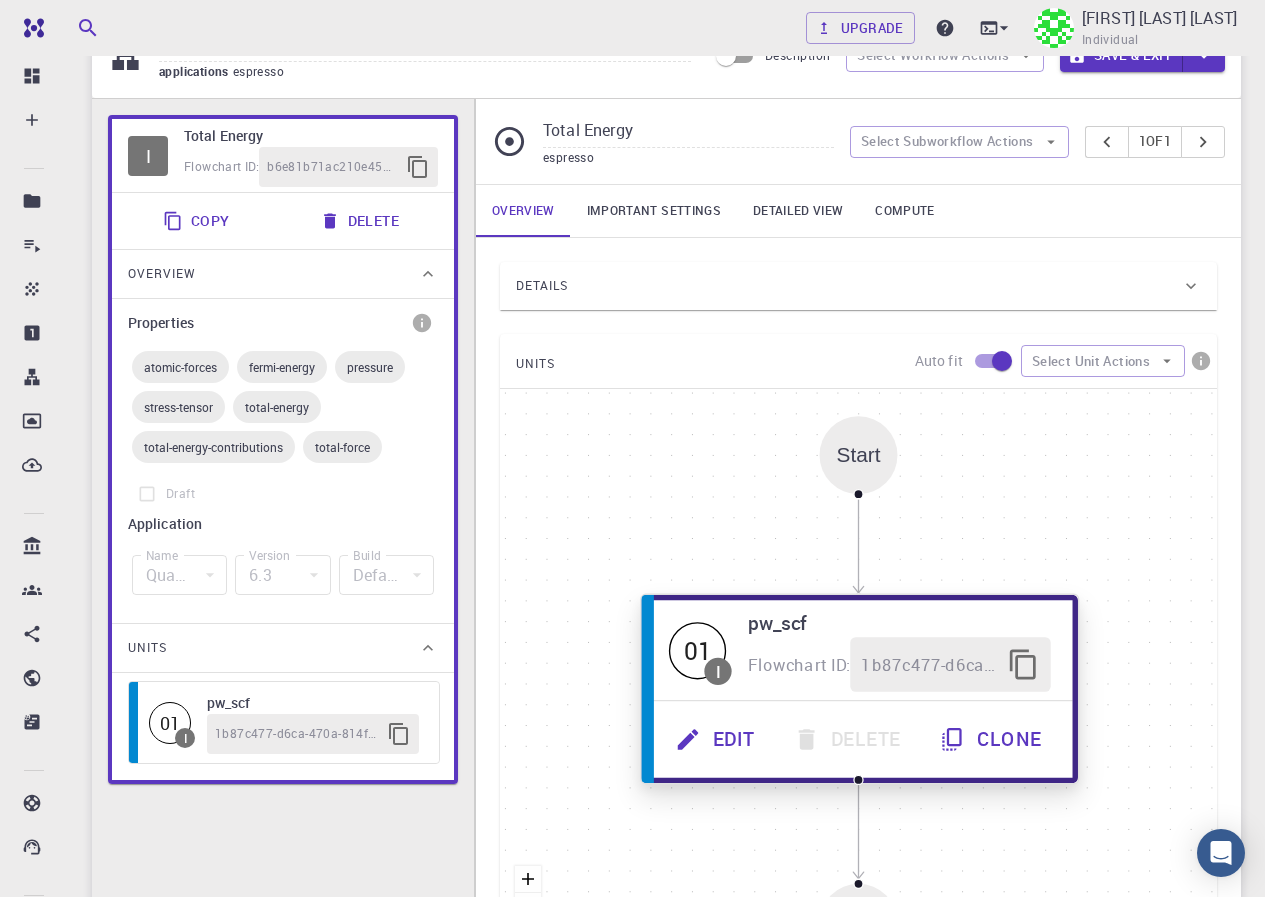 click on "Edit" at bounding box center (717, 739) 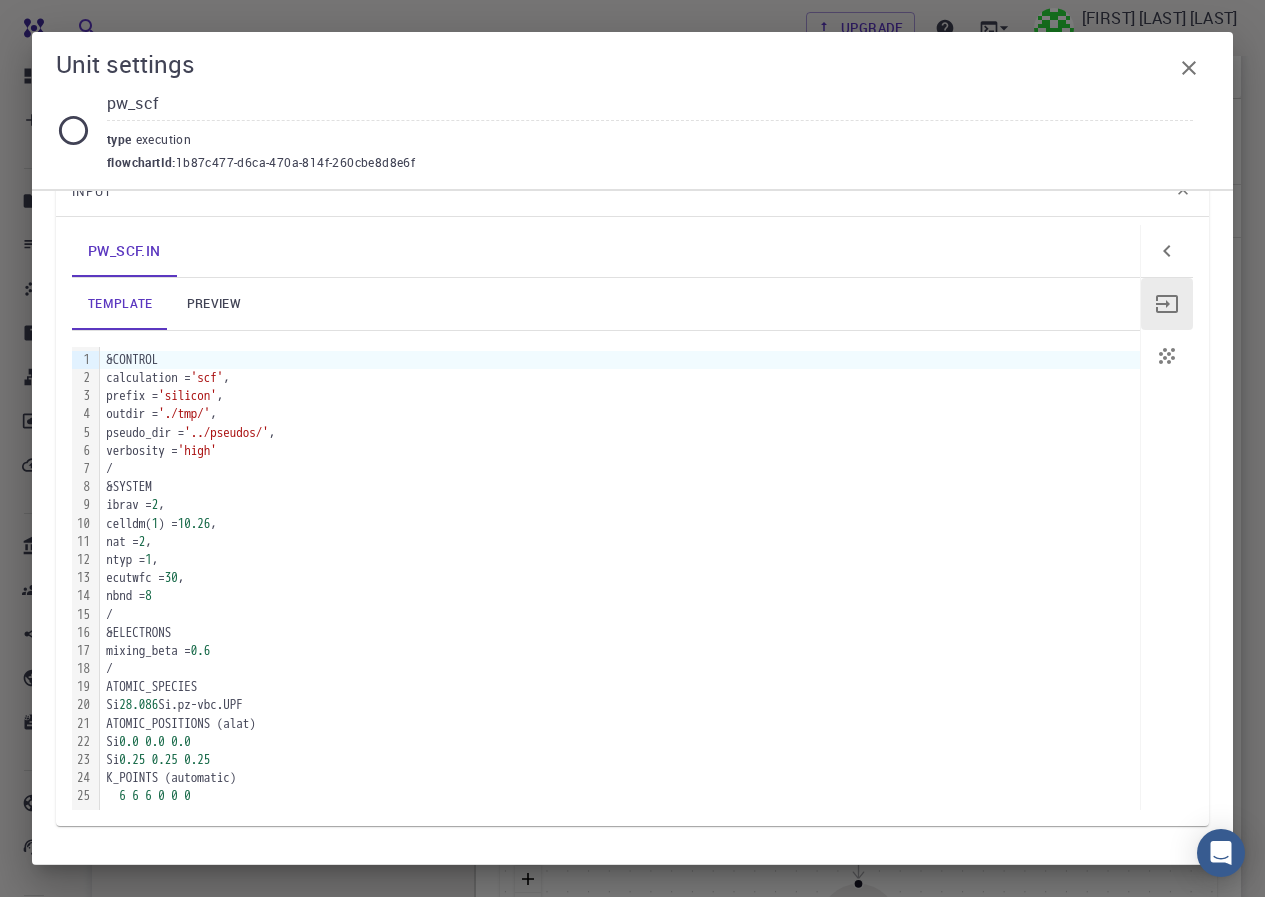scroll, scrollTop: 241, scrollLeft: 0, axis: vertical 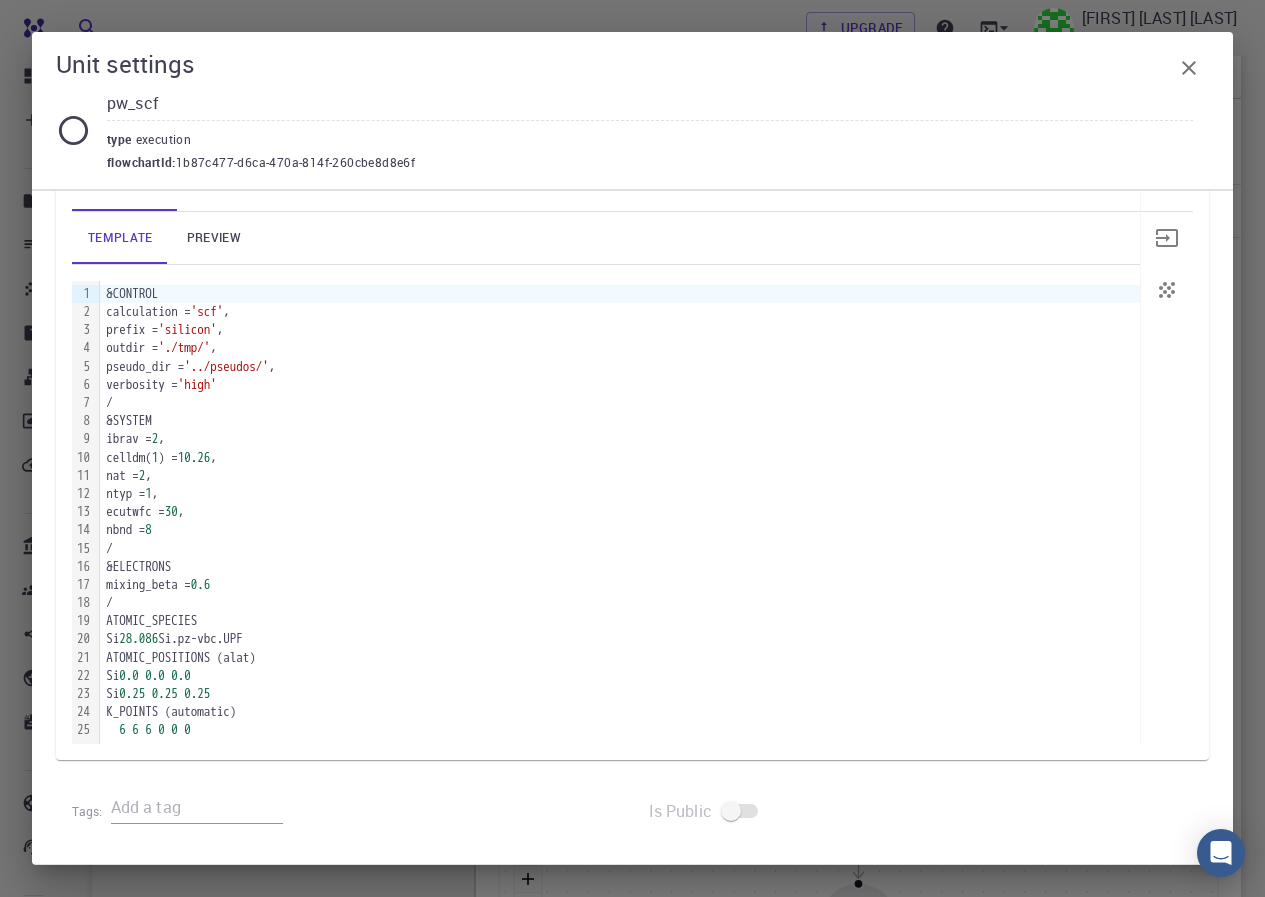 click 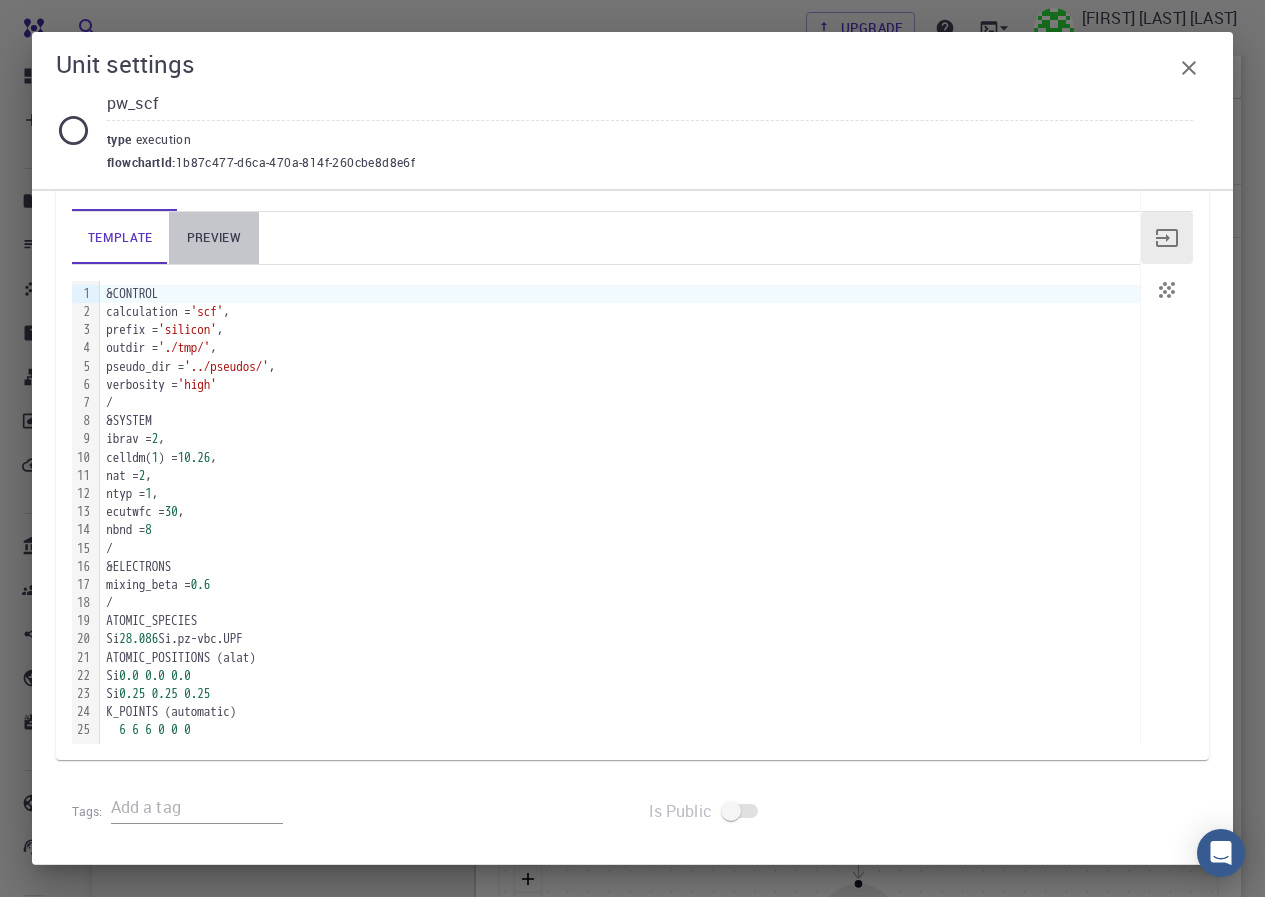 click on "preview" at bounding box center [214, 238] 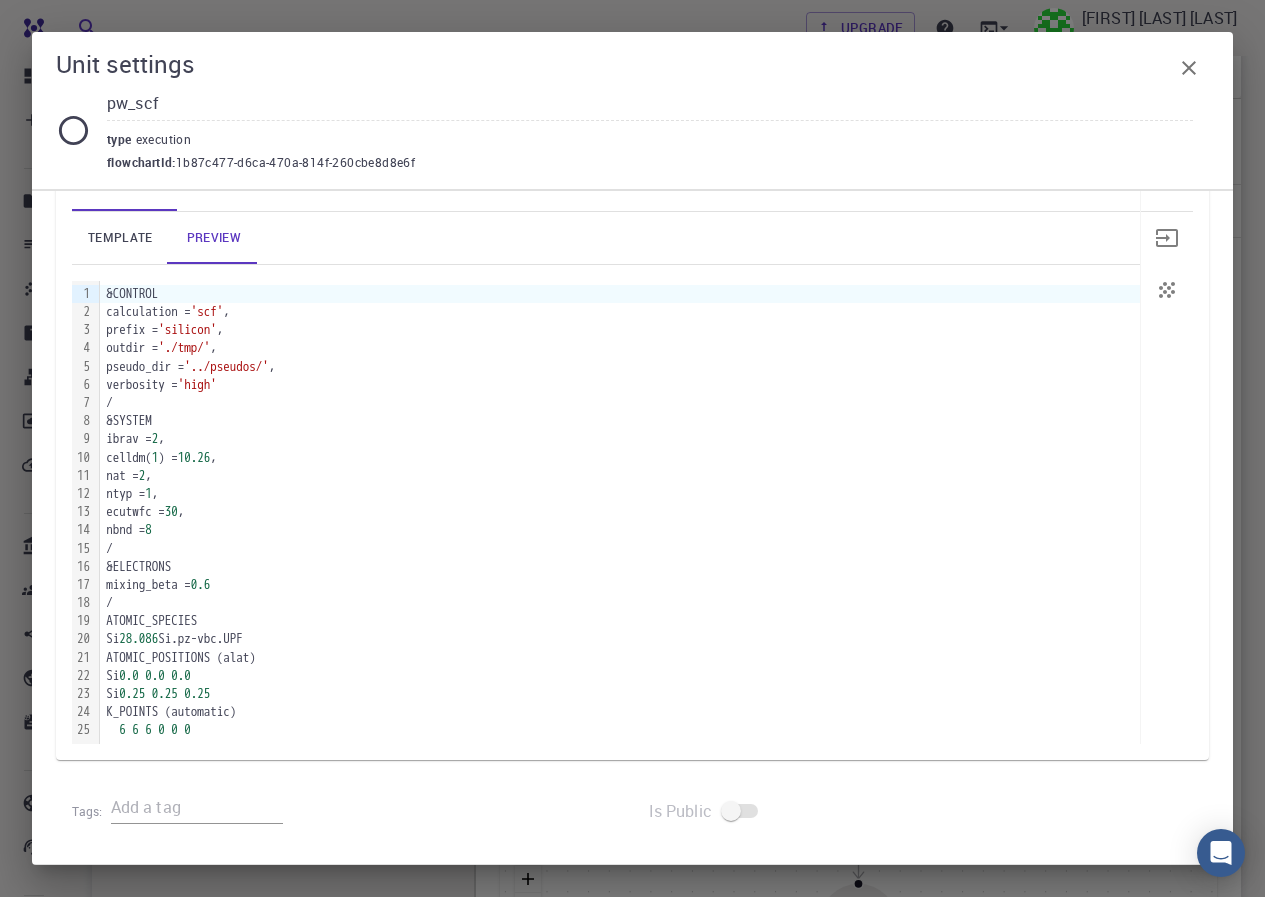 click at bounding box center [1167, 238] 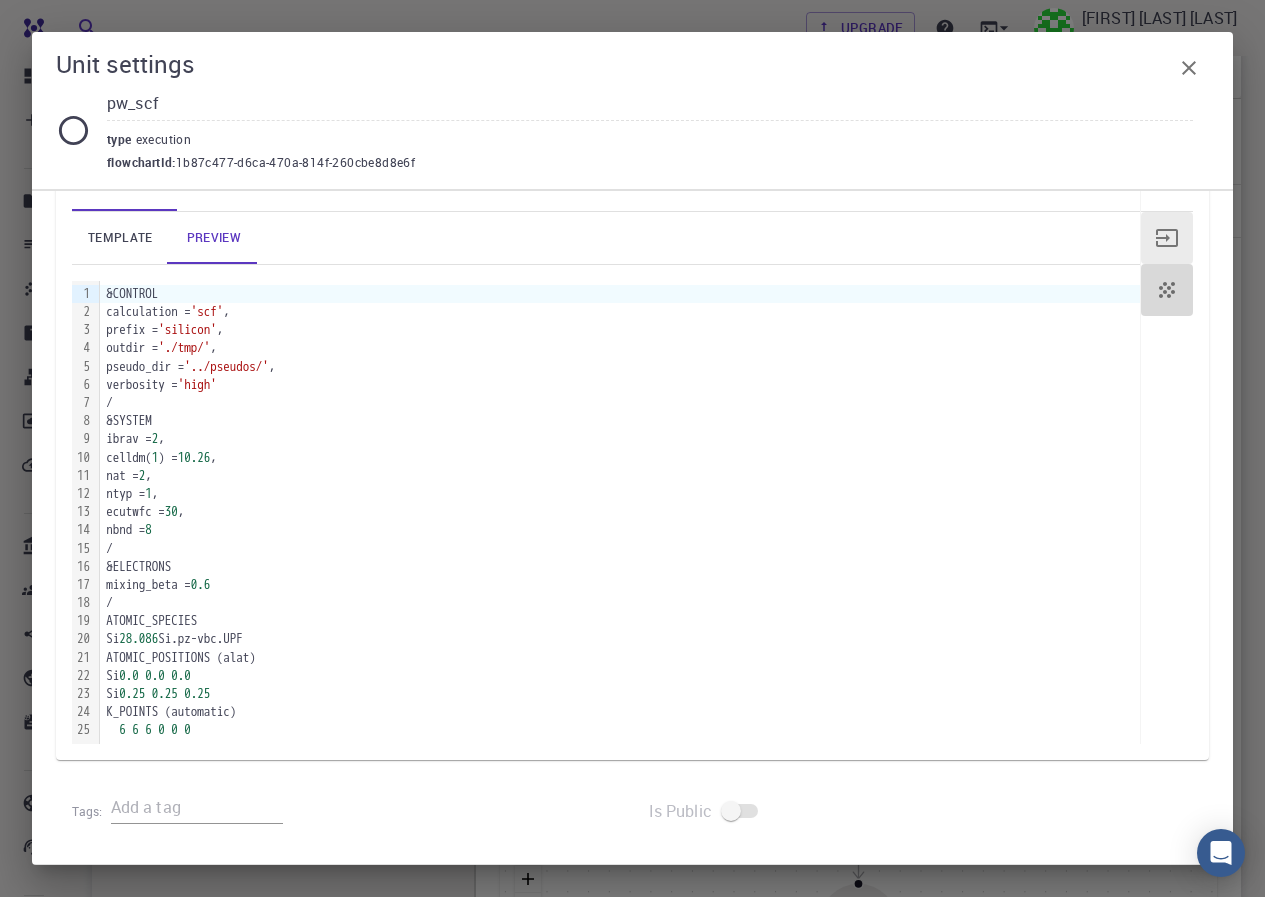click 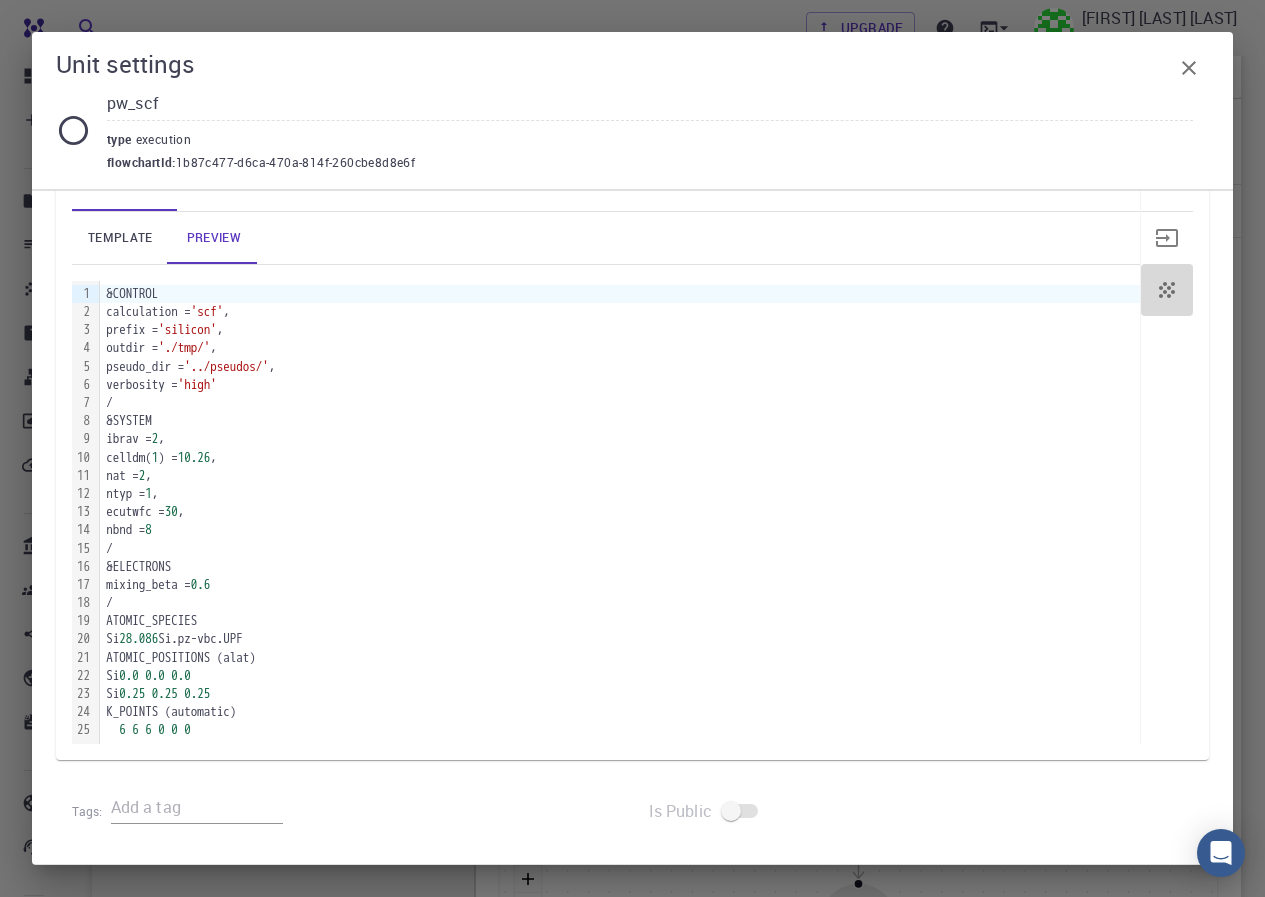 click 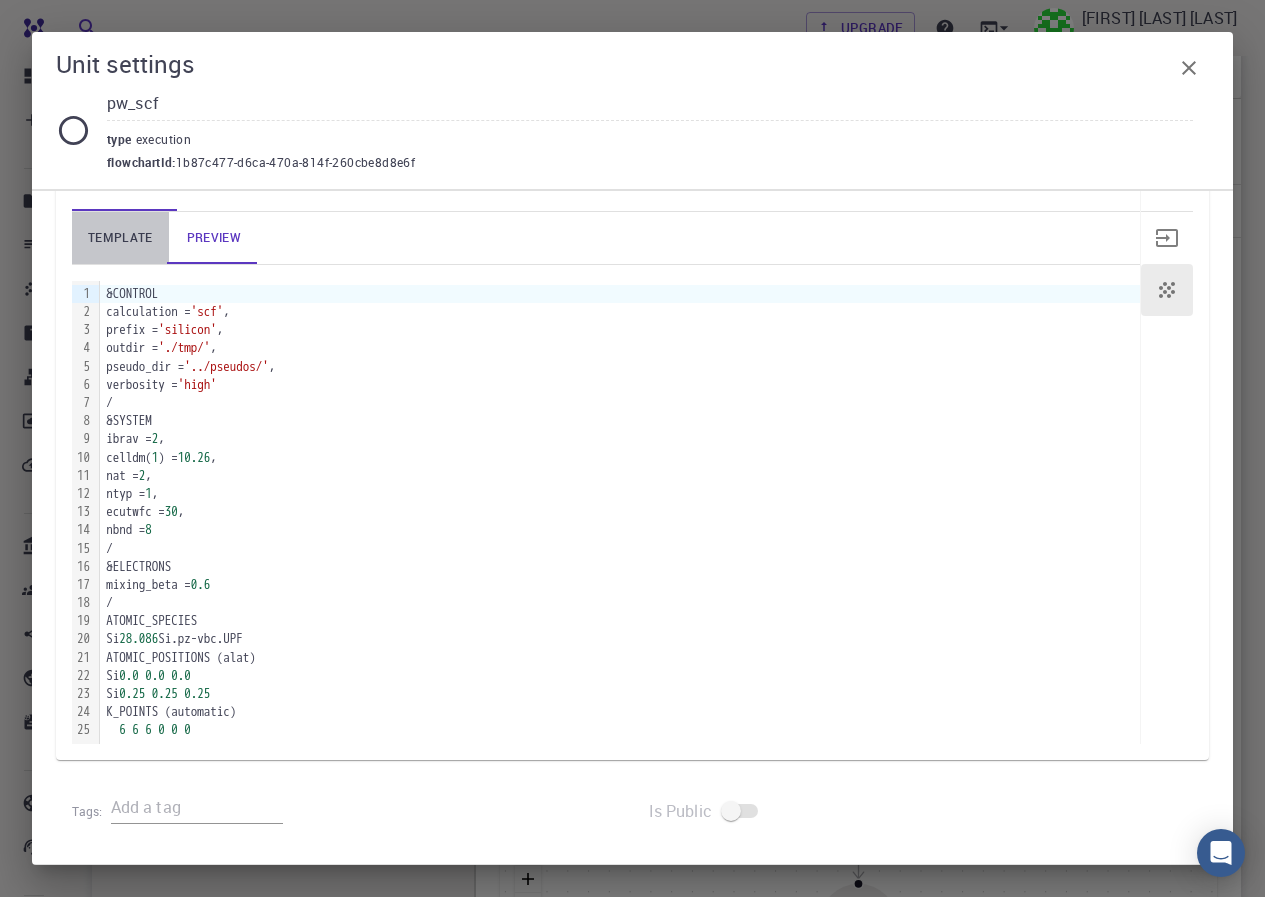 click on "template" at bounding box center (120, 238) 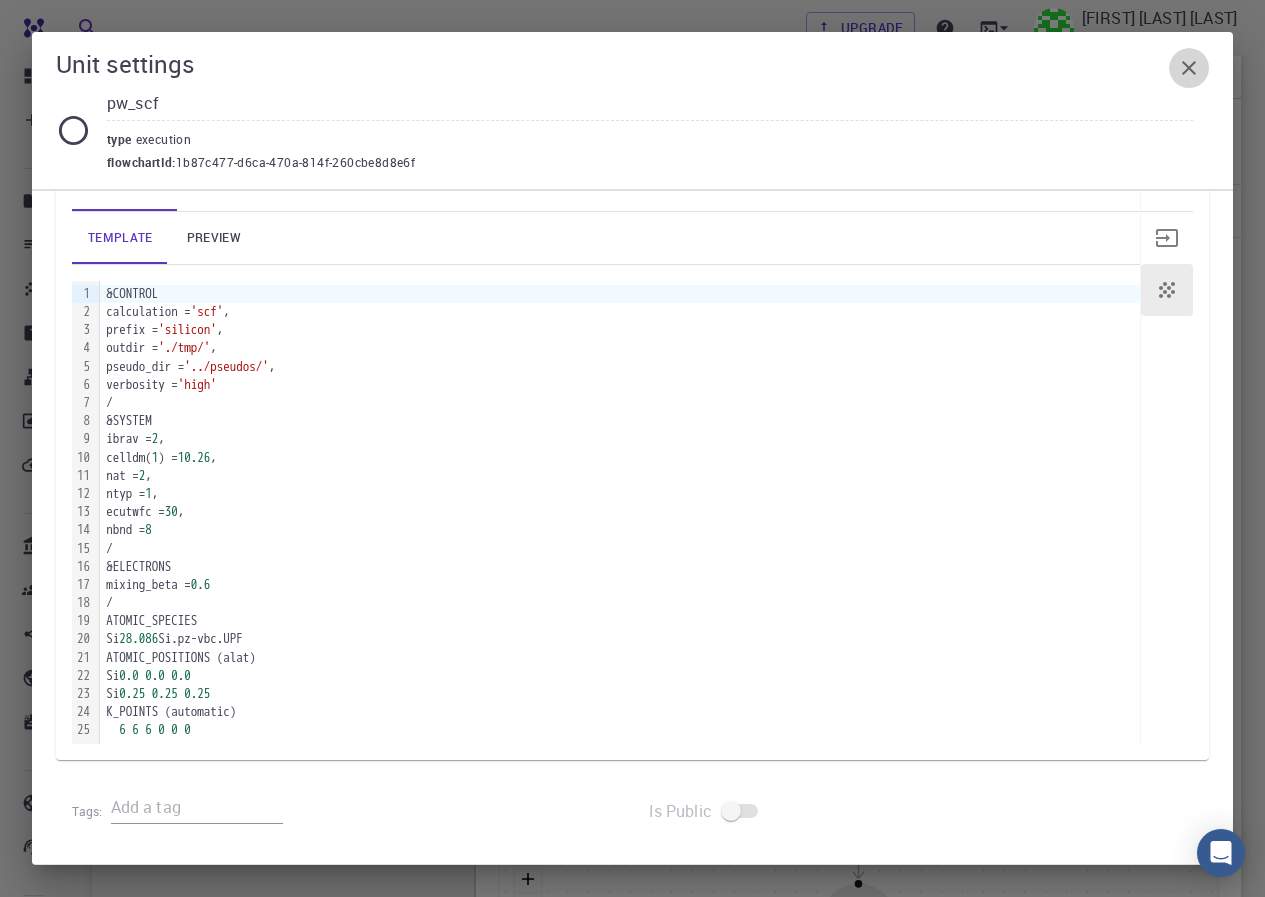 click 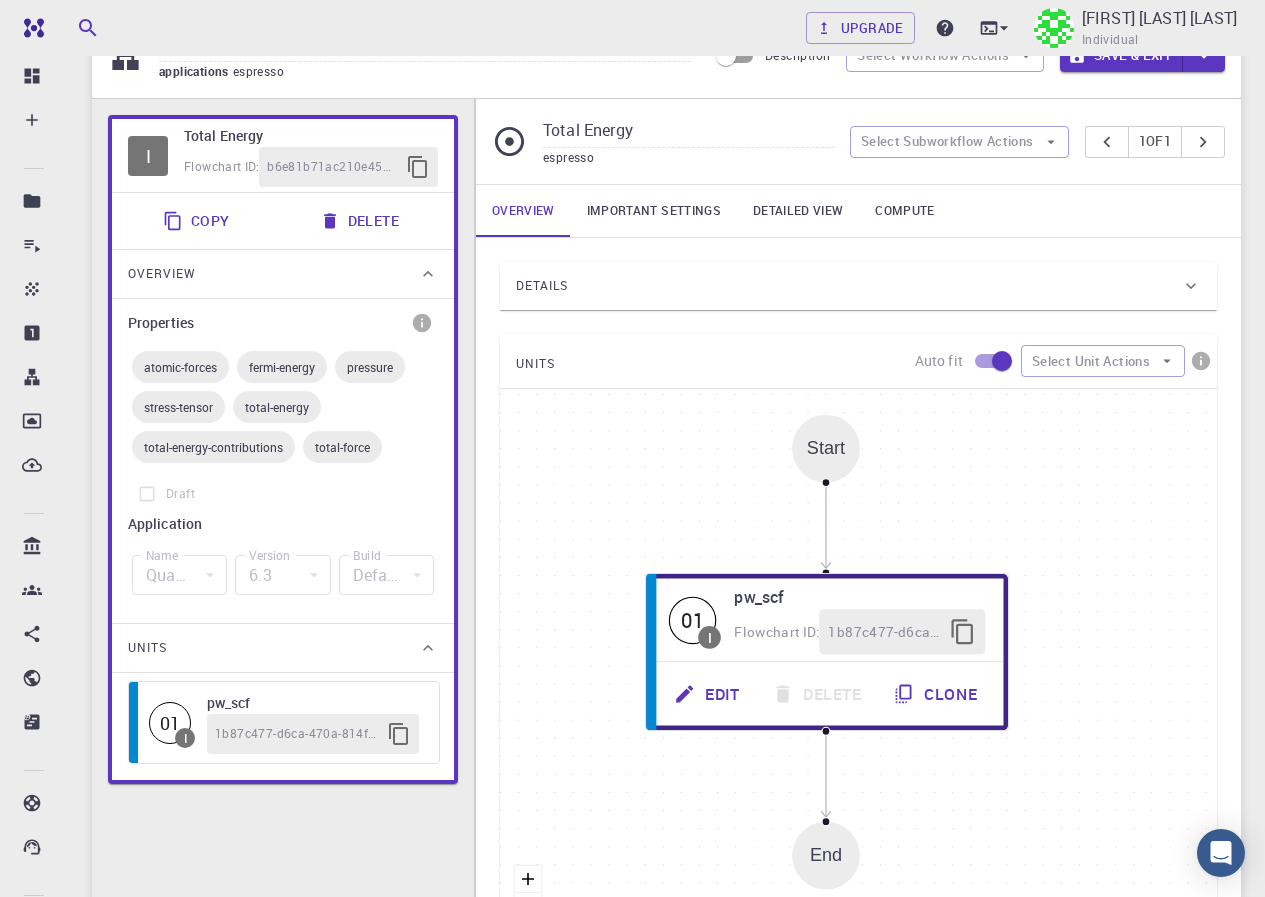 drag, startPoint x: 857, startPoint y: 476, endPoint x: 830, endPoint y: 459, distance: 31.906113 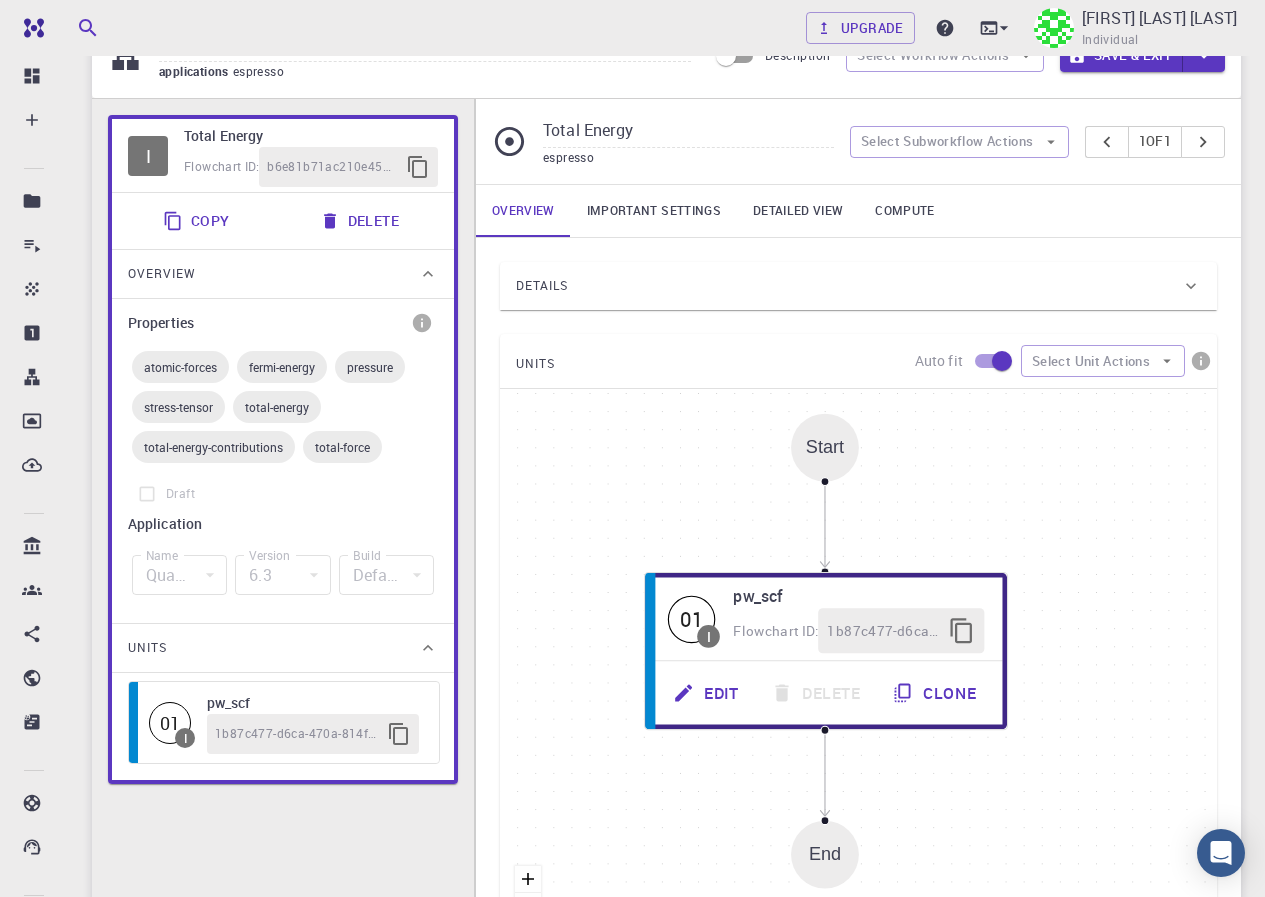 drag, startPoint x: 830, startPoint y: 459, endPoint x: 832, endPoint y: 436, distance: 23.086792 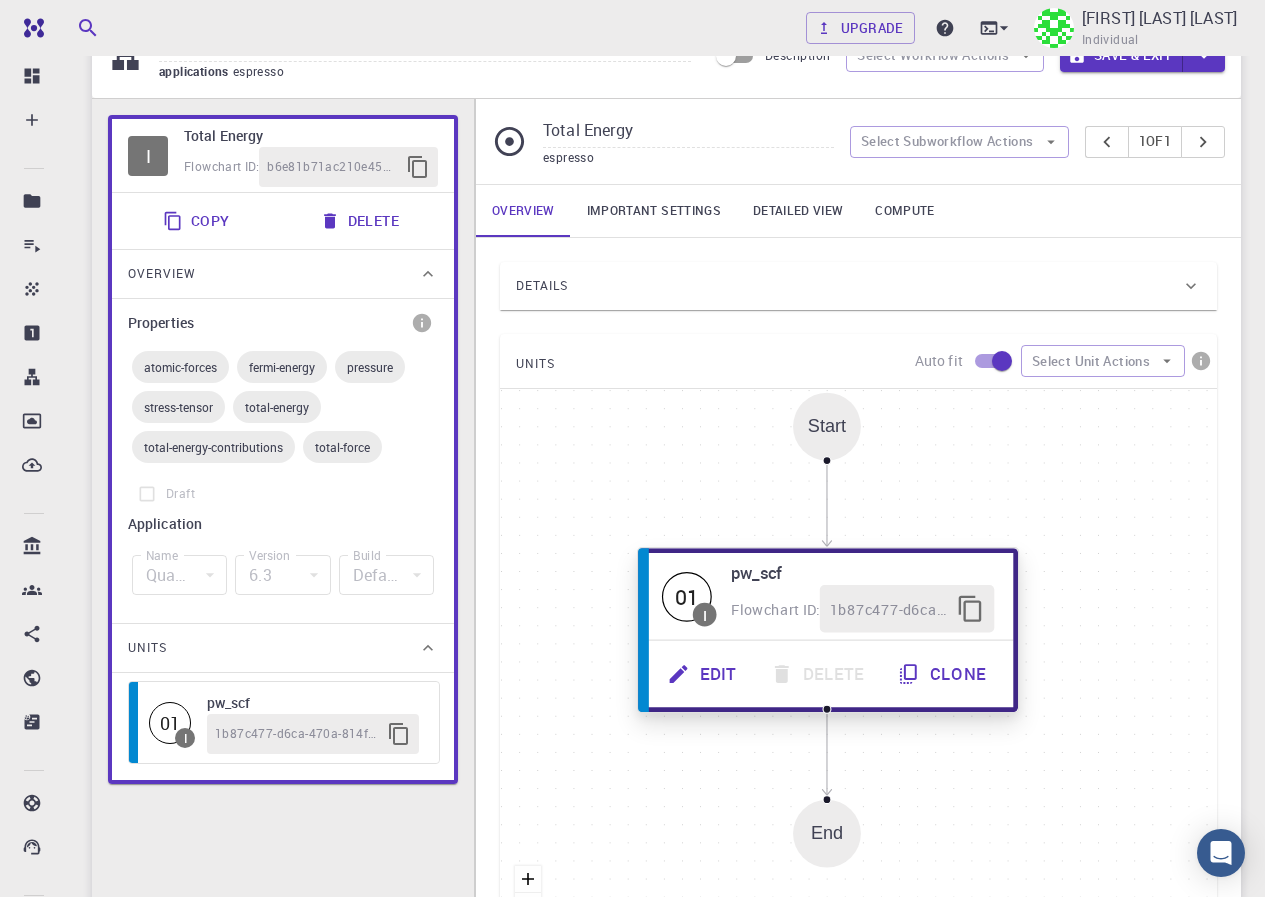 click on "Edit" at bounding box center [703, 673] 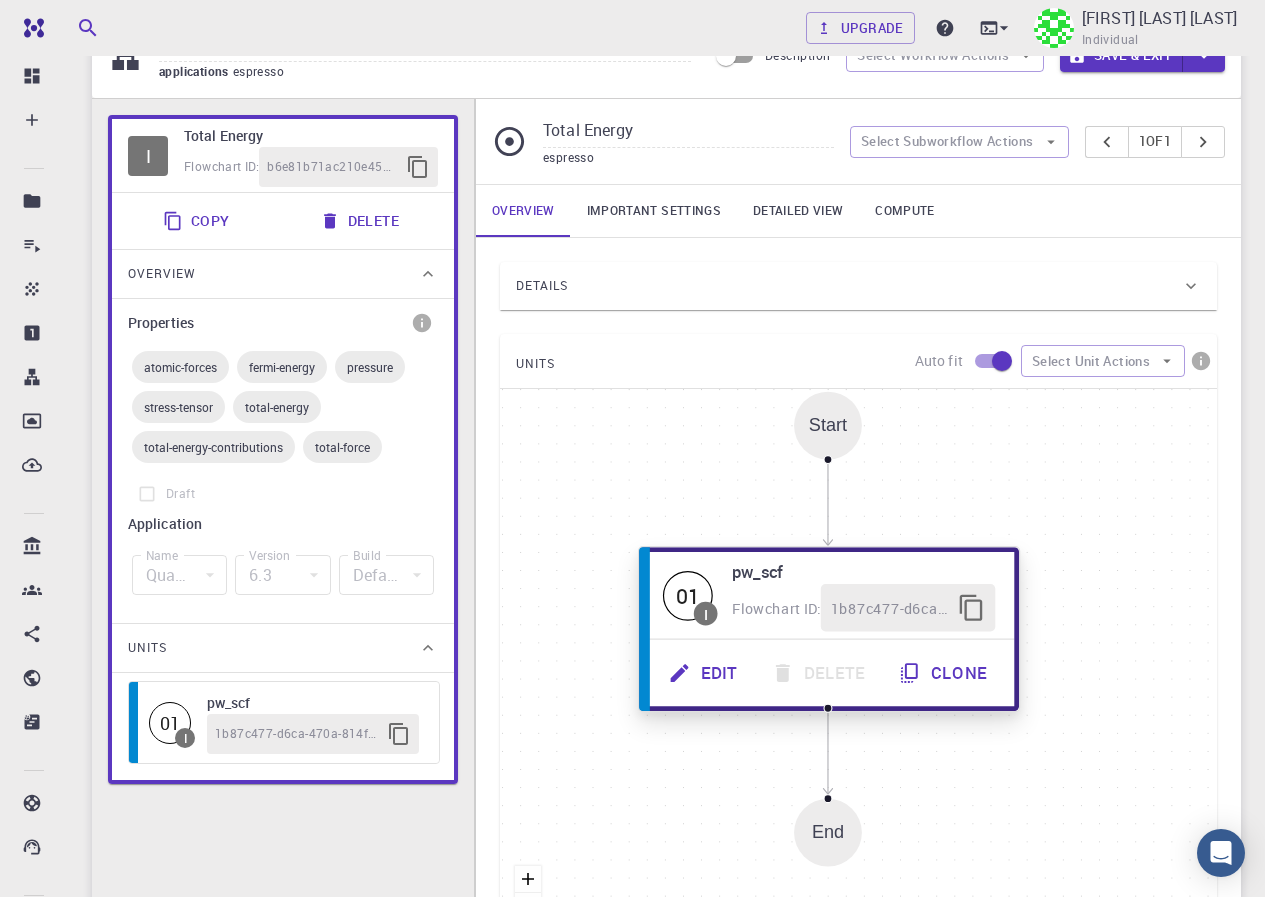 click on "Edit" at bounding box center [704, 672] 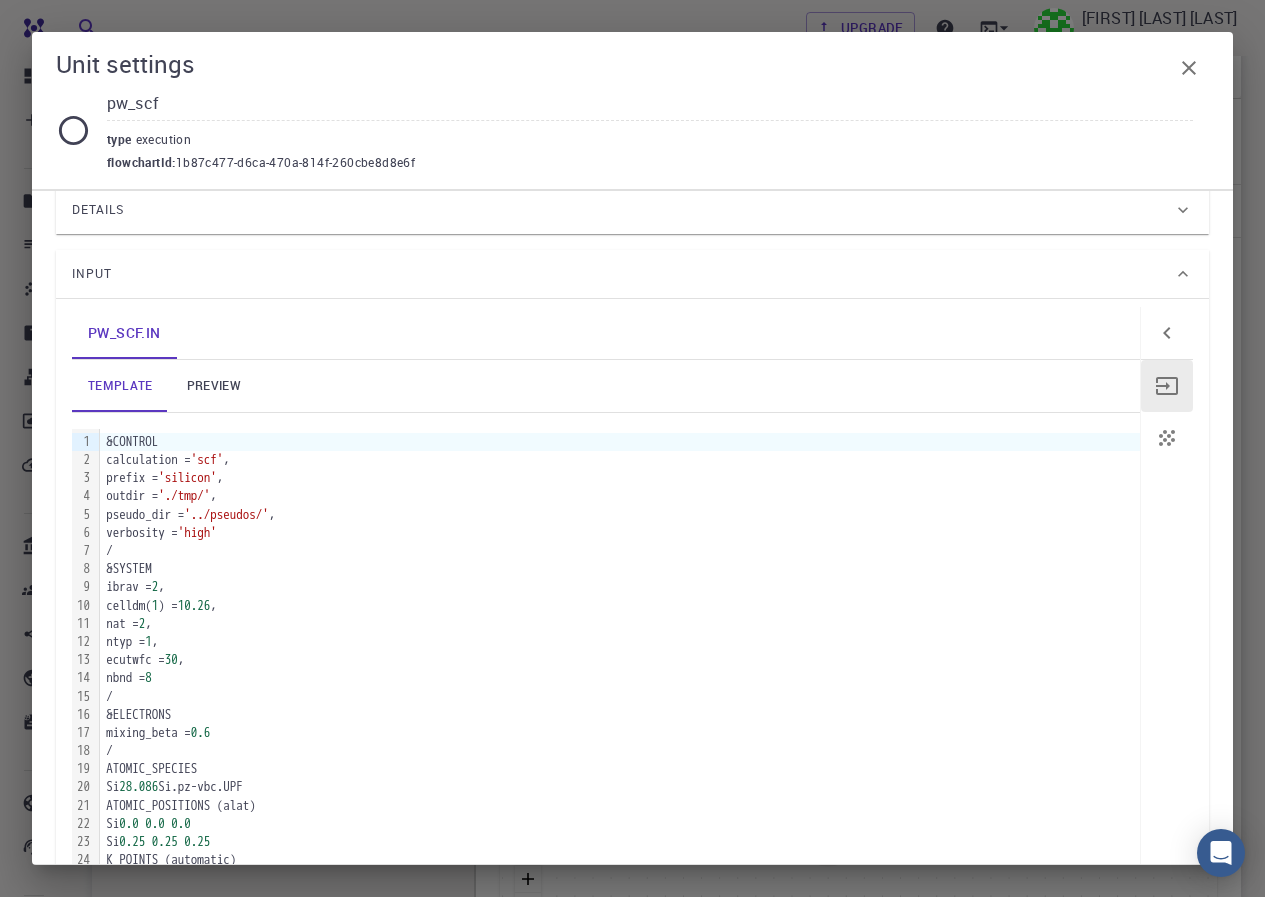 scroll, scrollTop: 241, scrollLeft: 0, axis: vertical 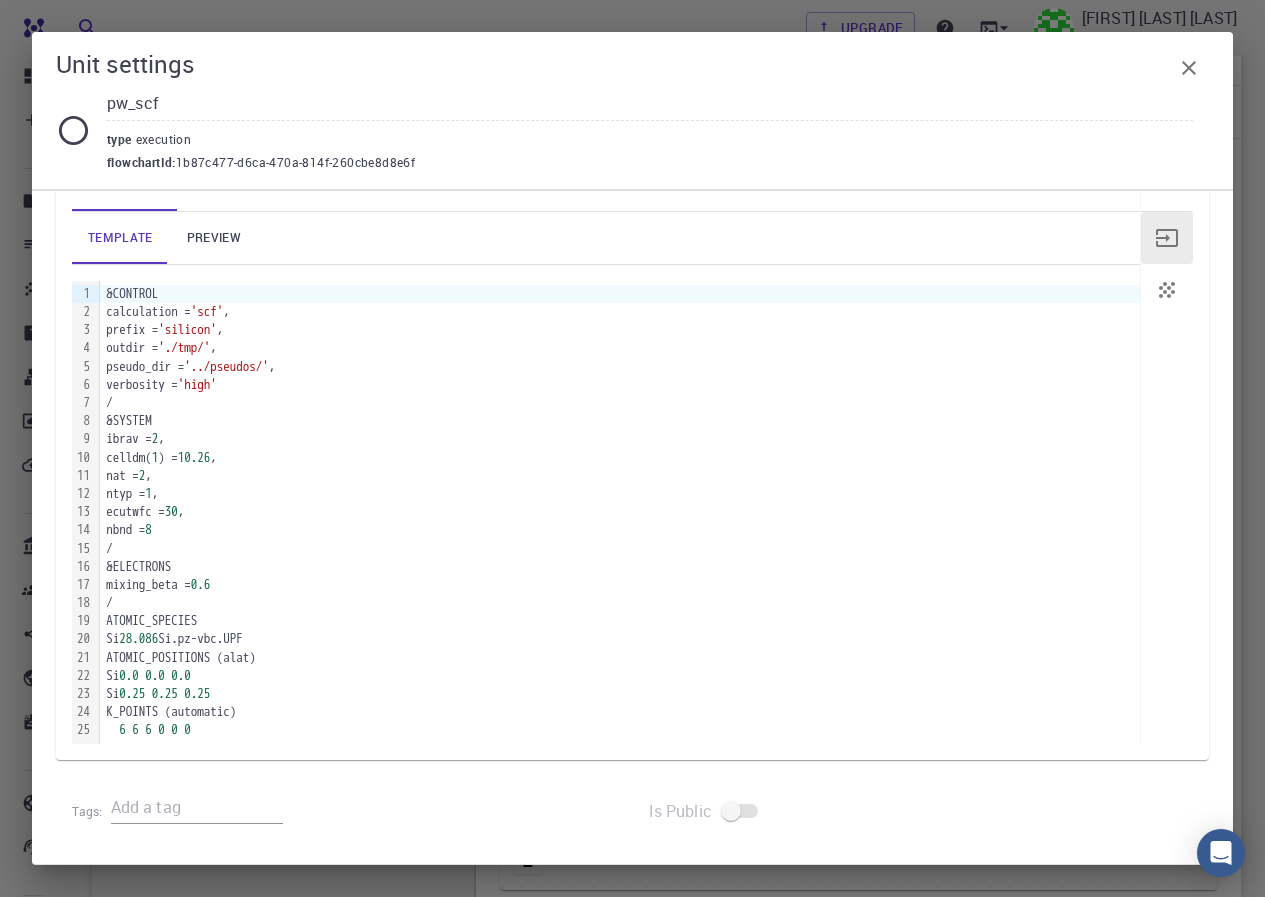 click at bounding box center [741, 811] 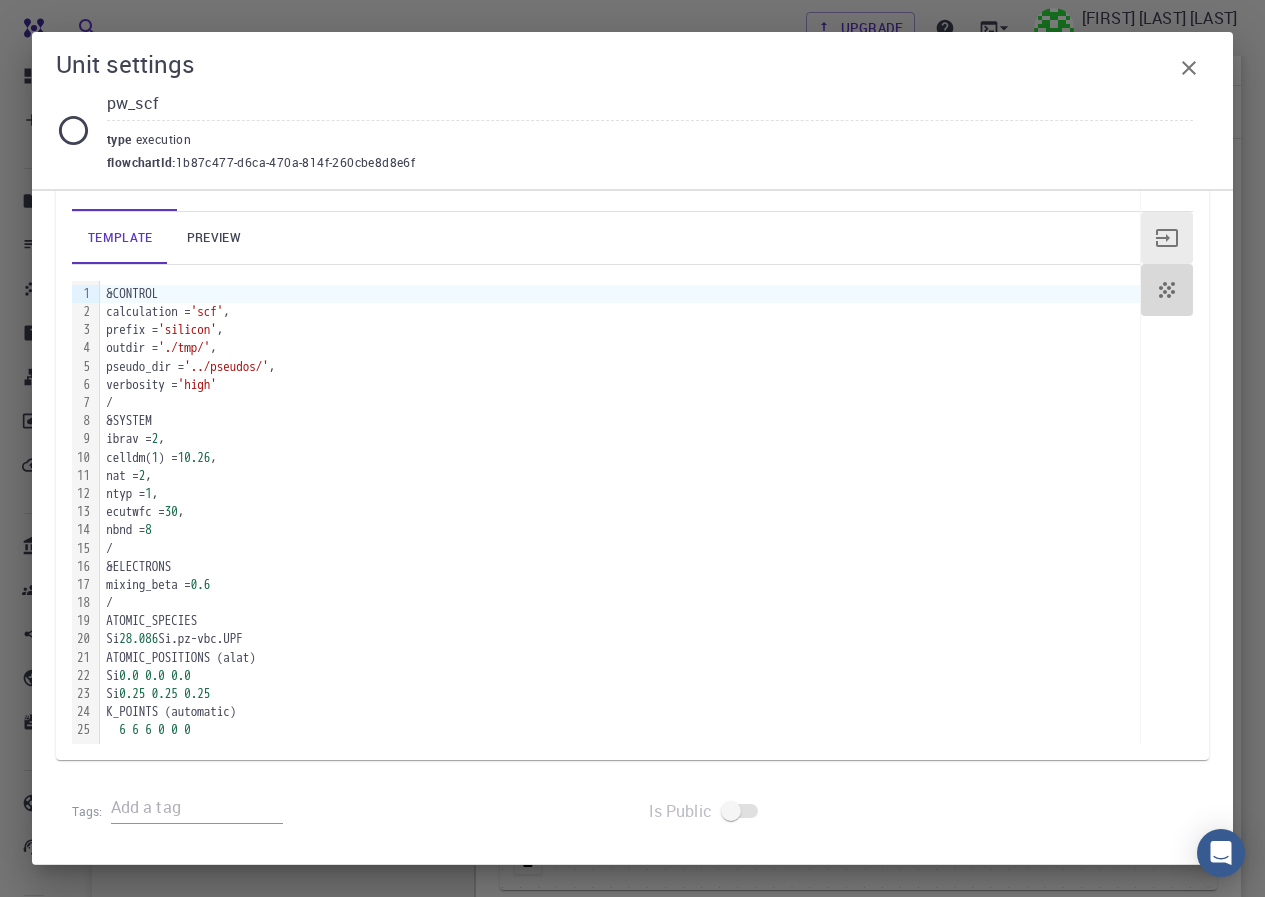 click 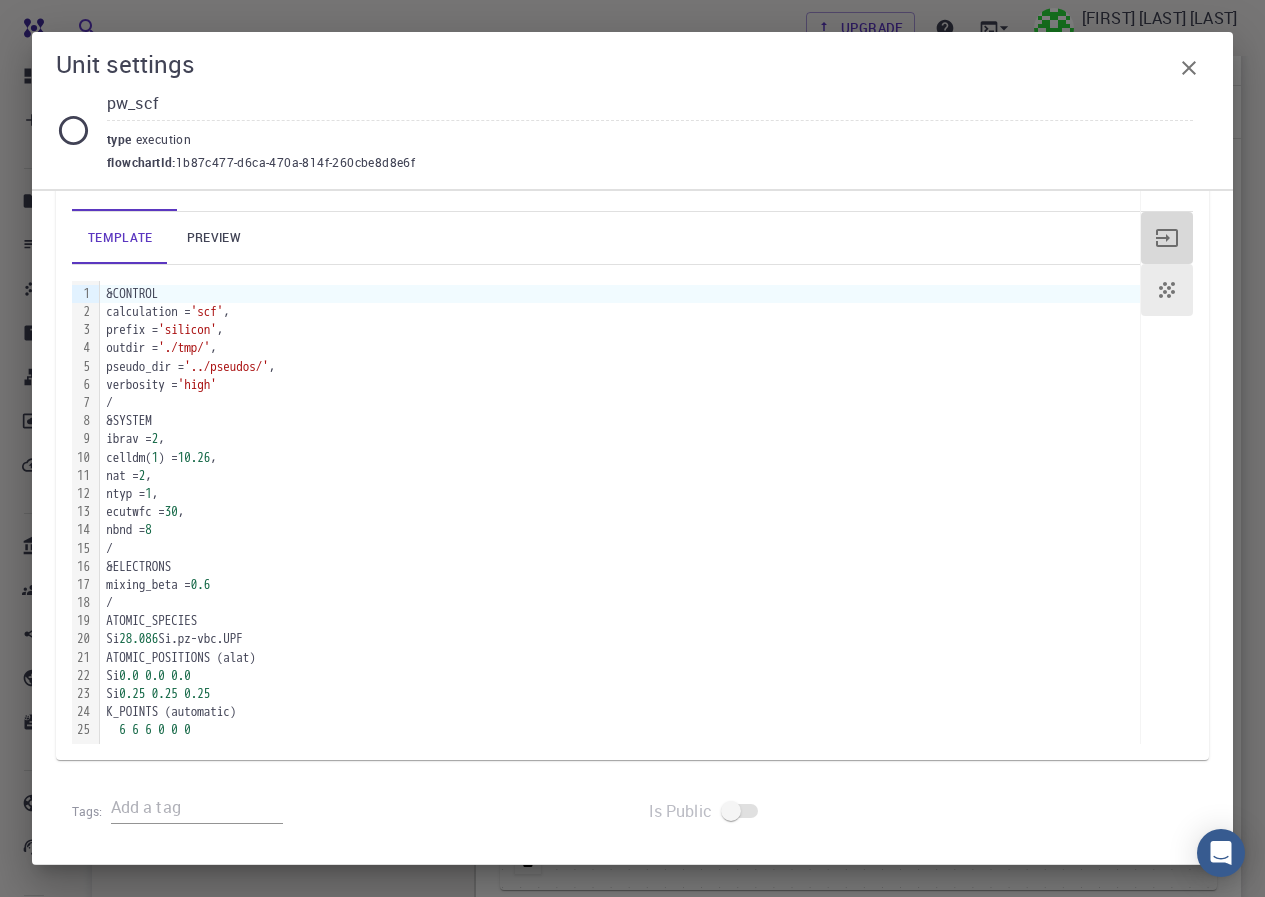 click at bounding box center (1167, 238) 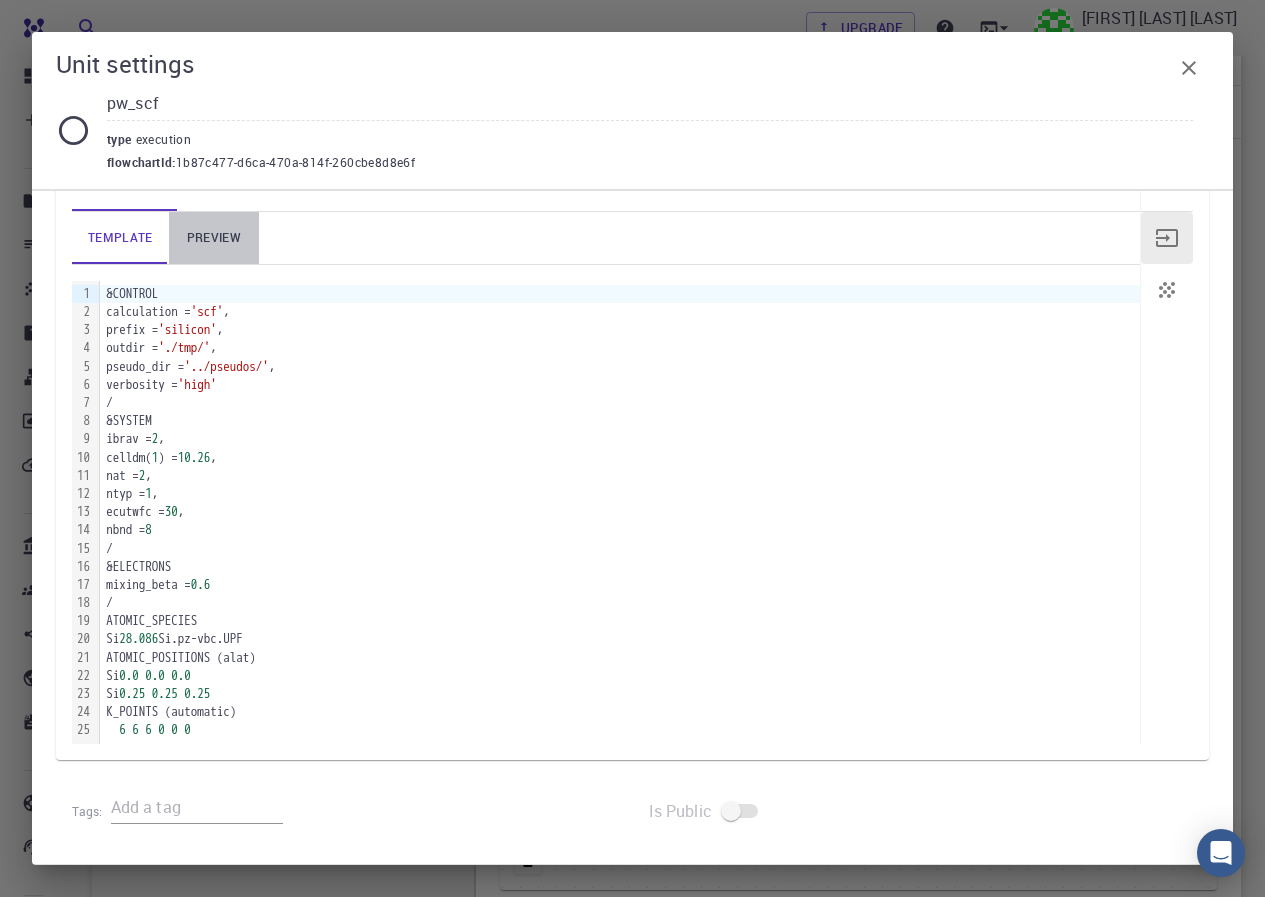 click on "preview" at bounding box center (214, 238) 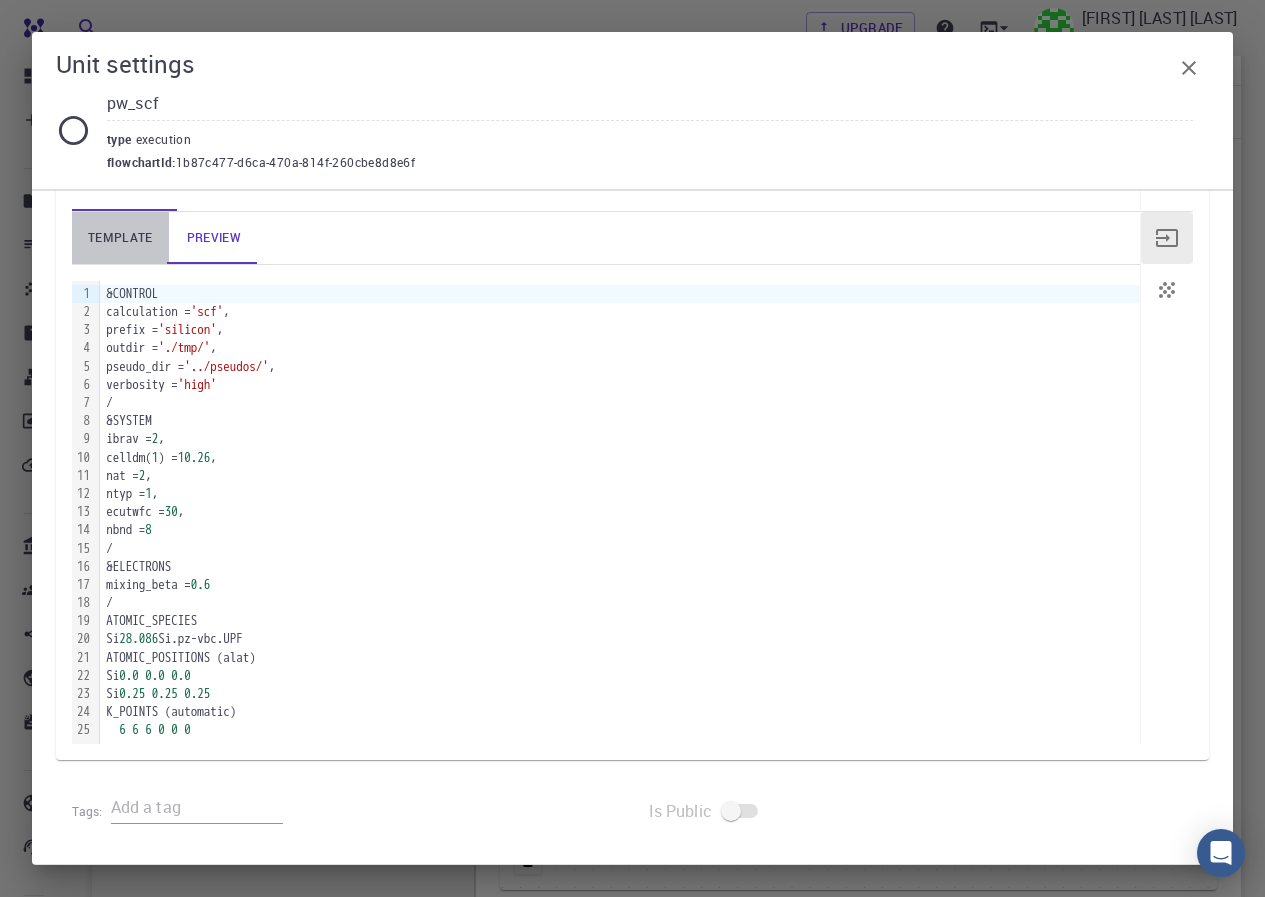 click on "template" at bounding box center [120, 238] 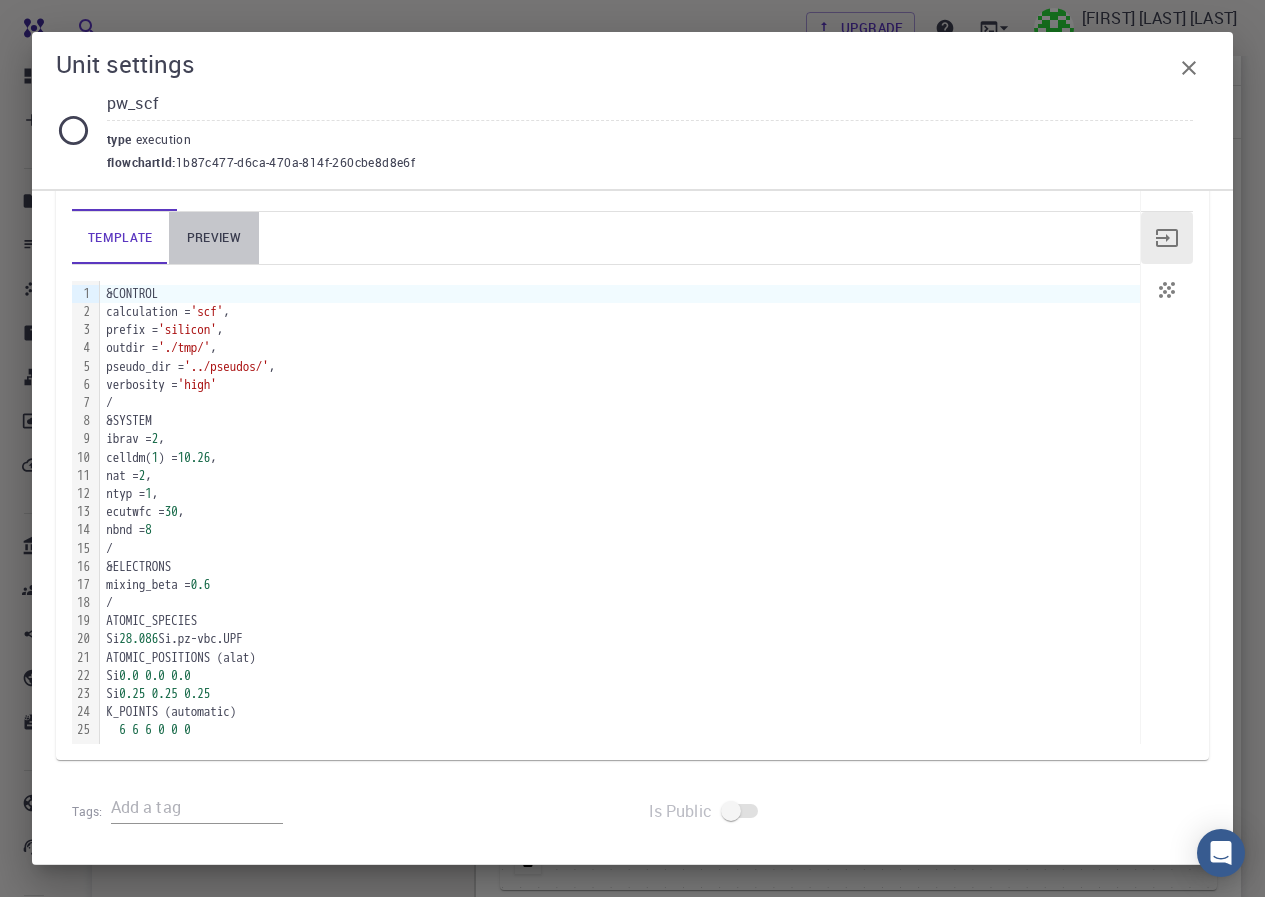 click on "preview" at bounding box center [214, 238] 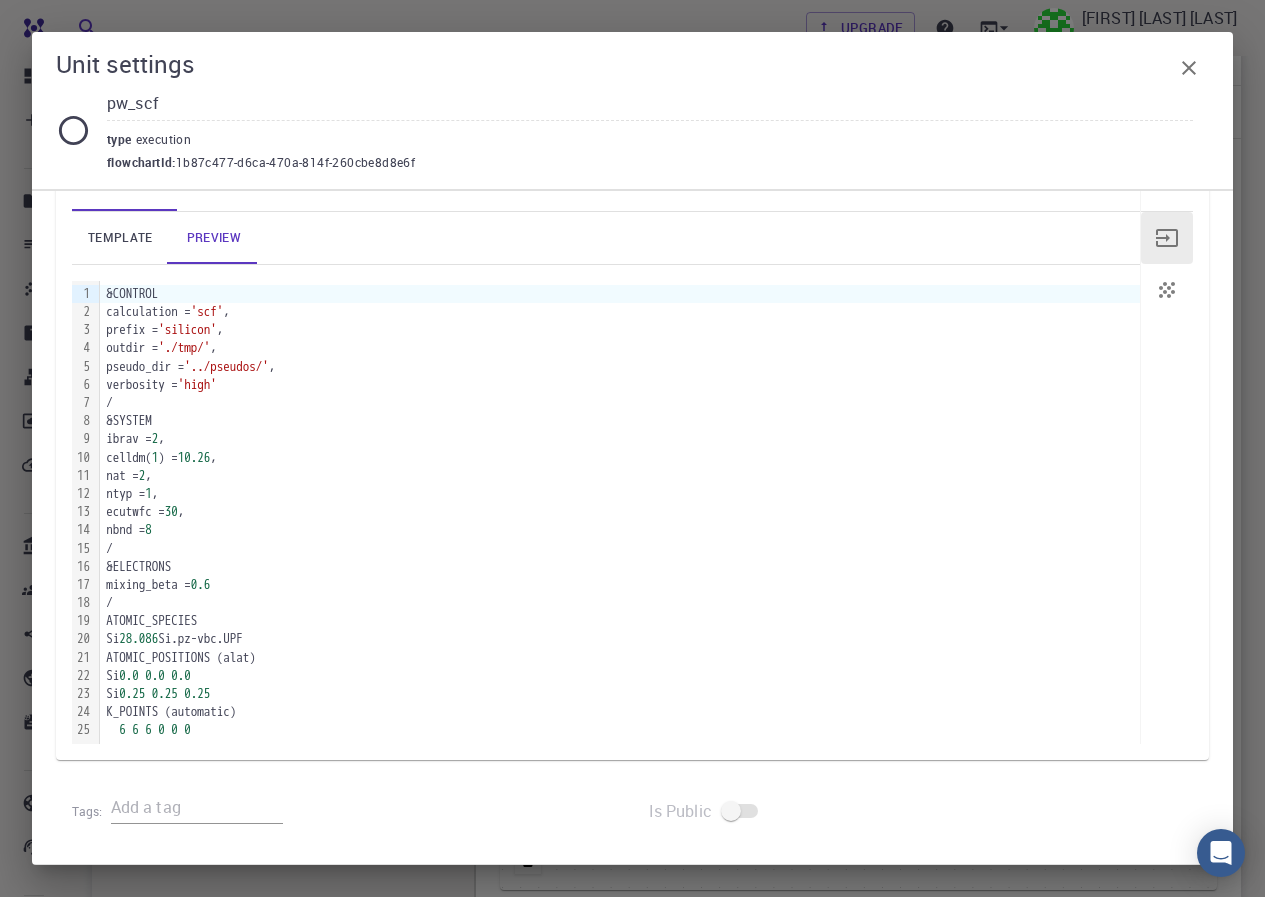 click 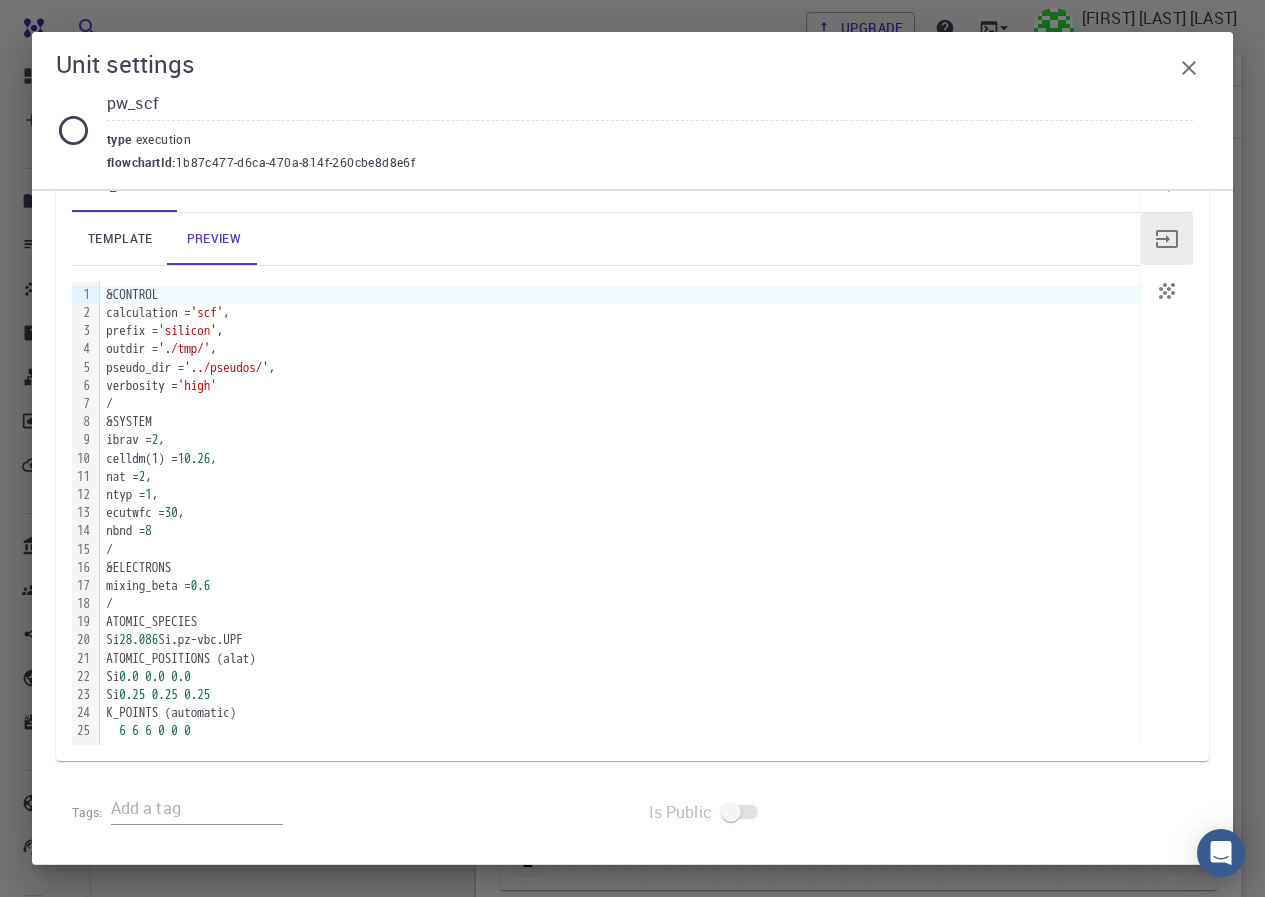scroll, scrollTop: 241, scrollLeft: 0, axis: vertical 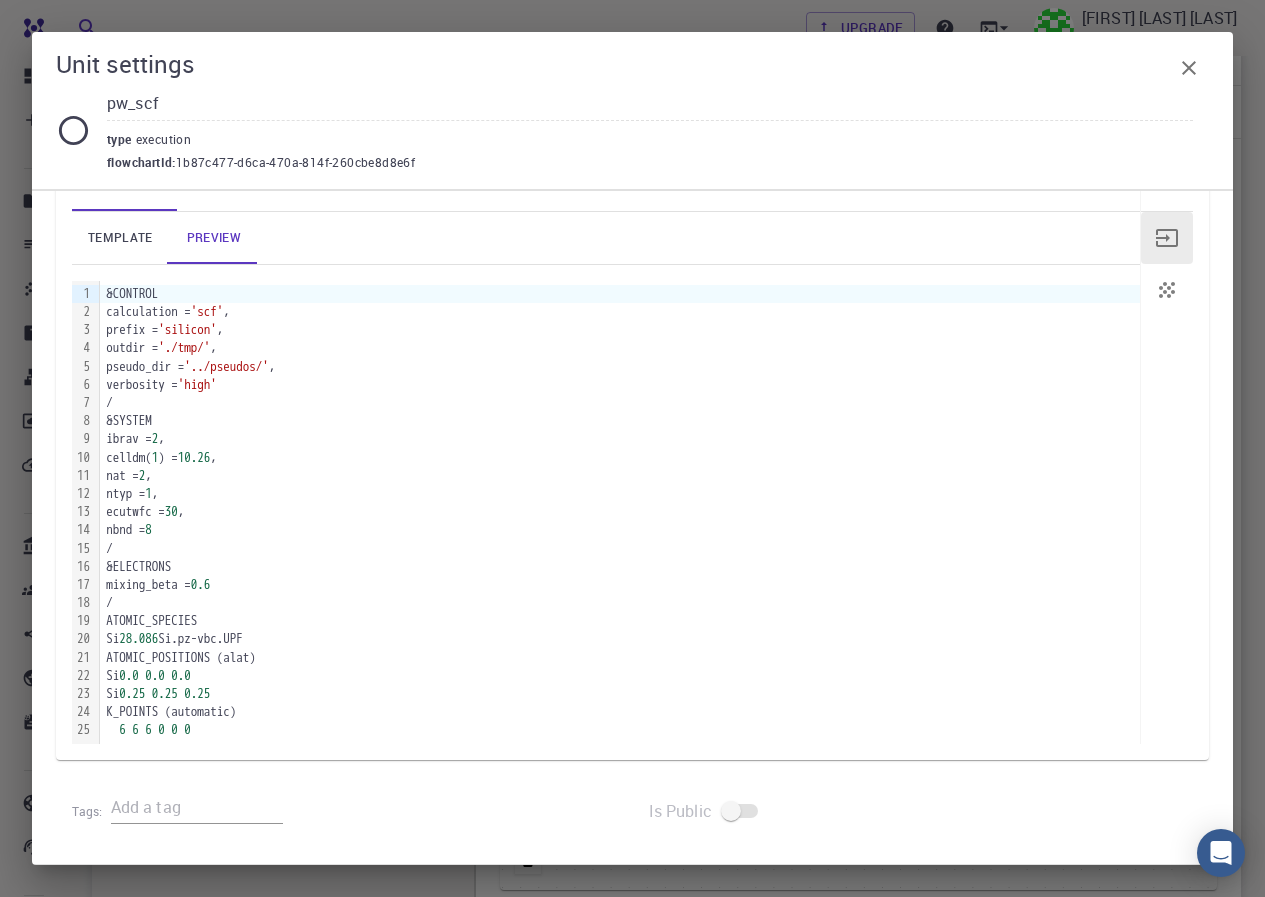 click at bounding box center (1189, 68) 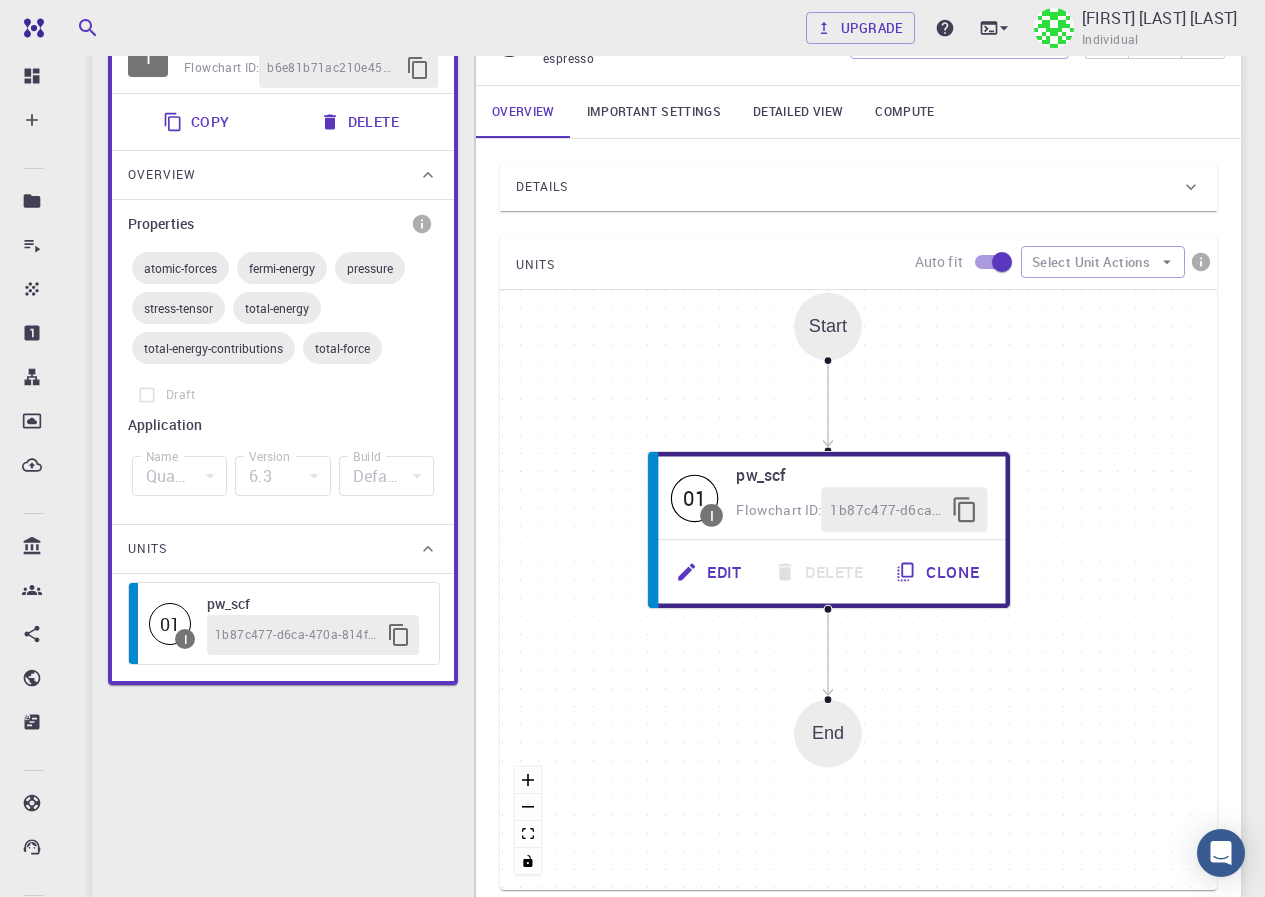 scroll, scrollTop: 99, scrollLeft: 0, axis: vertical 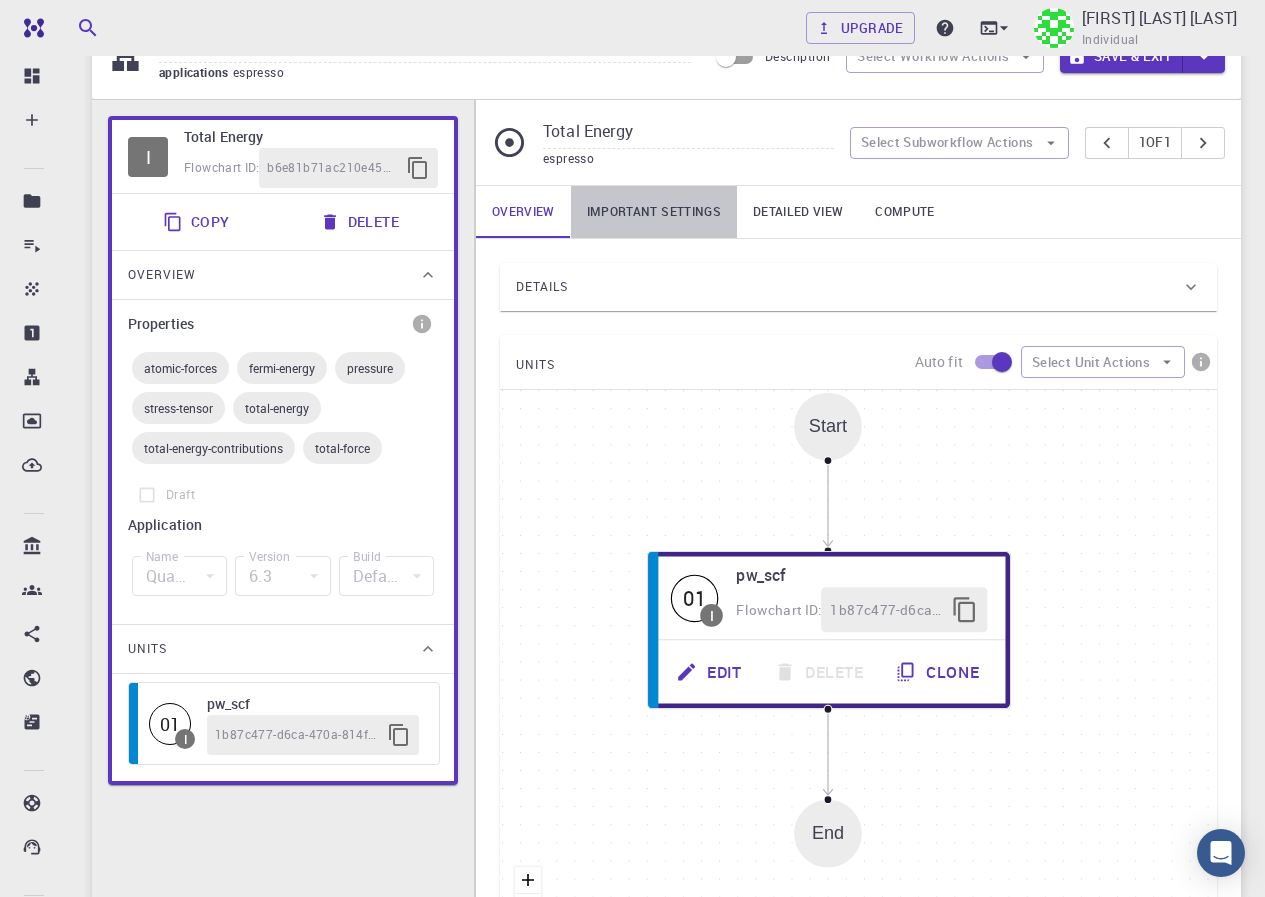 click on "Important settings" at bounding box center (654, 212) 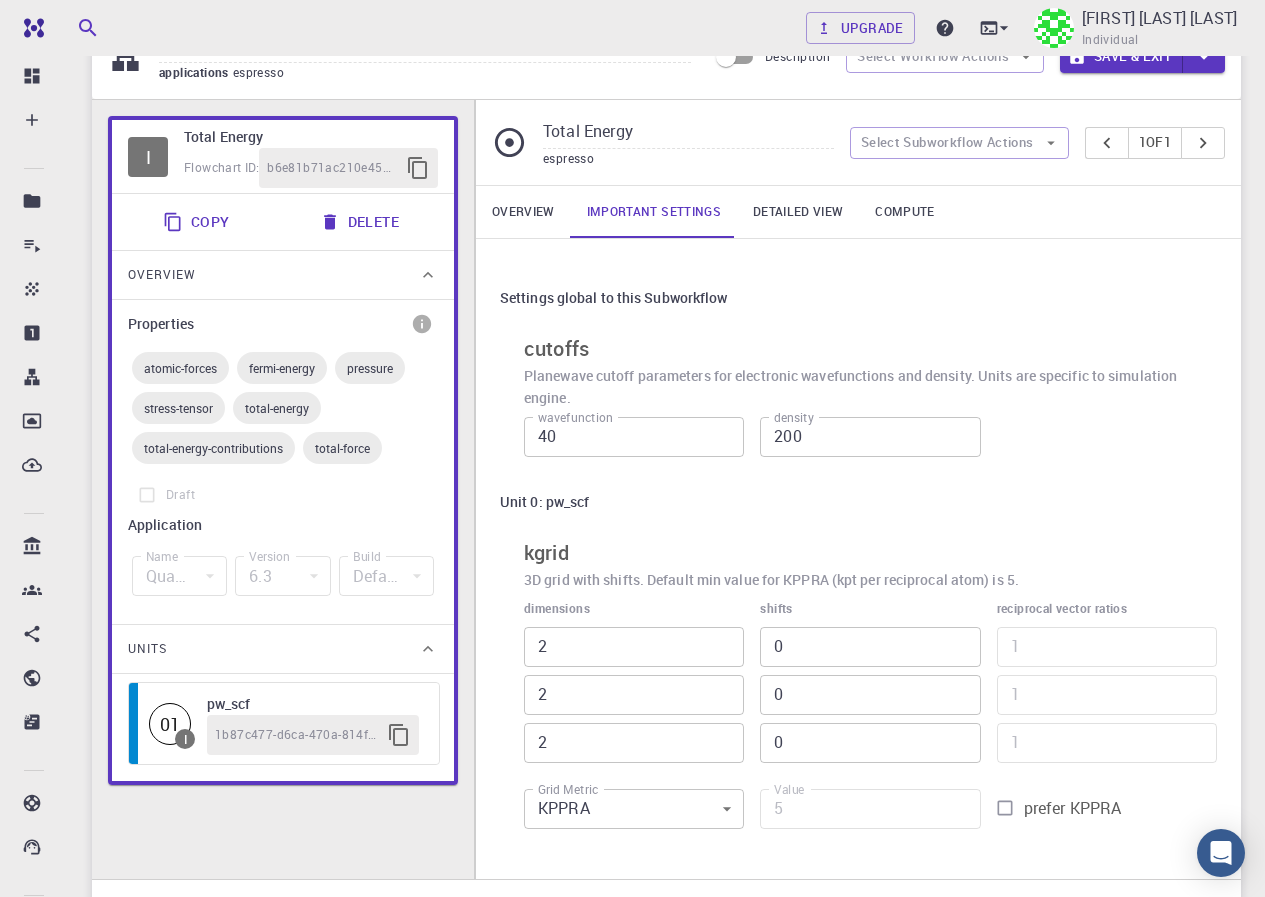 click on "2" at bounding box center [634, 647] 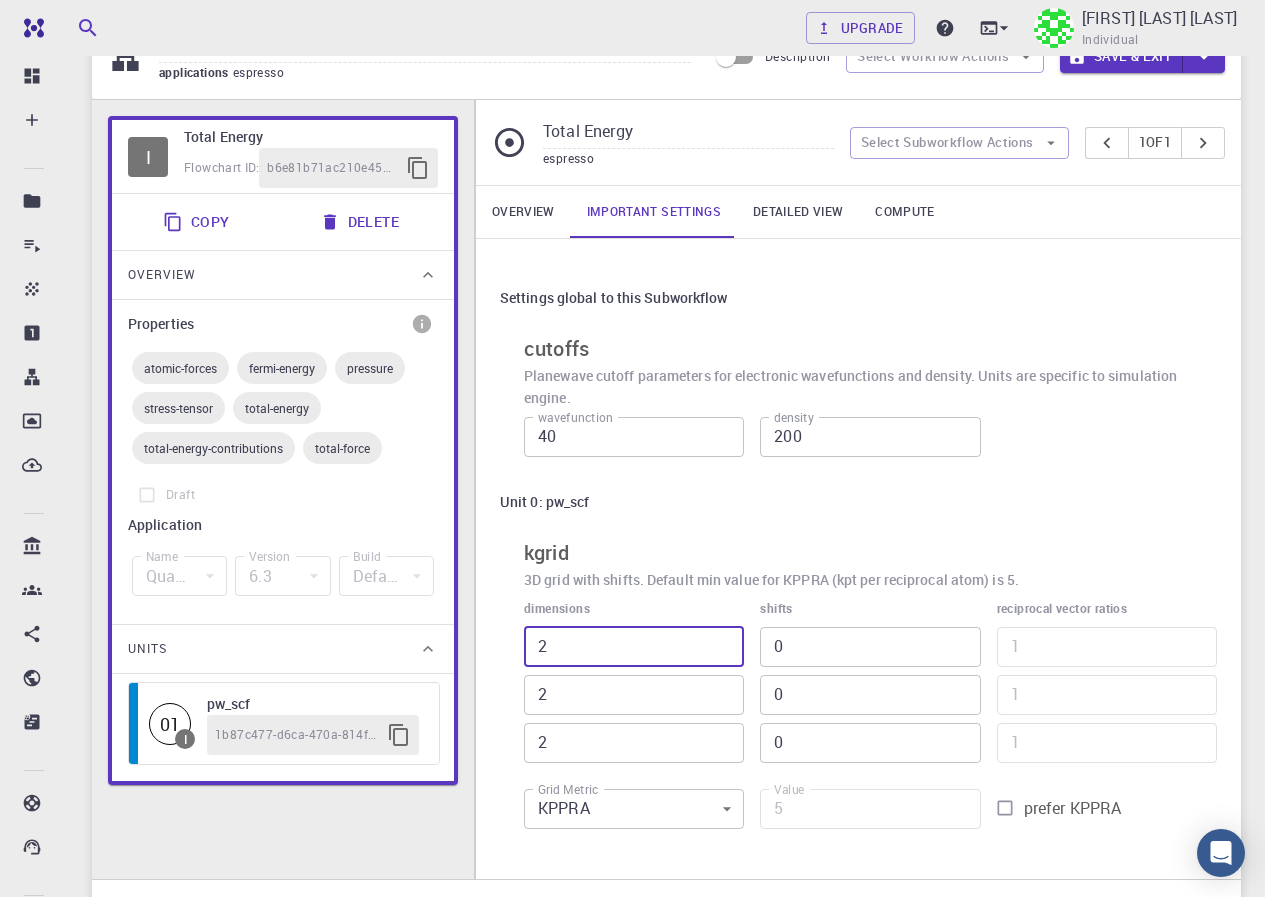 type on "3" 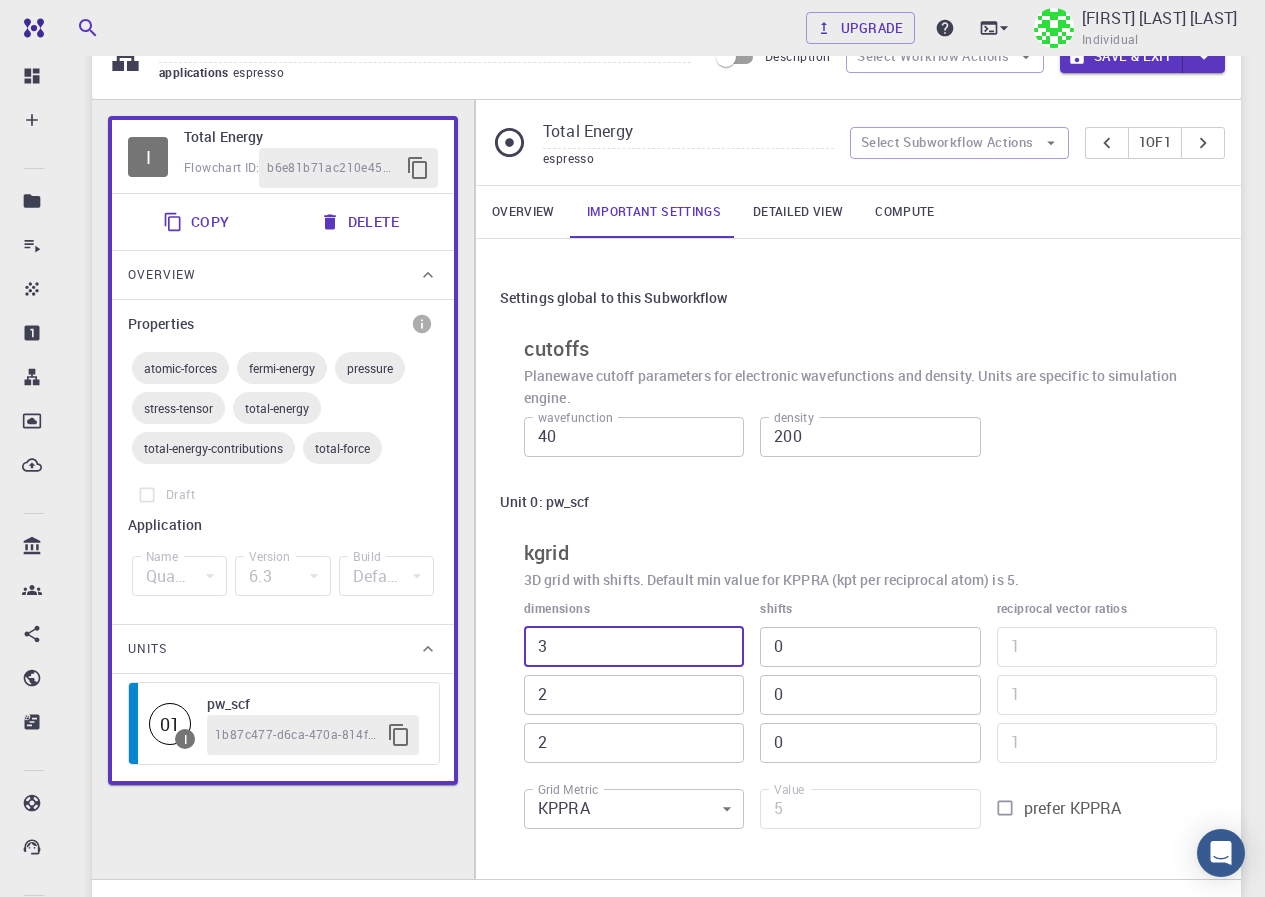 click on "3" at bounding box center [634, 647] 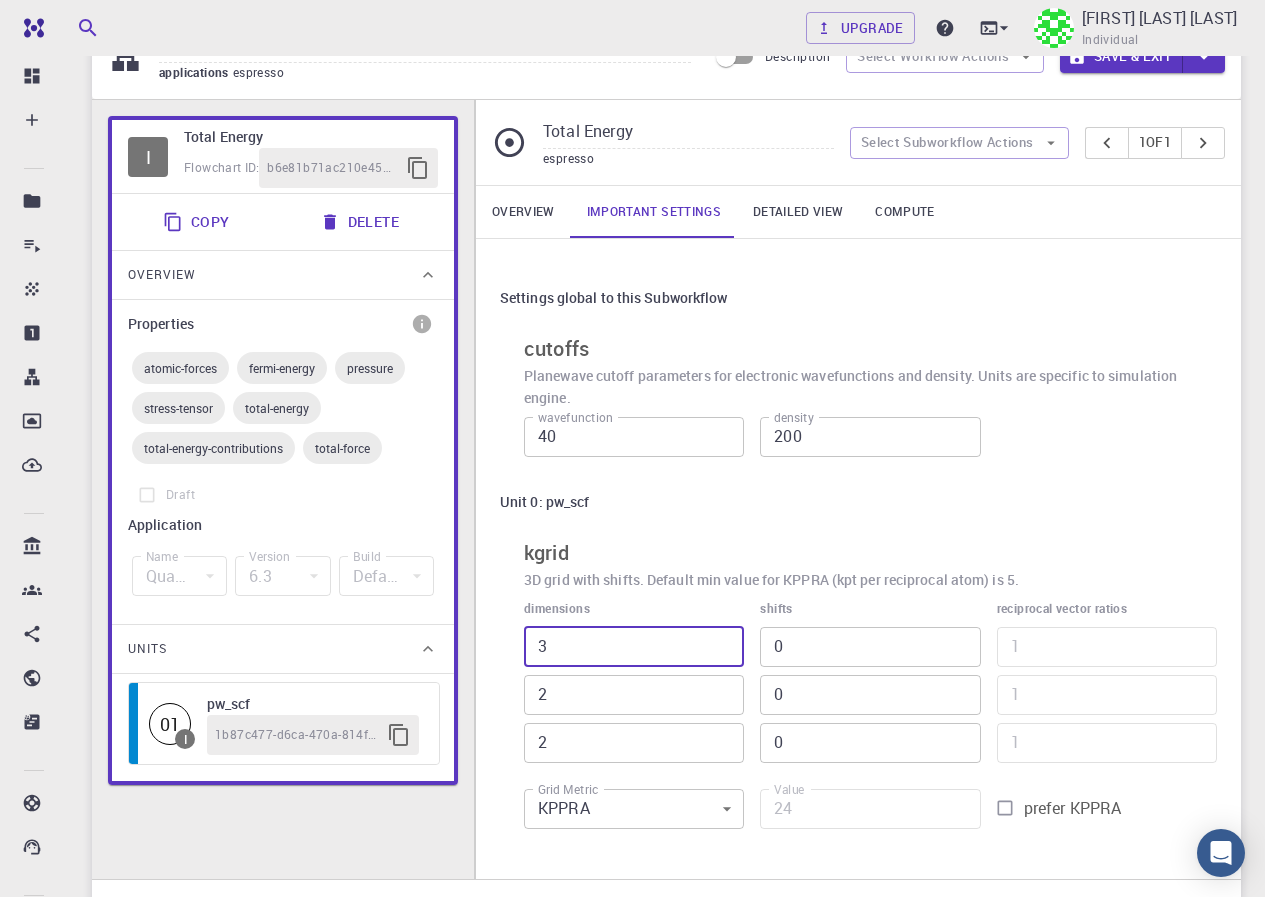 type on "4" 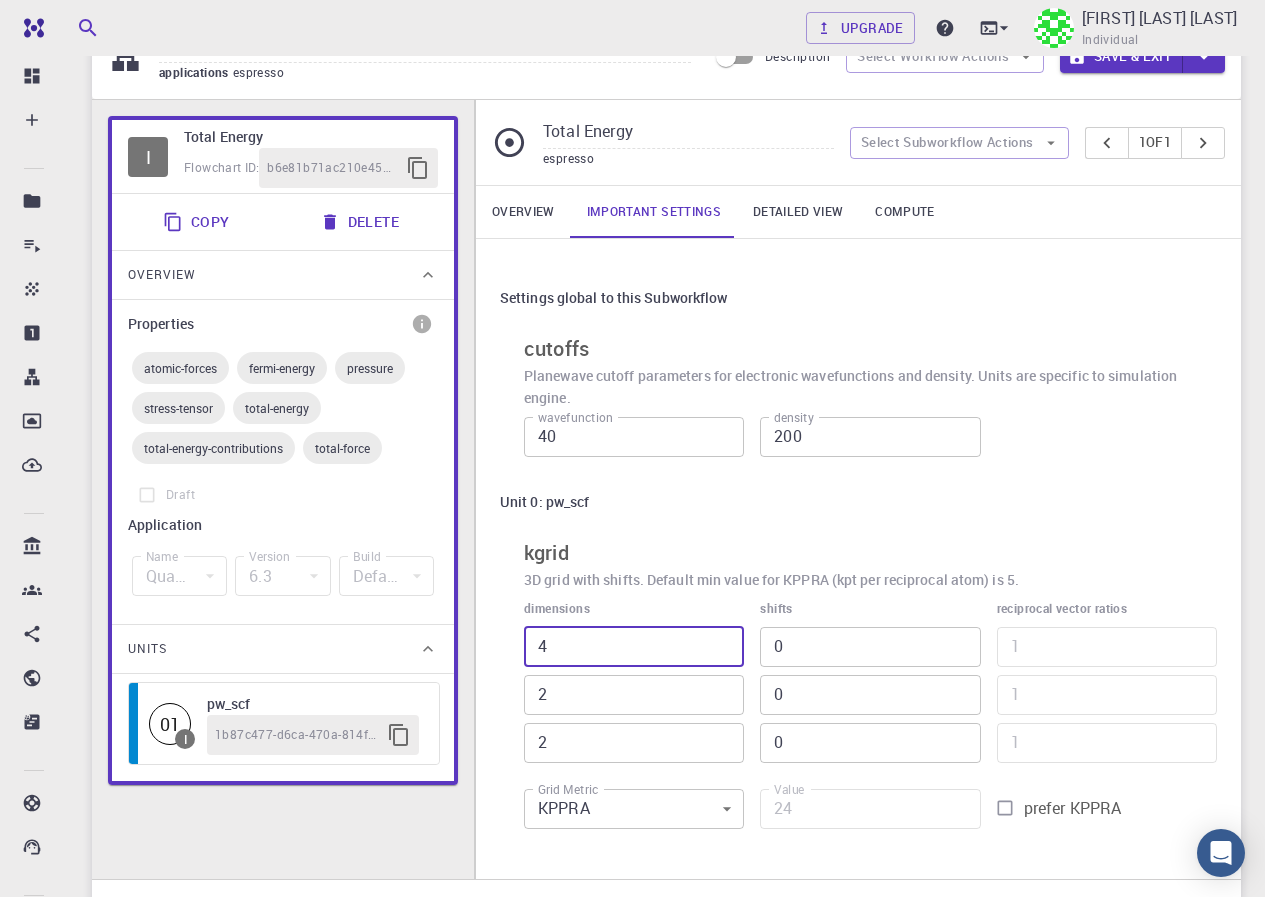 click on "4" at bounding box center (634, 647) 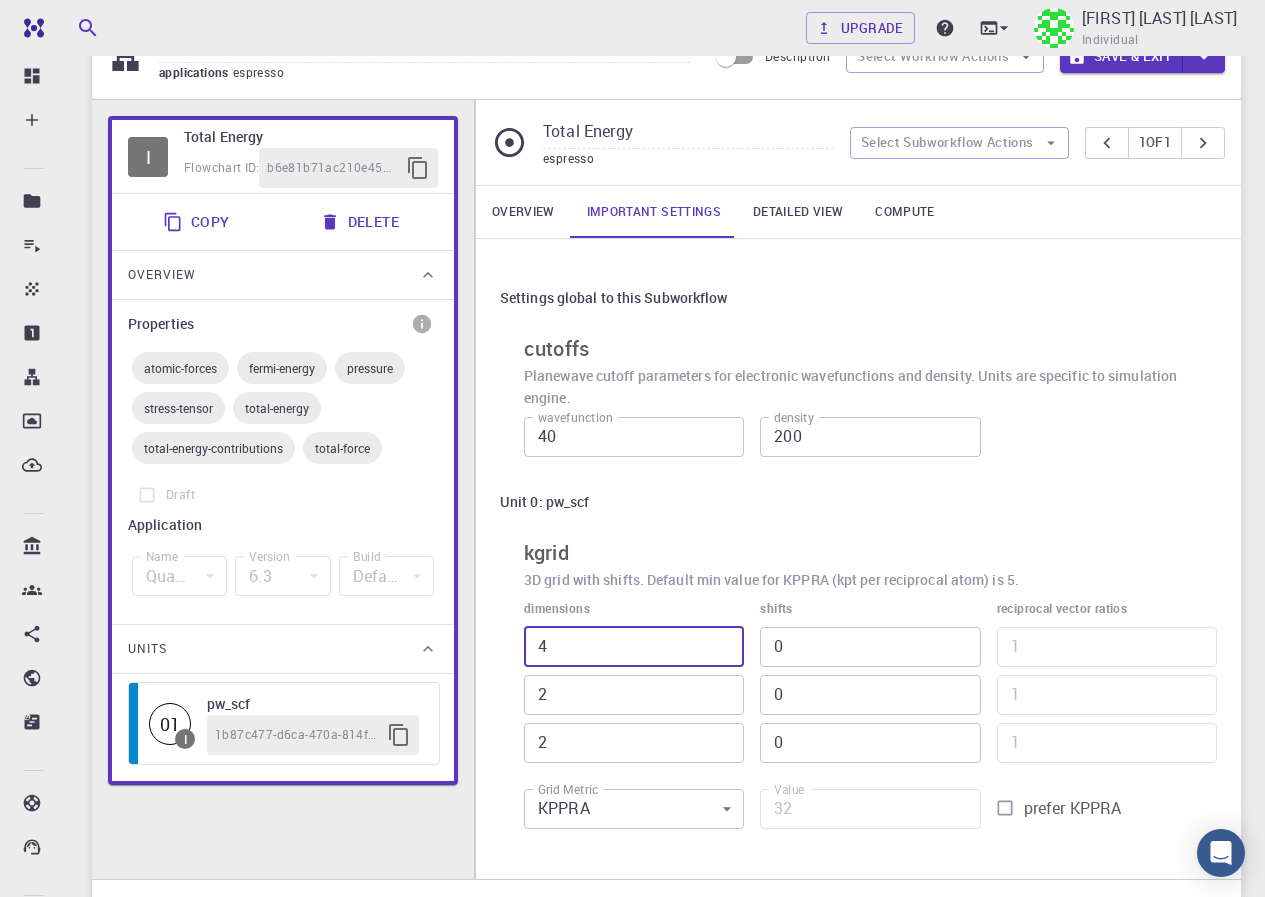 type on "5" 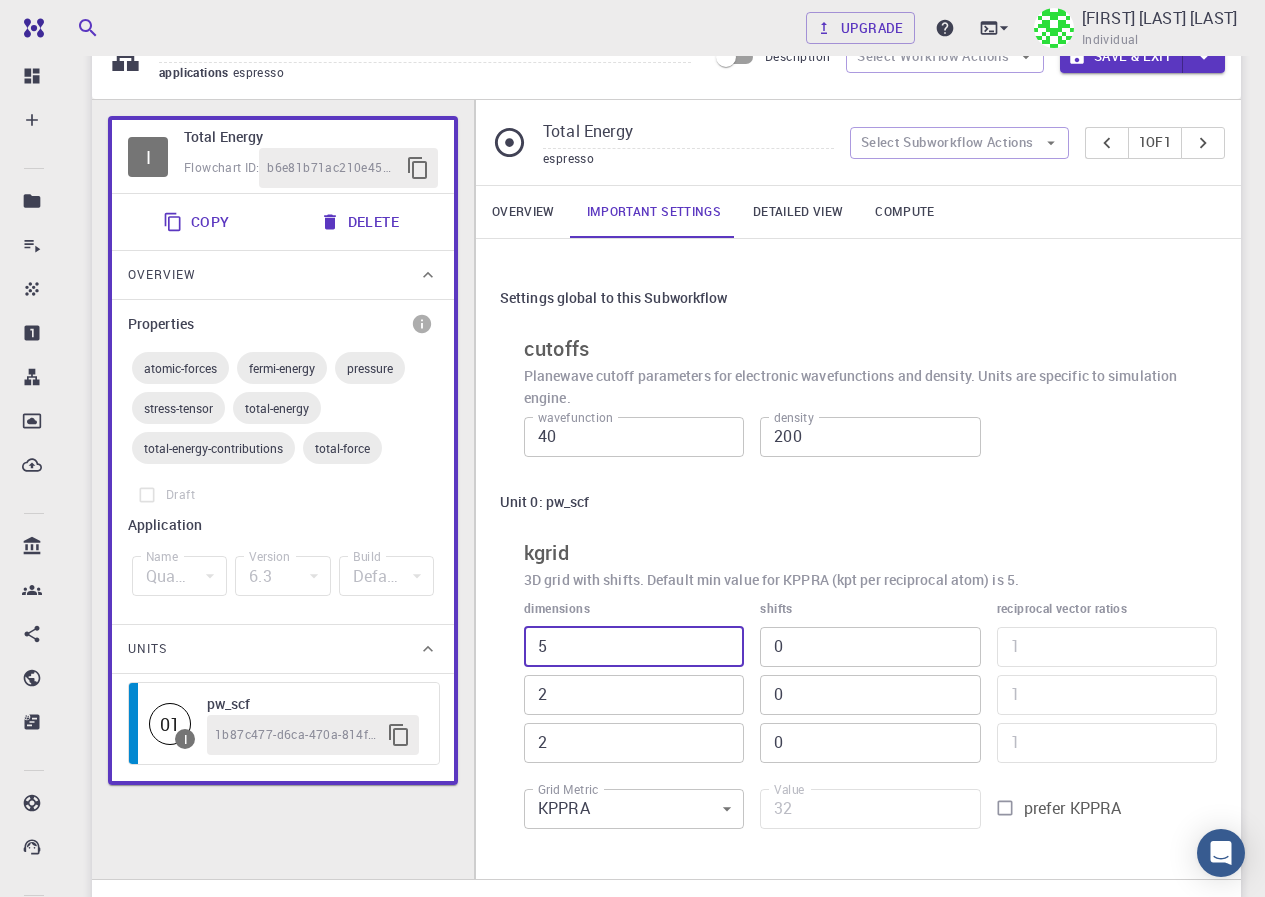 click on "5" at bounding box center (634, 647) 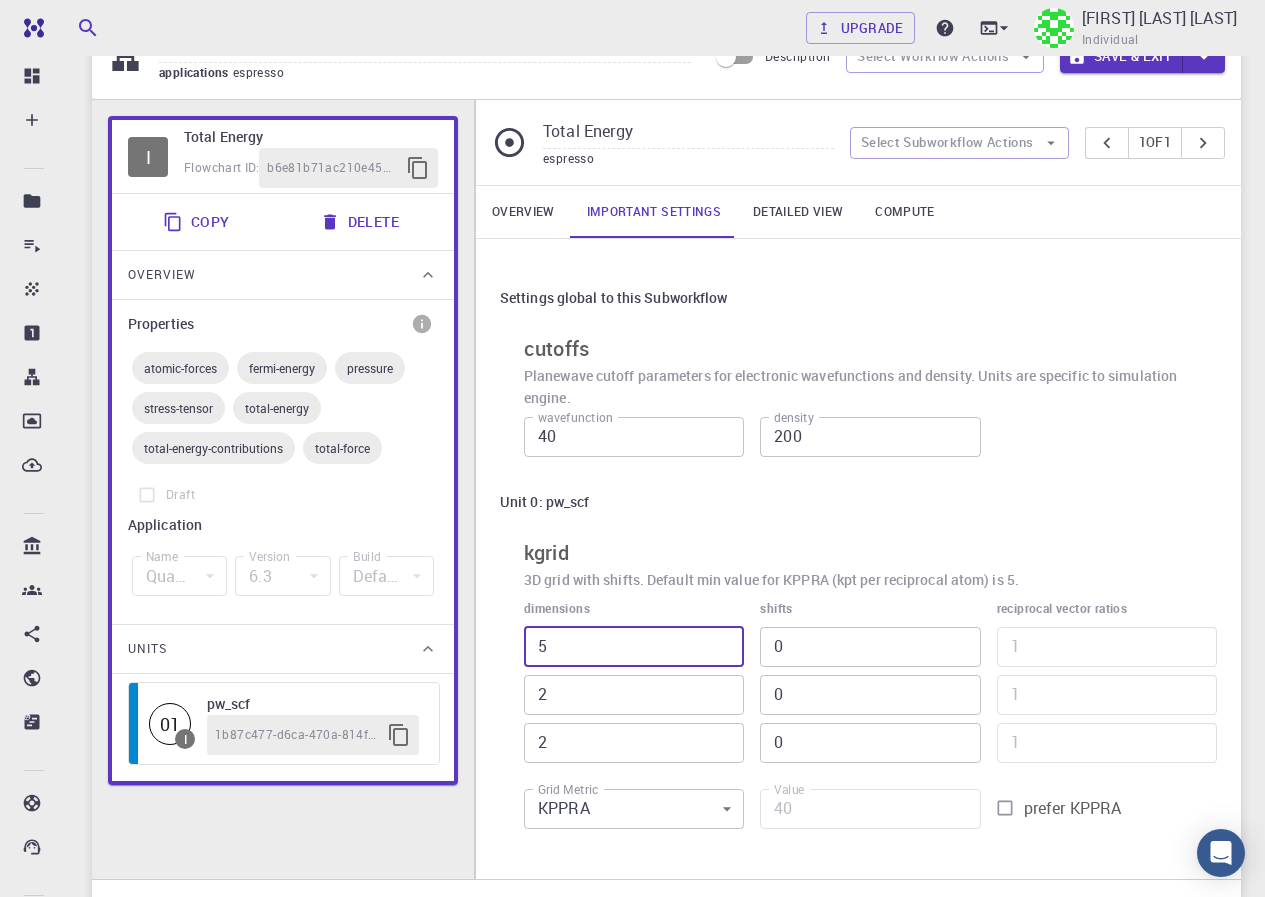type on "6" 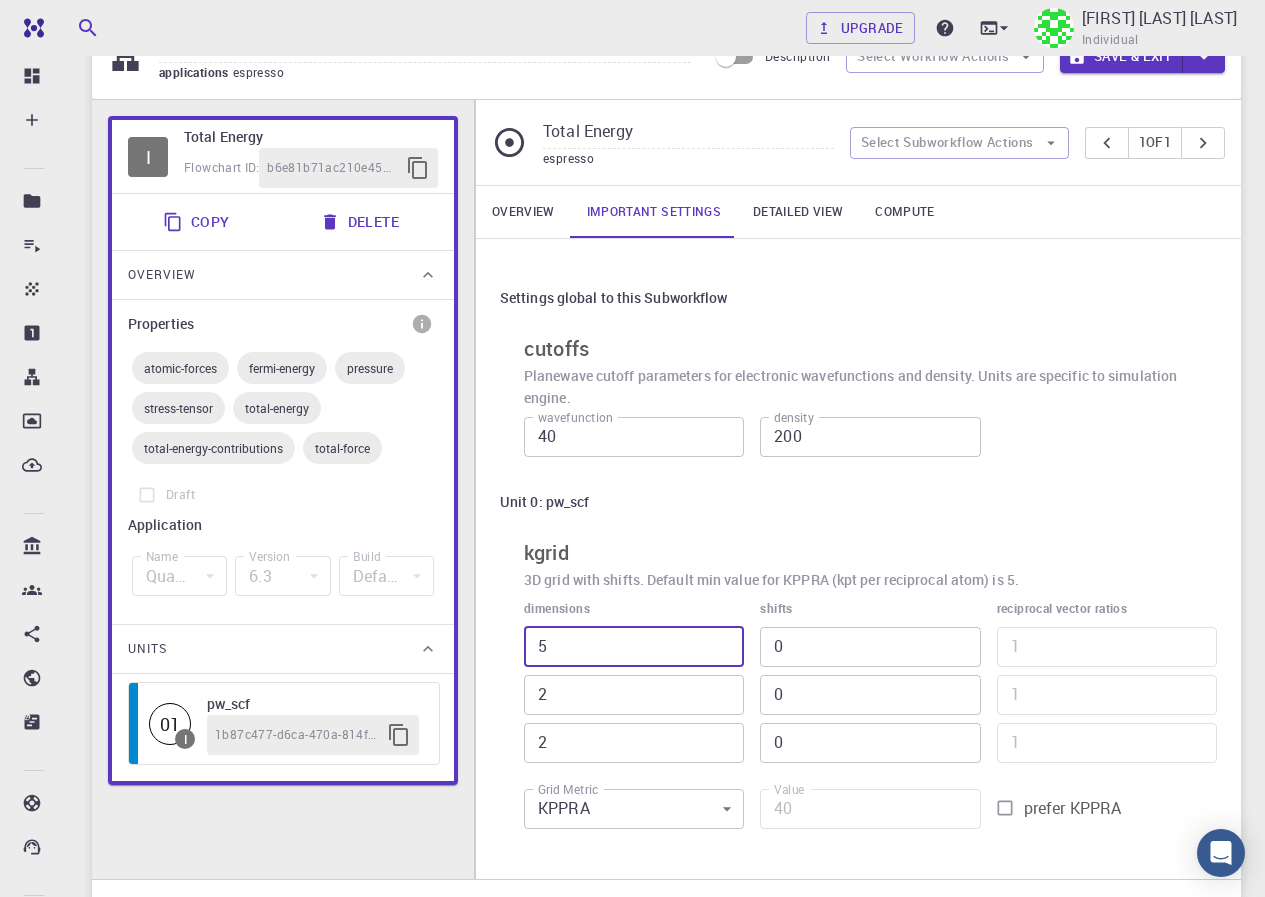 type on "48" 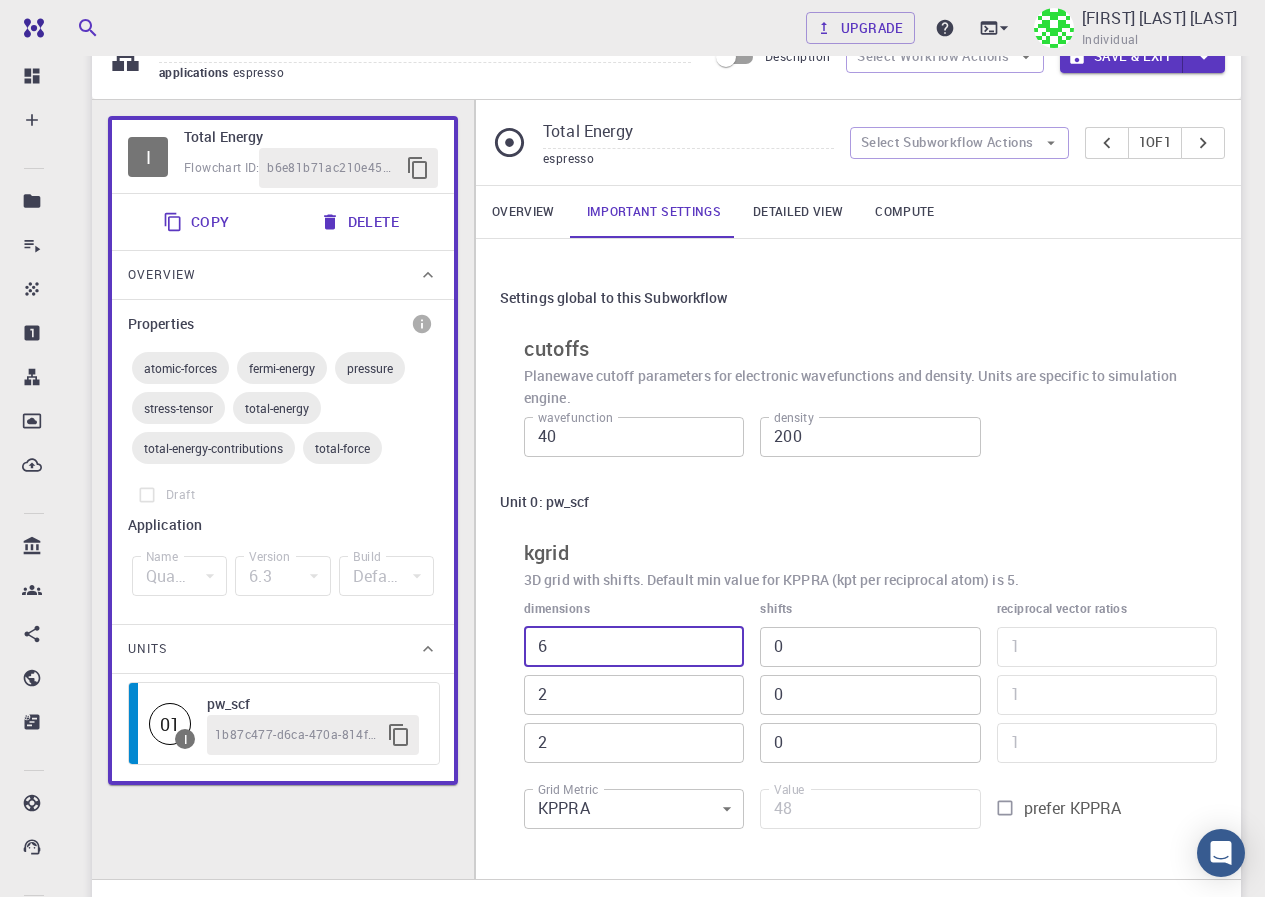 type on "6" 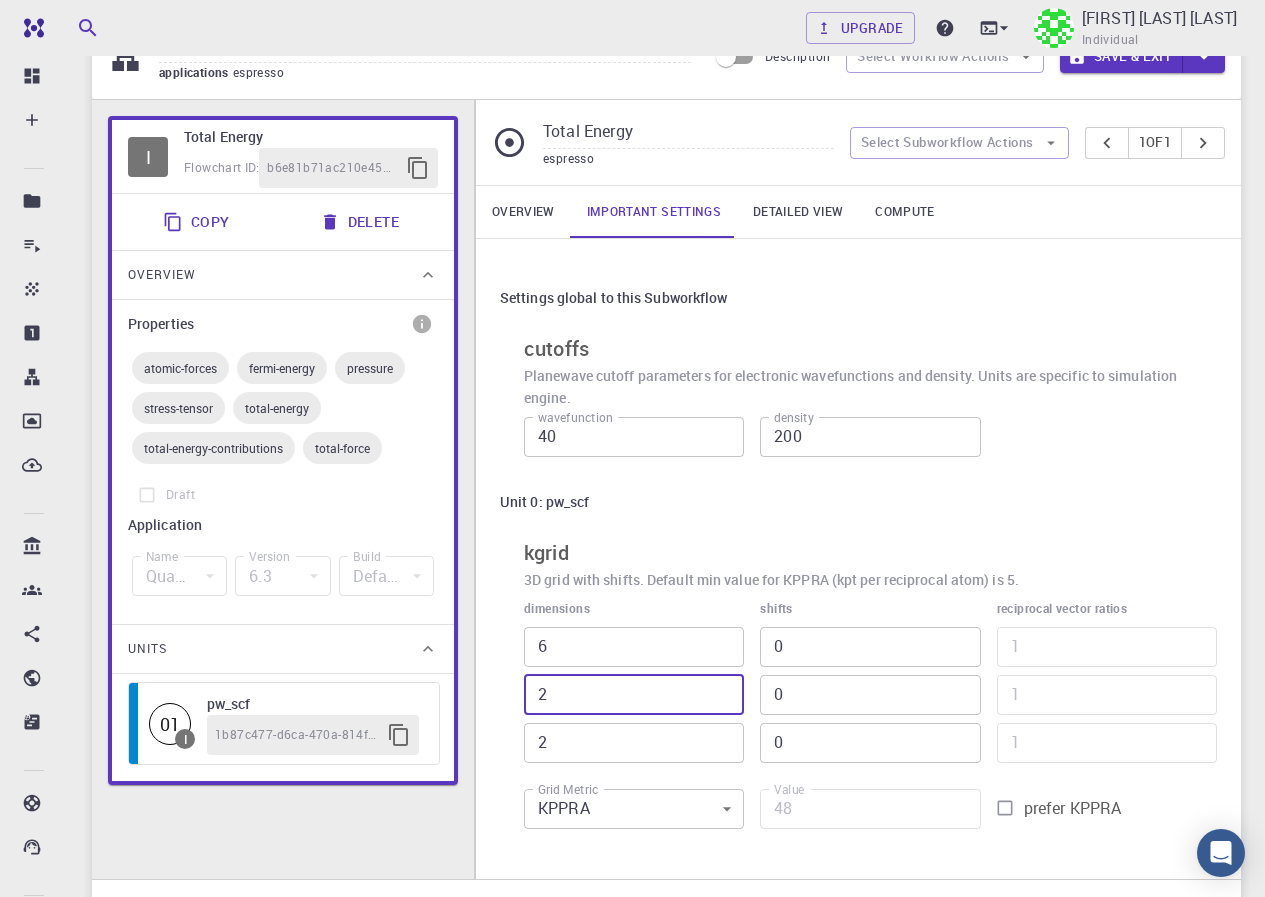 type on "26" 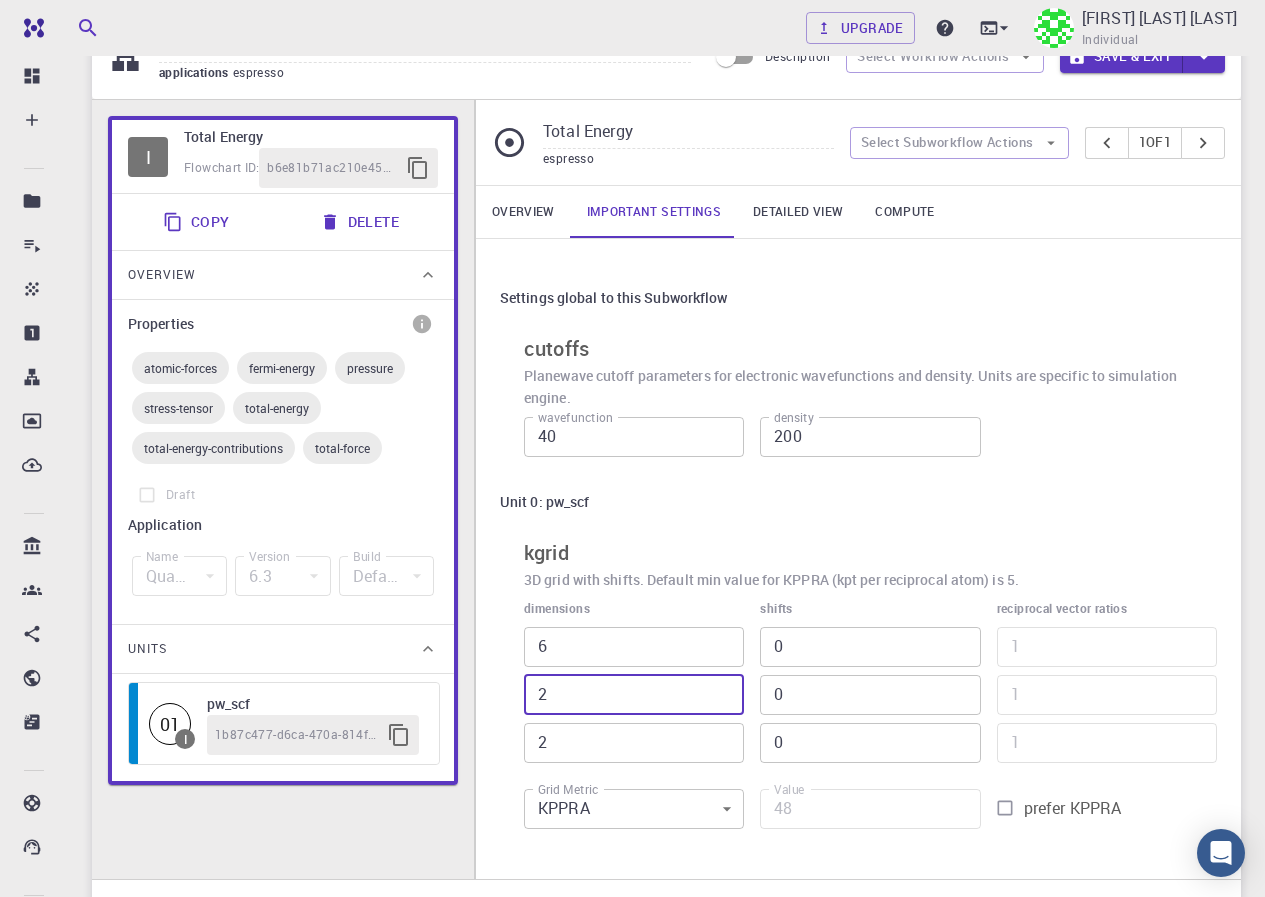 type on "624" 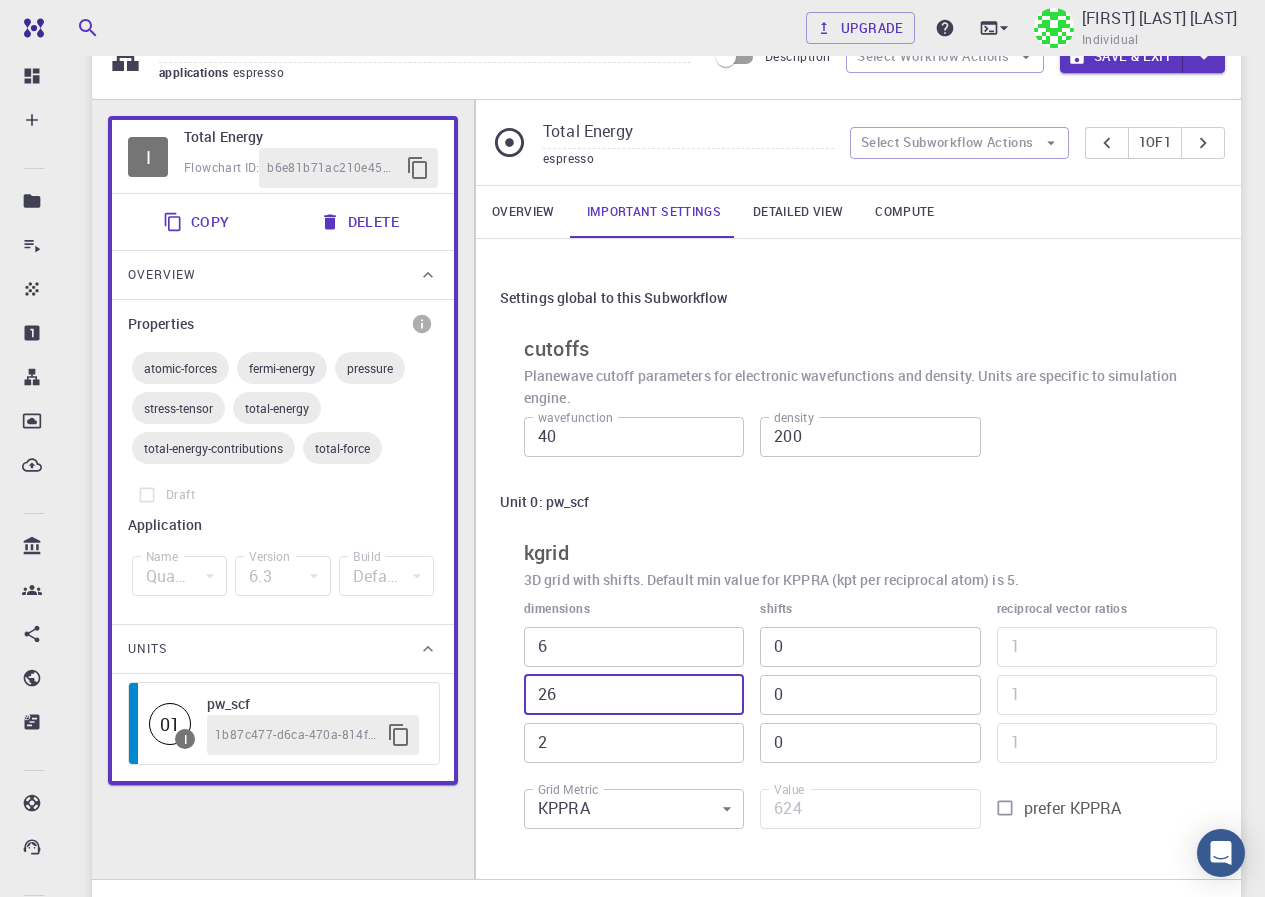 type on "2" 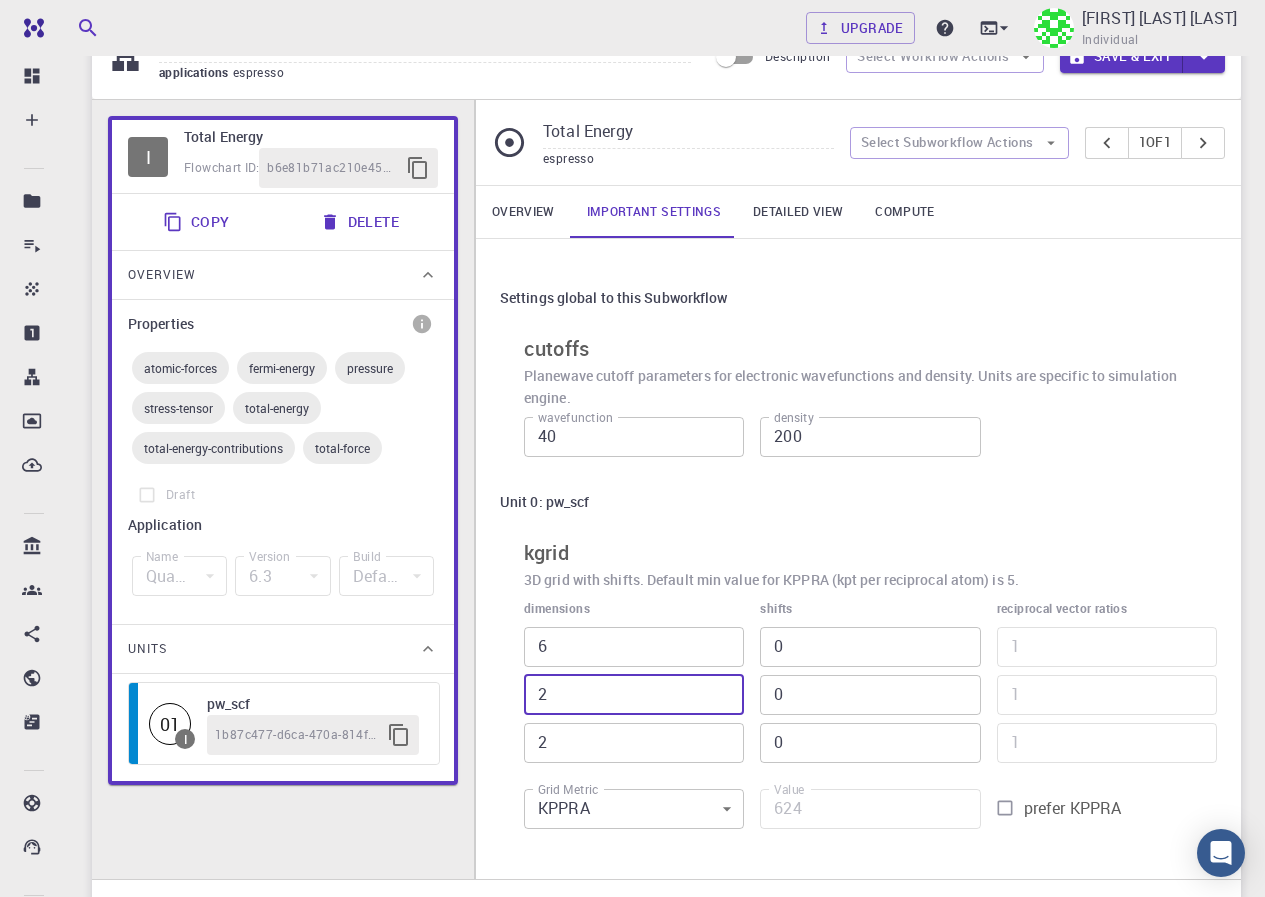 type on "48" 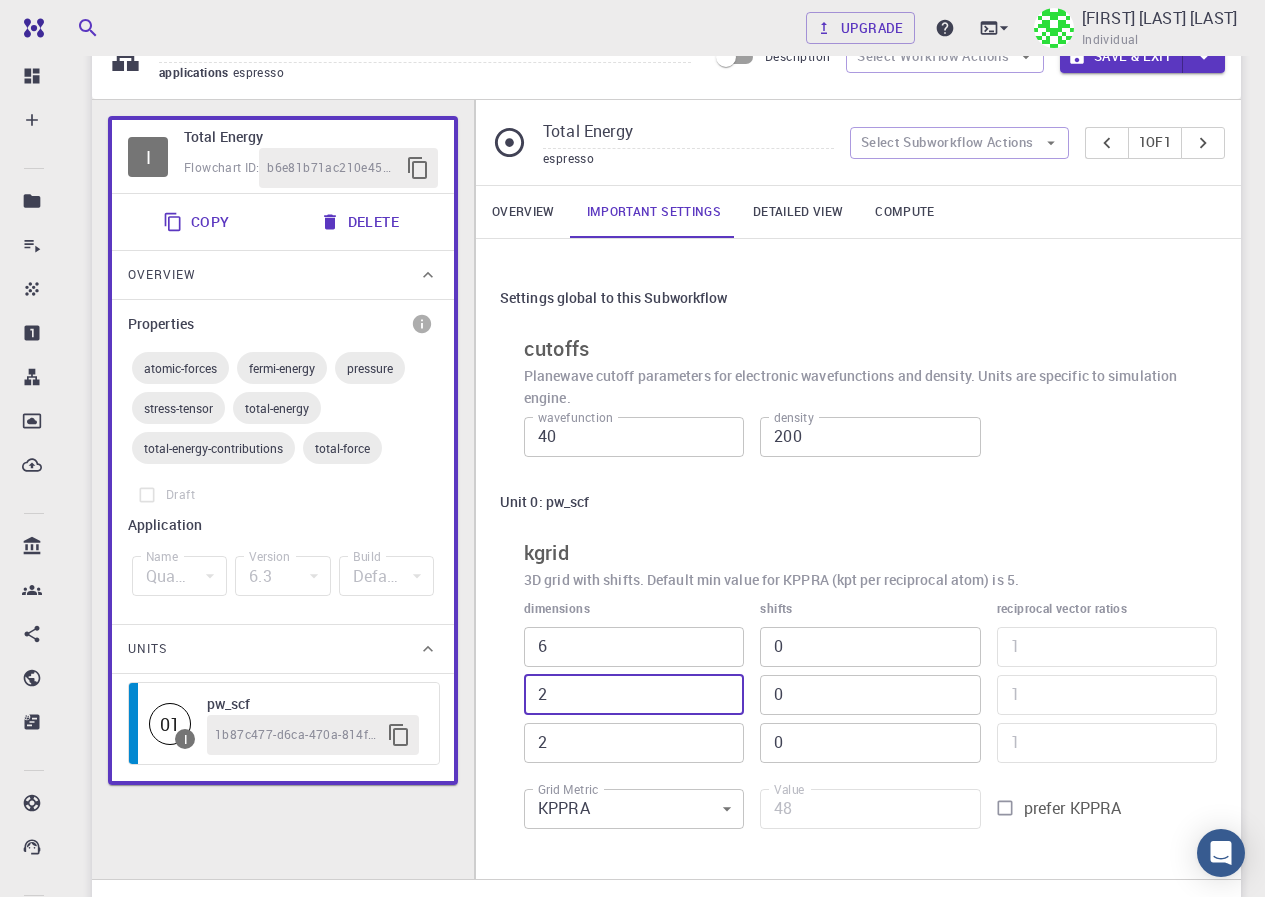 type on "1" 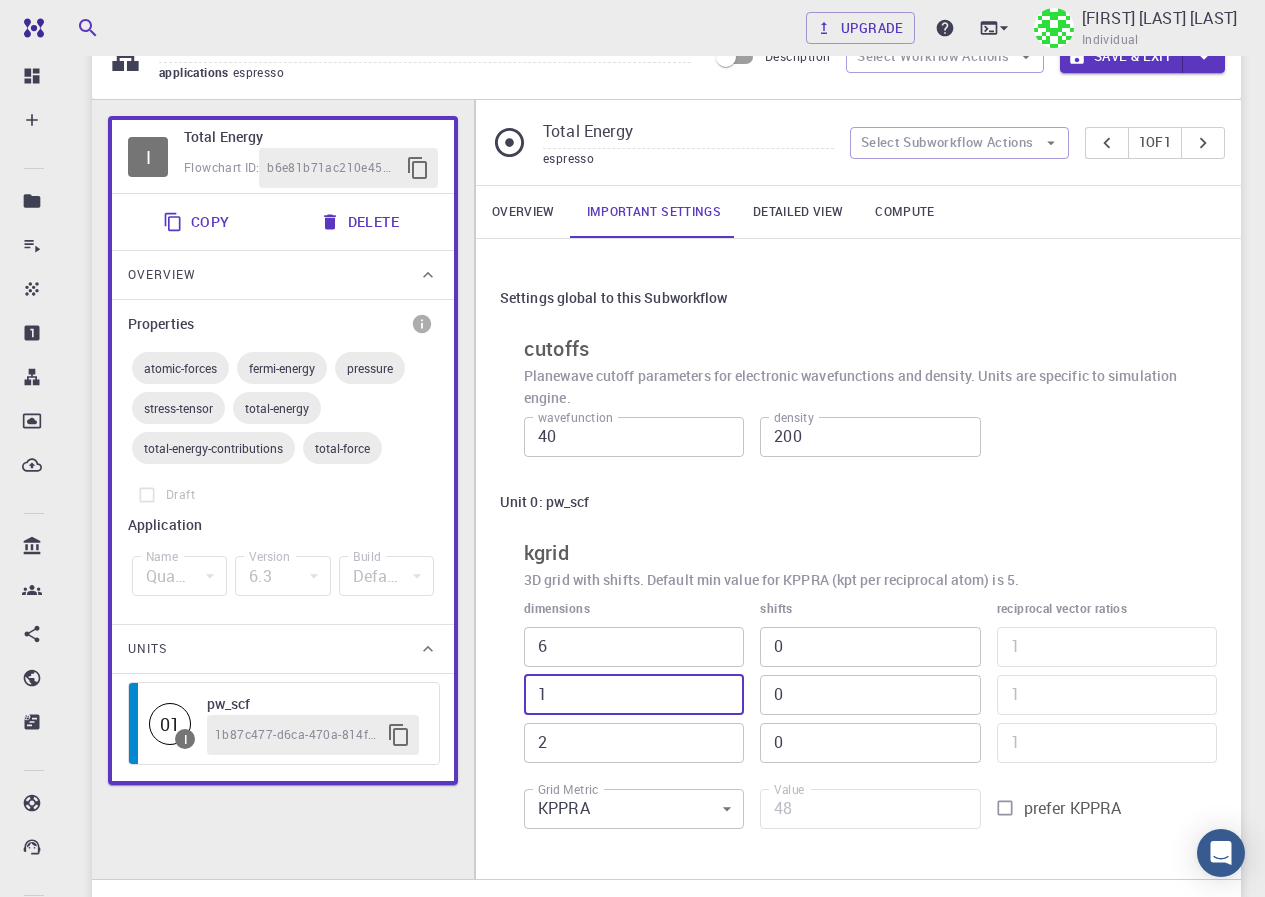 type on "24" 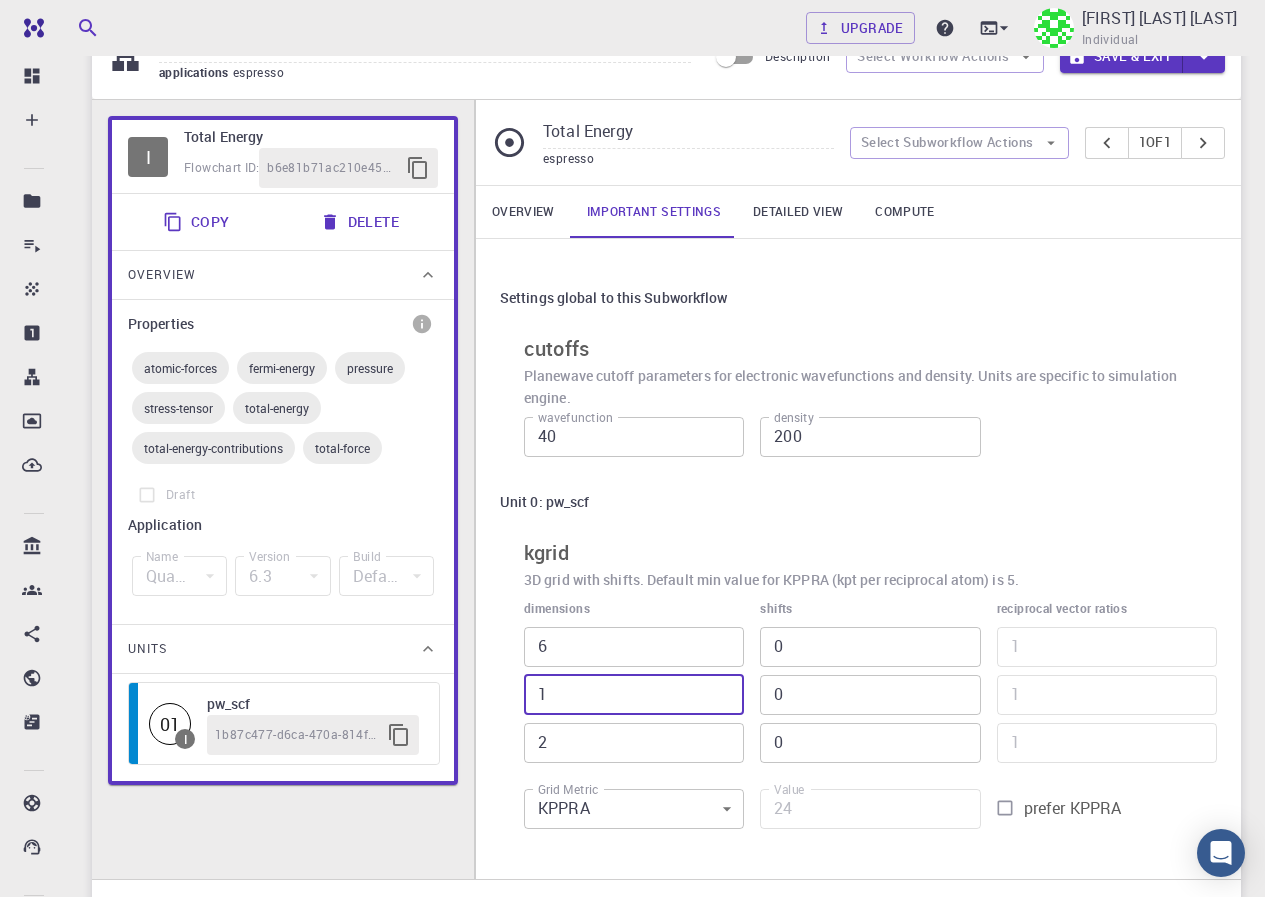 type on "16" 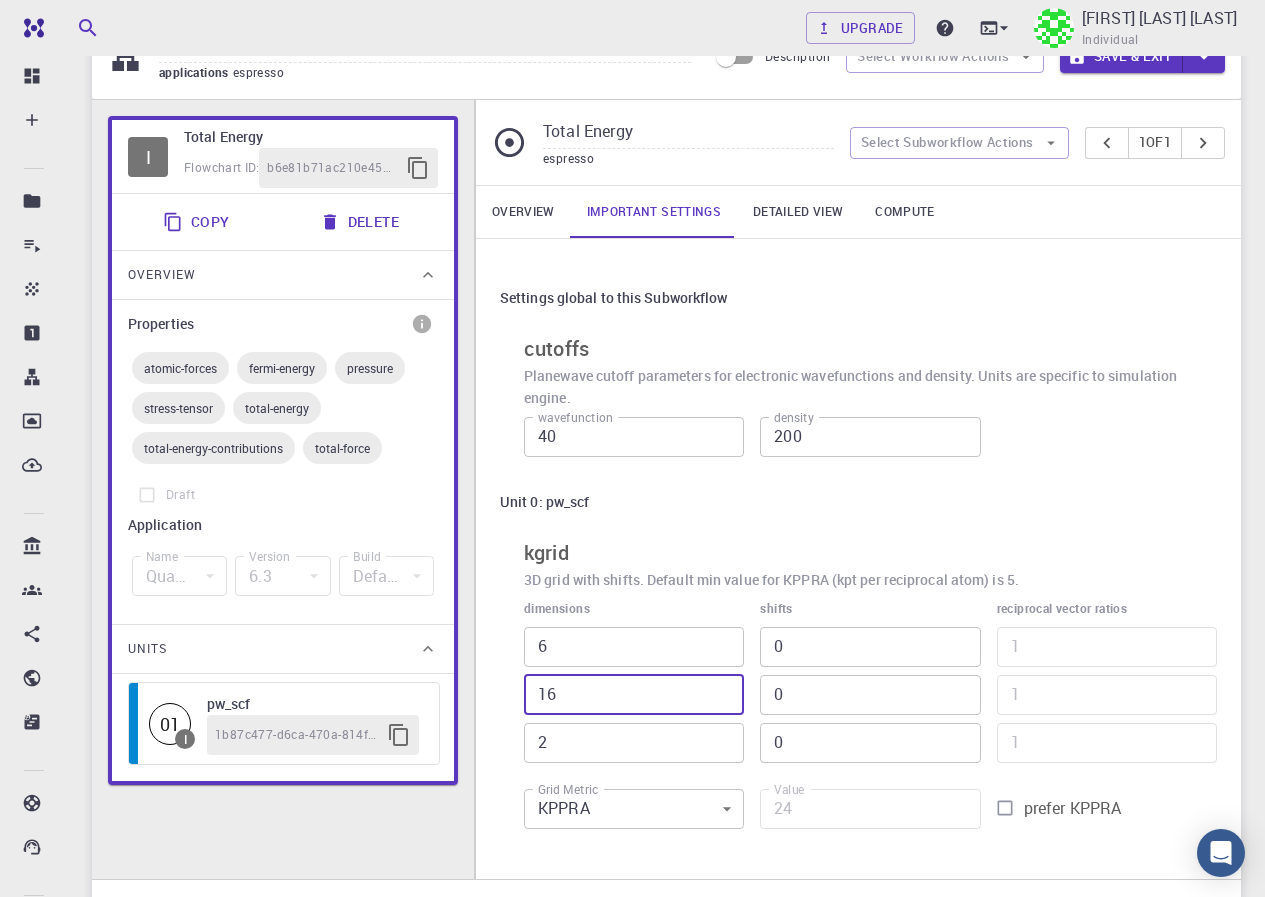type on "384" 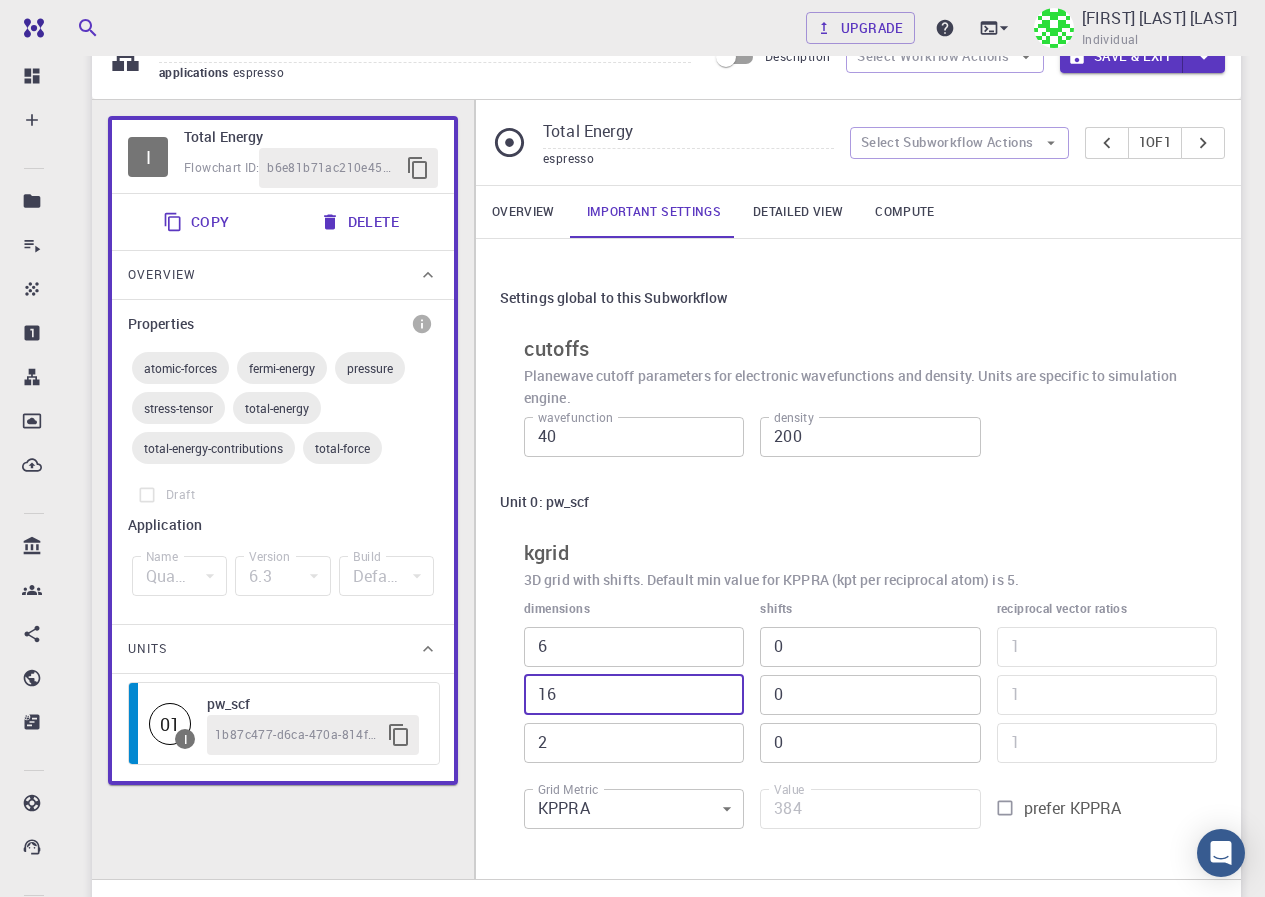 click on "16" at bounding box center (634, 695) 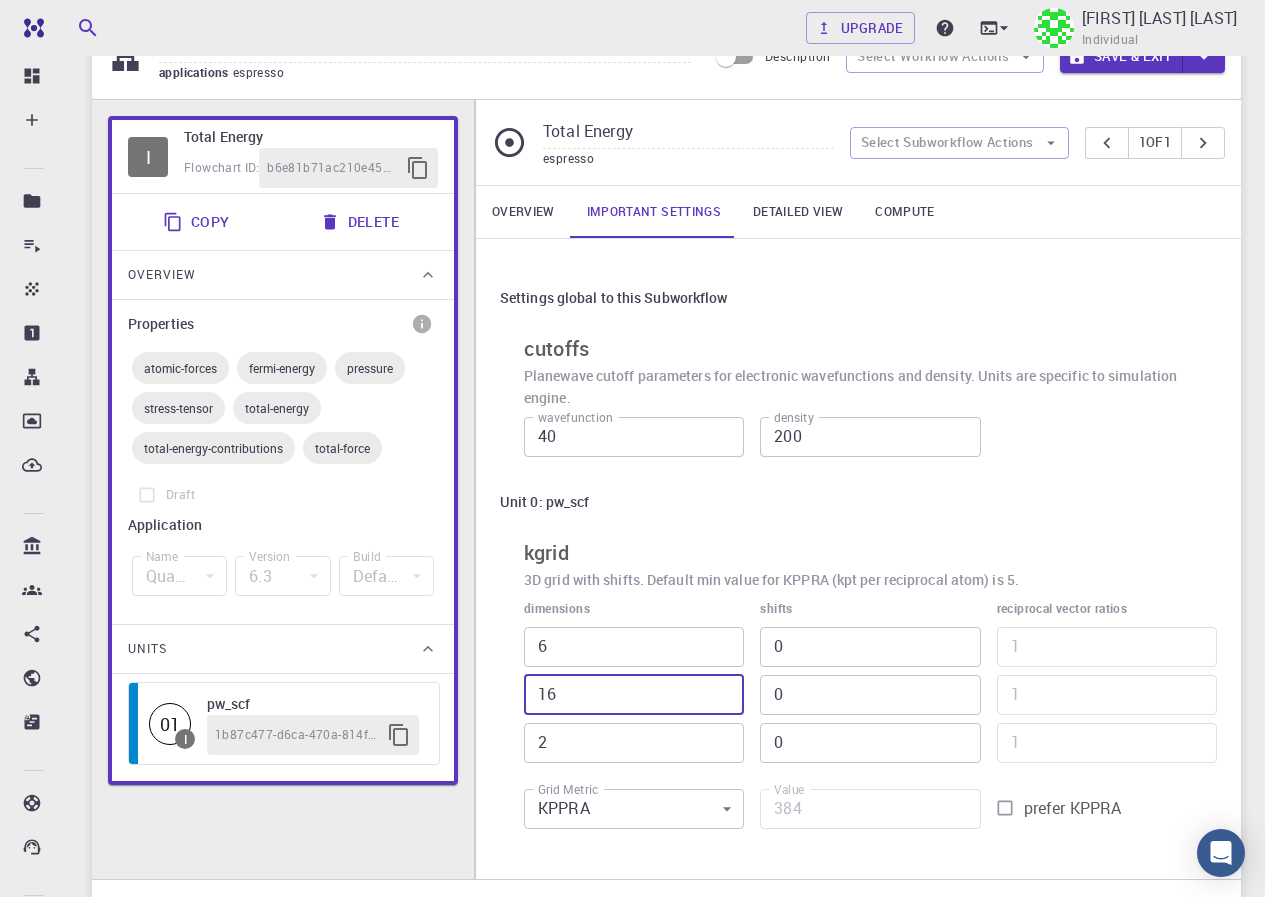 type on "6" 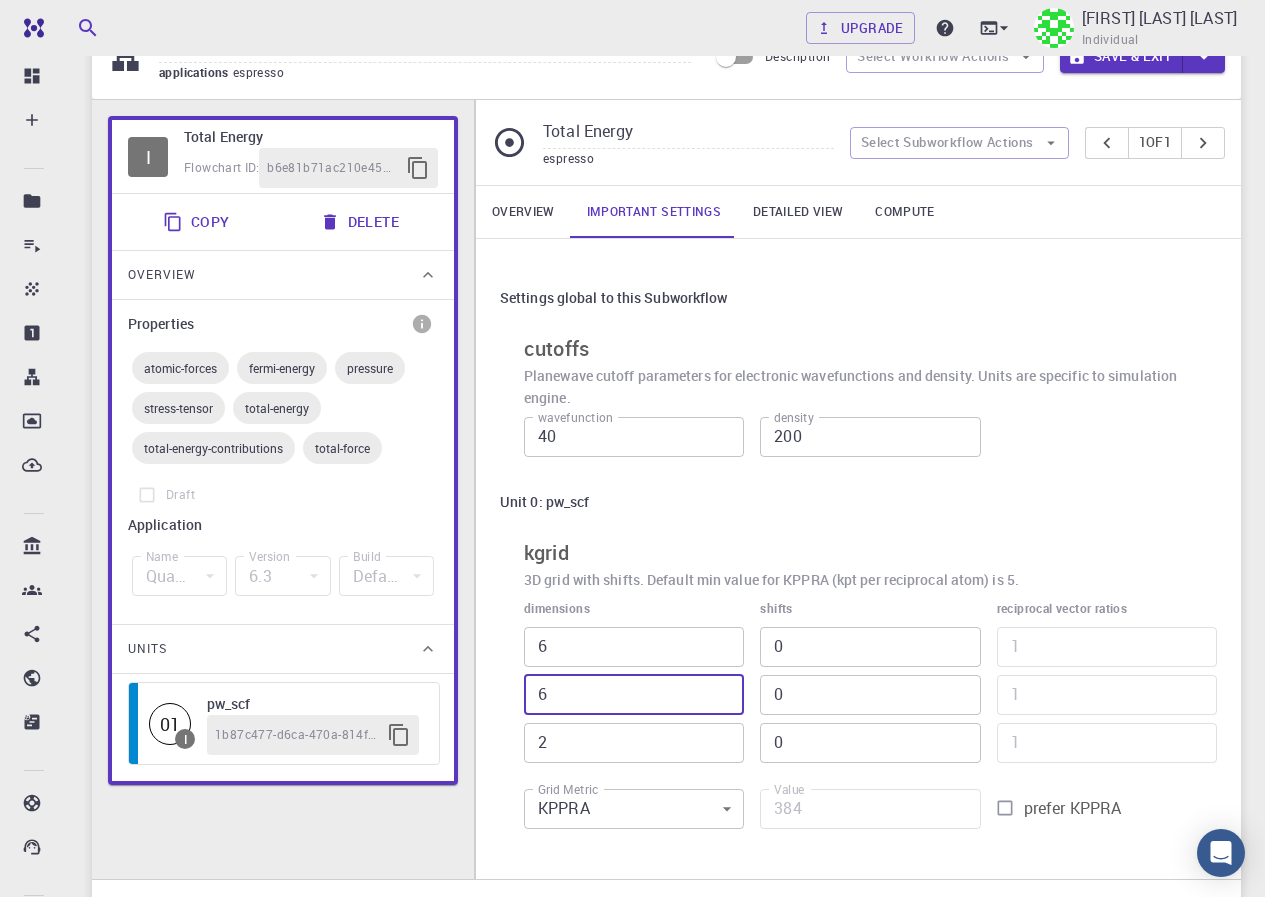 type on "144" 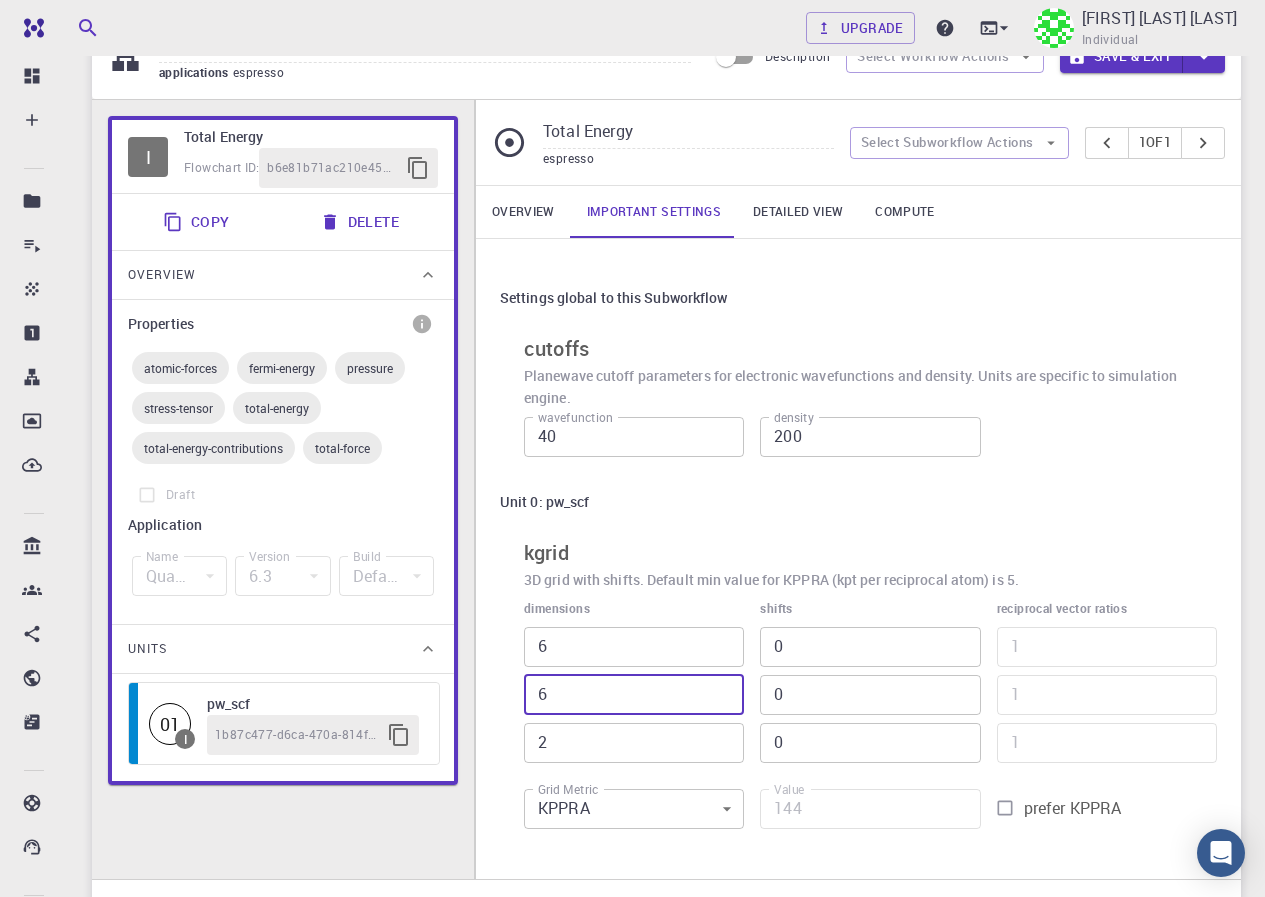 type on "6" 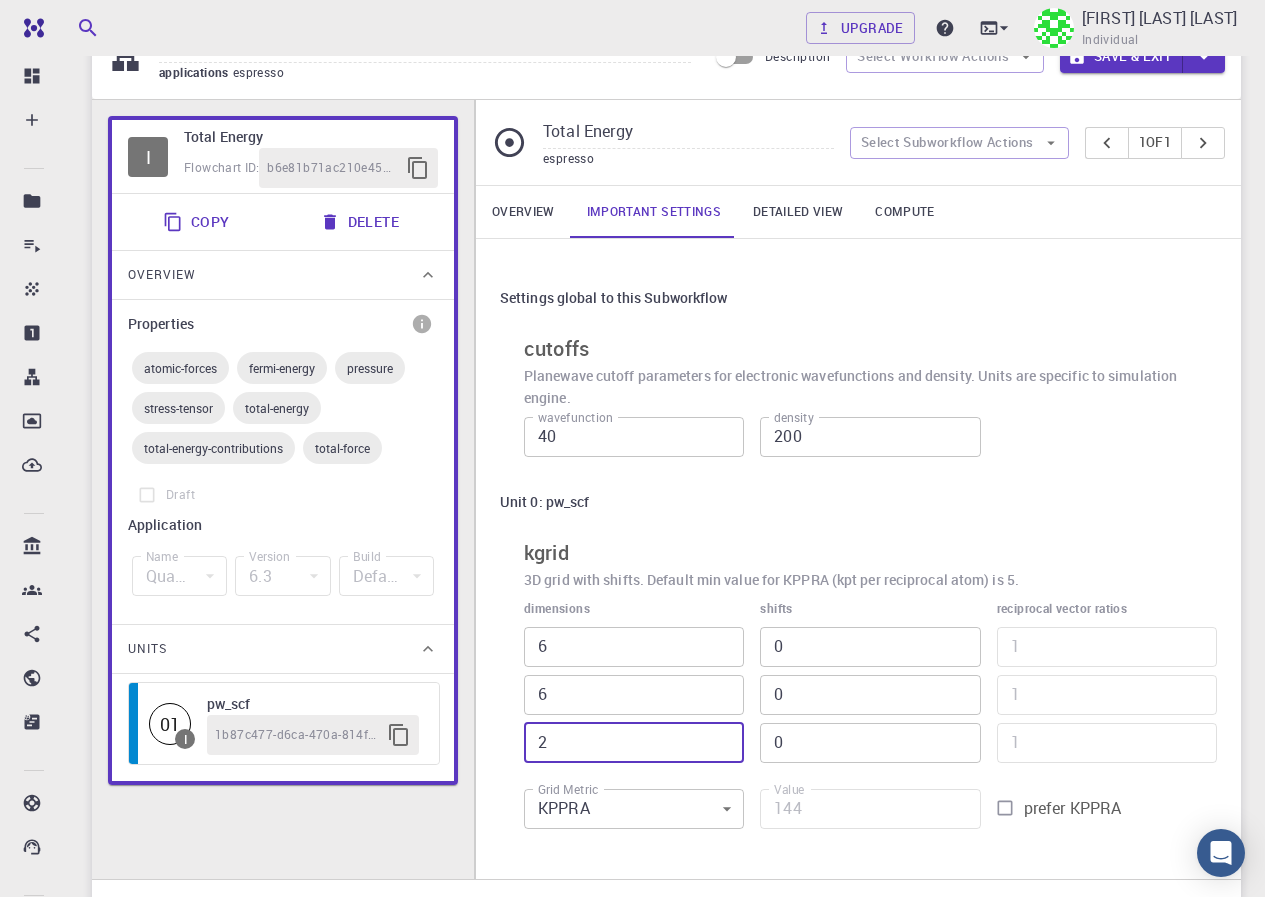 click on "2" at bounding box center (634, 743) 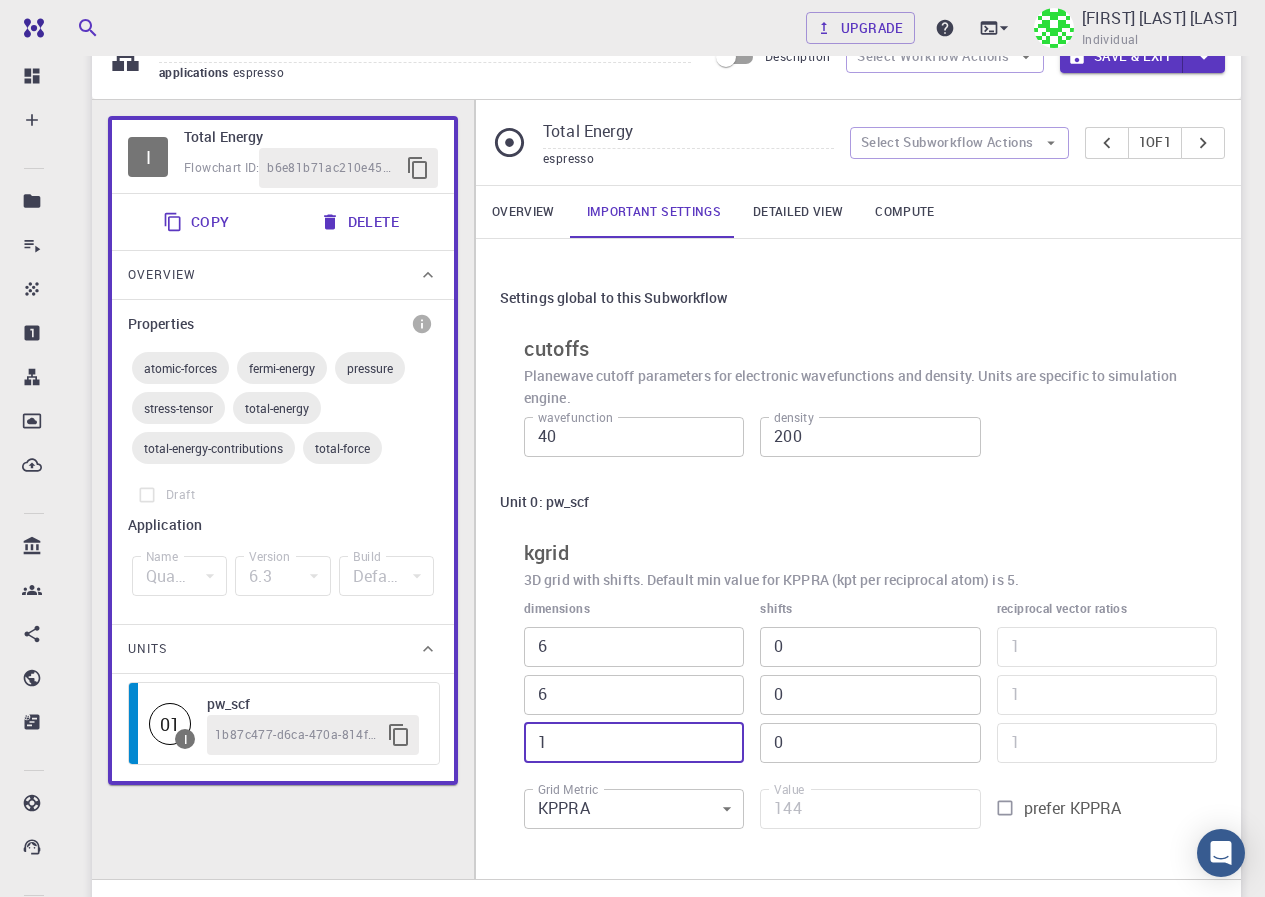 type on "72" 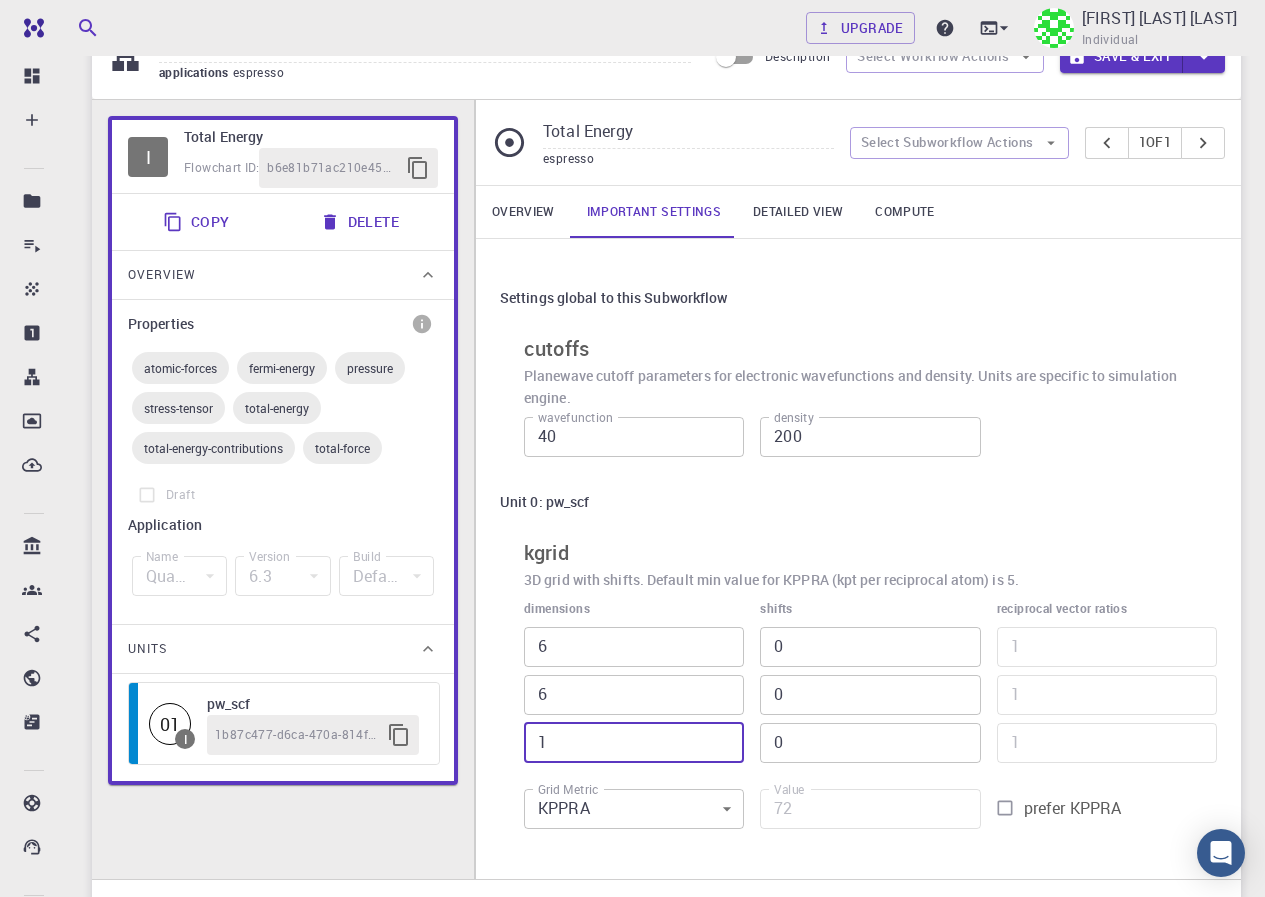 type on "16" 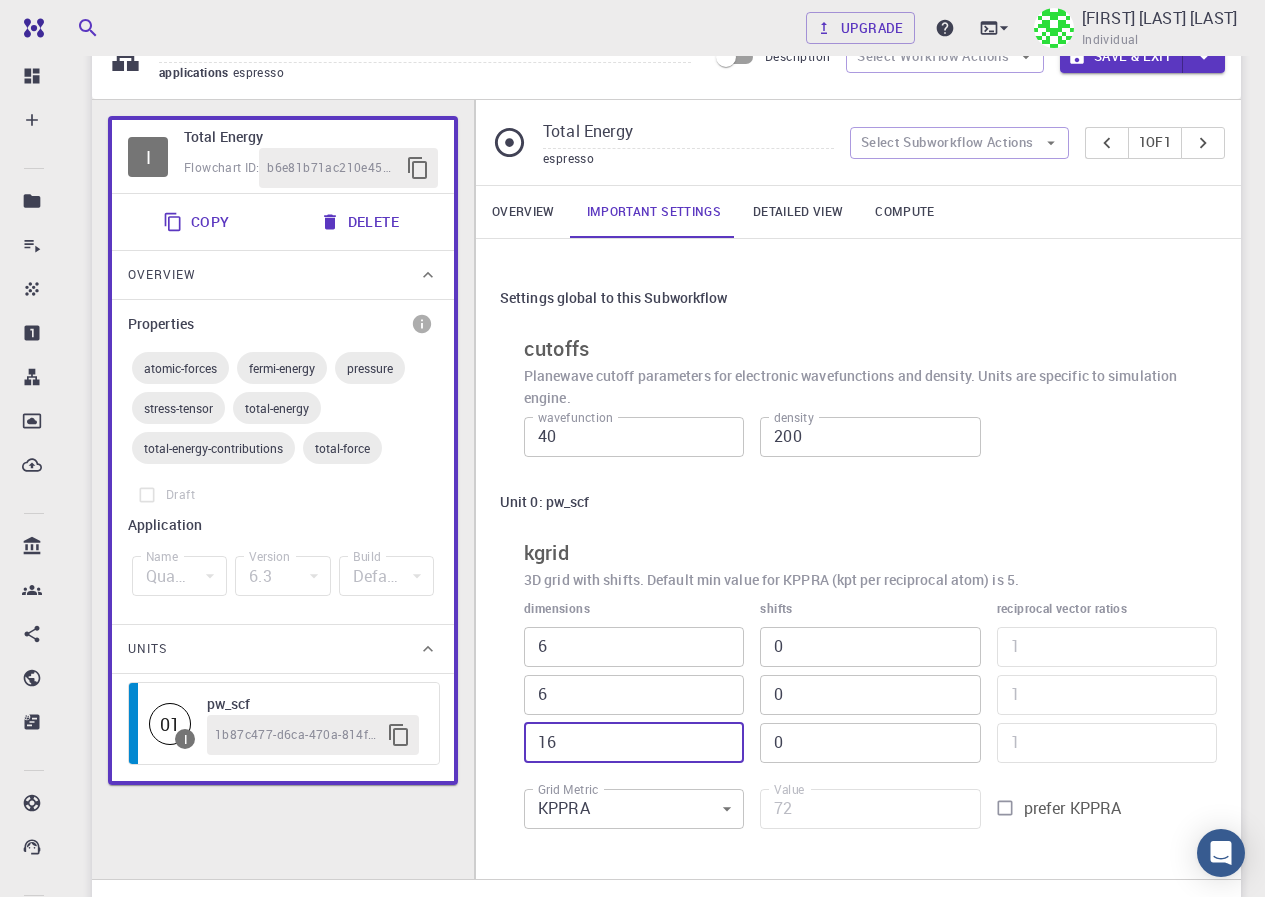 type on "1152" 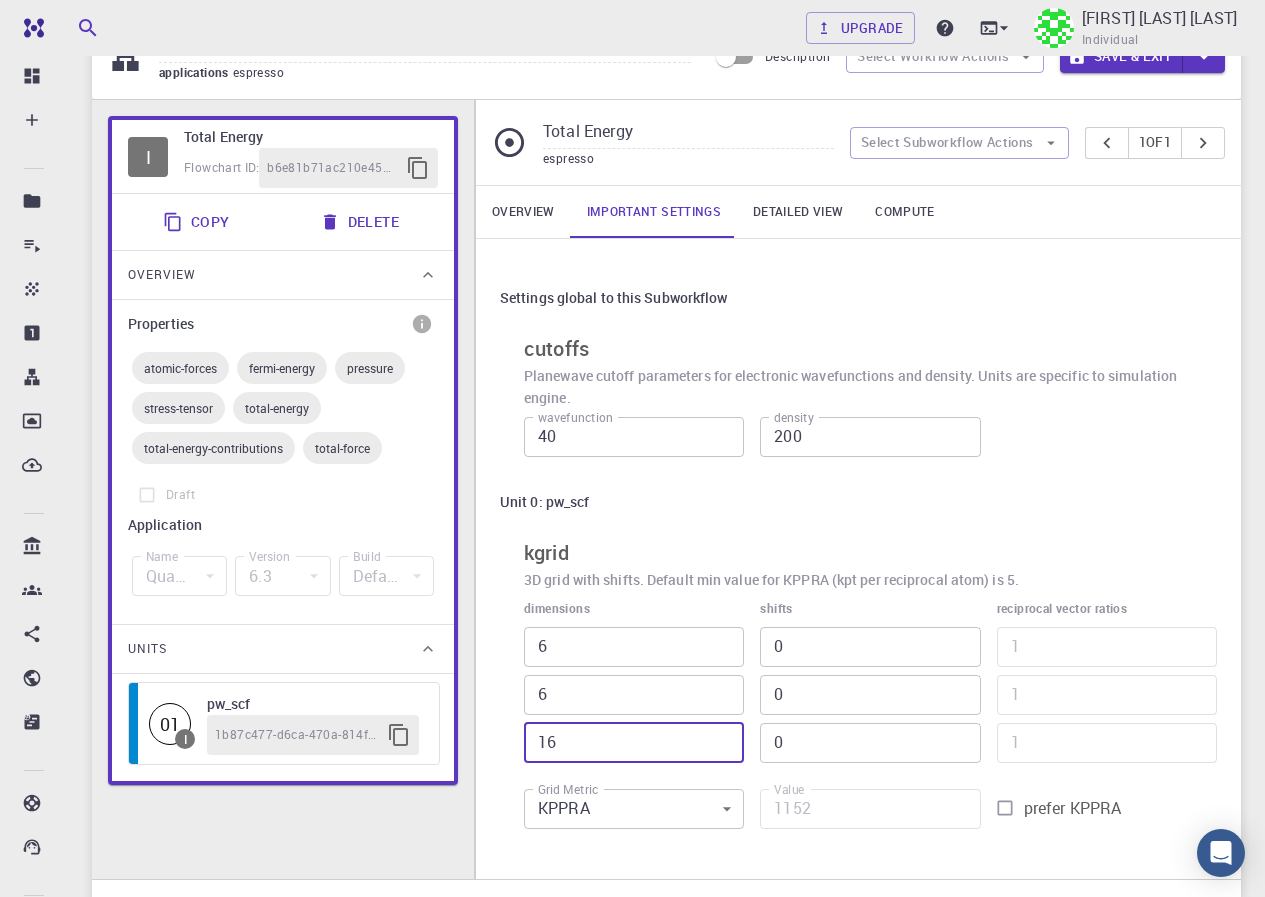 click on "16" at bounding box center [634, 743] 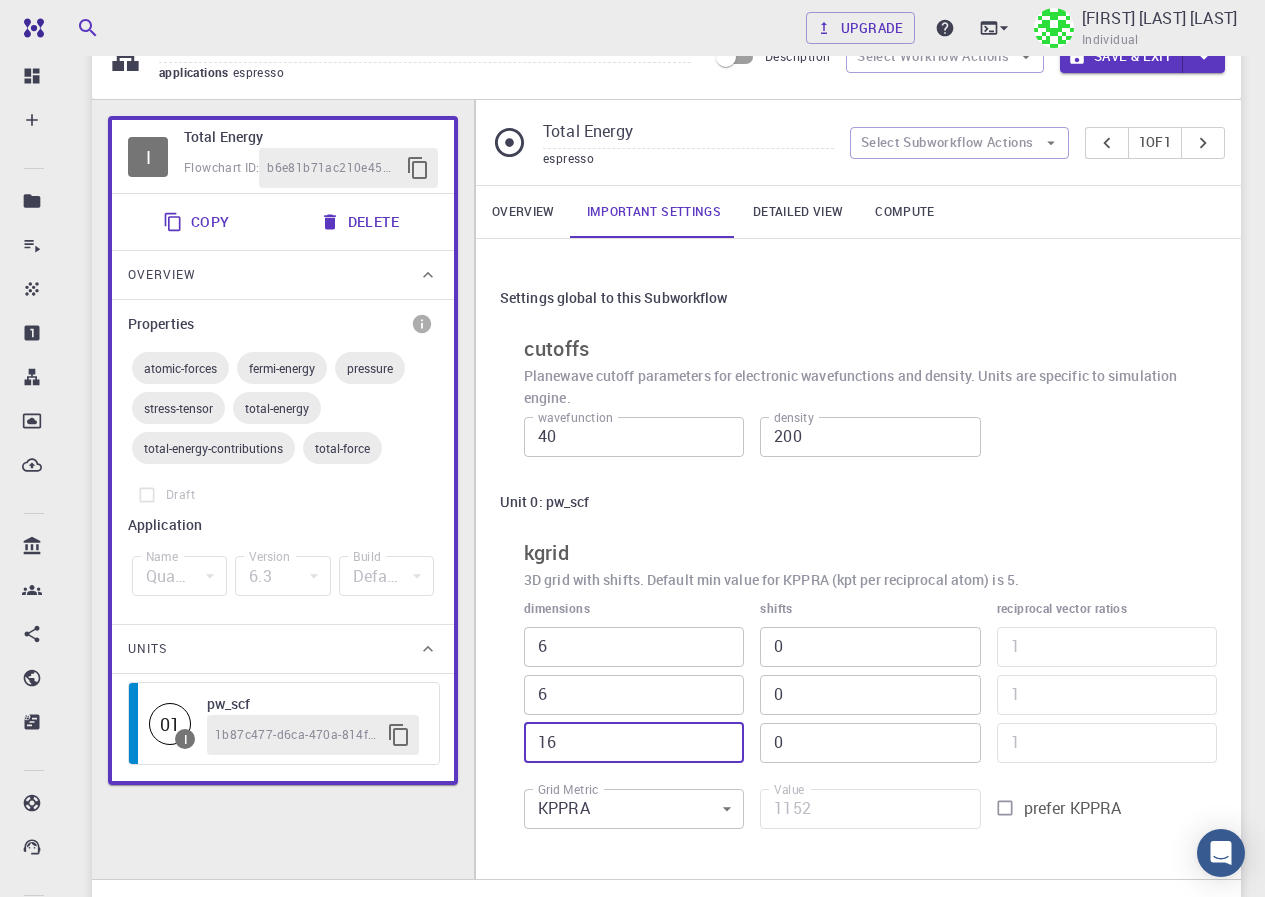 type on "6" 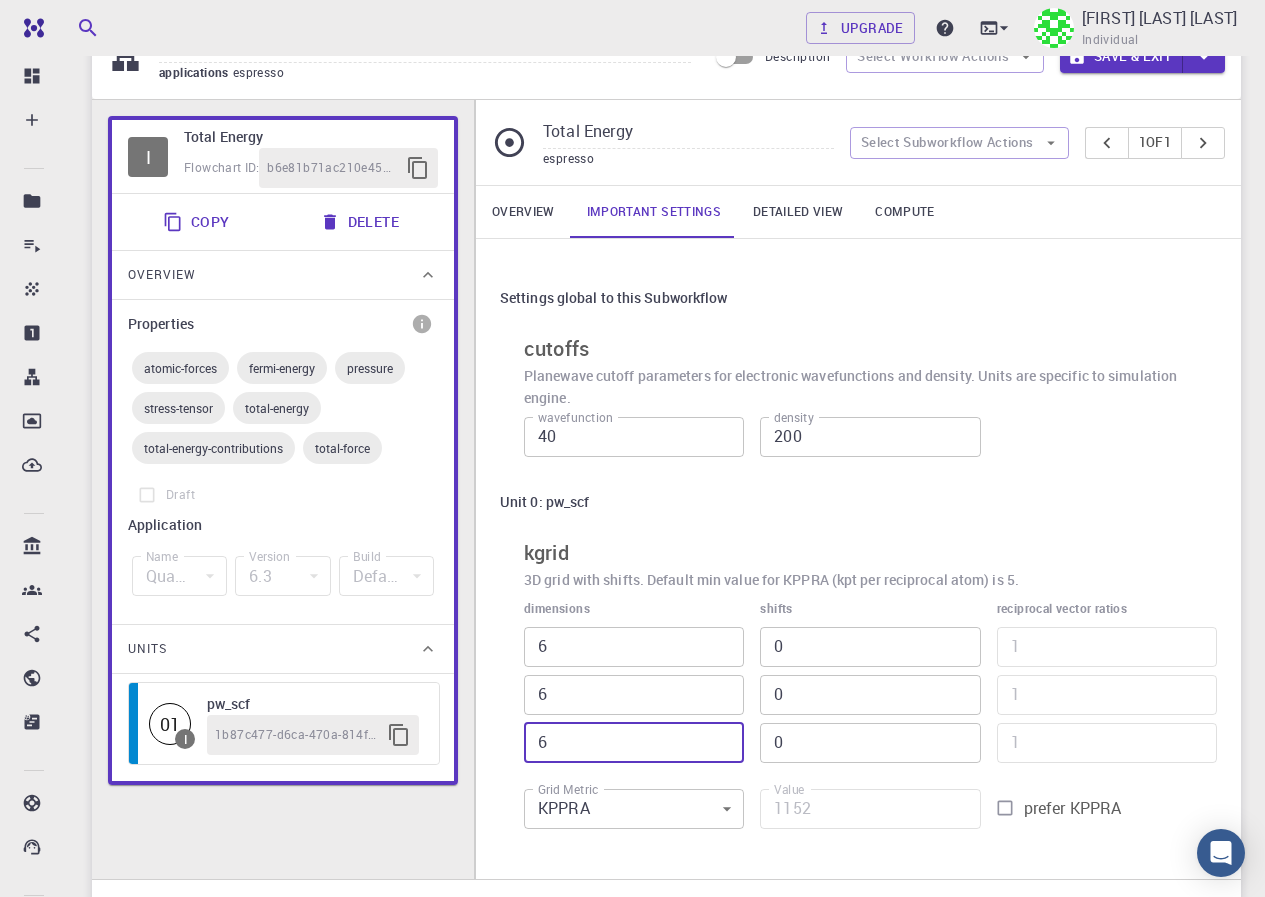 type on "432" 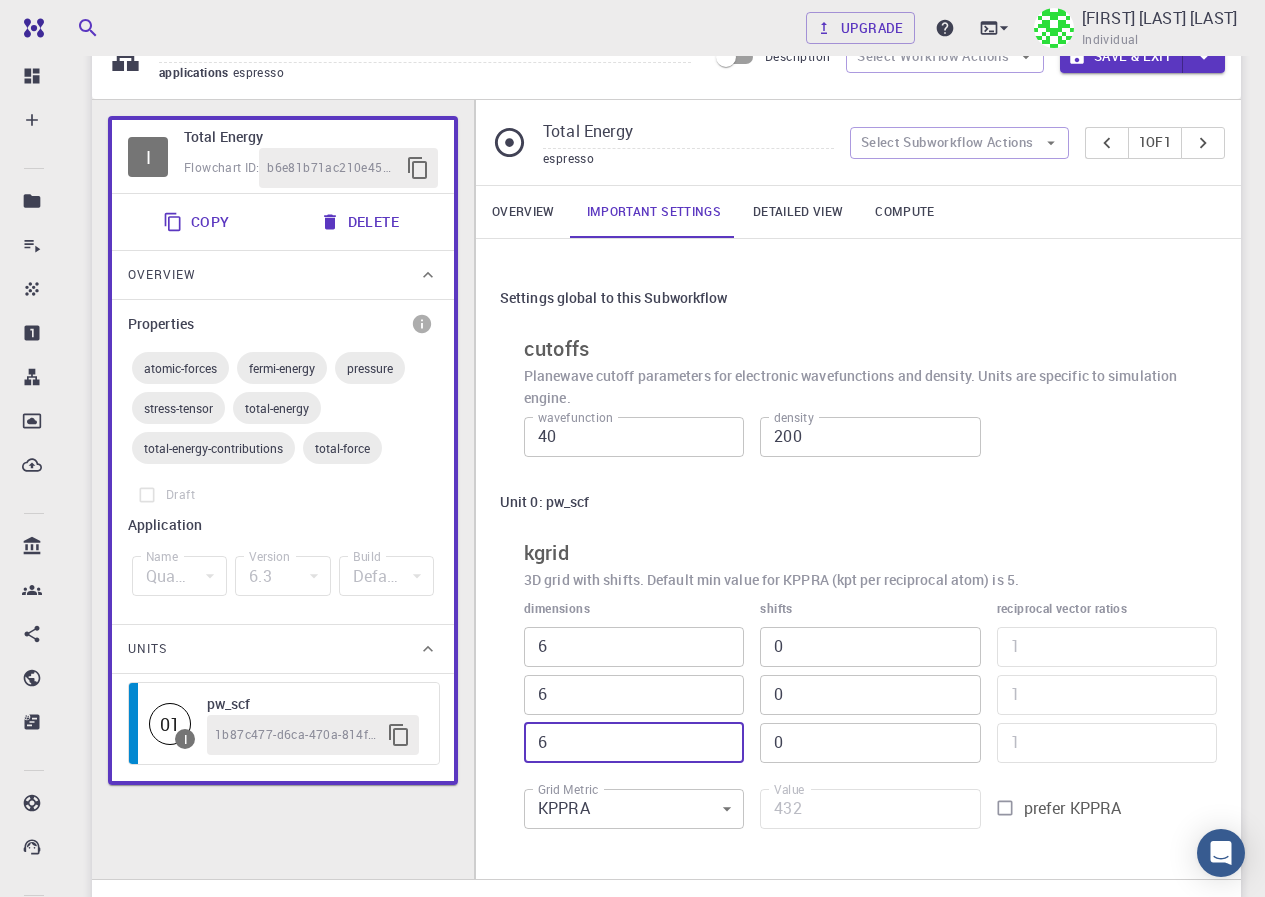 type on "6" 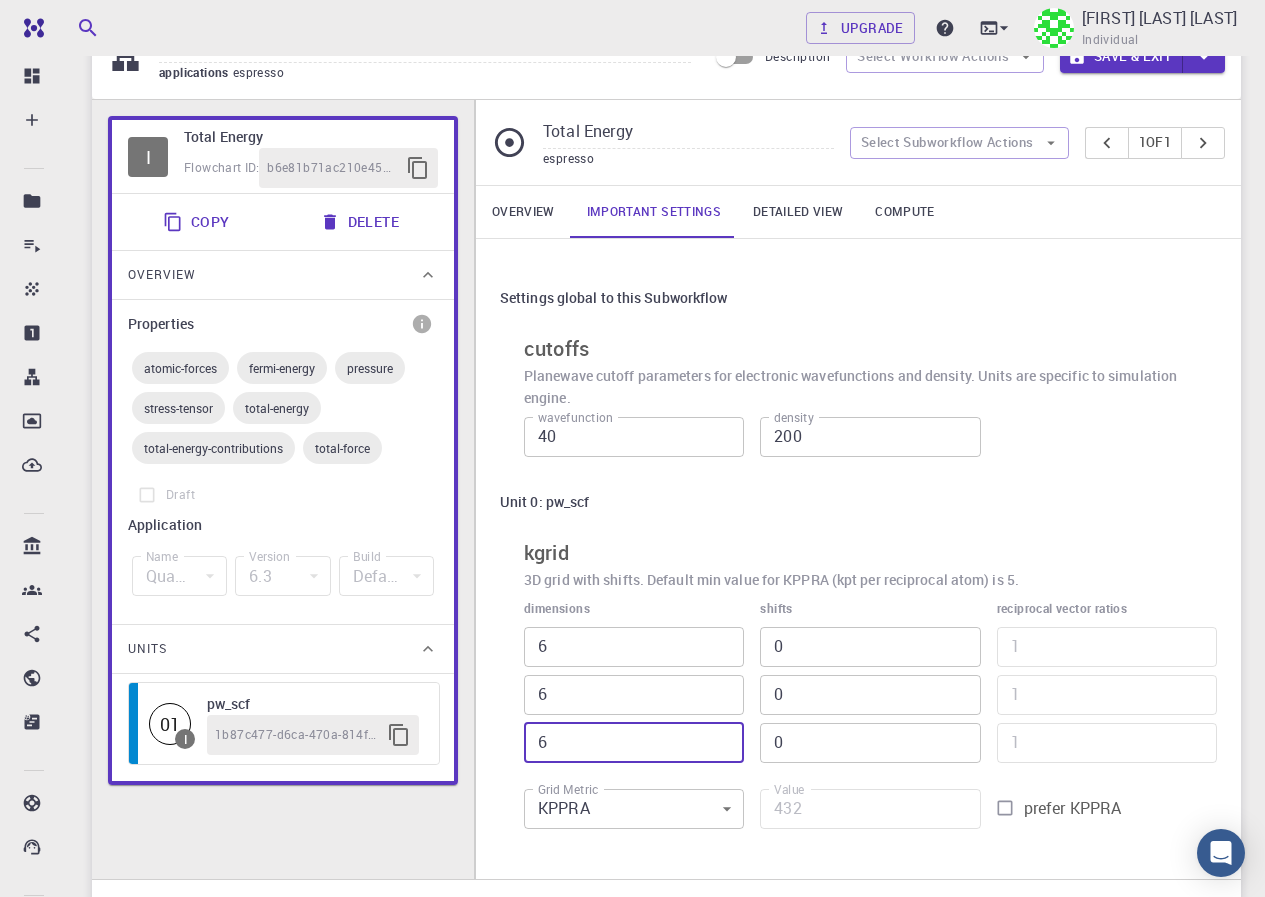 click on "Settings global to this Subworkflow cutoffs Planewave cutoff parameters for electronic wavefunctions and density. Units are specific to simulation engine. wavefunction 40 wavefunction density 200 density" at bounding box center [858, 373] 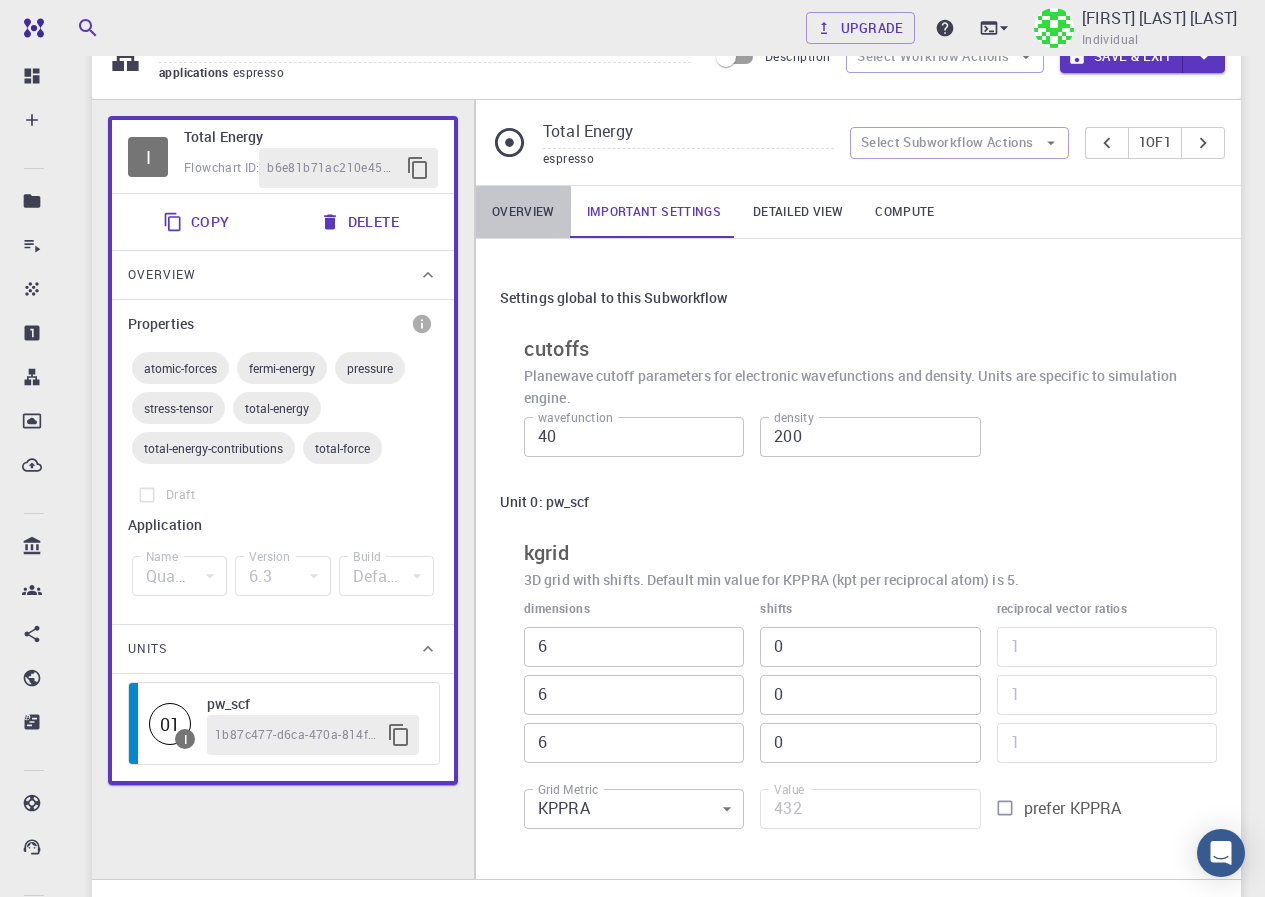click on "Overview" at bounding box center (523, 212) 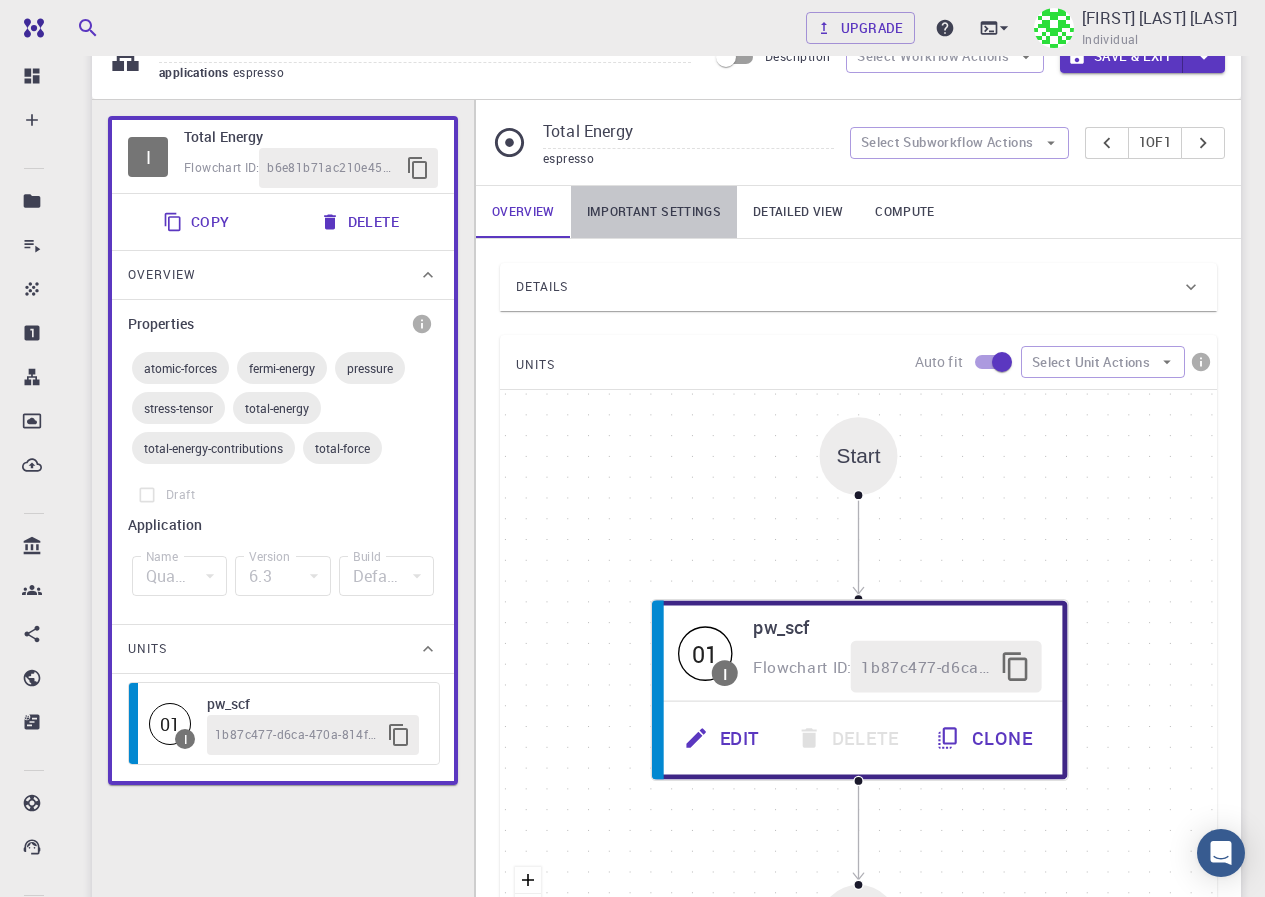 click on "Important settings" at bounding box center (654, 212) 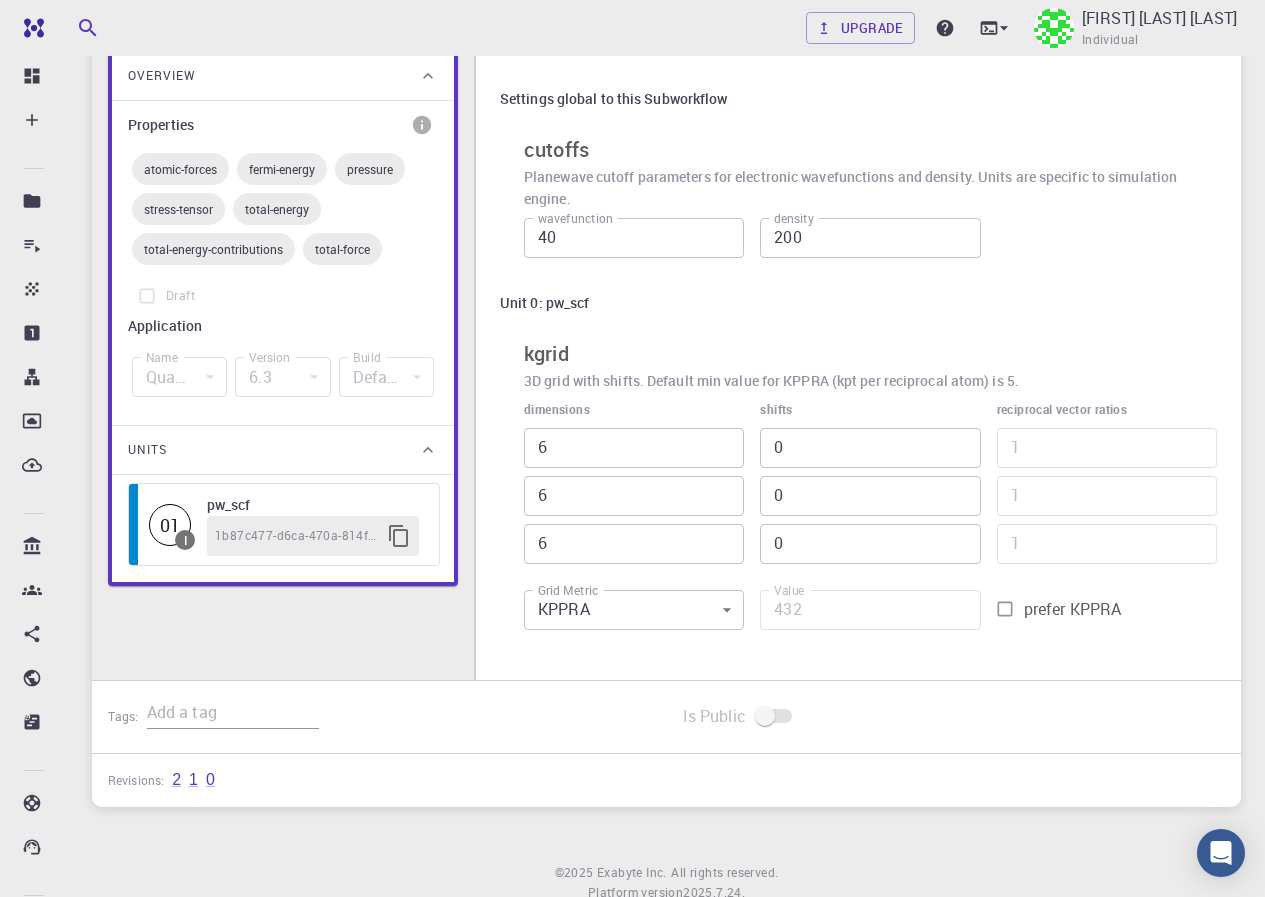scroll, scrollTop: 263, scrollLeft: 0, axis: vertical 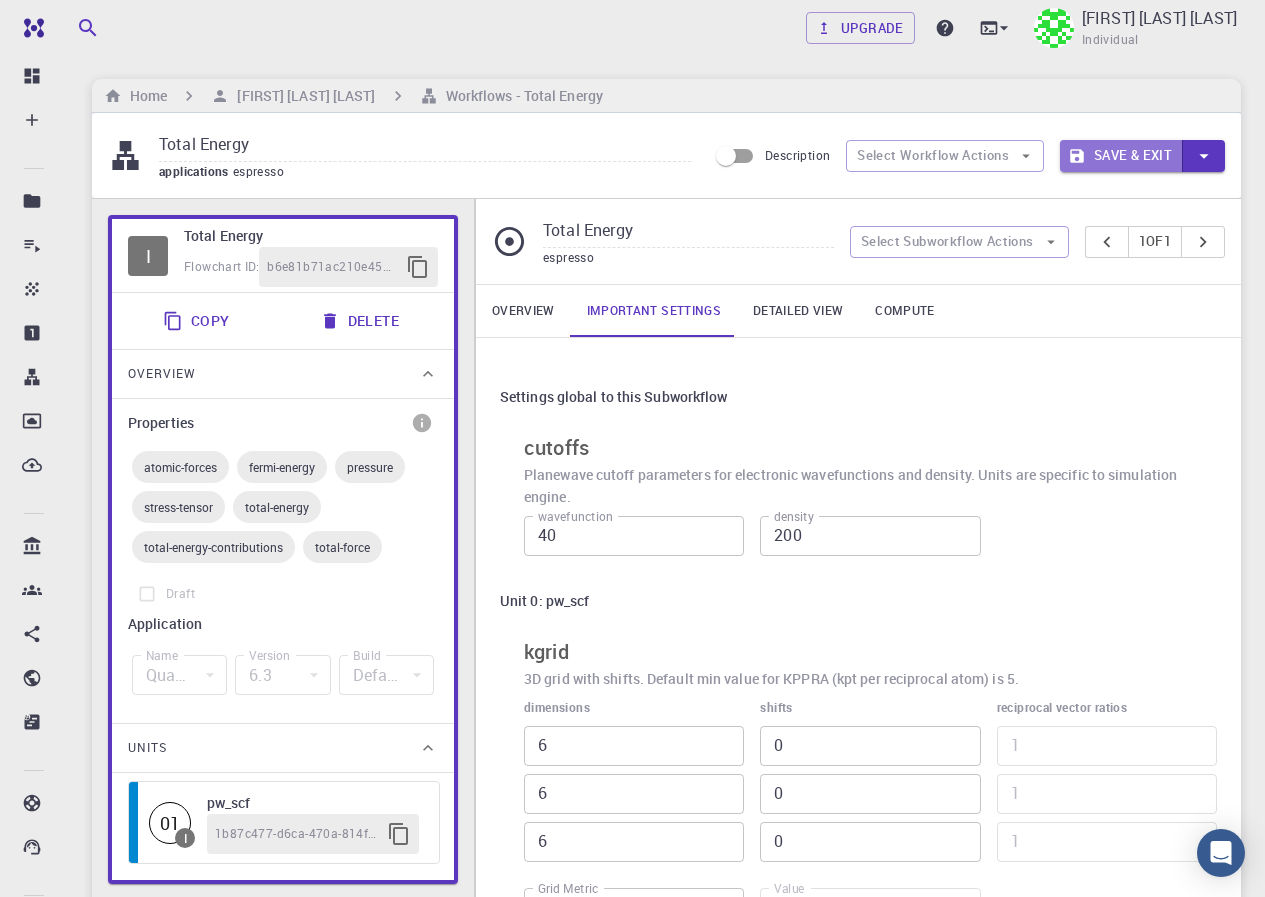 click on "Save & Exit" at bounding box center (1121, 156) 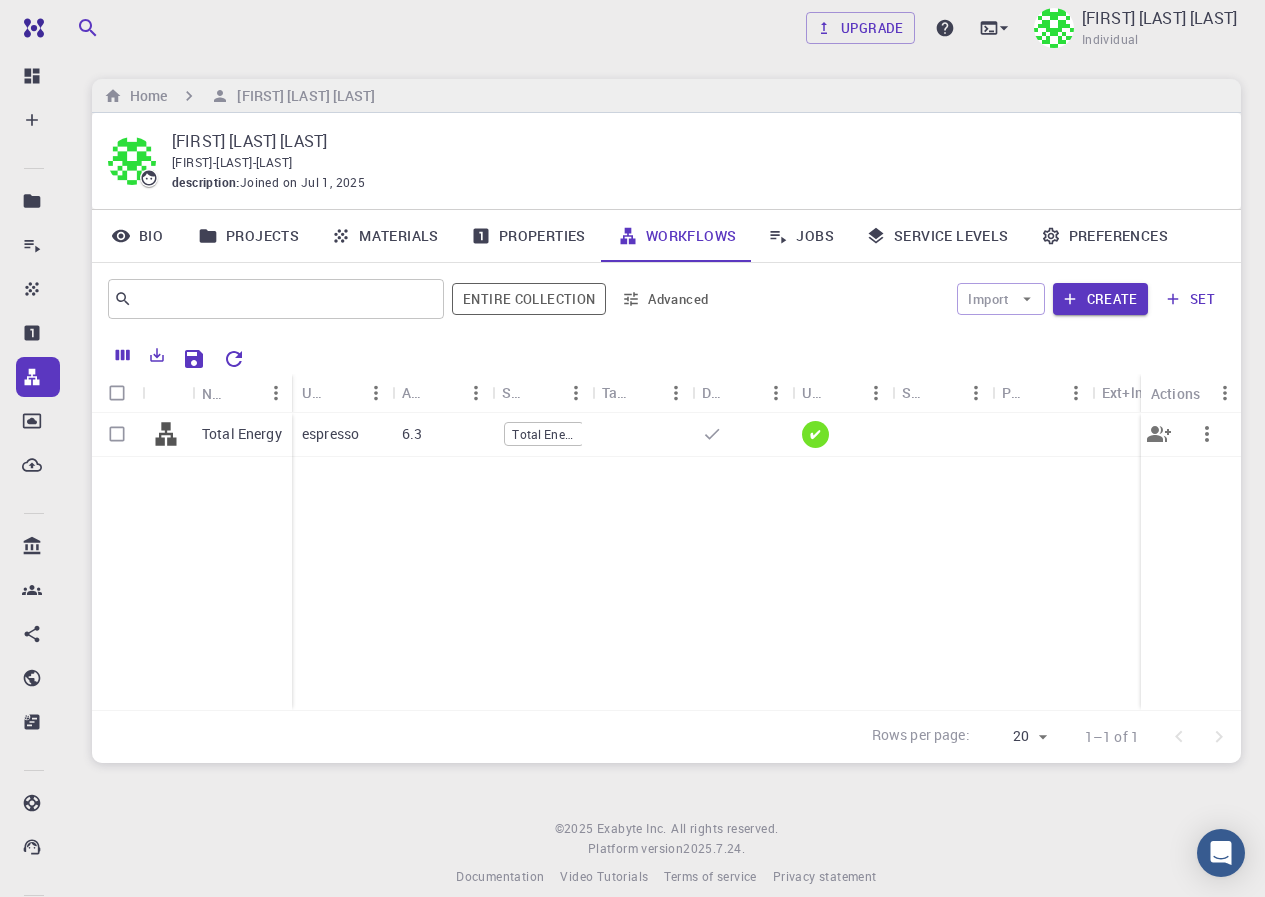 click on "✔" at bounding box center [815, 434] 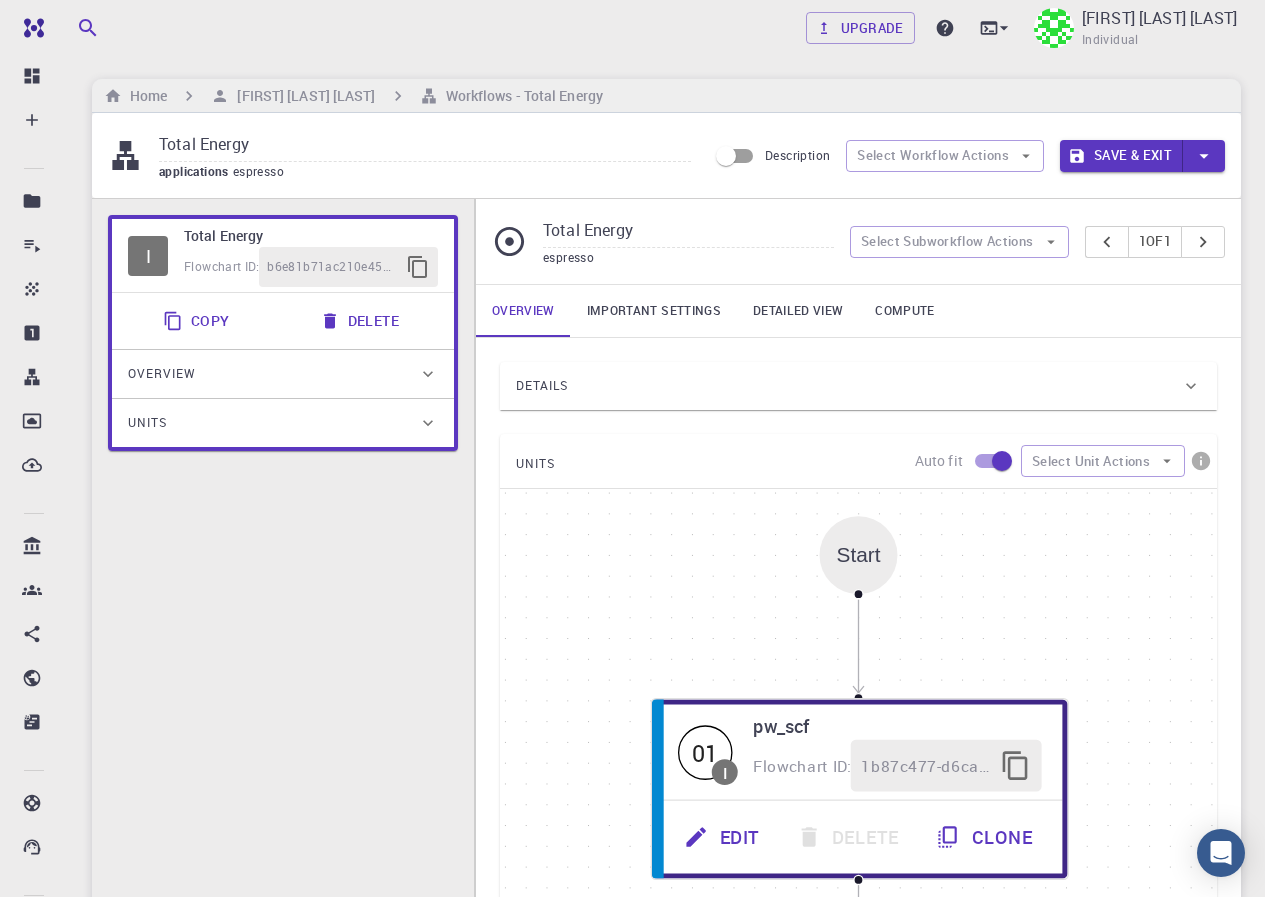 click on "Start" at bounding box center [859, 555] 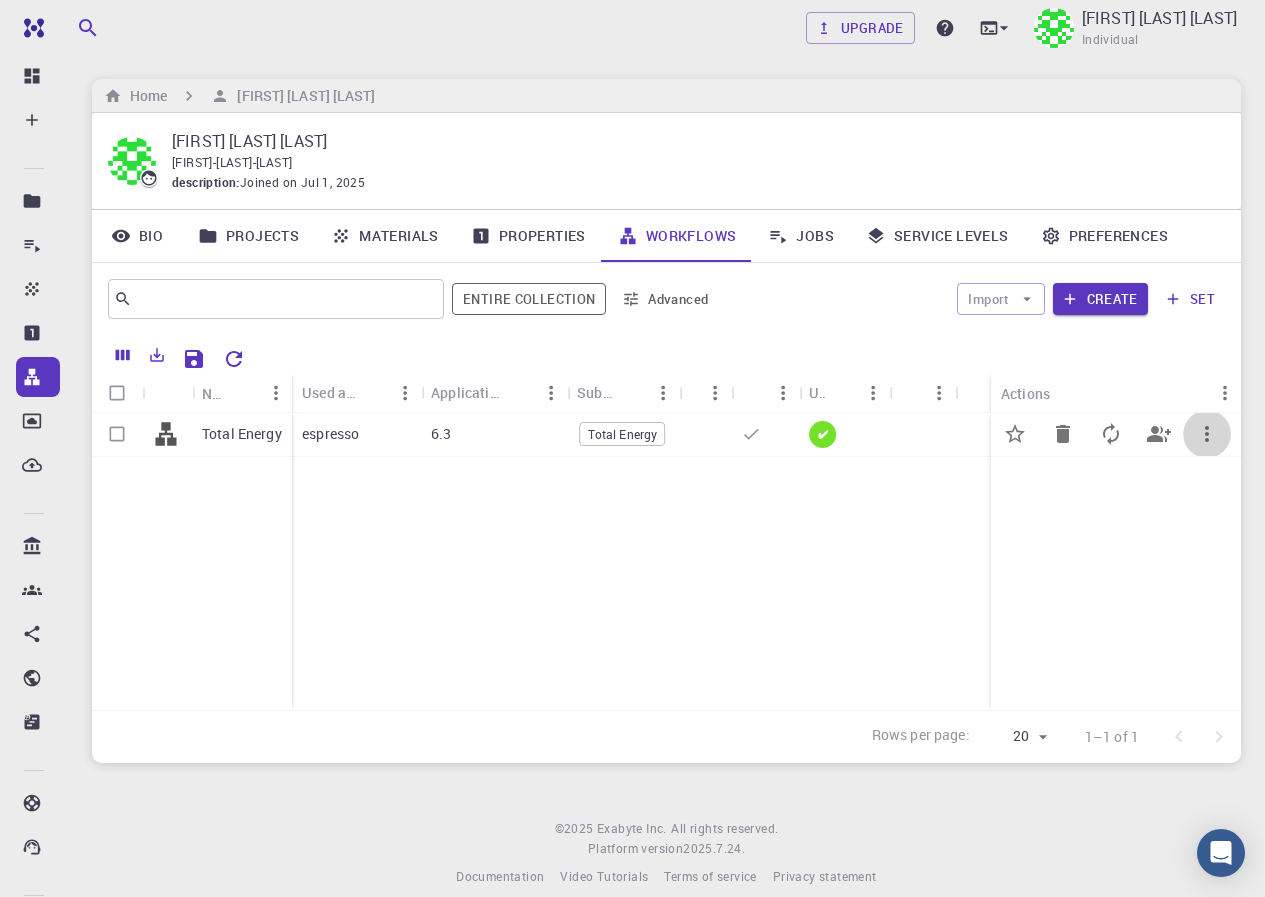 click 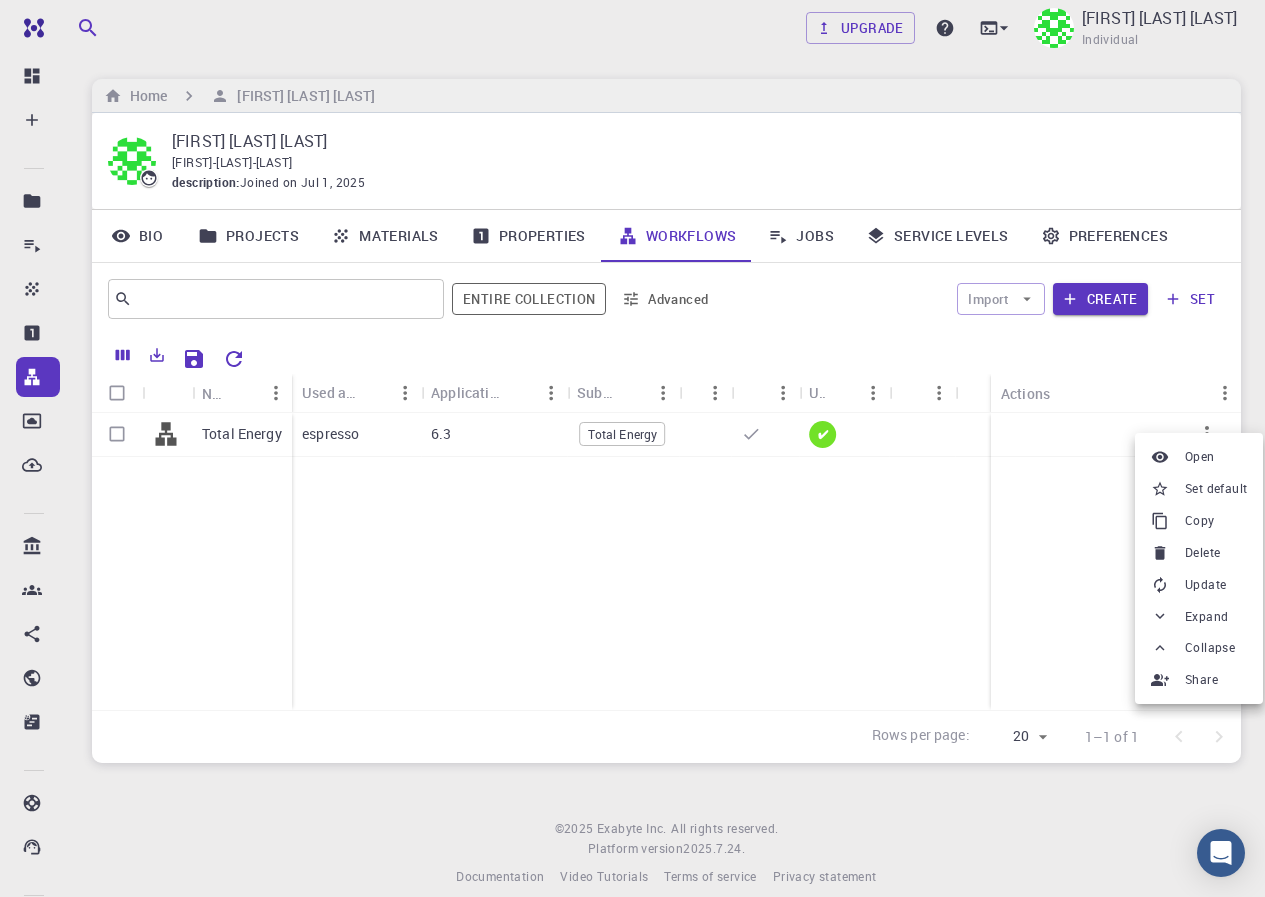 click on "Open" at bounding box center [1200, 457] 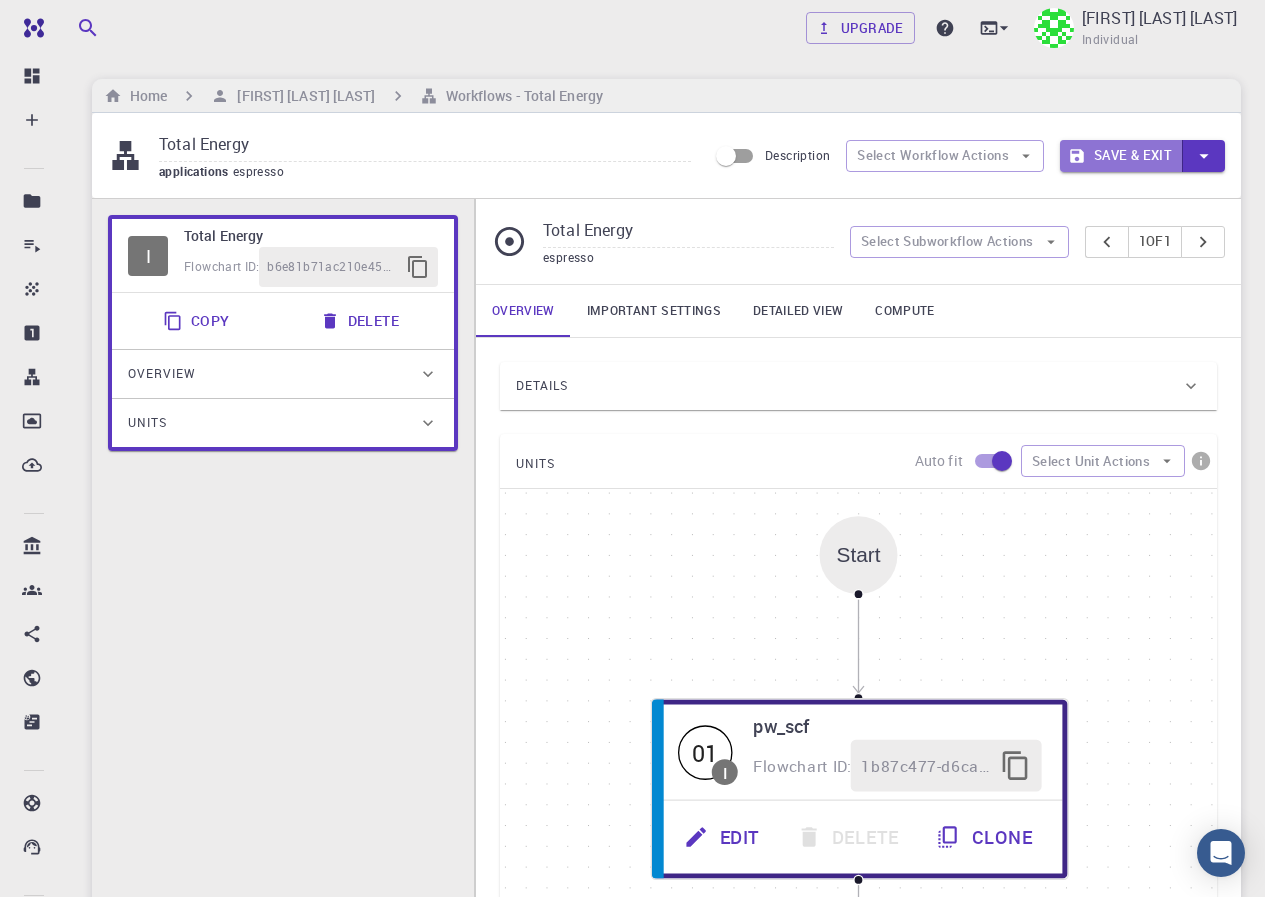 click 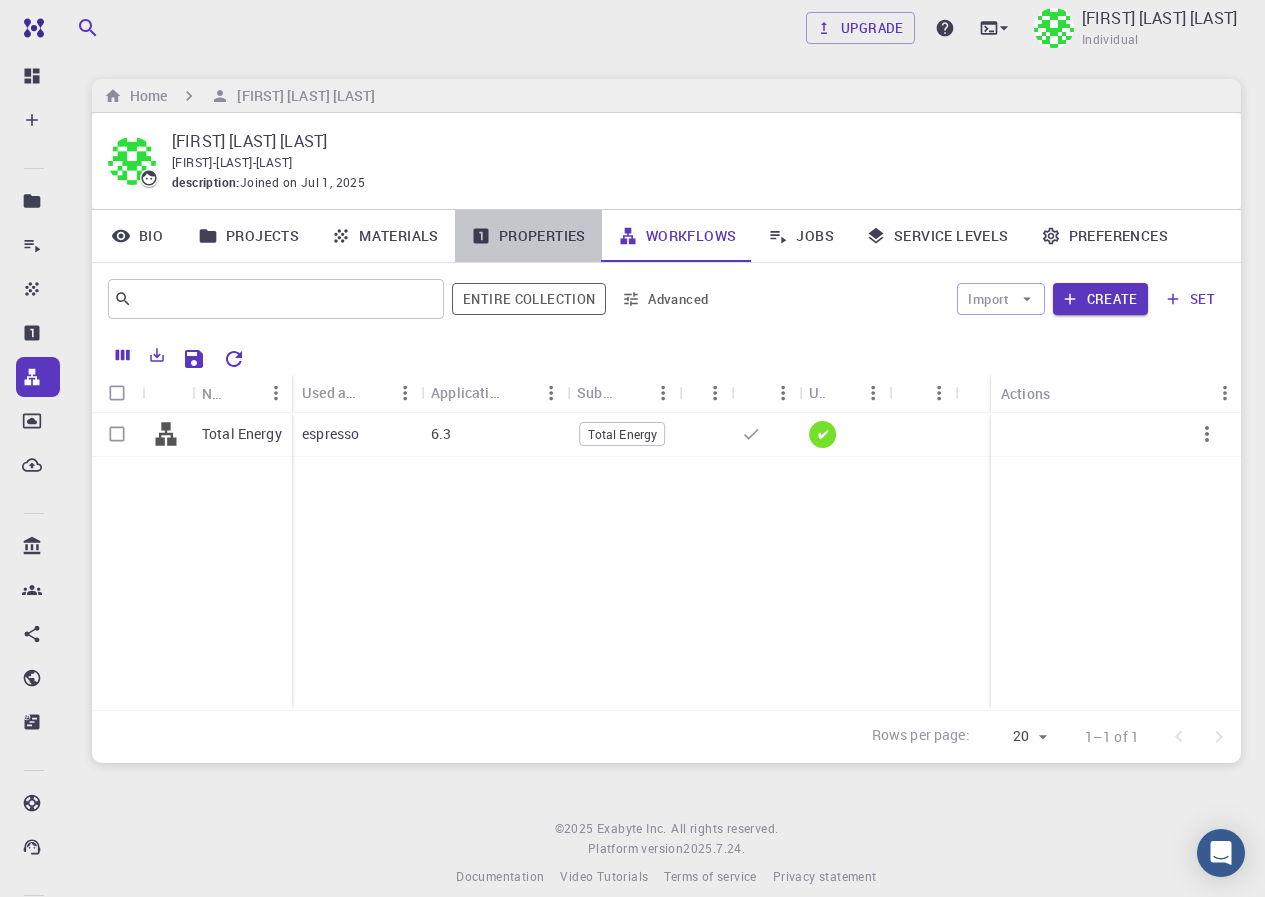 click on "Properties" at bounding box center (528, 236) 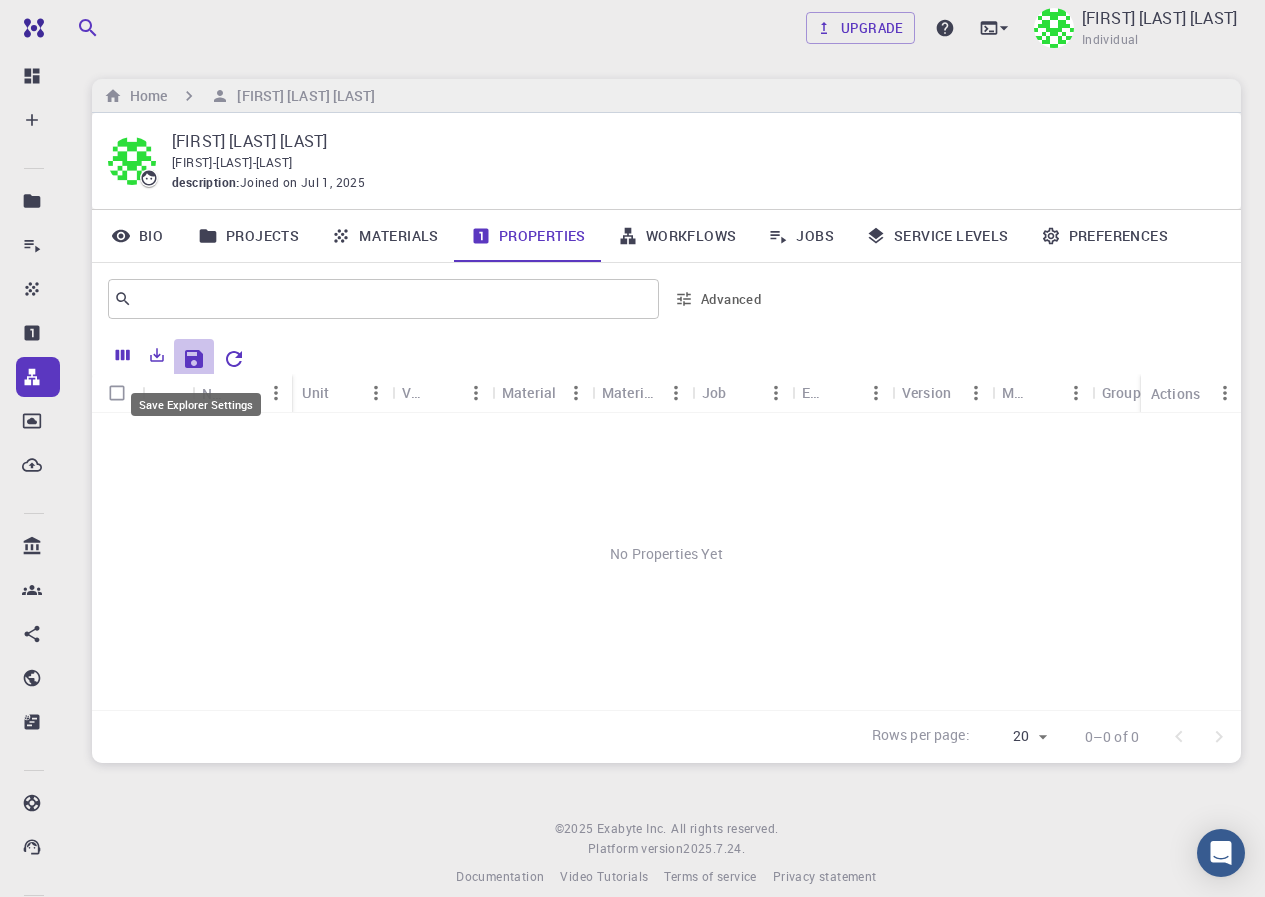 click 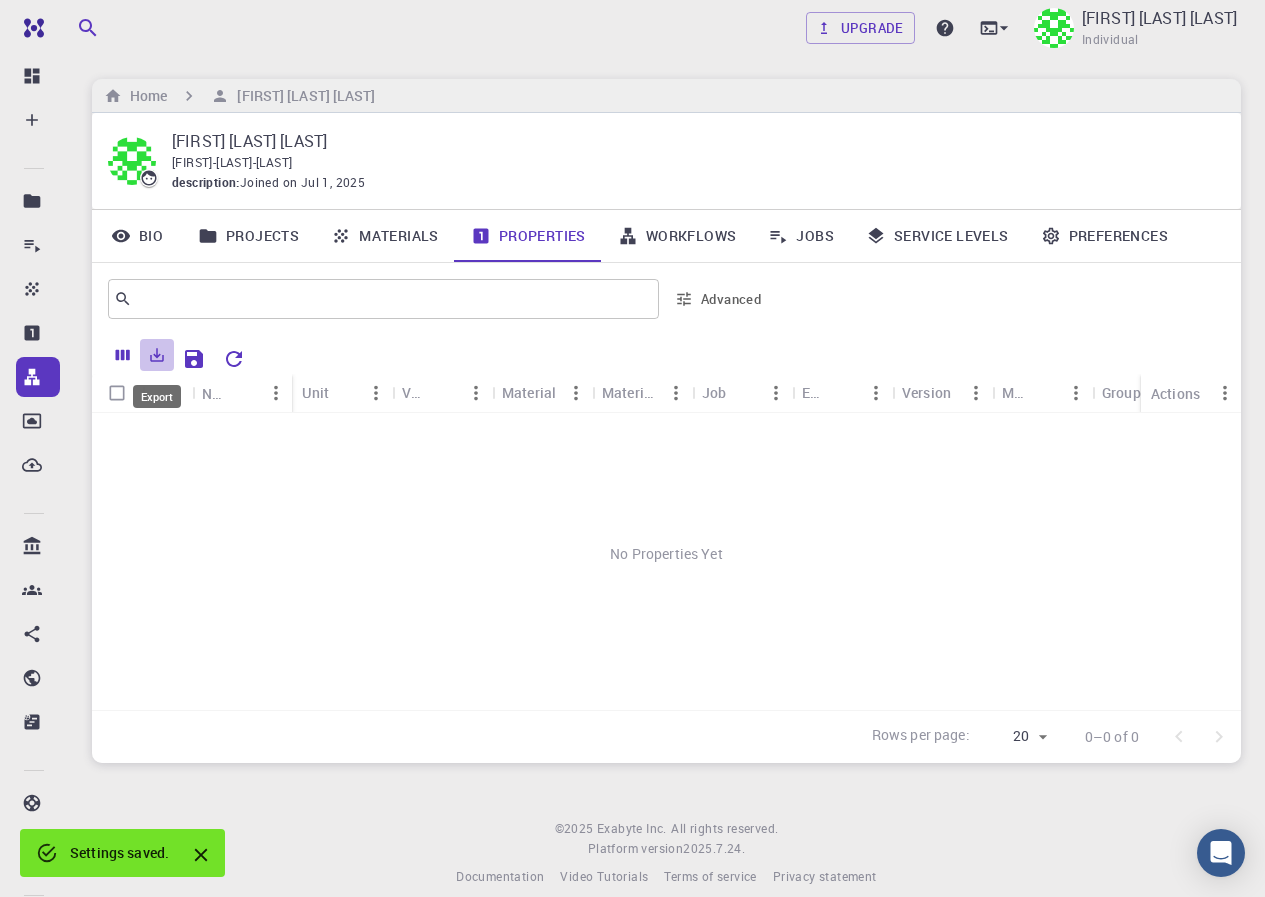 click 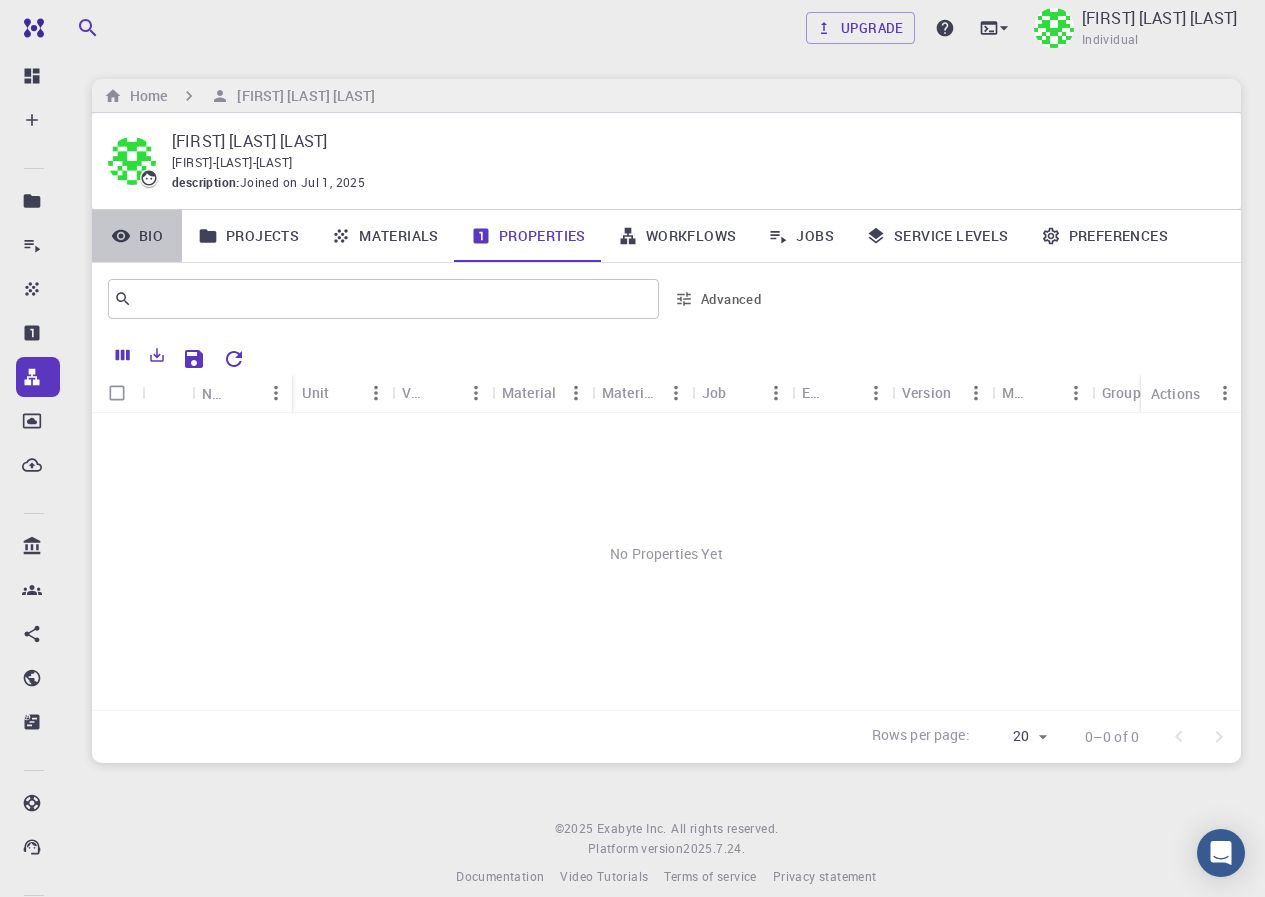 click on "Bio" at bounding box center (137, 236) 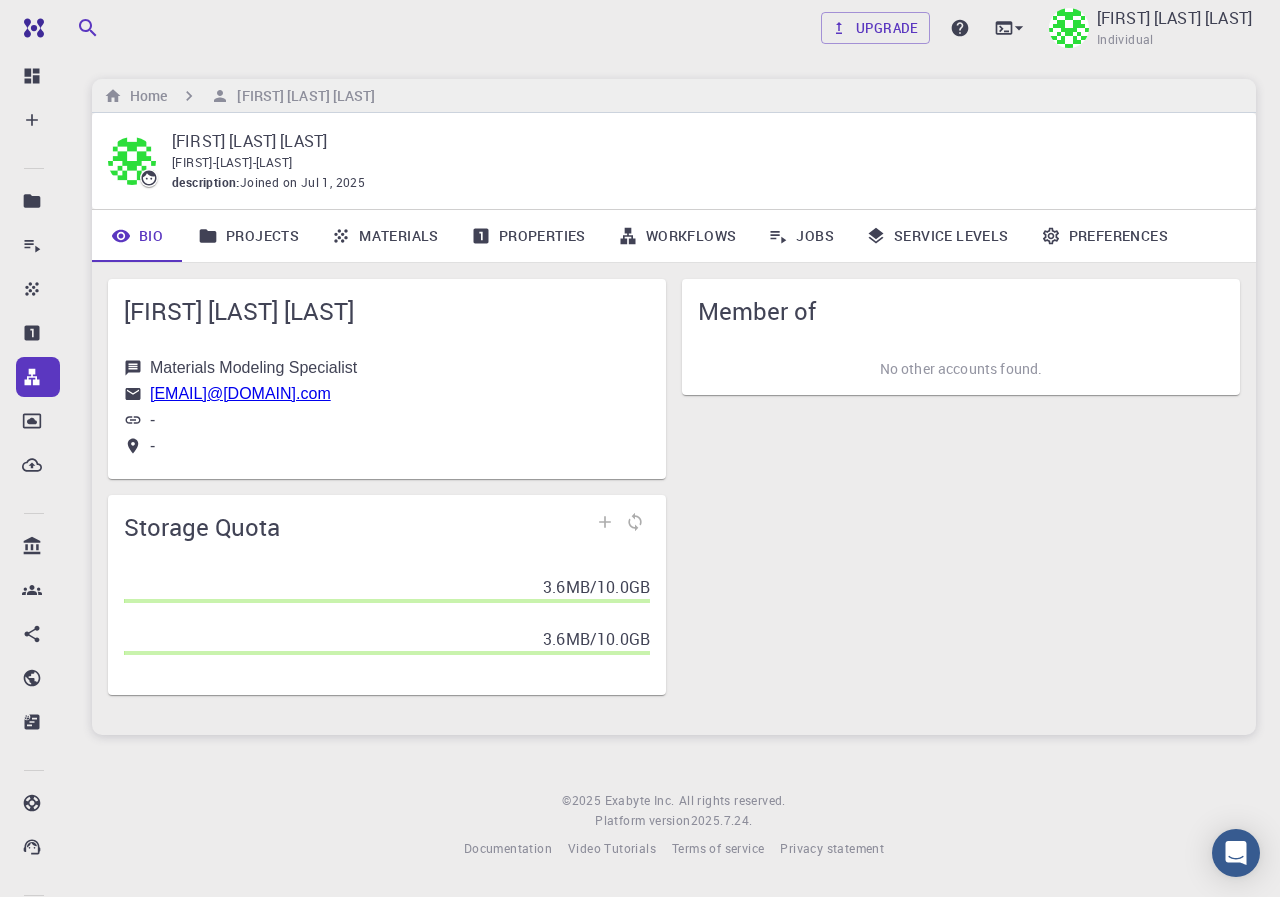 click on "Projects" at bounding box center [248, 236] 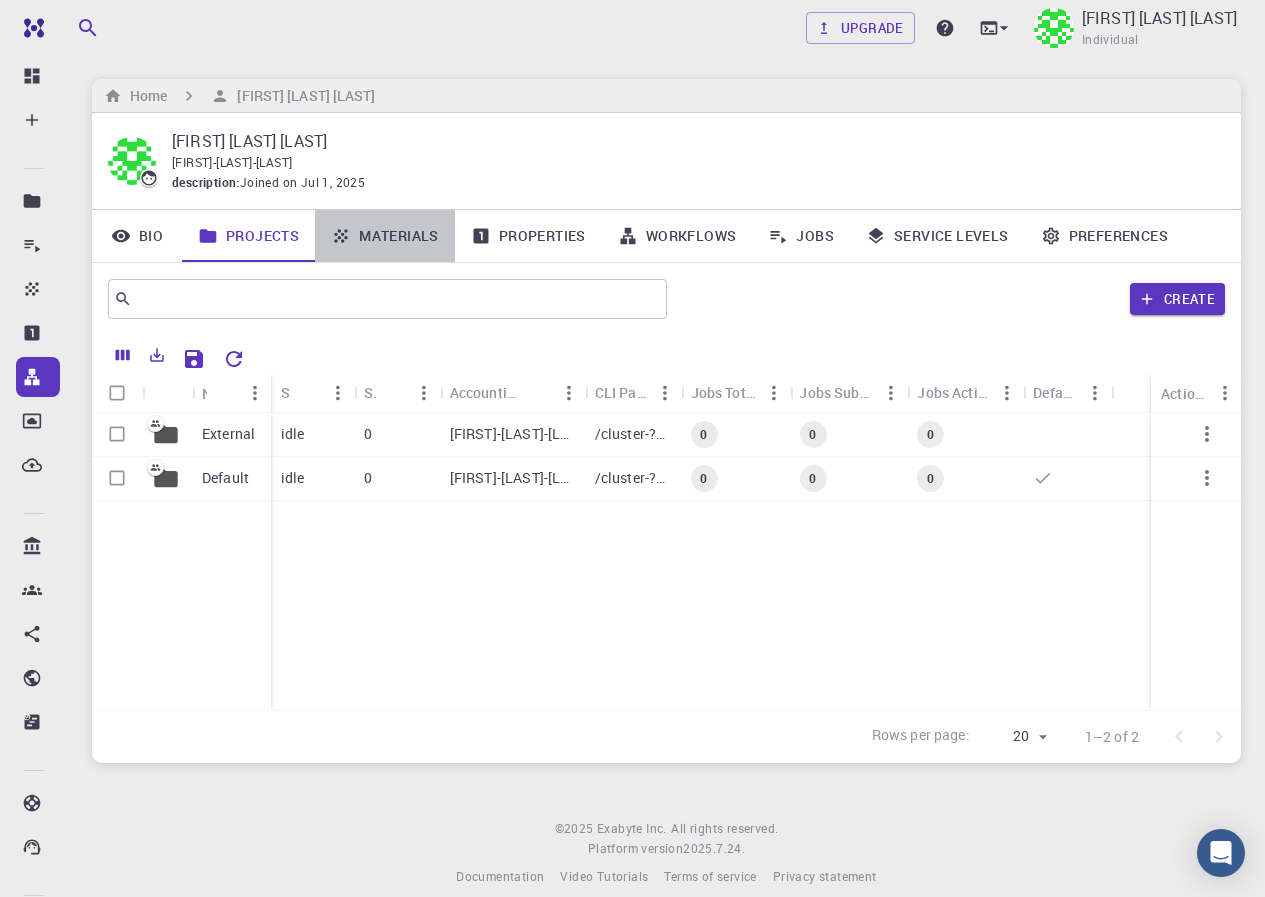 click on "Materials" at bounding box center [385, 236] 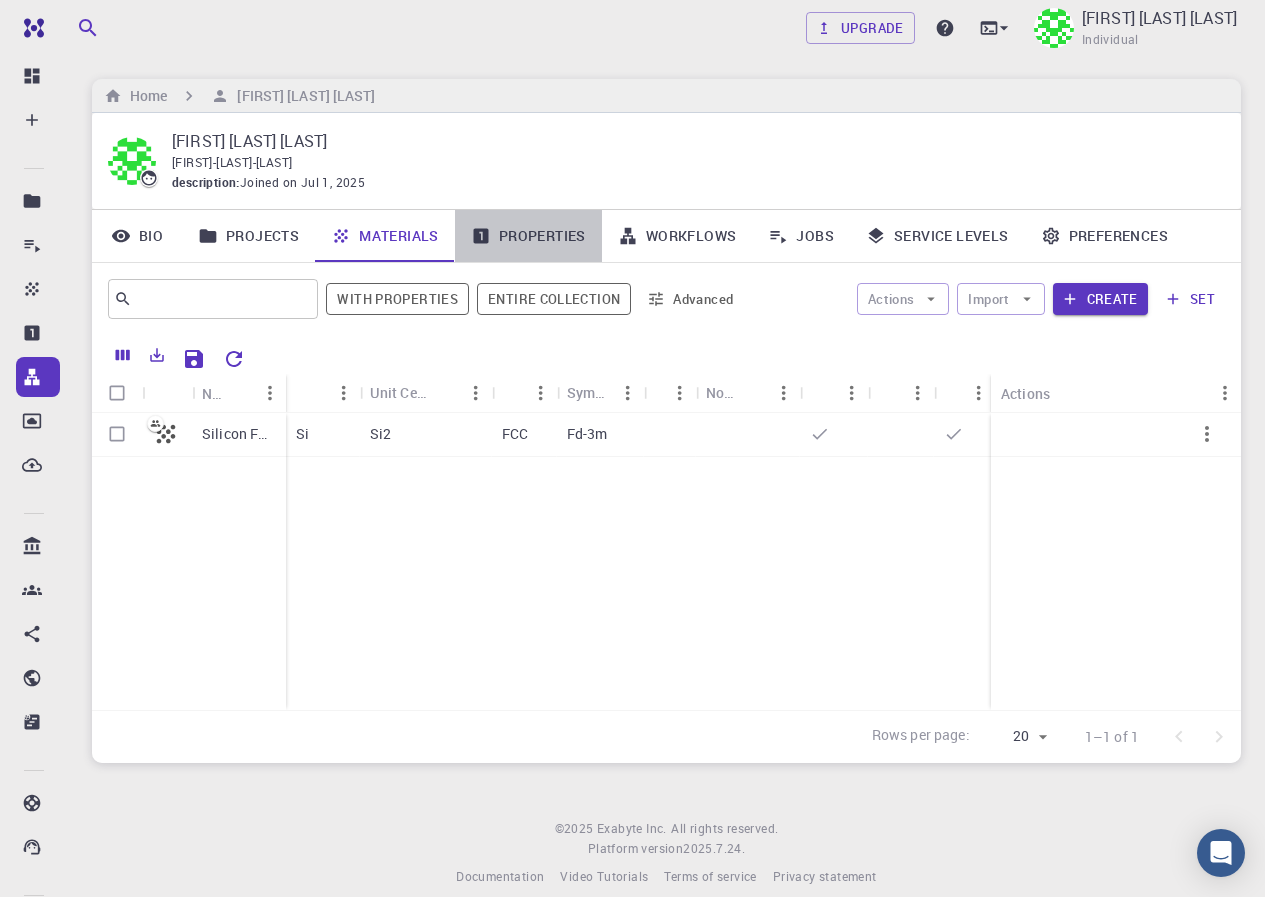 click on "Properties" at bounding box center [528, 236] 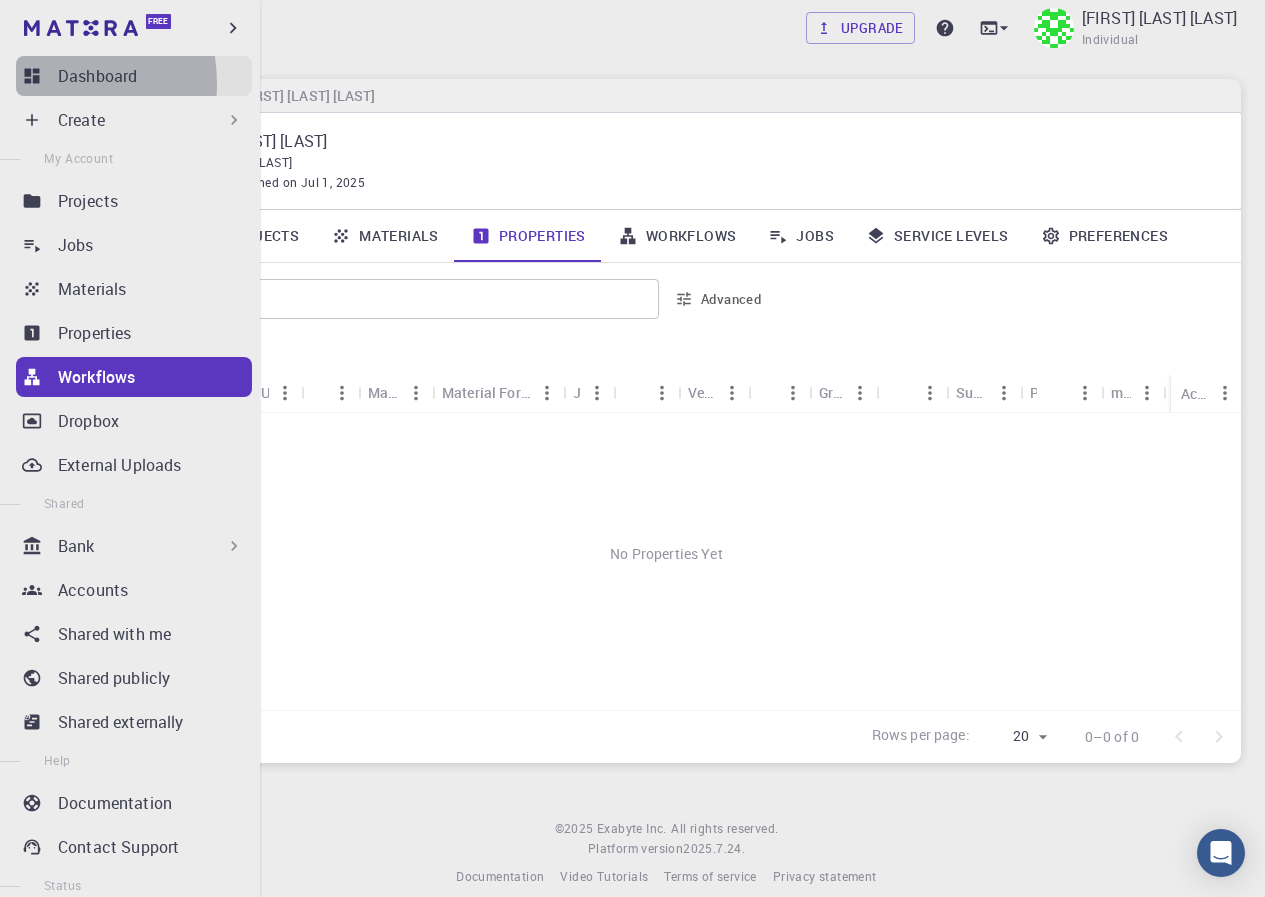 click 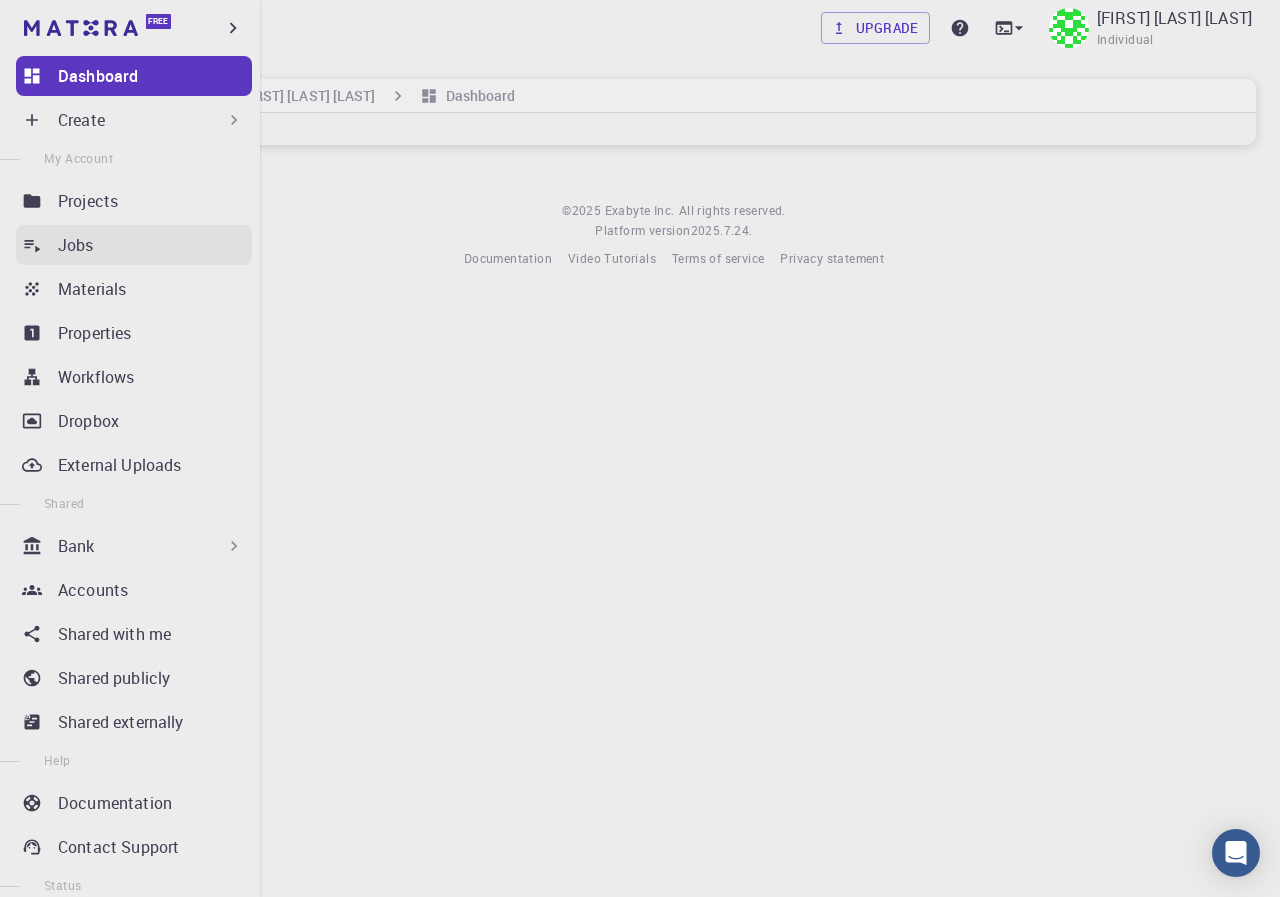 click on "Jobs" at bounding box center (155, 245) 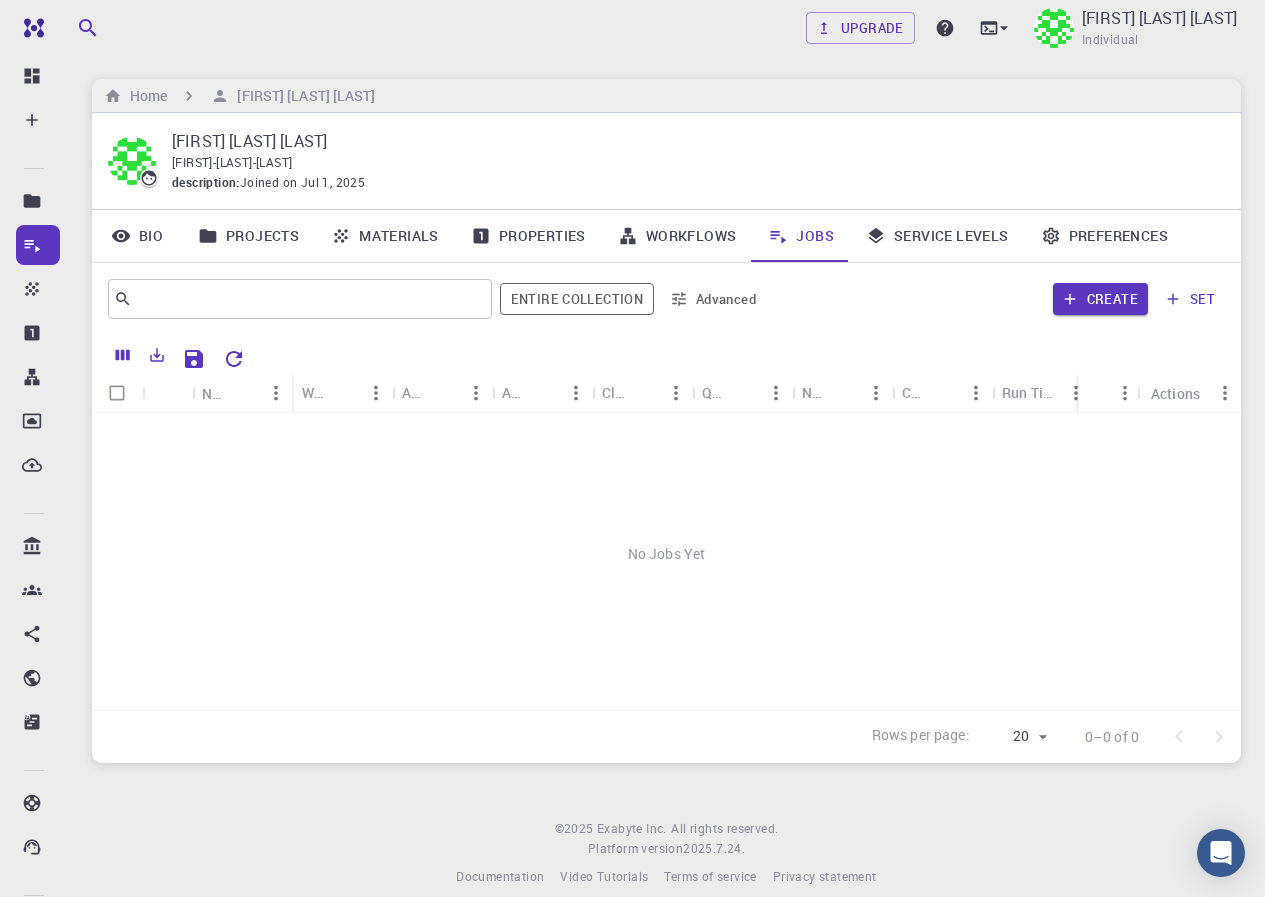 click on "Workflows" at bounding box center (677, 236) 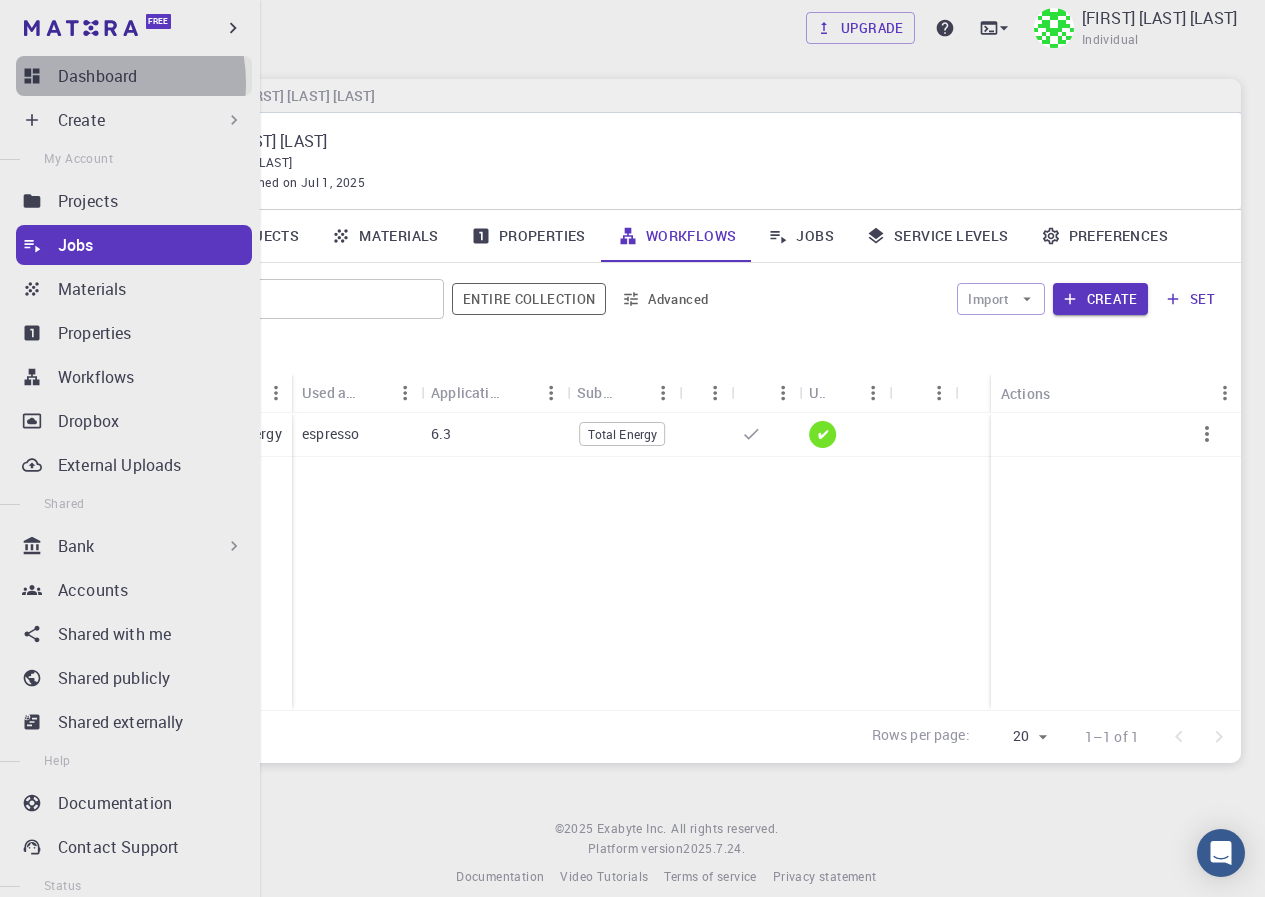 click on "Dashboard" at bounding box center (97, 76) 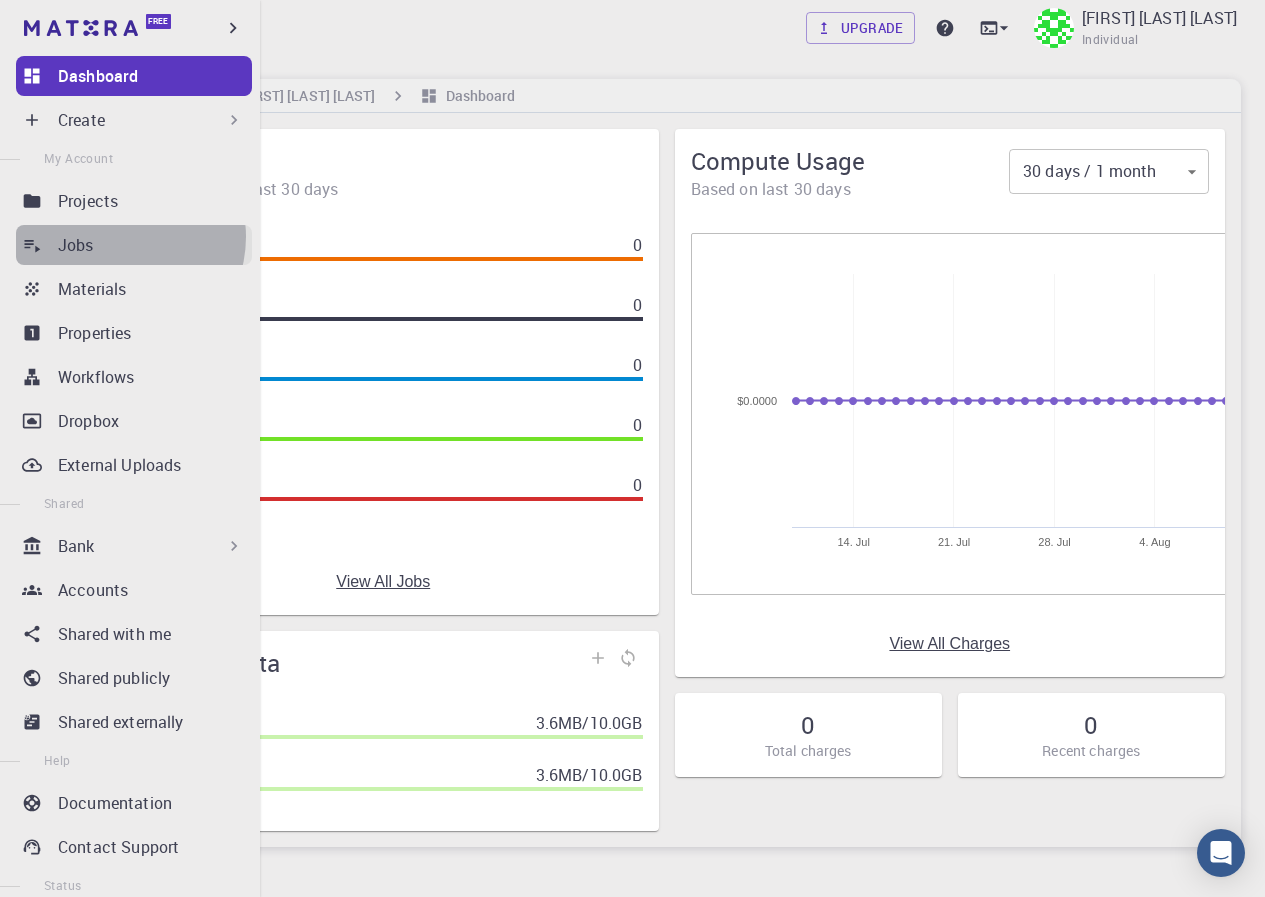 click on "Jobs" at bounding box center (155, 245) 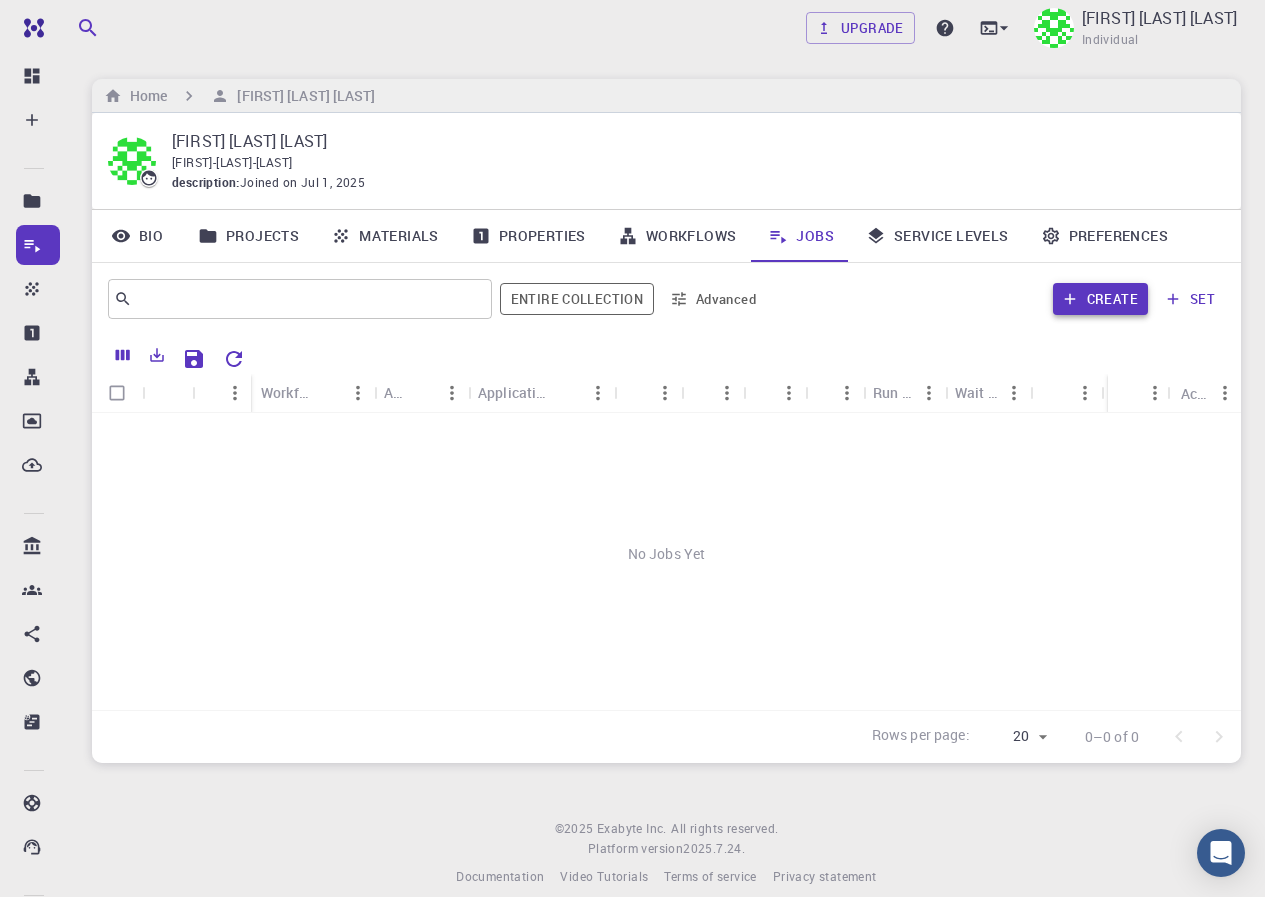 click 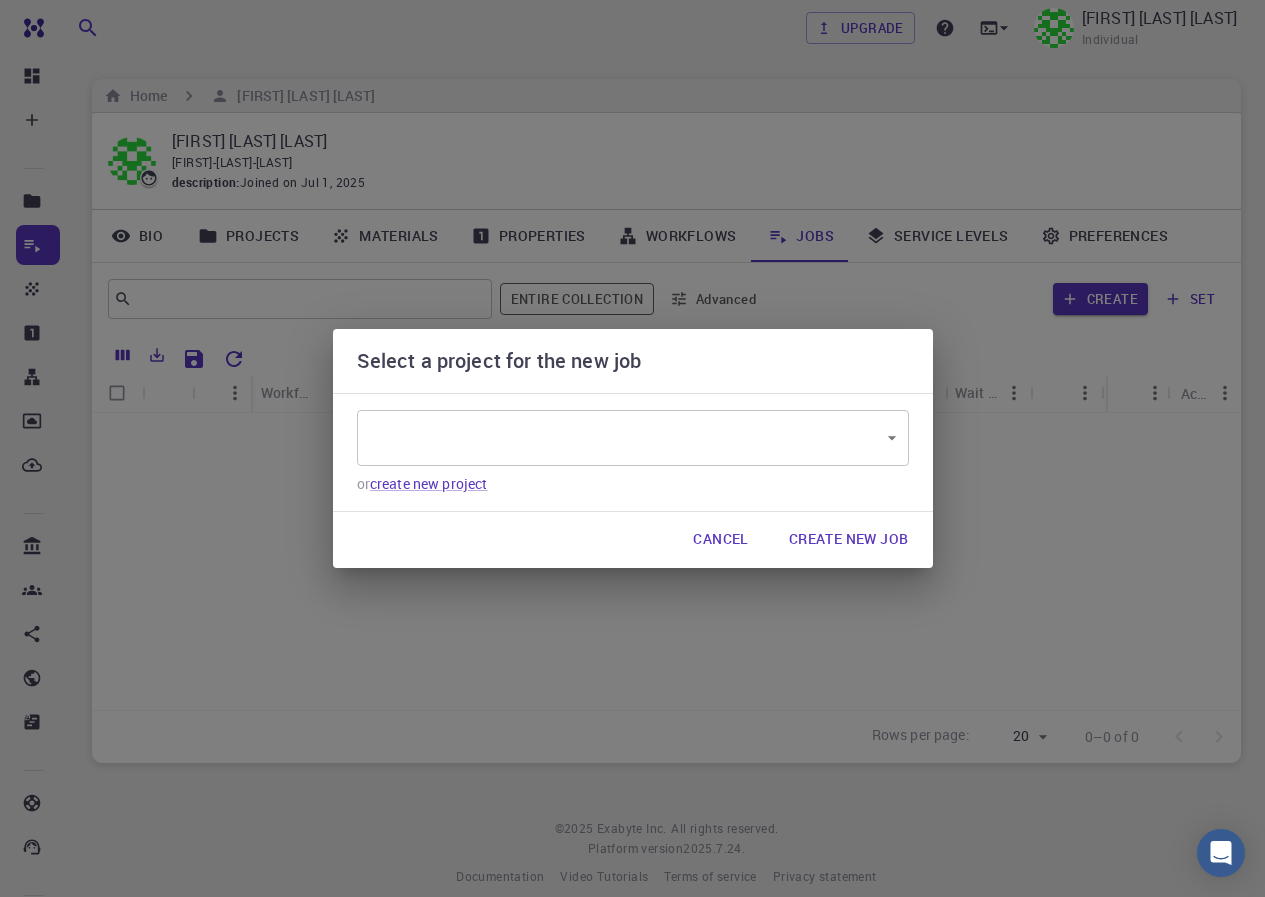 type on "nmGHSpWTpW6pRkS8s" 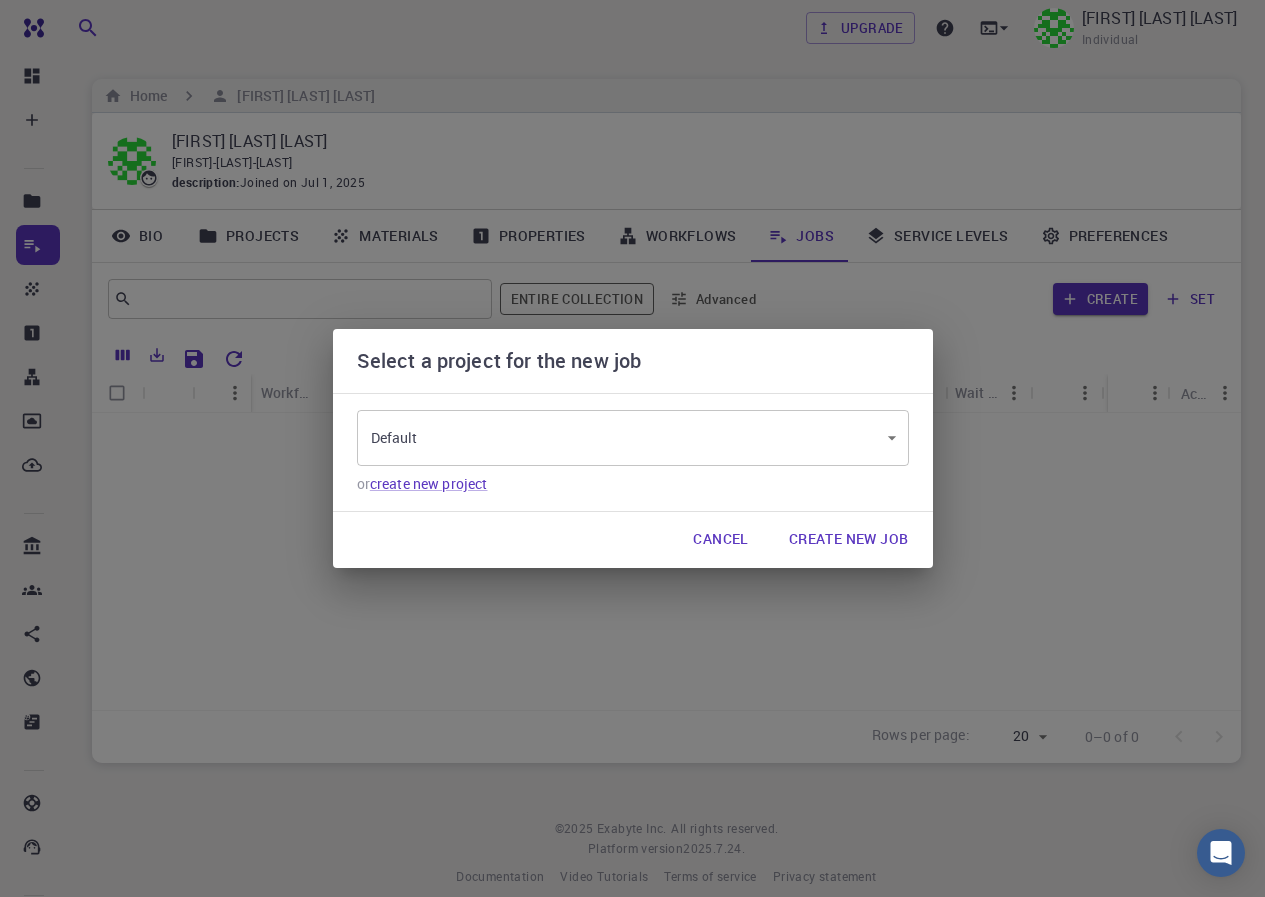 click on "Free Dashboard Create New Job New Material Create Material Upload File Import from Bank Import from 3rd Party New Workflow New Project Projects Jobs Materials Properties Workflows Dropbox External Uploads Bank Materials Workflows Accounts Shared with me Shared publicly Shared externally Documentation Contact Support Compute load: Low Upgrade [FIRST] [LAST] [FIRST] [LAST] [FIRST] [LAST] [FIRST]-[LAST]-[LAST] description :   Joined on Jul 1, 2025 Bio Projects Materials Properties Workflows Jobs Service Levels Preferences ​ Entire collection Advanced Create set Name Workflow Name Application Application Version Cluster Queue Nodes Cores Run Time Wait Time Created Shared Public Ext+lnk Ext+web Status Actions No Jobs Yet Rows per page: 20 20 0–0 of 0 ©  2025   Exabyte Inc.   All rights reserved. Platform version  2025.7.24 . Documentation Video Tutorials Terms of service Privacy statement
Default ​" at bounding box center (632, 459) 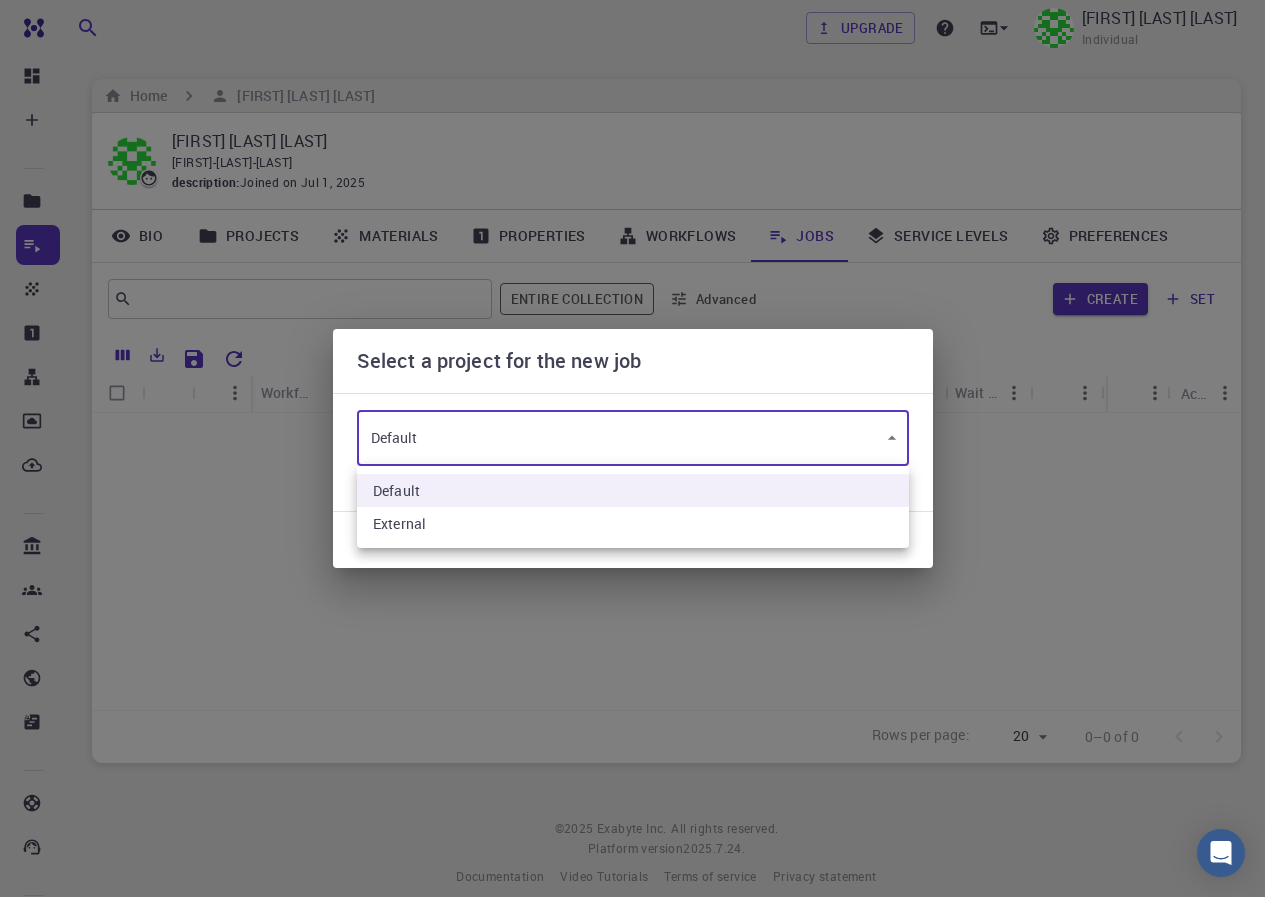 click at bounding box center (632, 448) 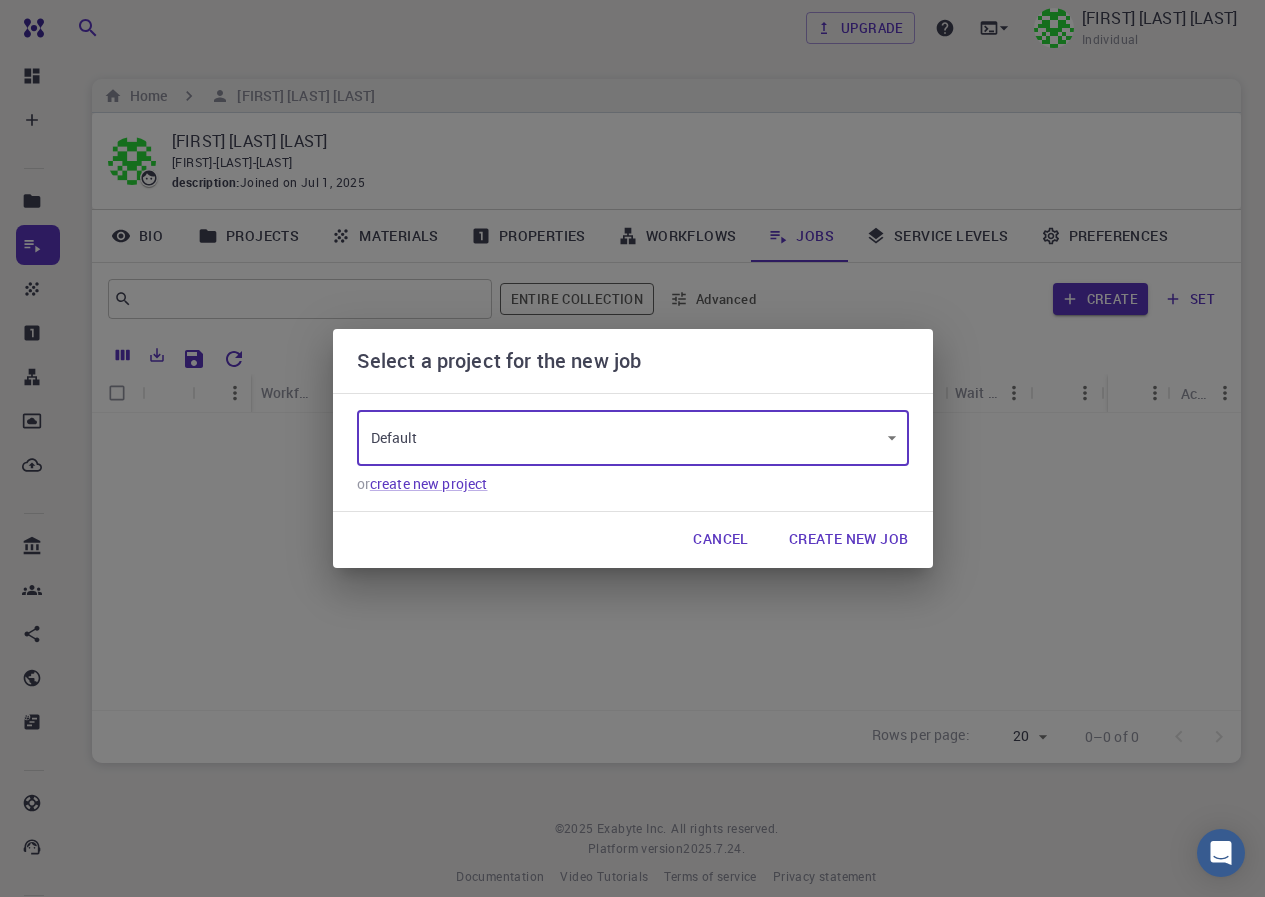 click on "Create New Job" at bounding box center (849, 540) 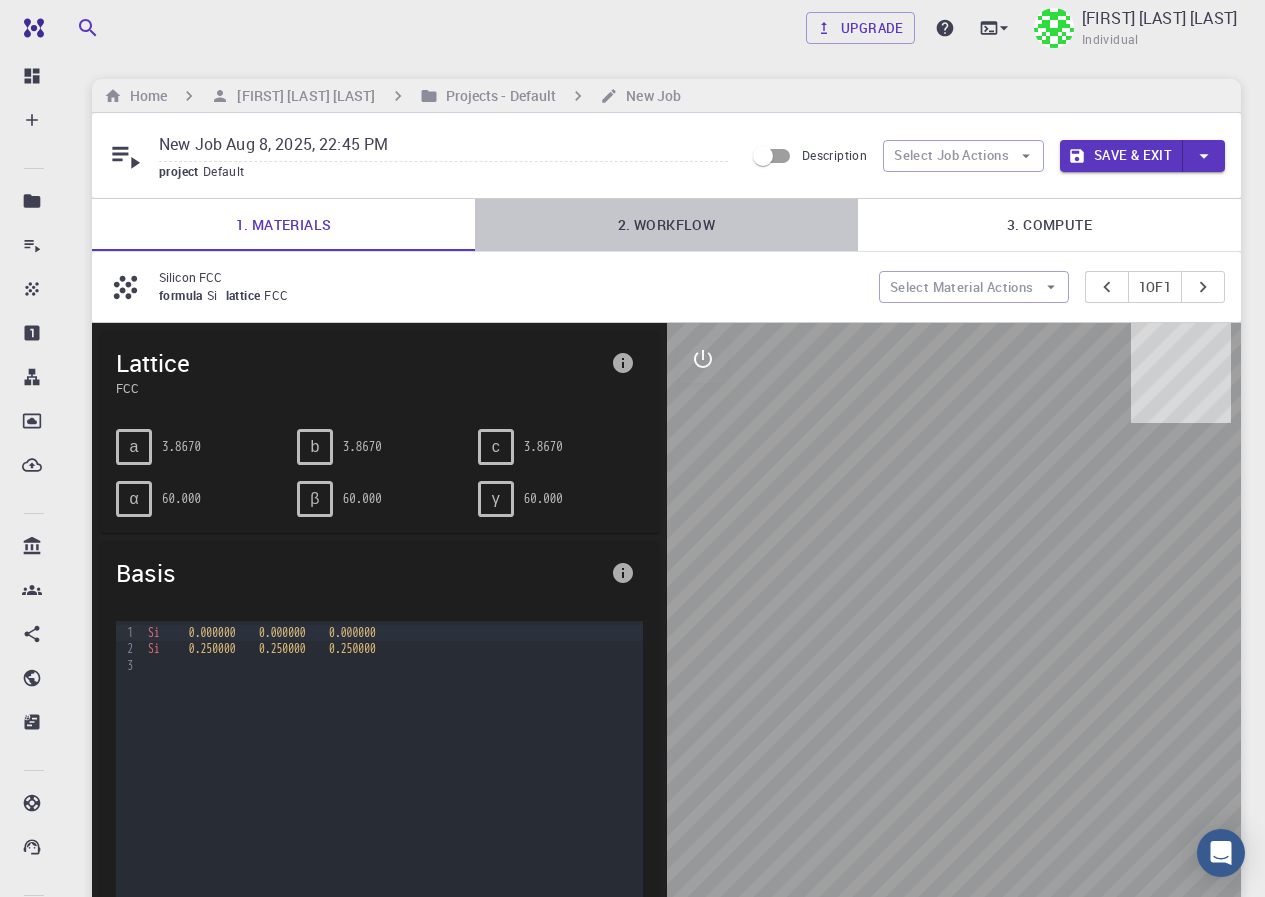 click on "2. Workflow" at bounding box center [666, 225] 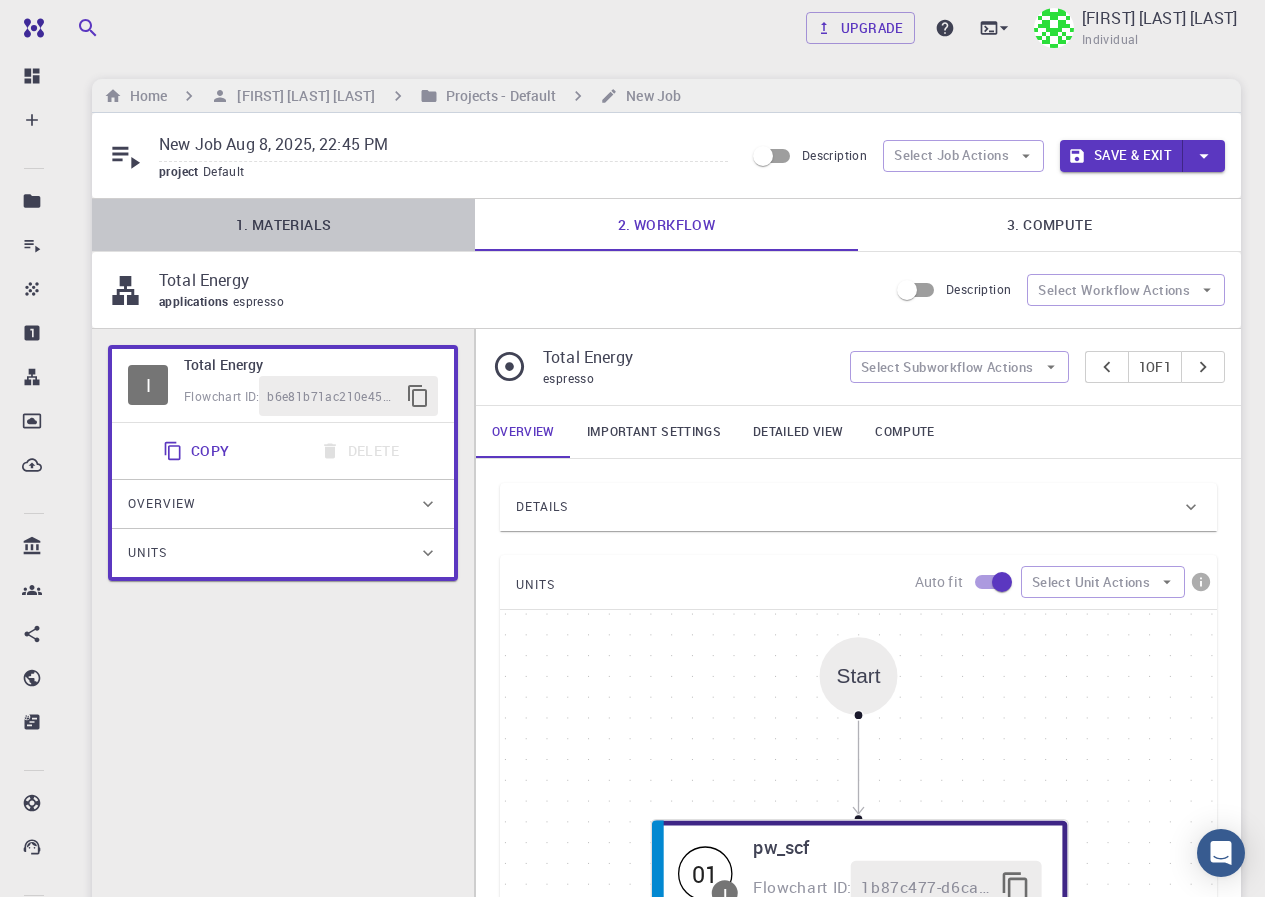 click on "1. Materials" at bounding box center [283, 225] 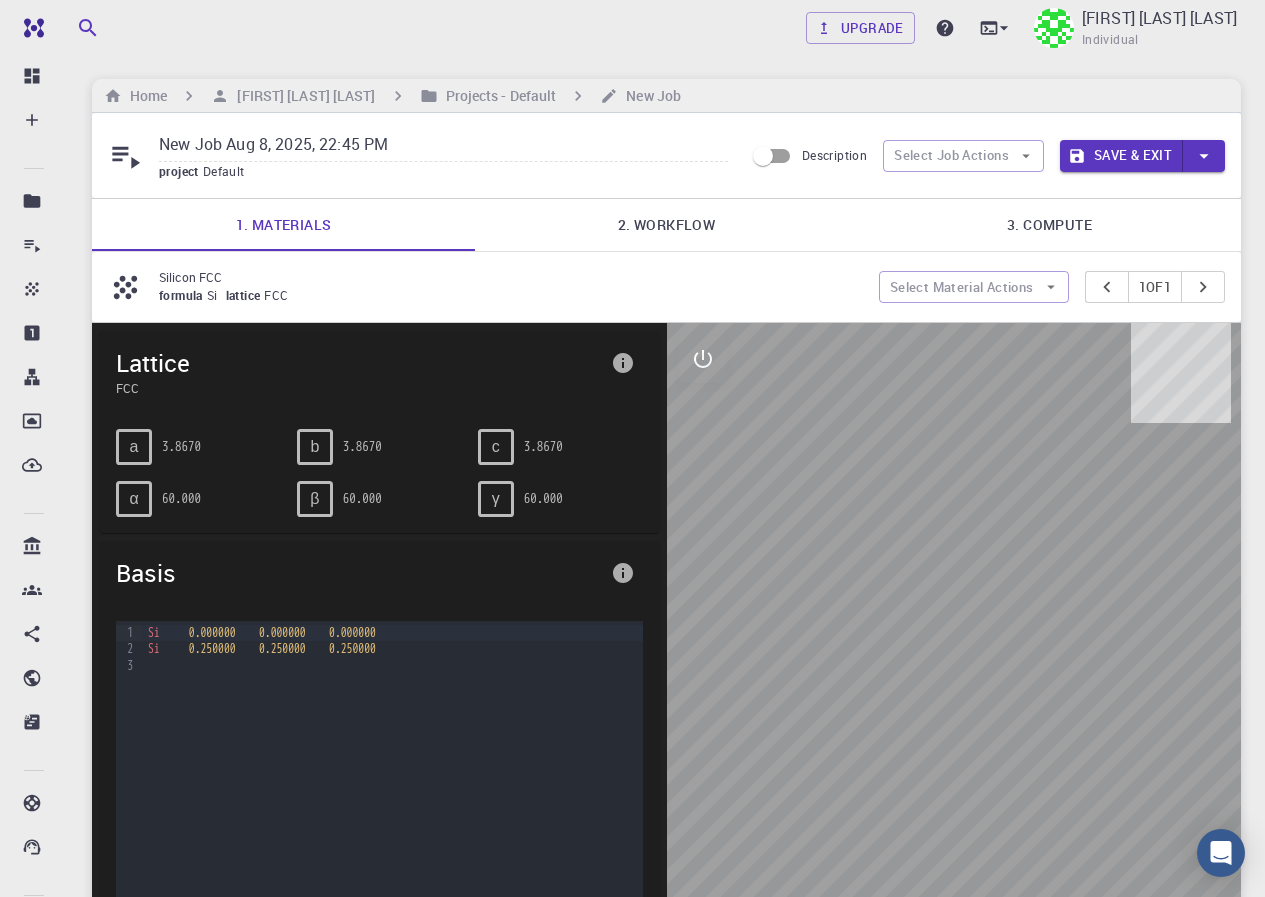 click on "New Job Aug 8, 2025, 22:45 PM" at bounding box center (443, 145) 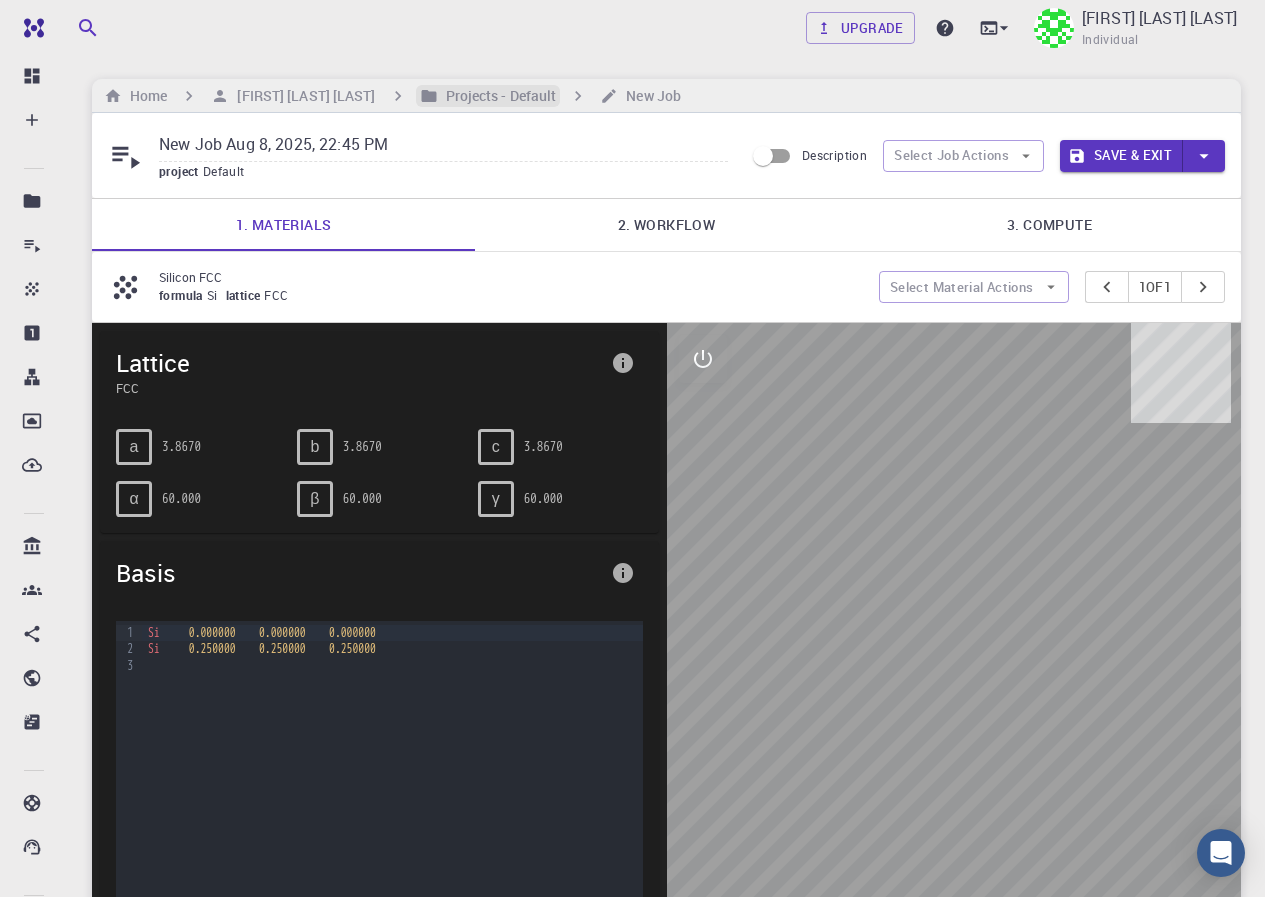 click on "Projects - Default" at bounding box center [497, 96] 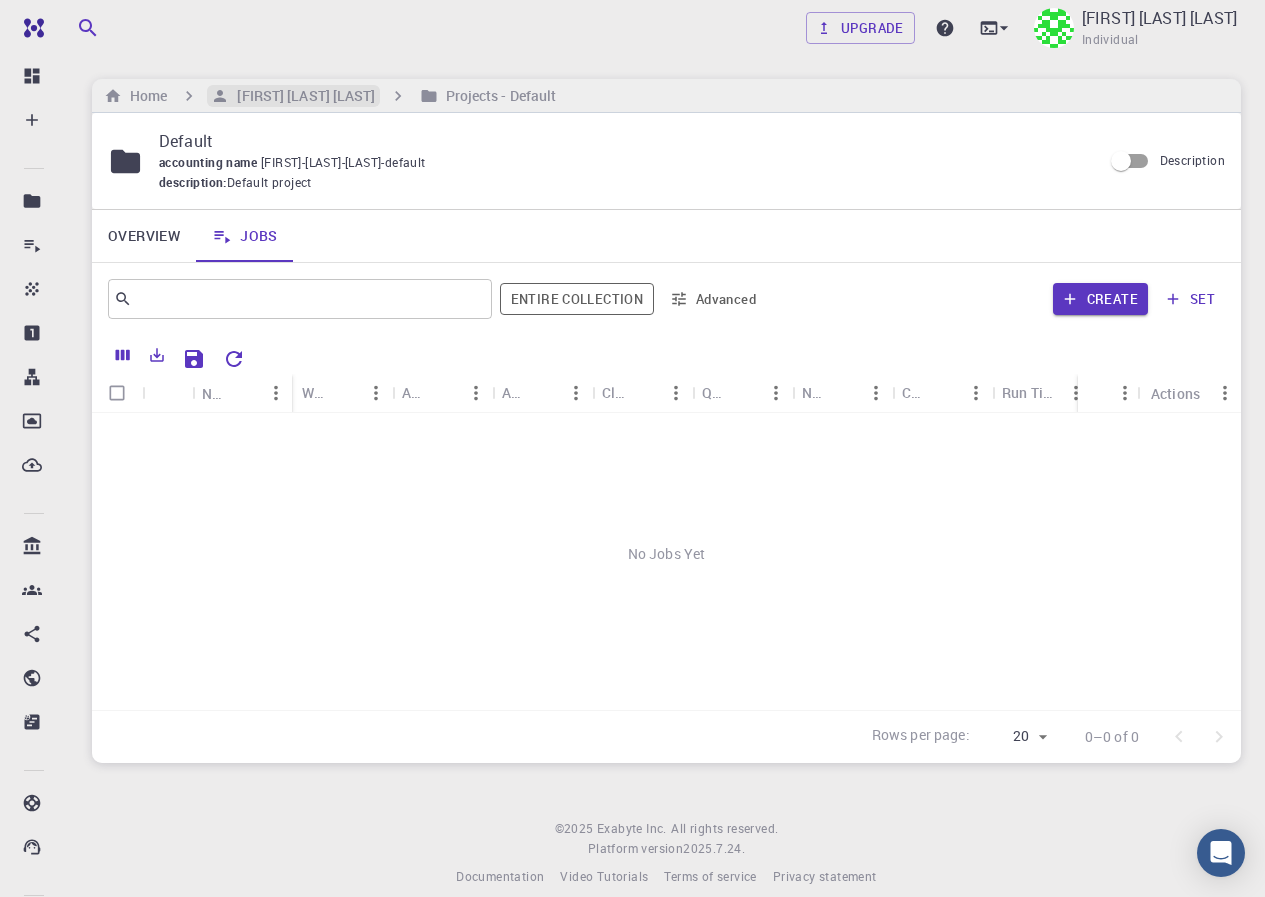 click on "[FIRST] [LAST] [LAST]" at bounding box center (302, 96) 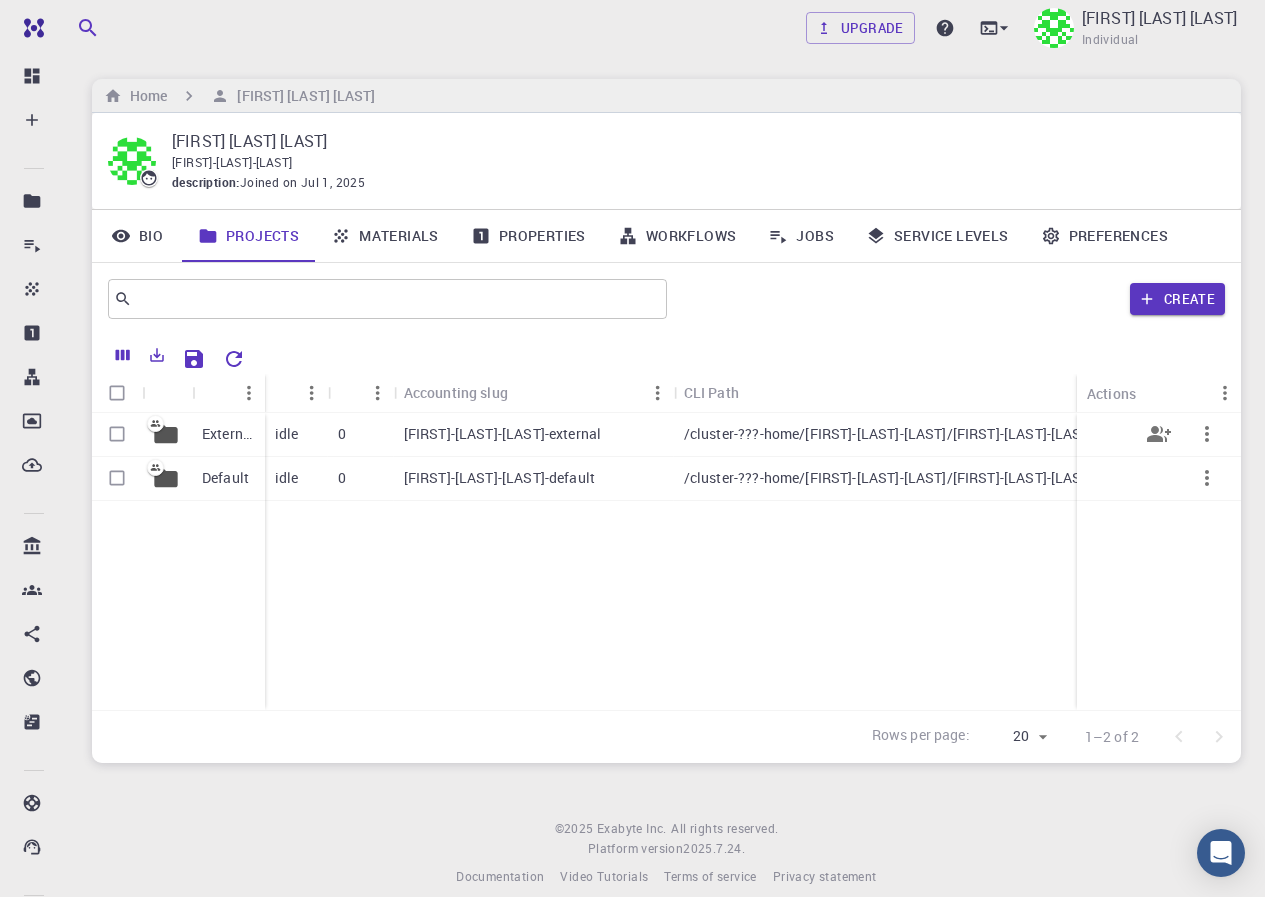 click on "[FIRST]-[LAST]-[LAST]-external" at bounding box center [503, 434] 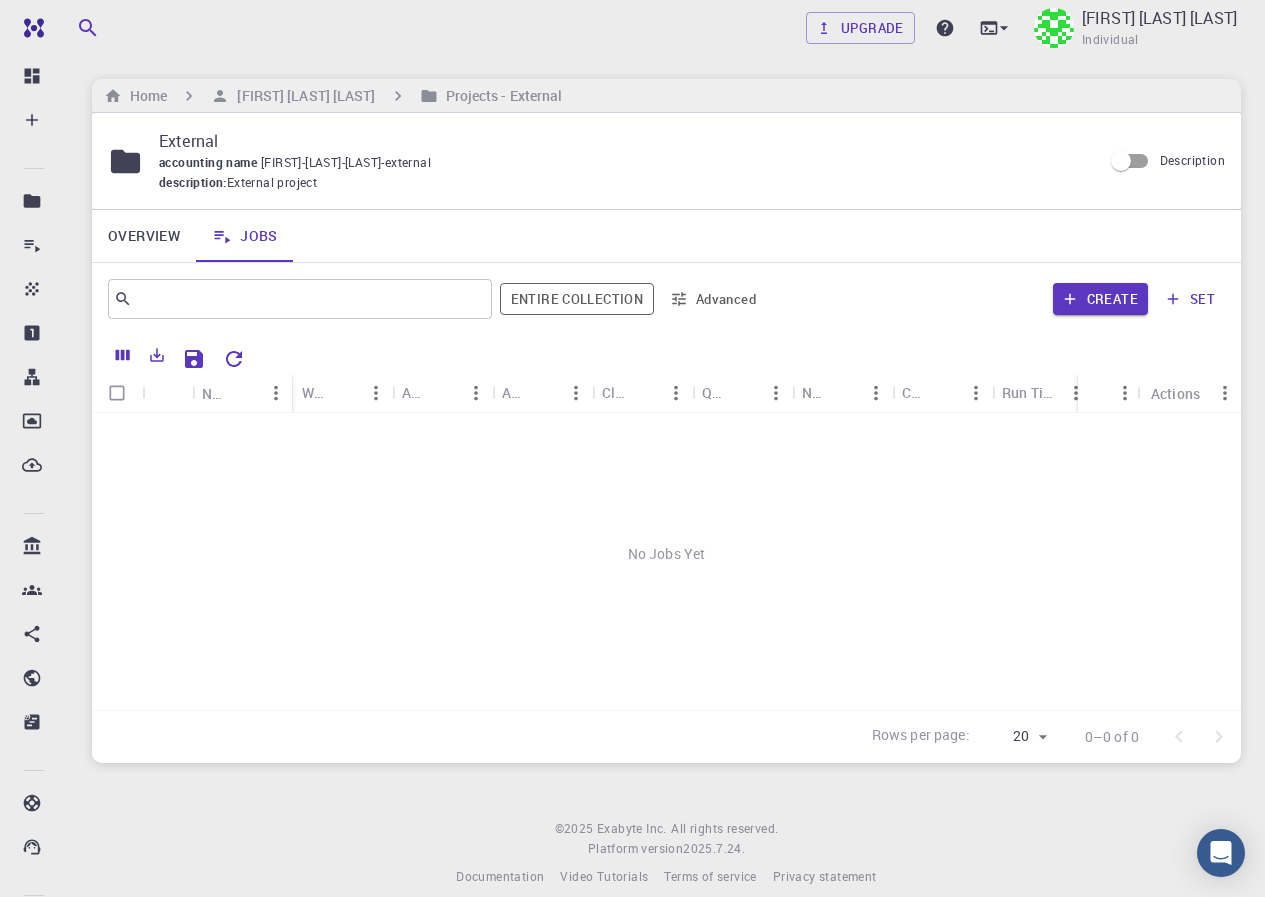 click 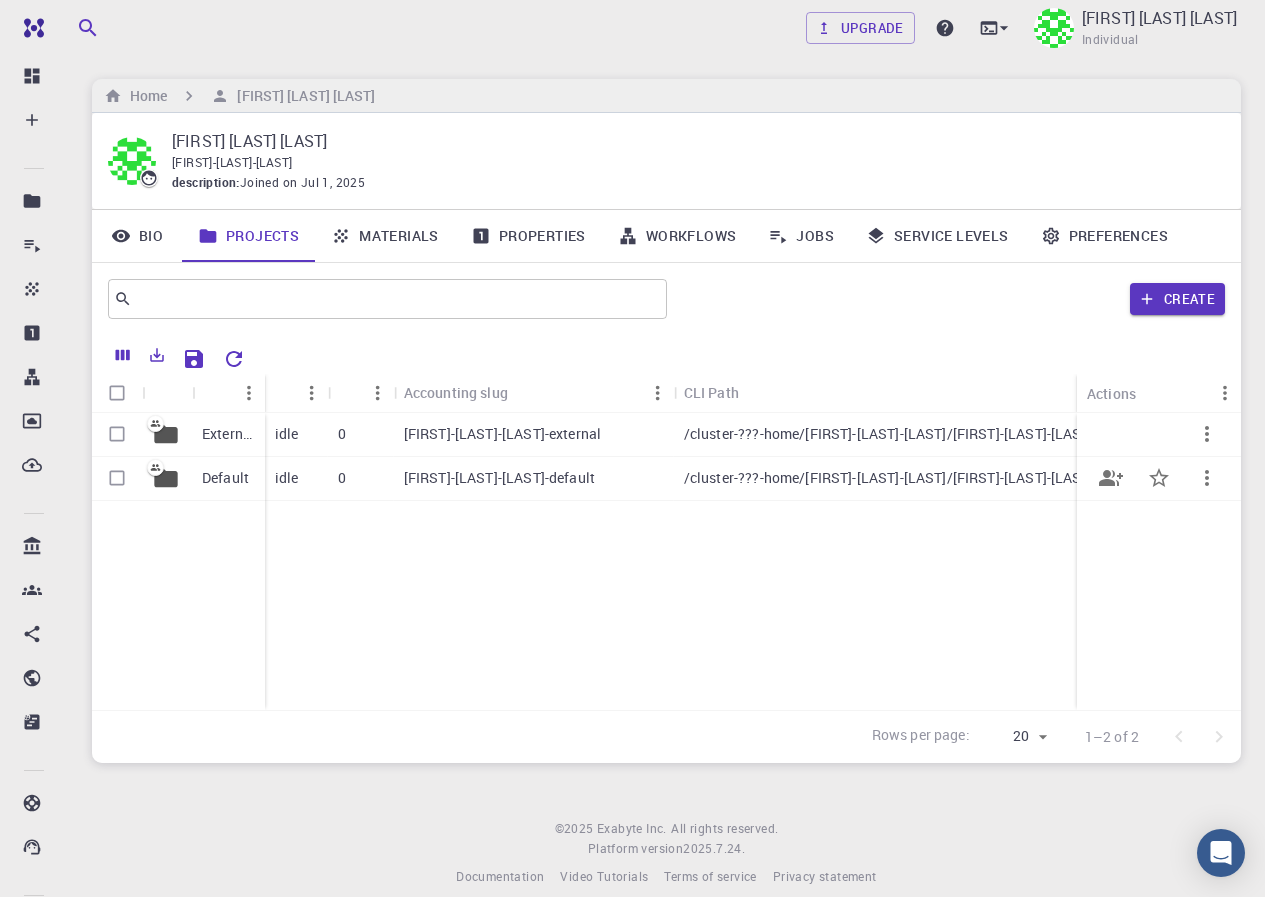 click on "[FIRST]-[LAST]-[LAST]-default" at bounding box center (499, 478) 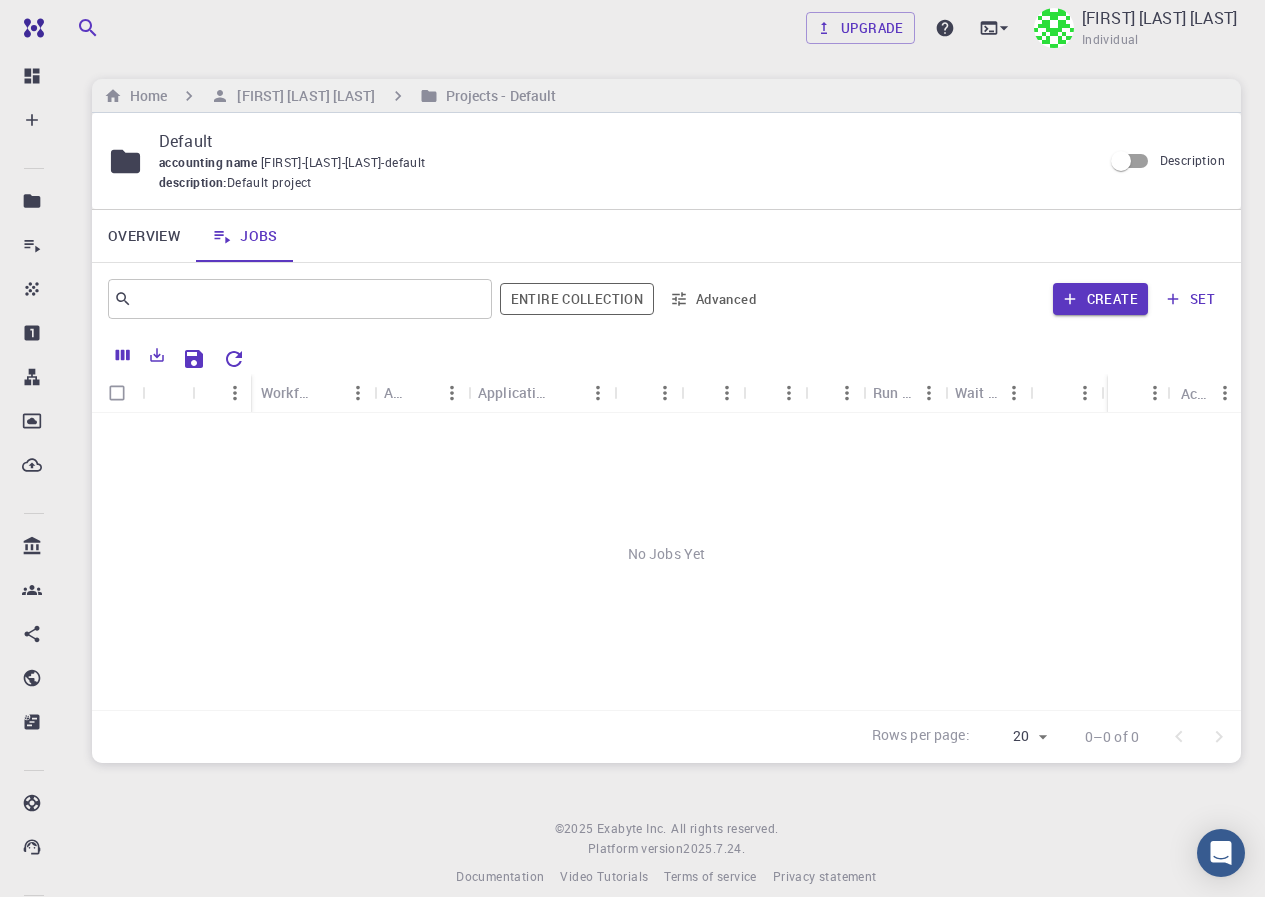 click on "No Jobs Yet" at bounding box center [666, 554] 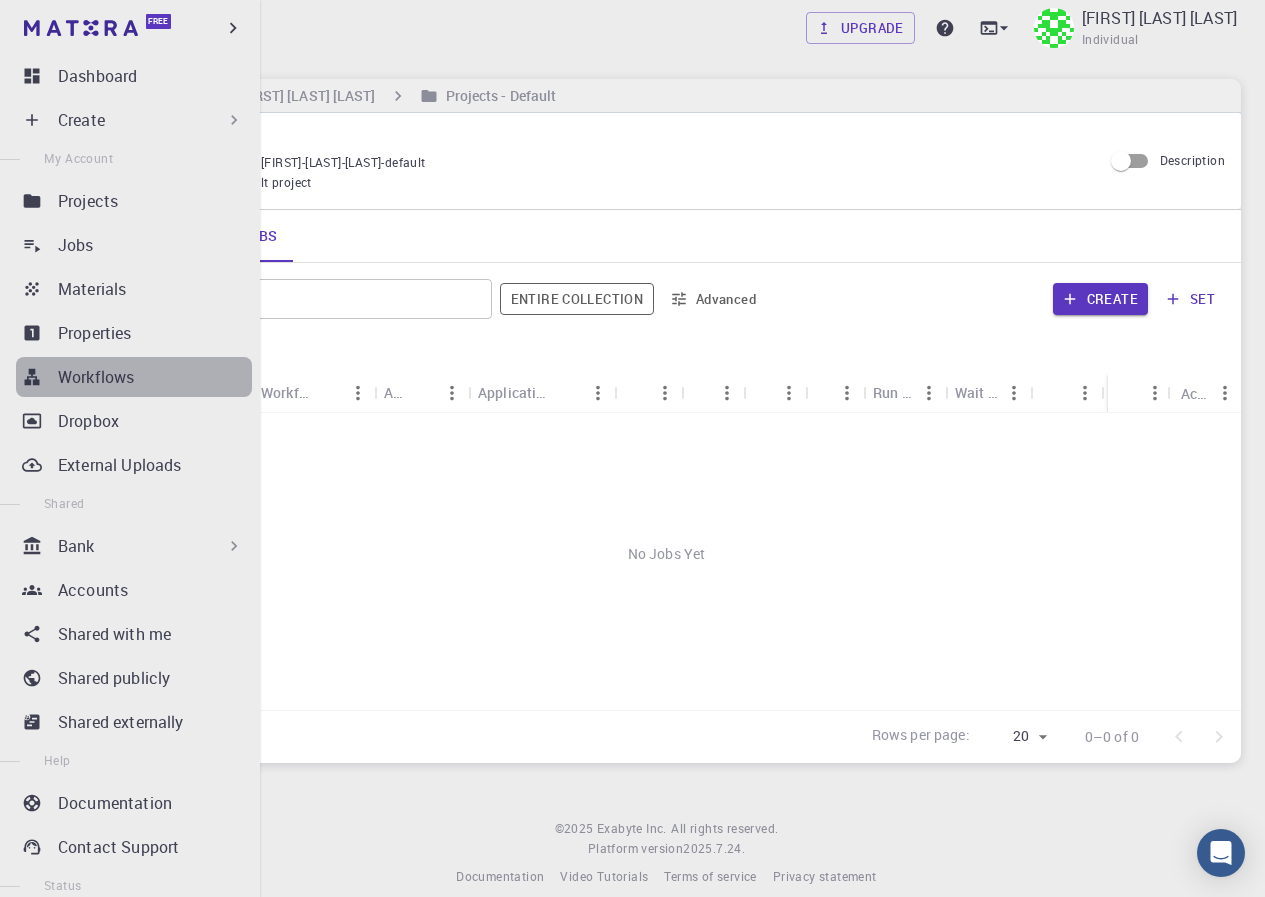 click on "Workflows" at bounding box center [155, 377] 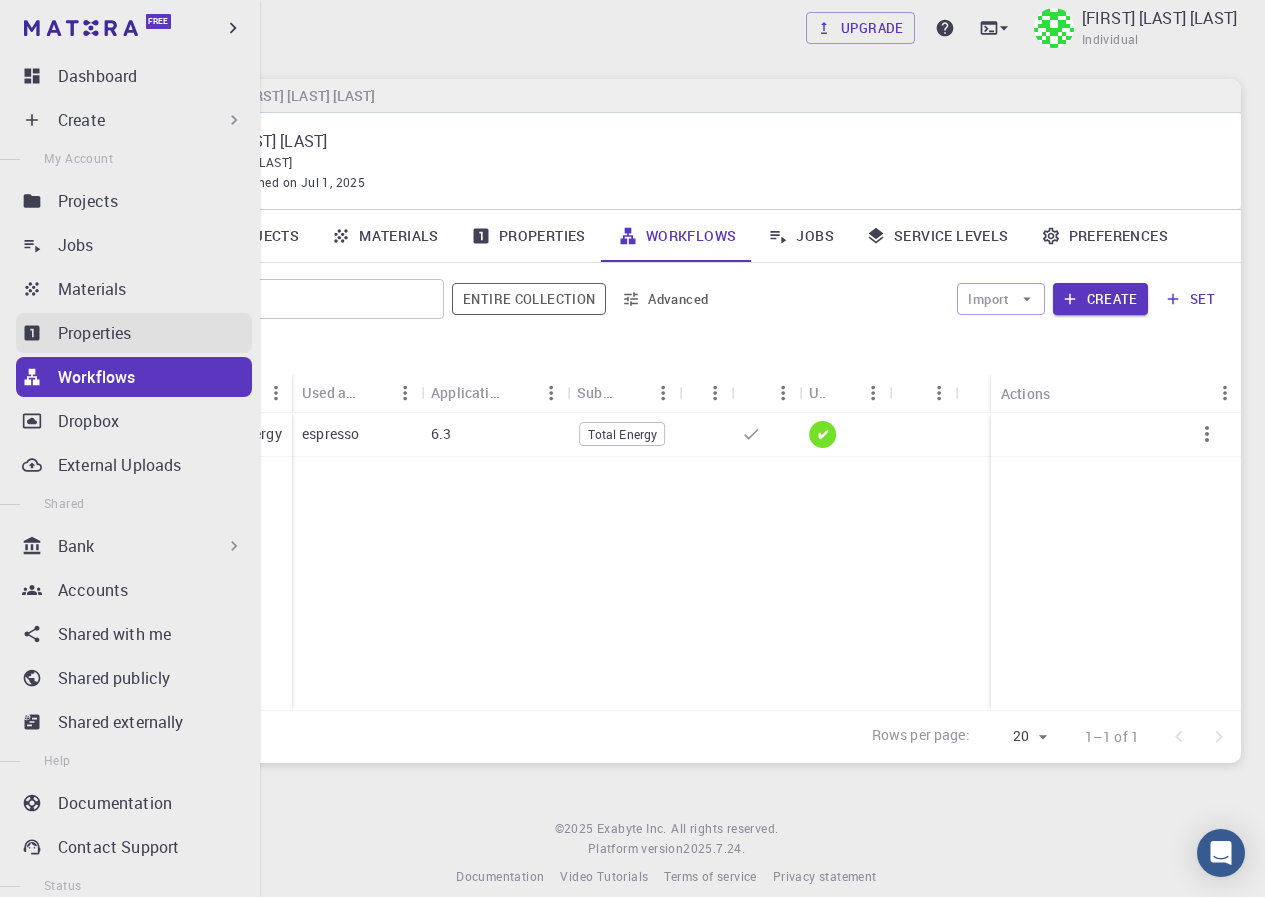 click on "Properties" at bounding box center [155, 333] 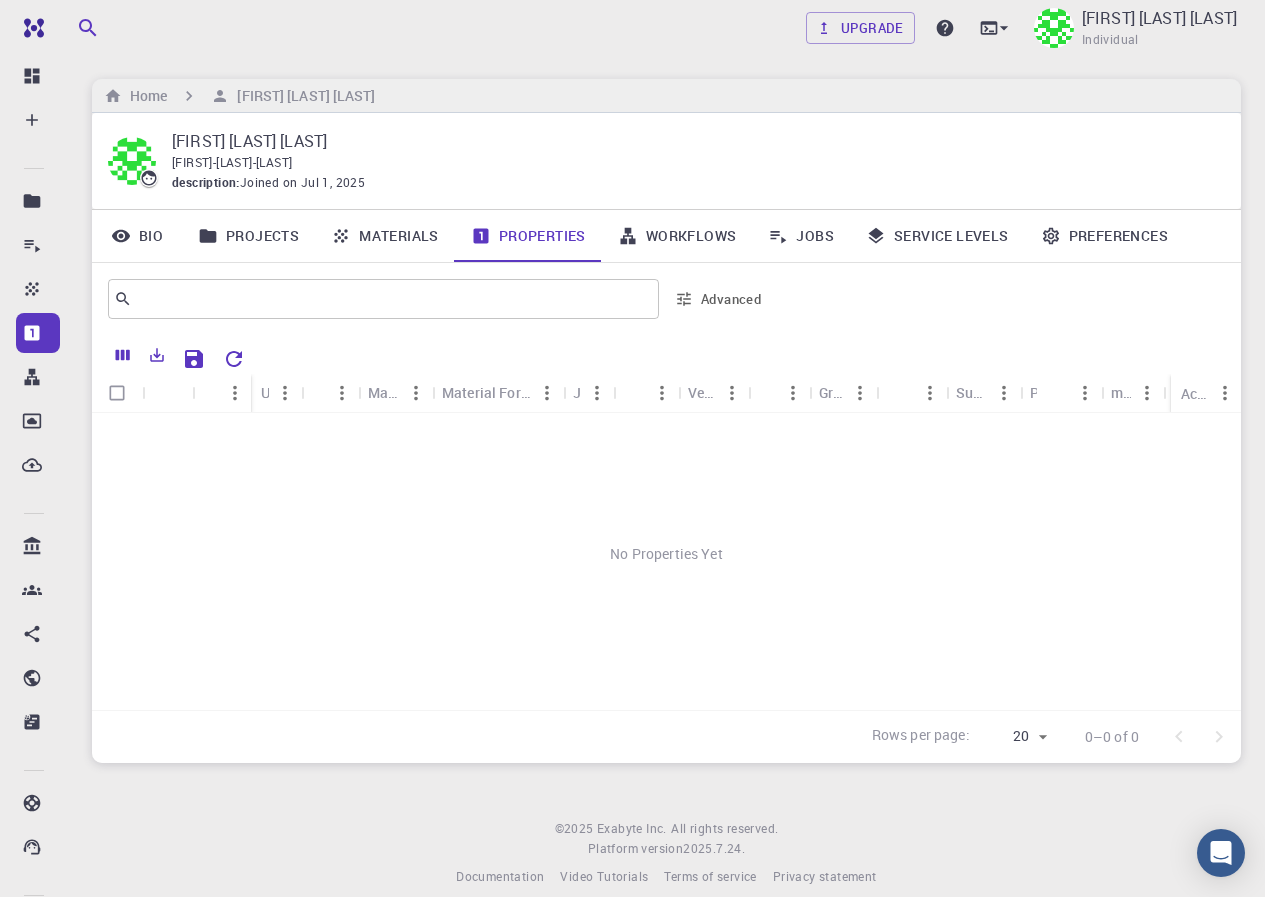 click on "No Properties Yet" at bounding box center [666, 554] 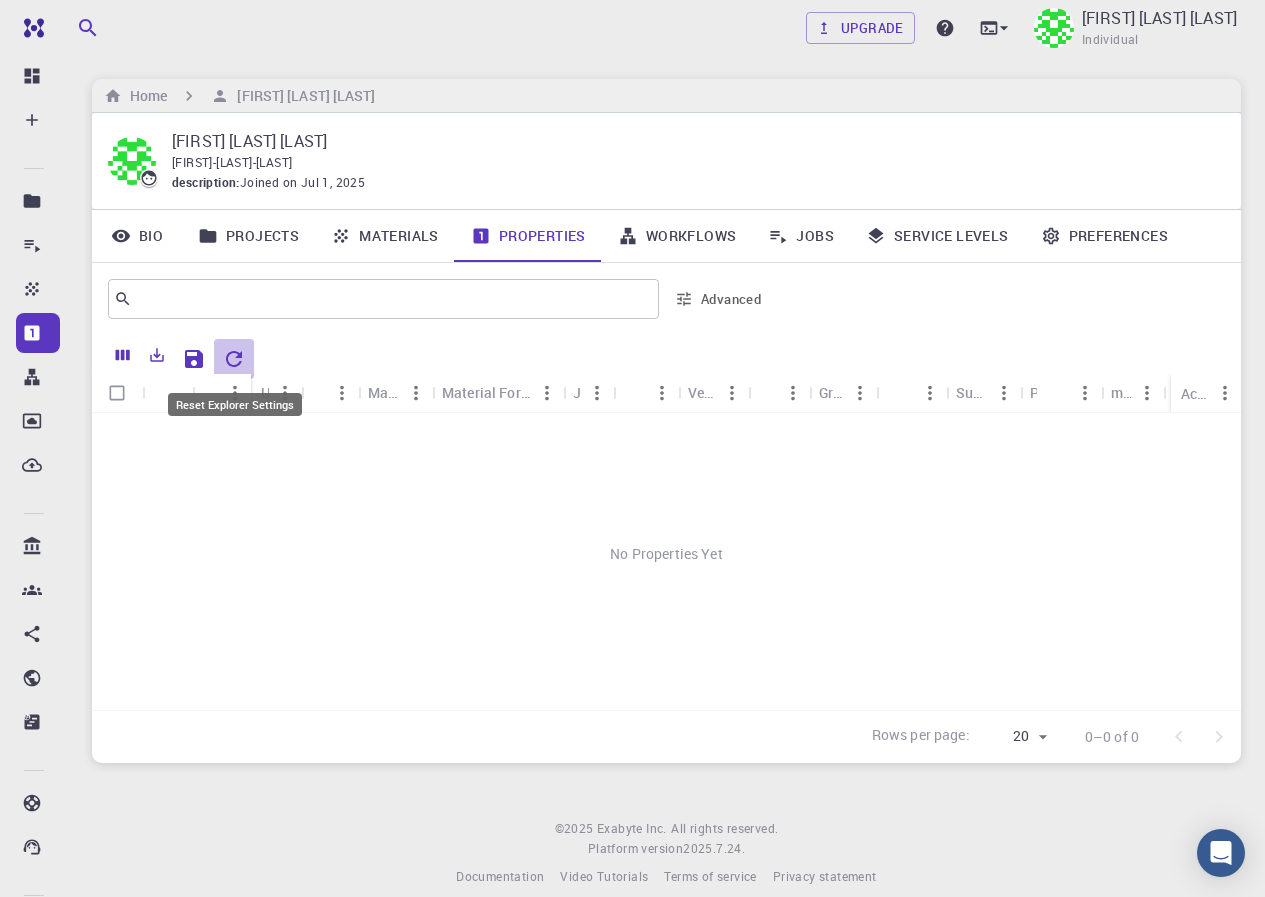 click 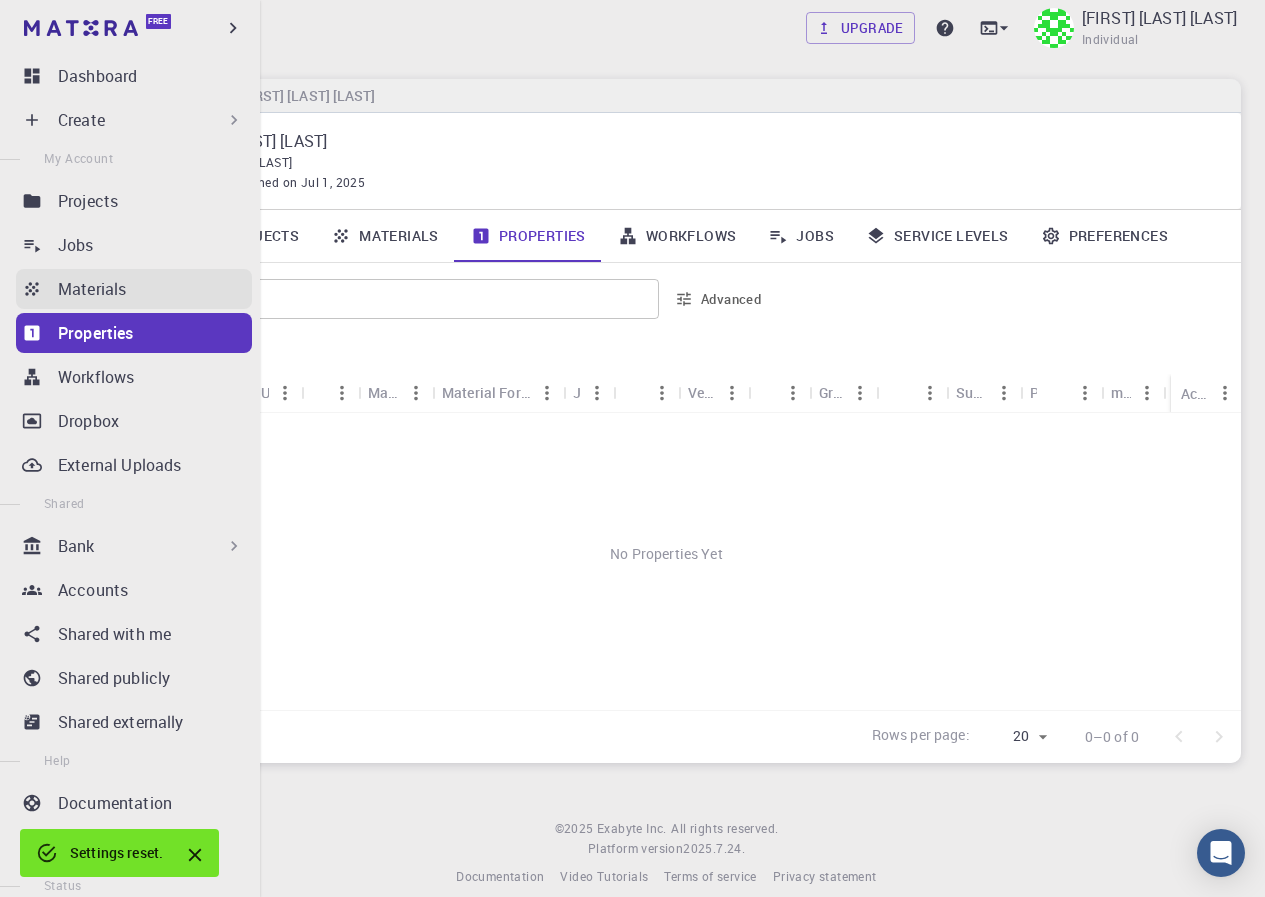 click 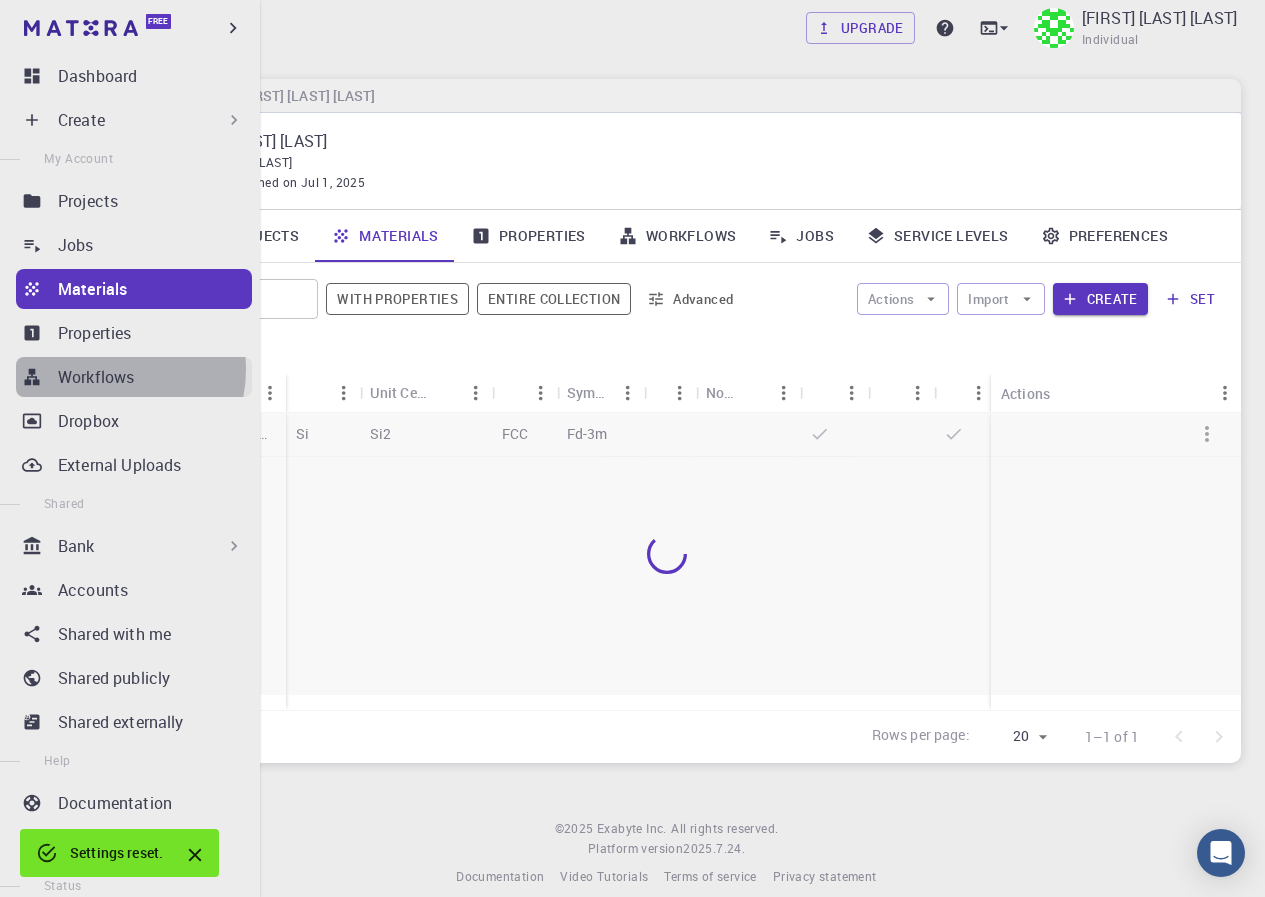 click on "Workflows" at bounding box center (96, 377) 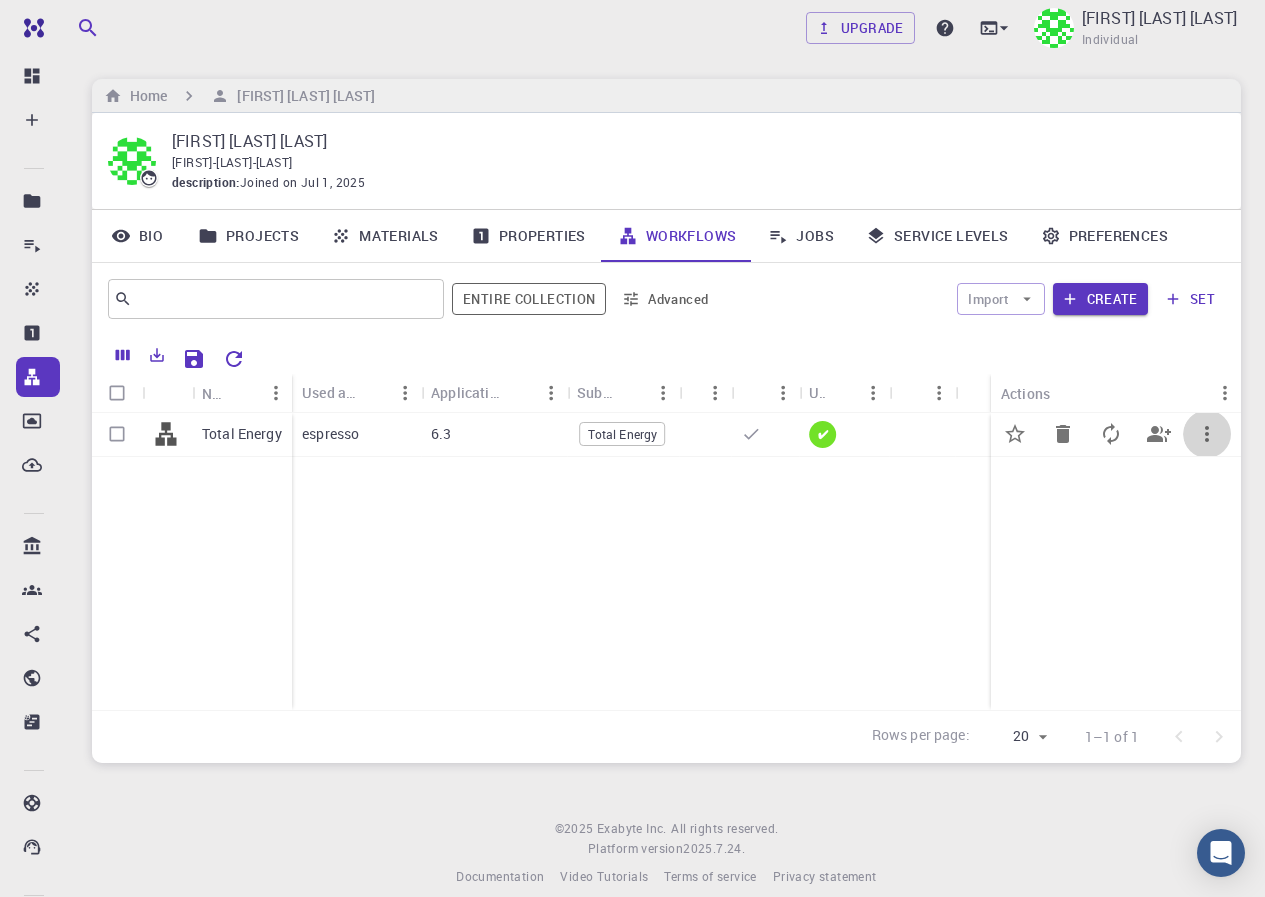 click 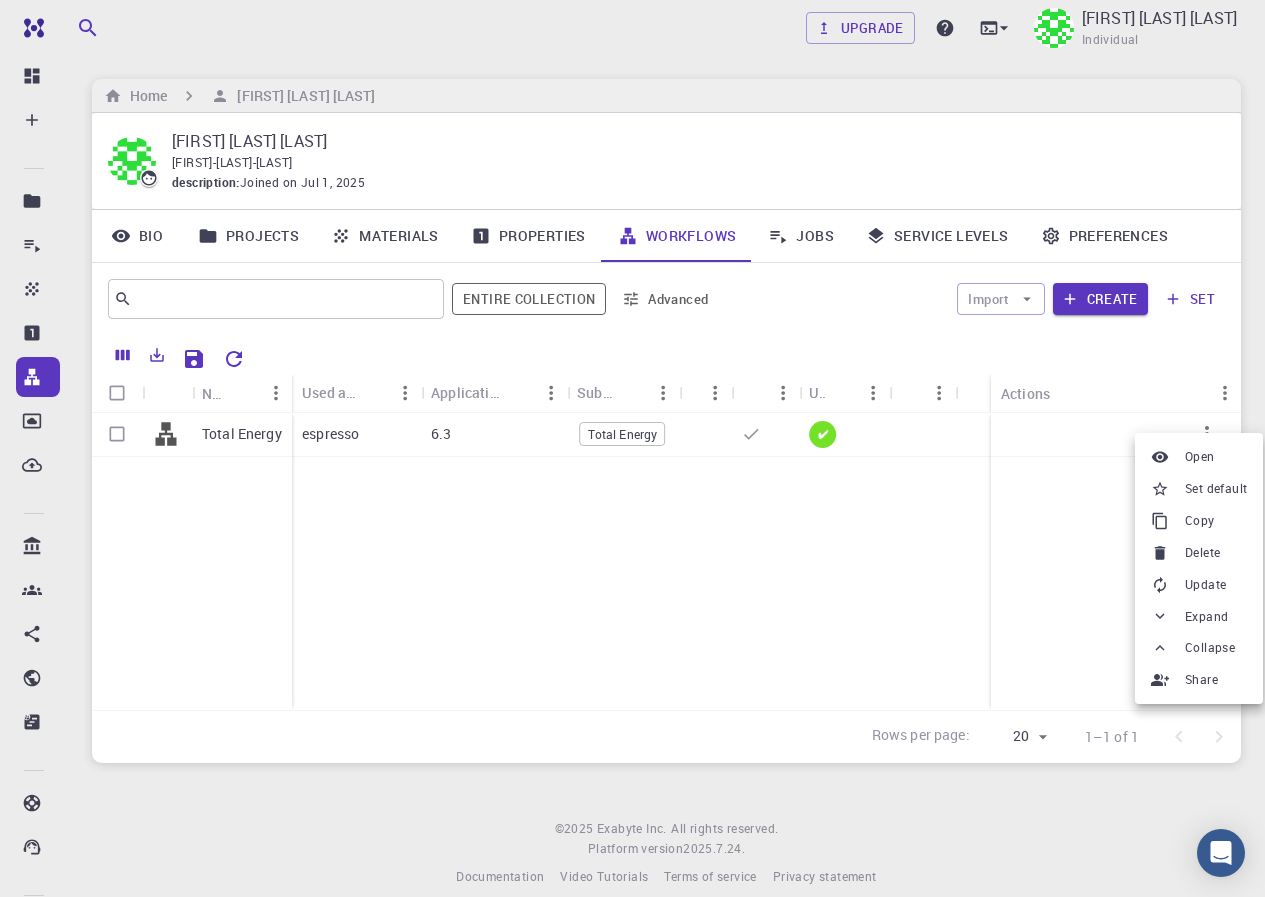 click at bounding box center (632, 448) 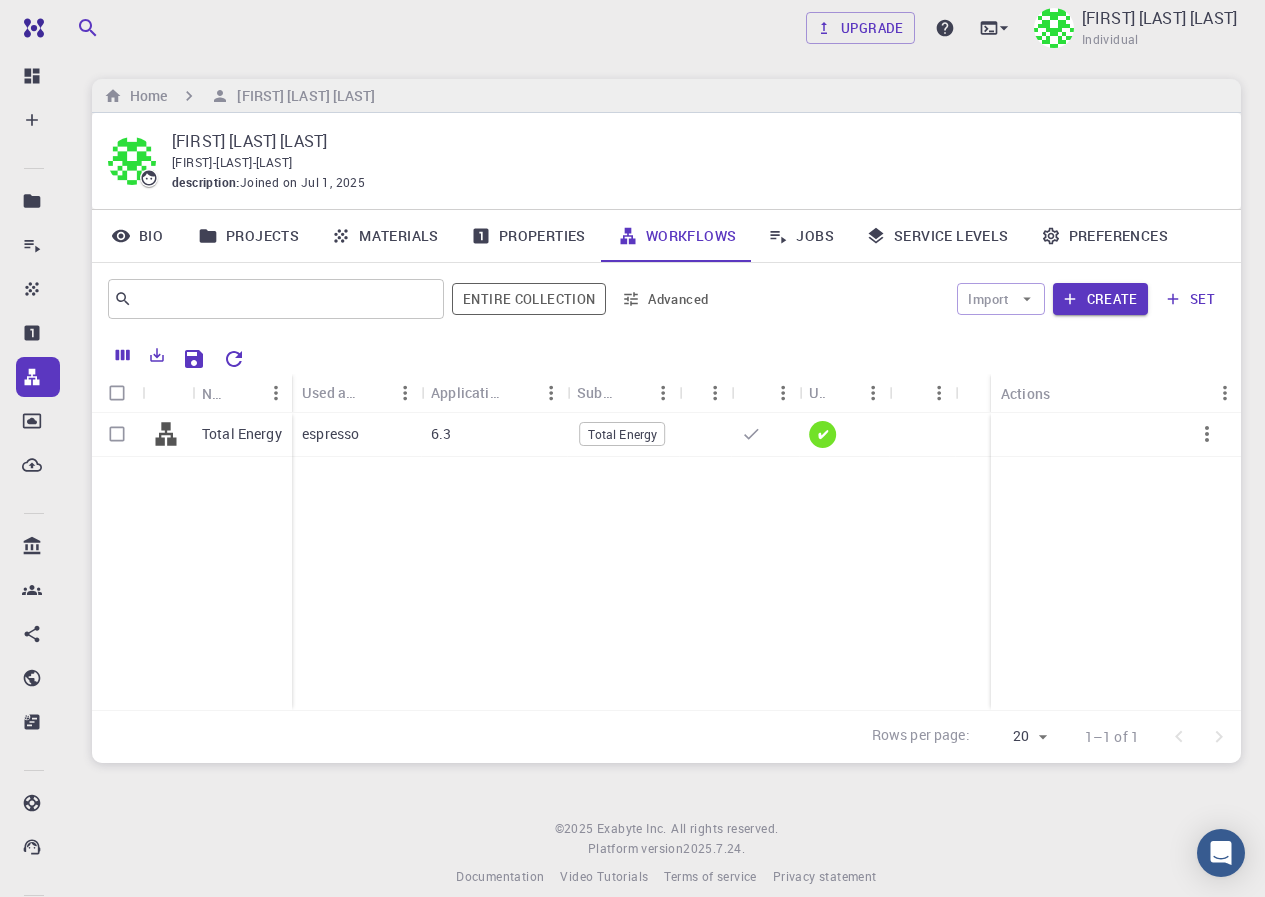 click on "Jobs" at bounding box center [801, 236] 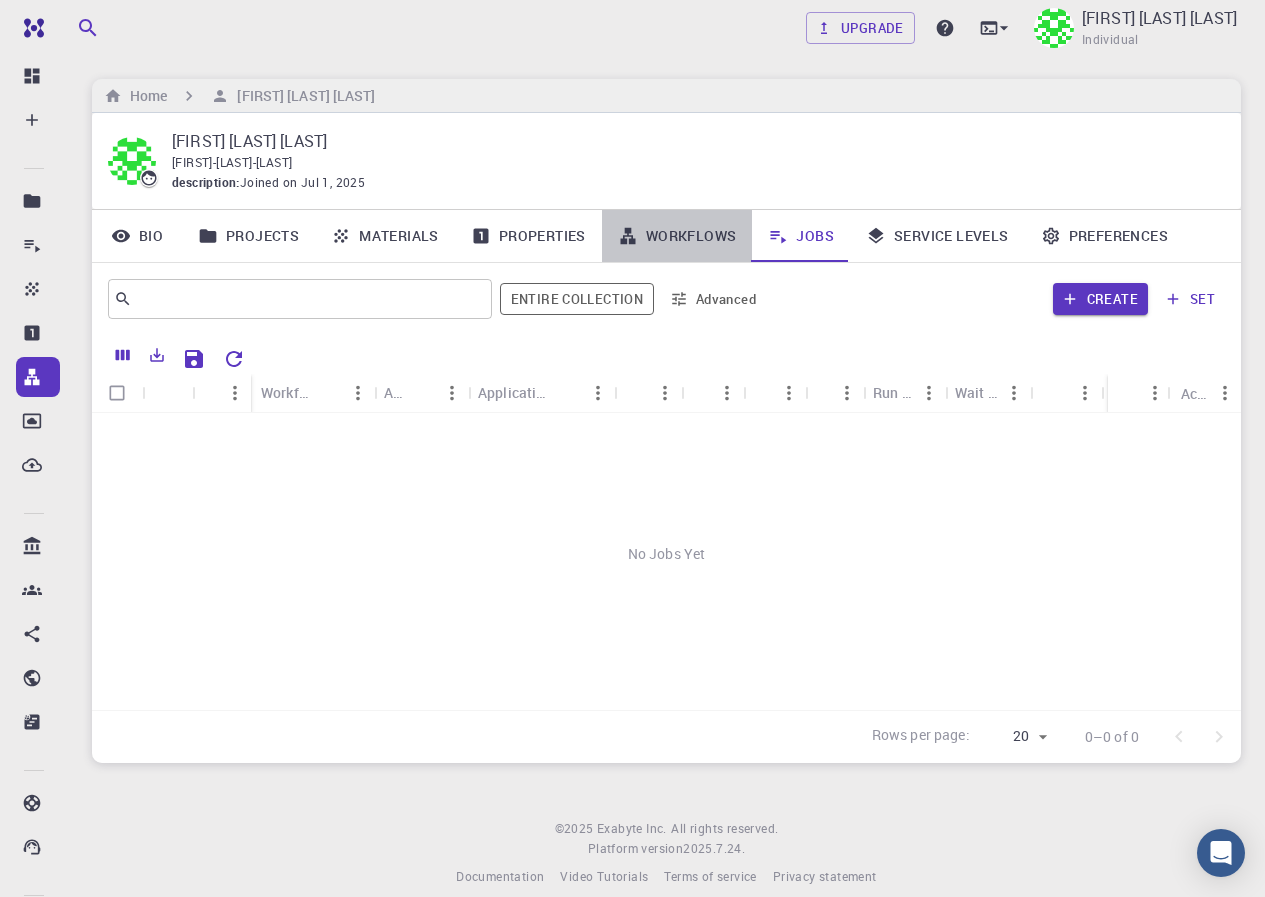 click on "Workflows" at bounding box center [677, 236] 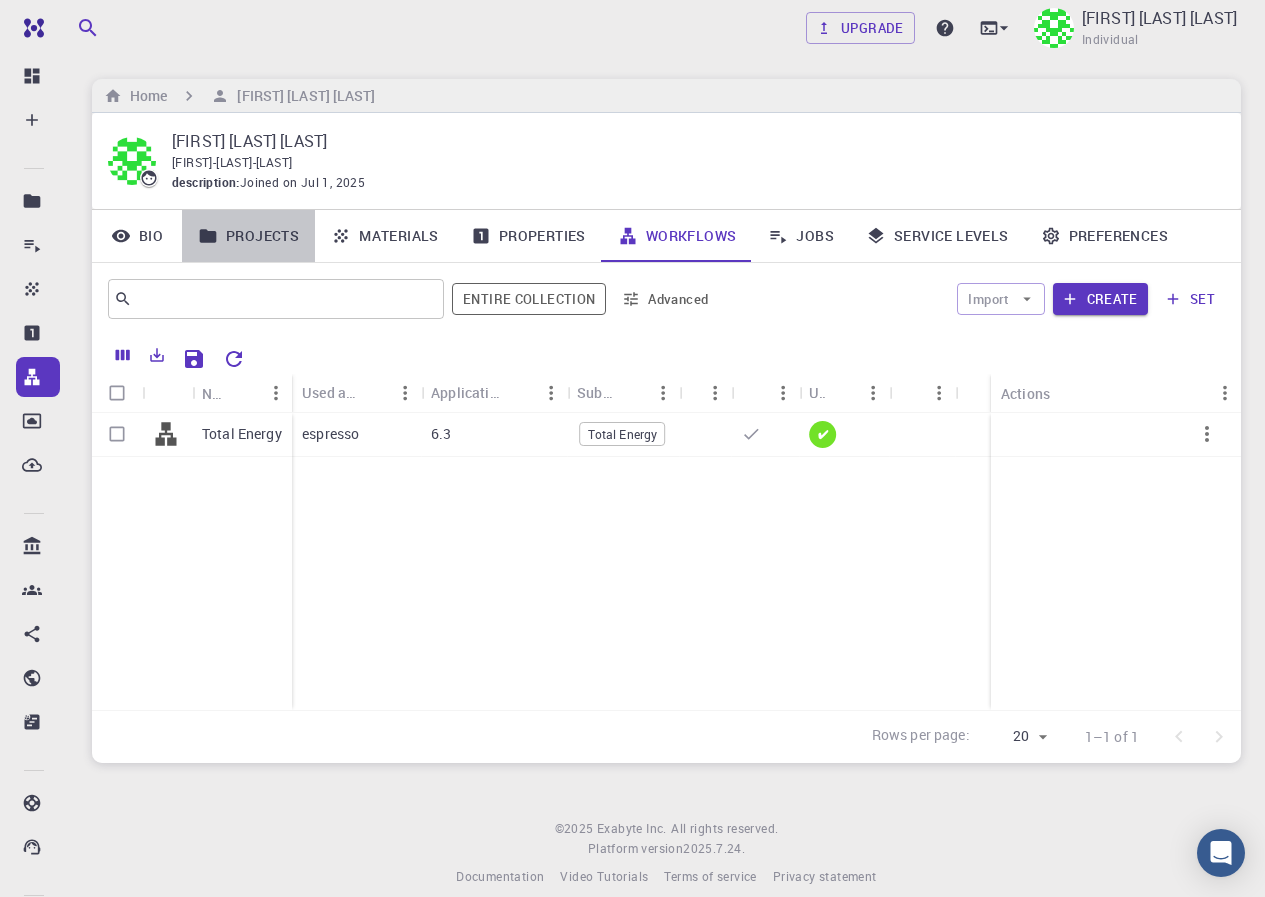 click on "Projects" at bounding box center (248, 236) 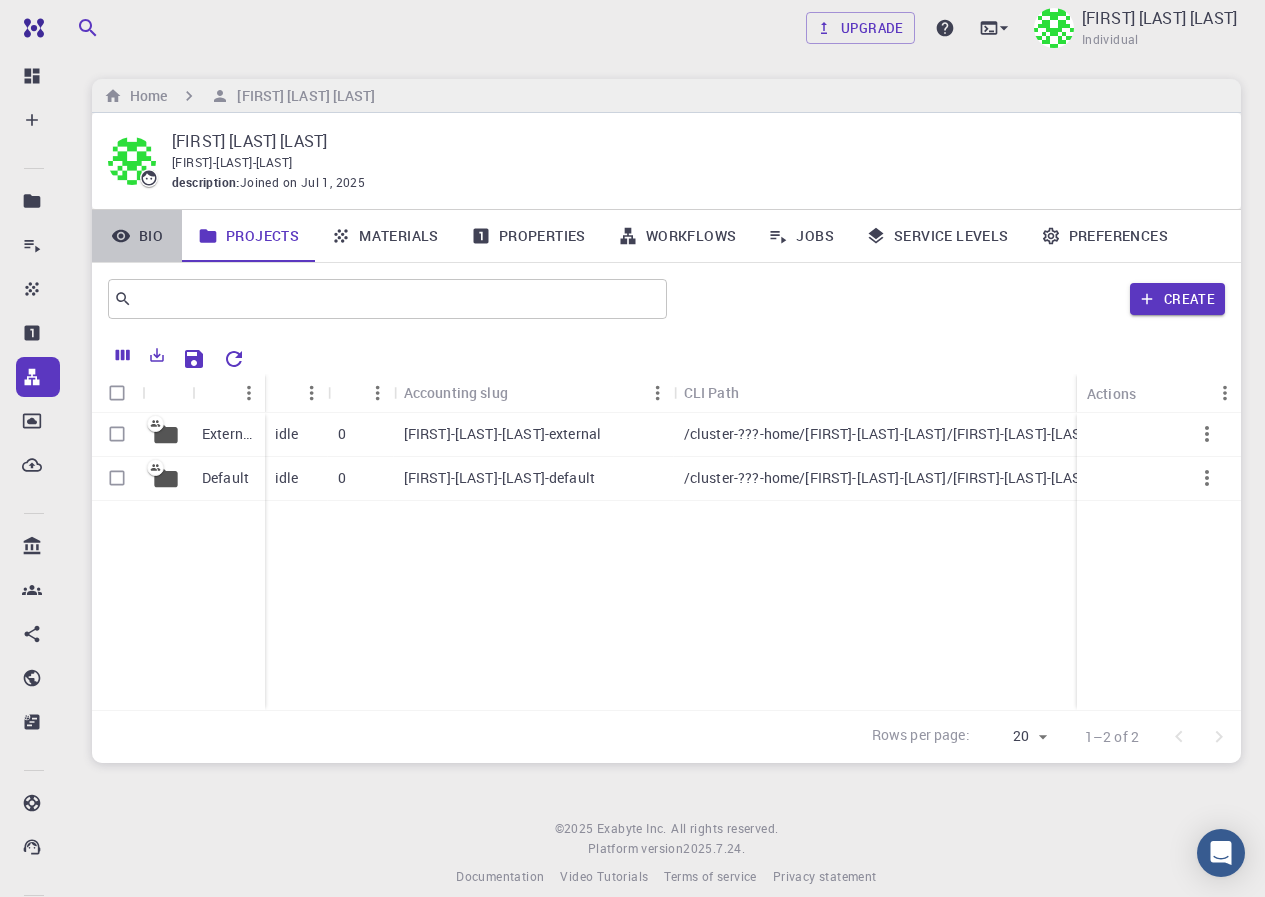 click on "Bio" at bounding box center [137, 236] 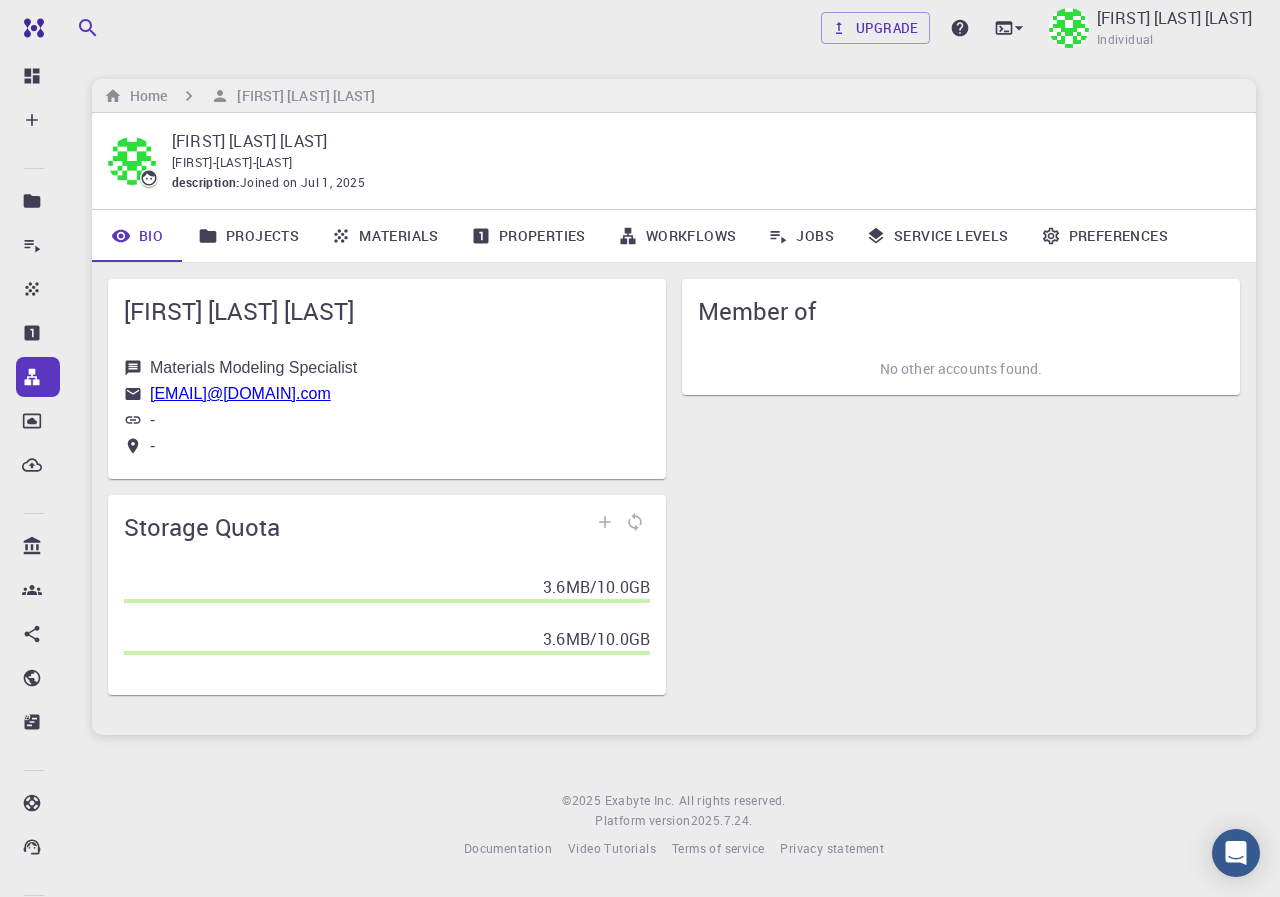 click on "3.6MB / 10.0GB" at bounding box center [596, 587] 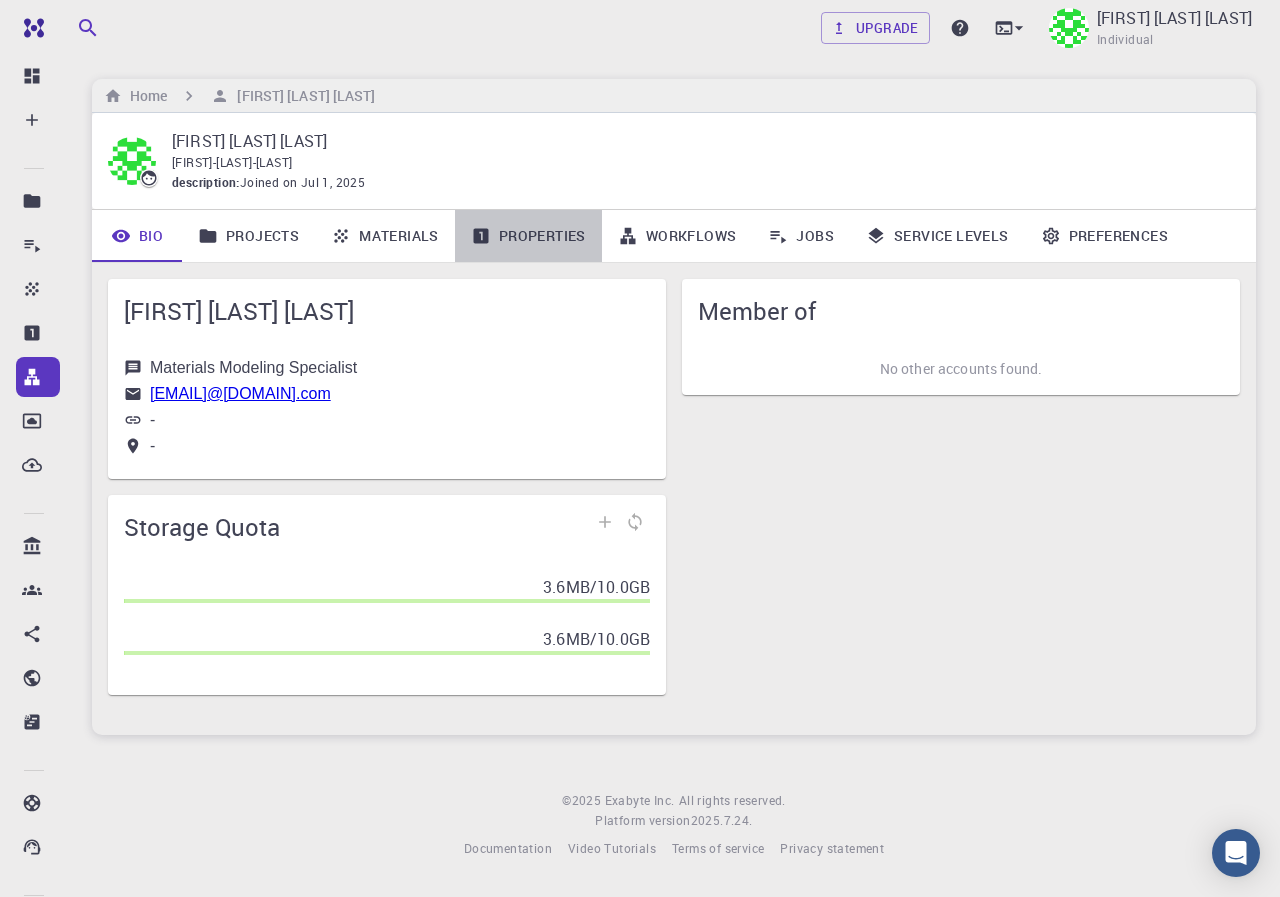 click on "Properties" at bounding box center [528, 236] 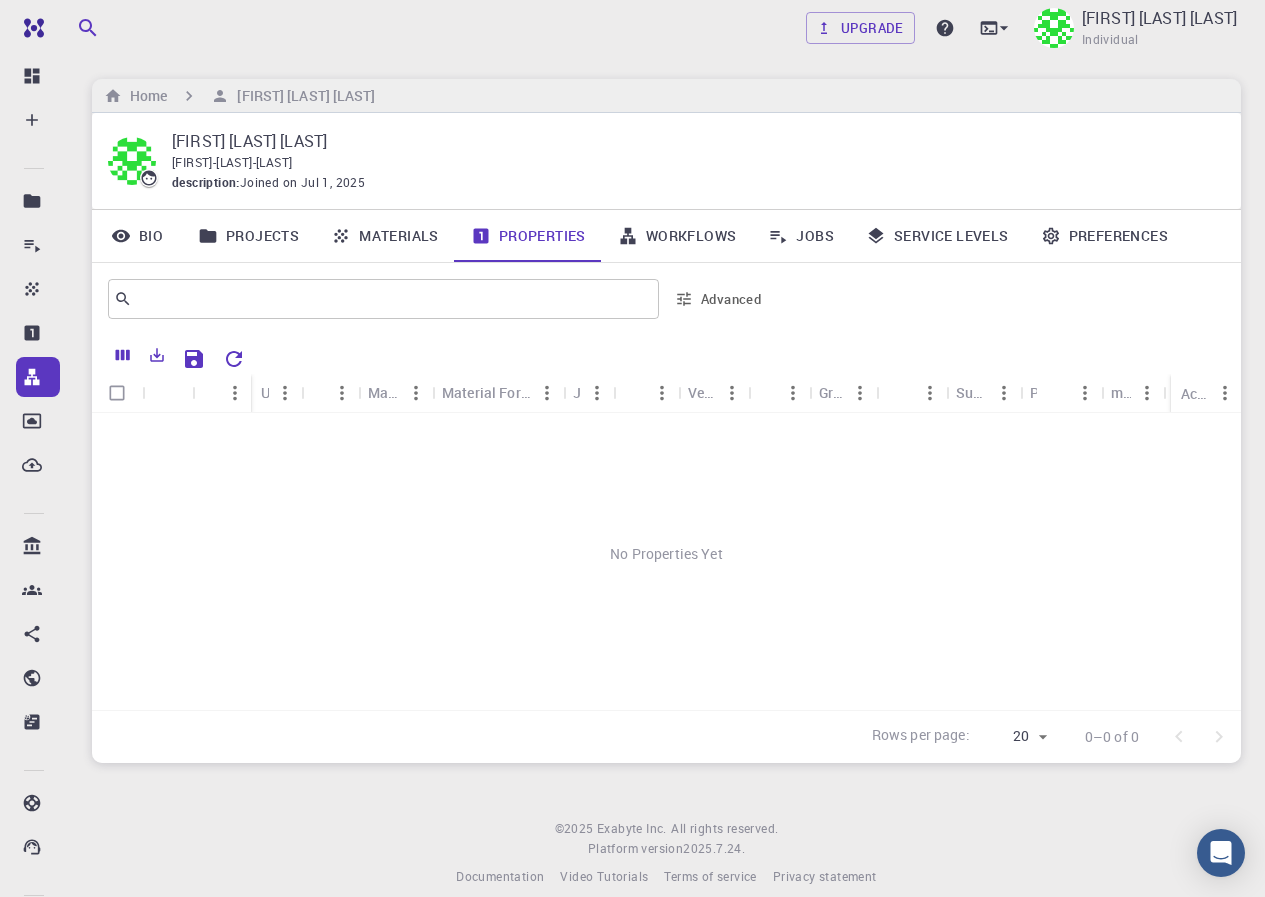 click on "Workflows" at bounding box center (677, 236) 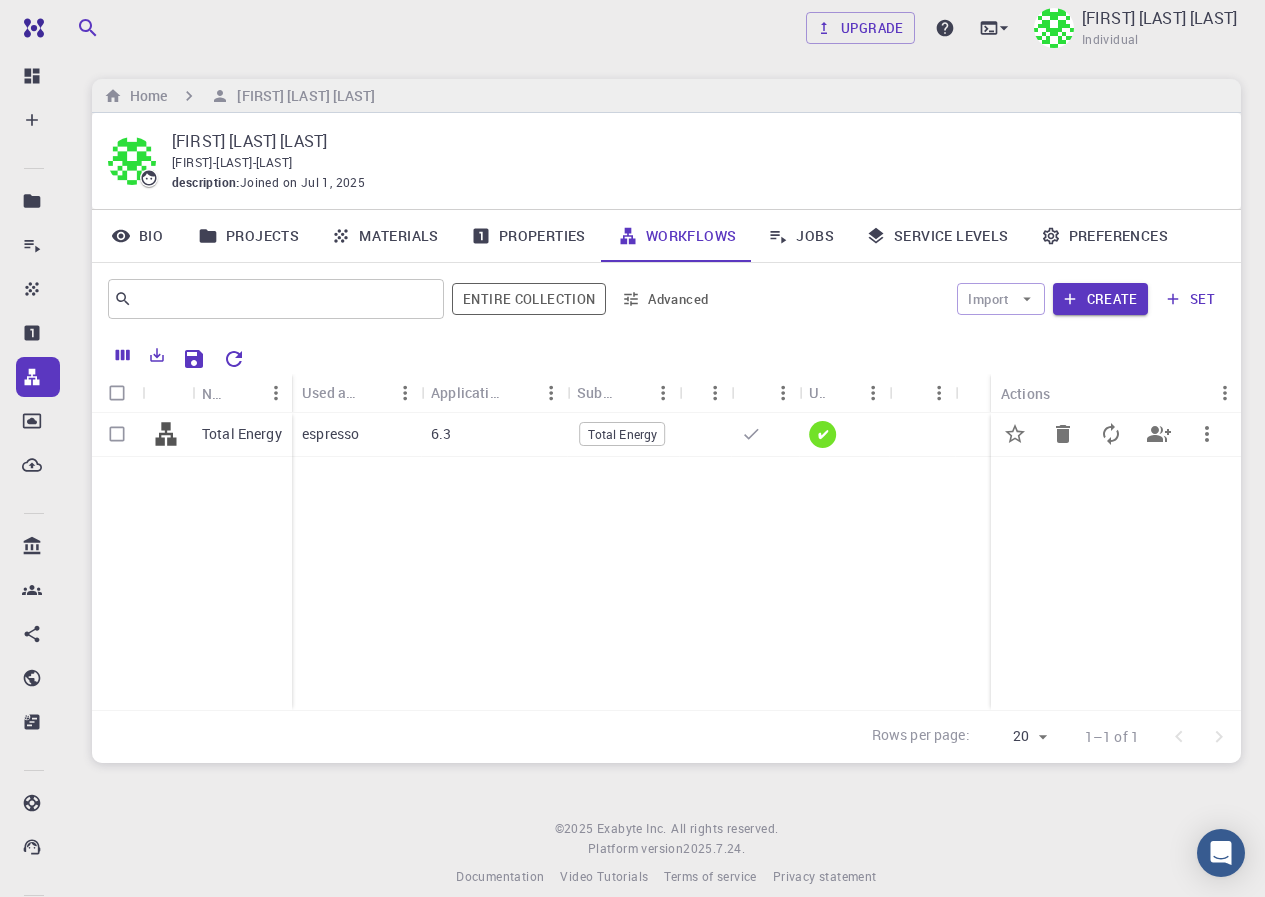 click on "Total Energy" at bounding box center (623, 434) 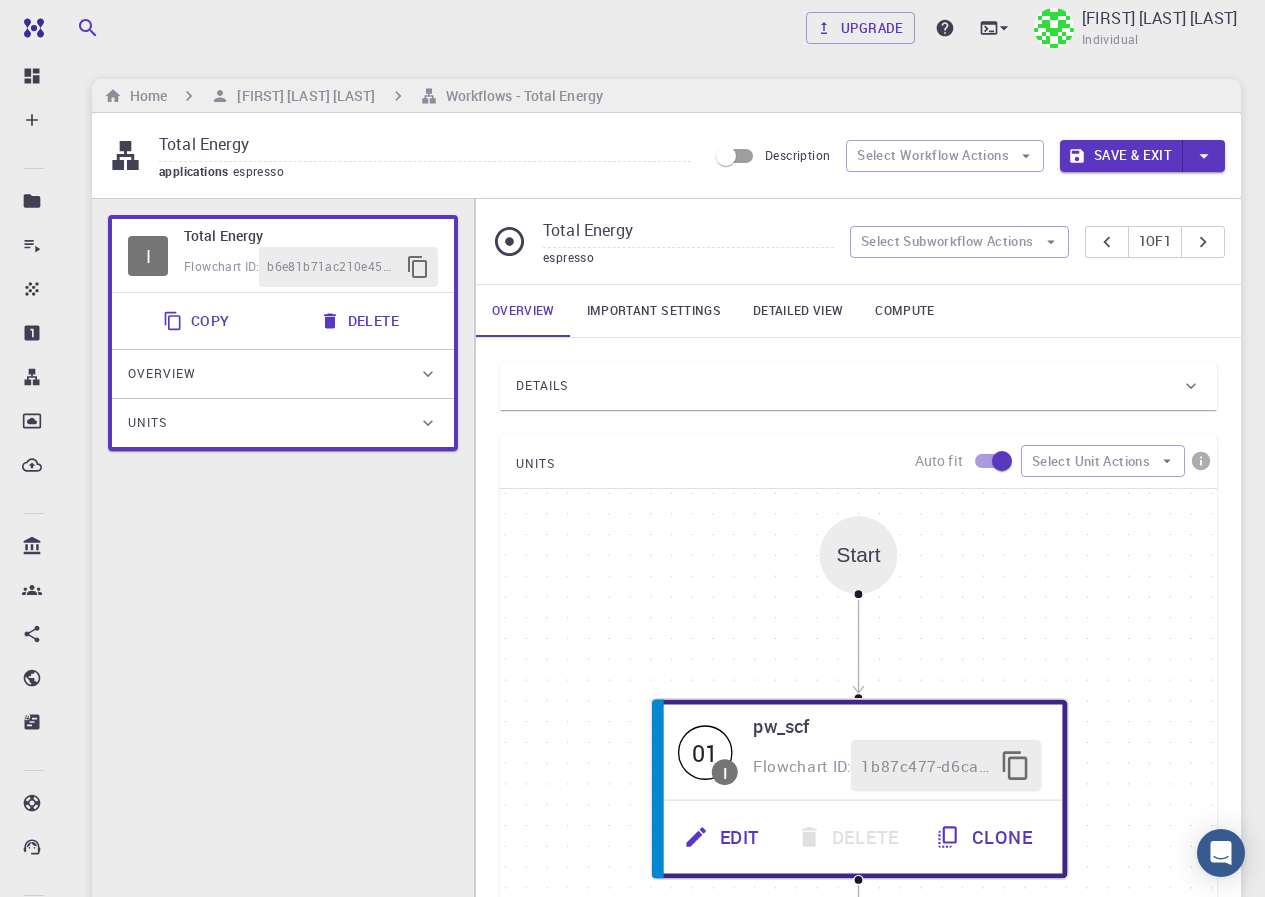 click 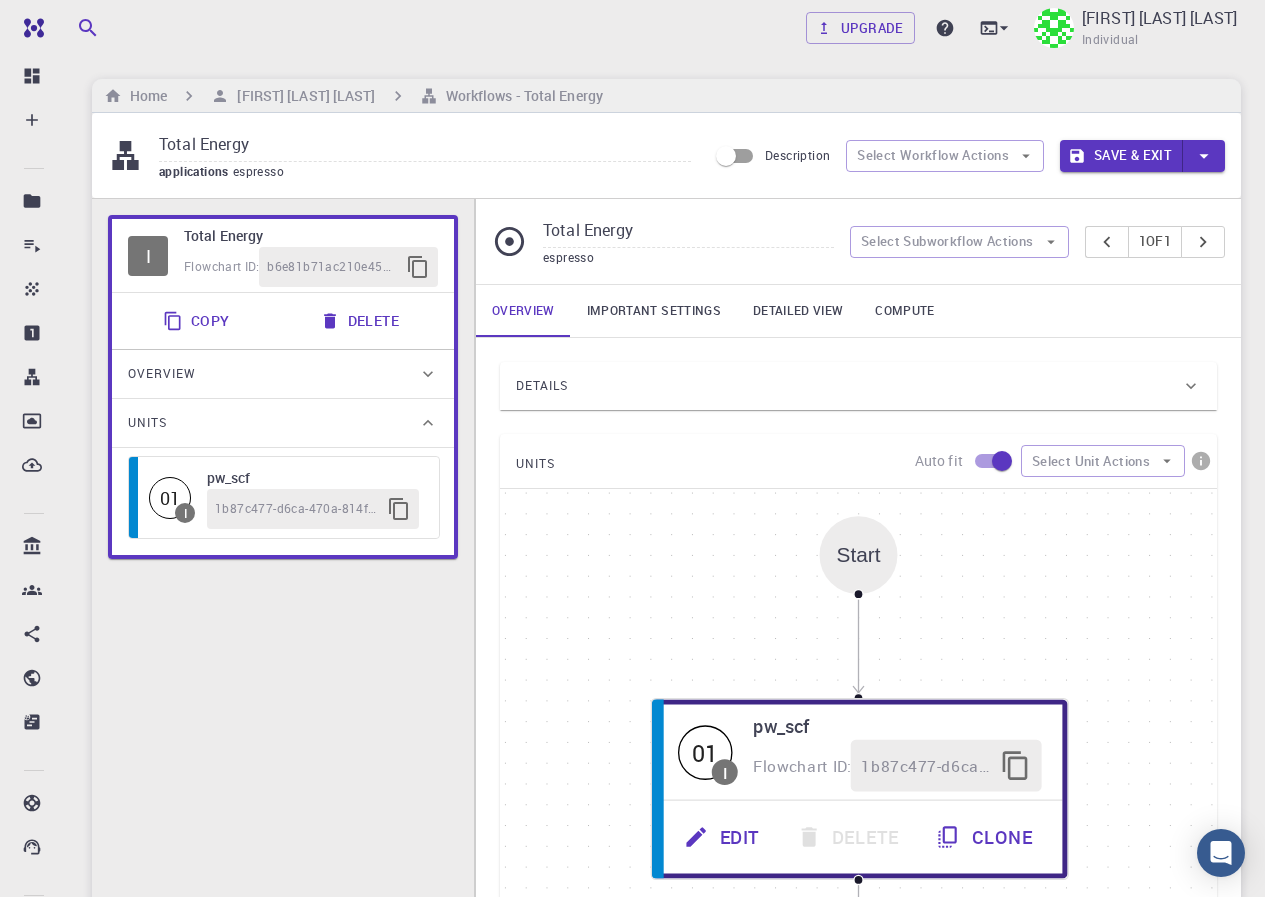 click 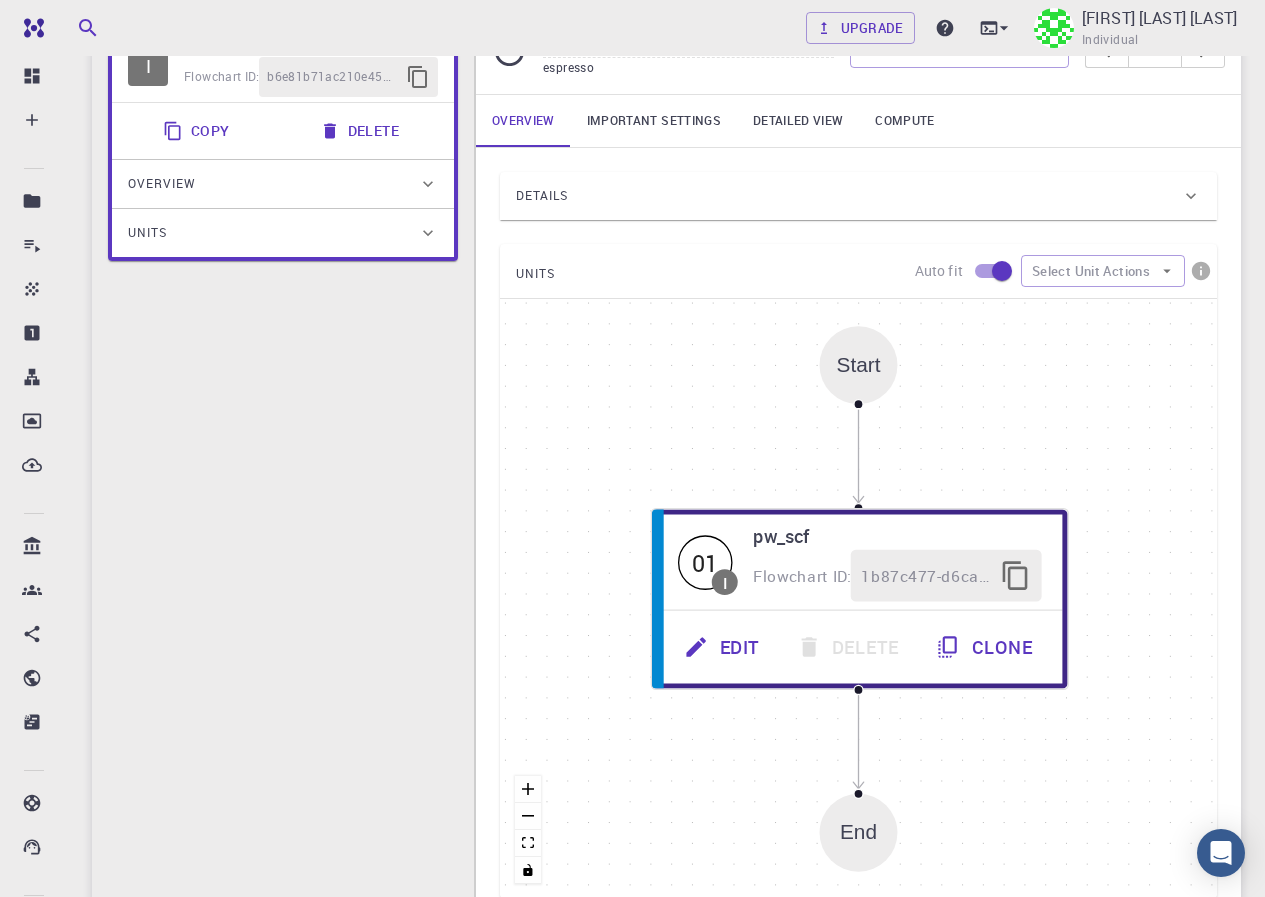scroll, scrollTop: 64, scrollLeft: 0, axis: vertical 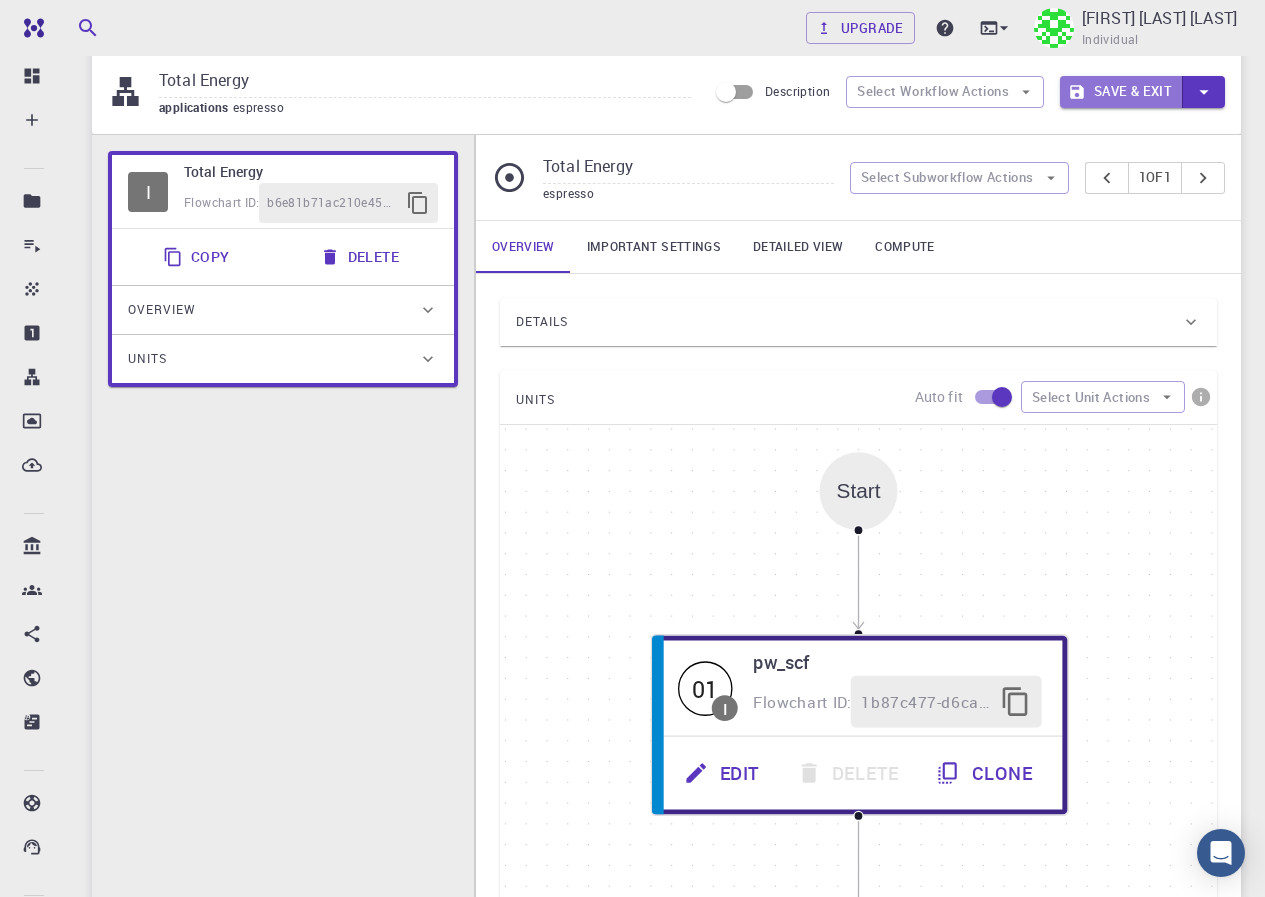 click on "Save & Exit" at bounding box center [1121, 92] 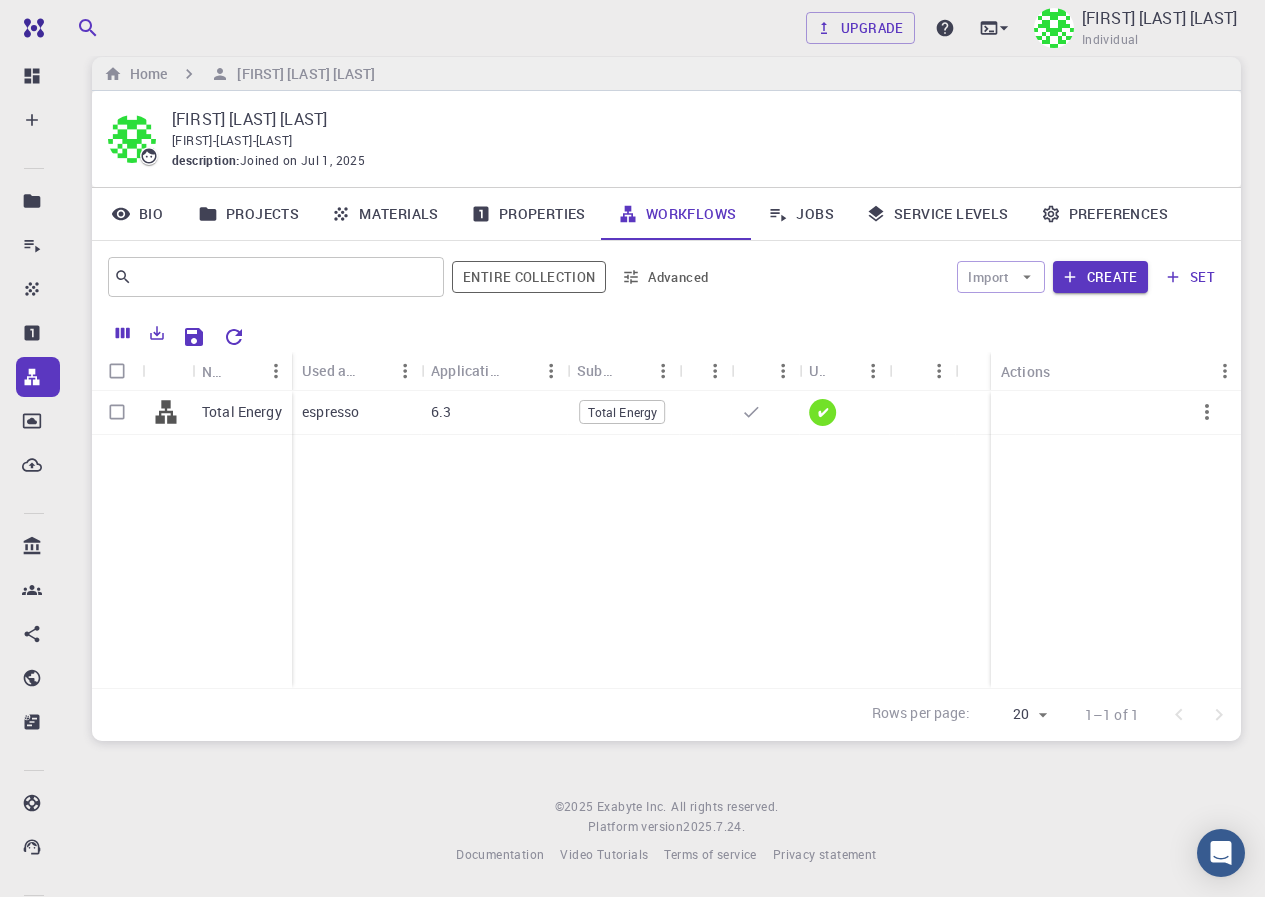 scroll, scrollTop: 22, scrollLeft: 0, axis: vertical 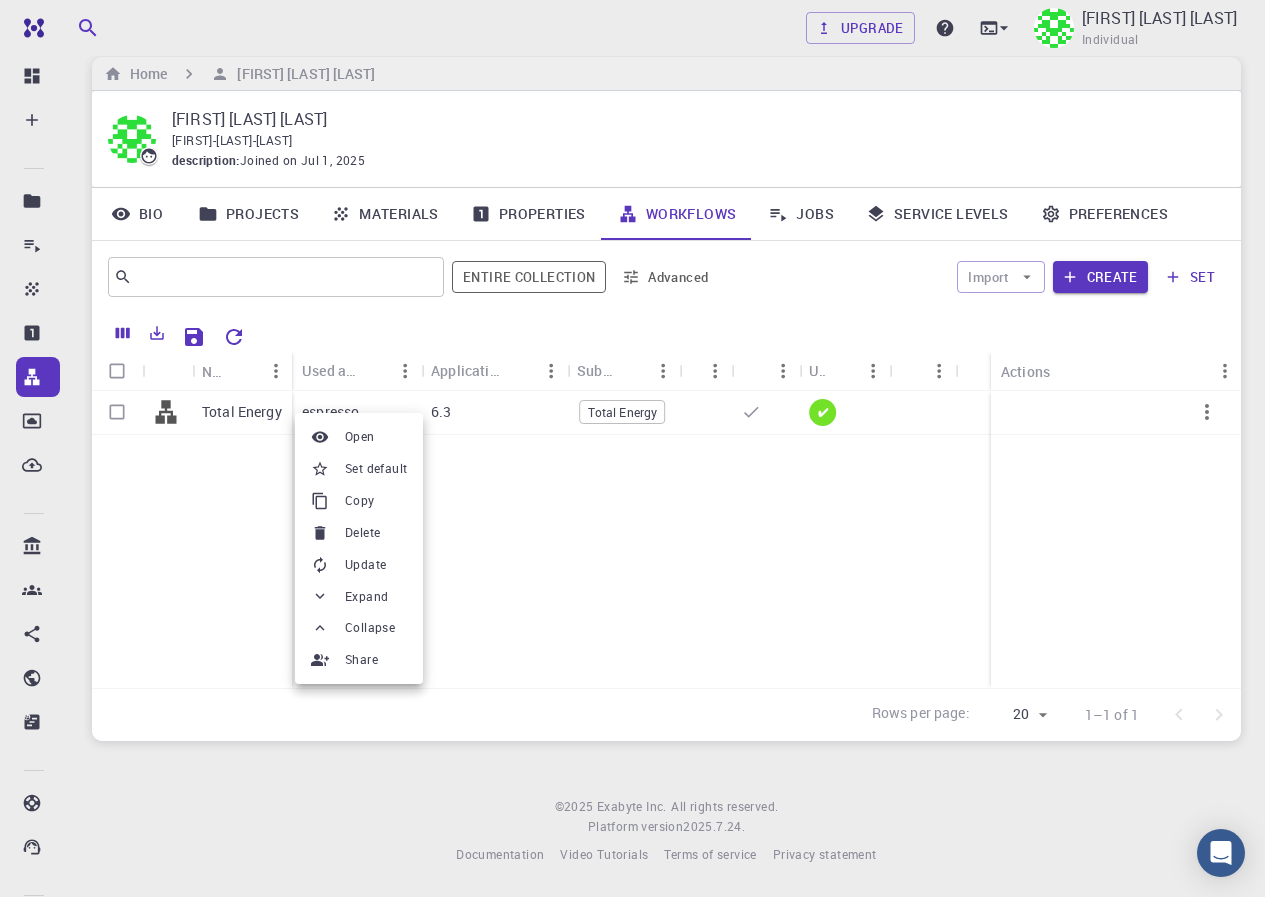 drag, startPoint x: 339, startPoint y: 437, endPoint x: 362, endPoint y: 441, distance: 23.345236 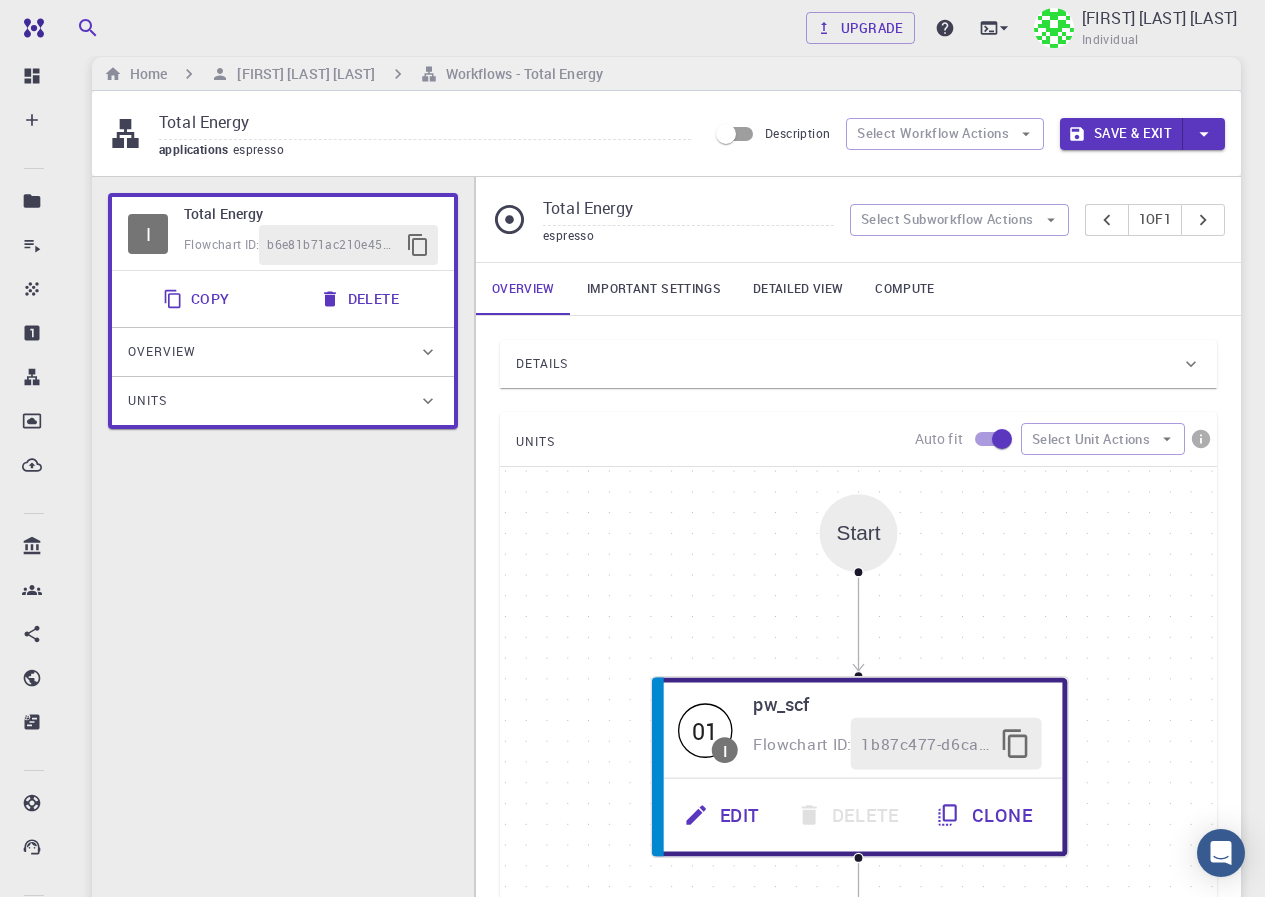 scroll, scrollTop: 0, scrollLeft: 0, axis: both 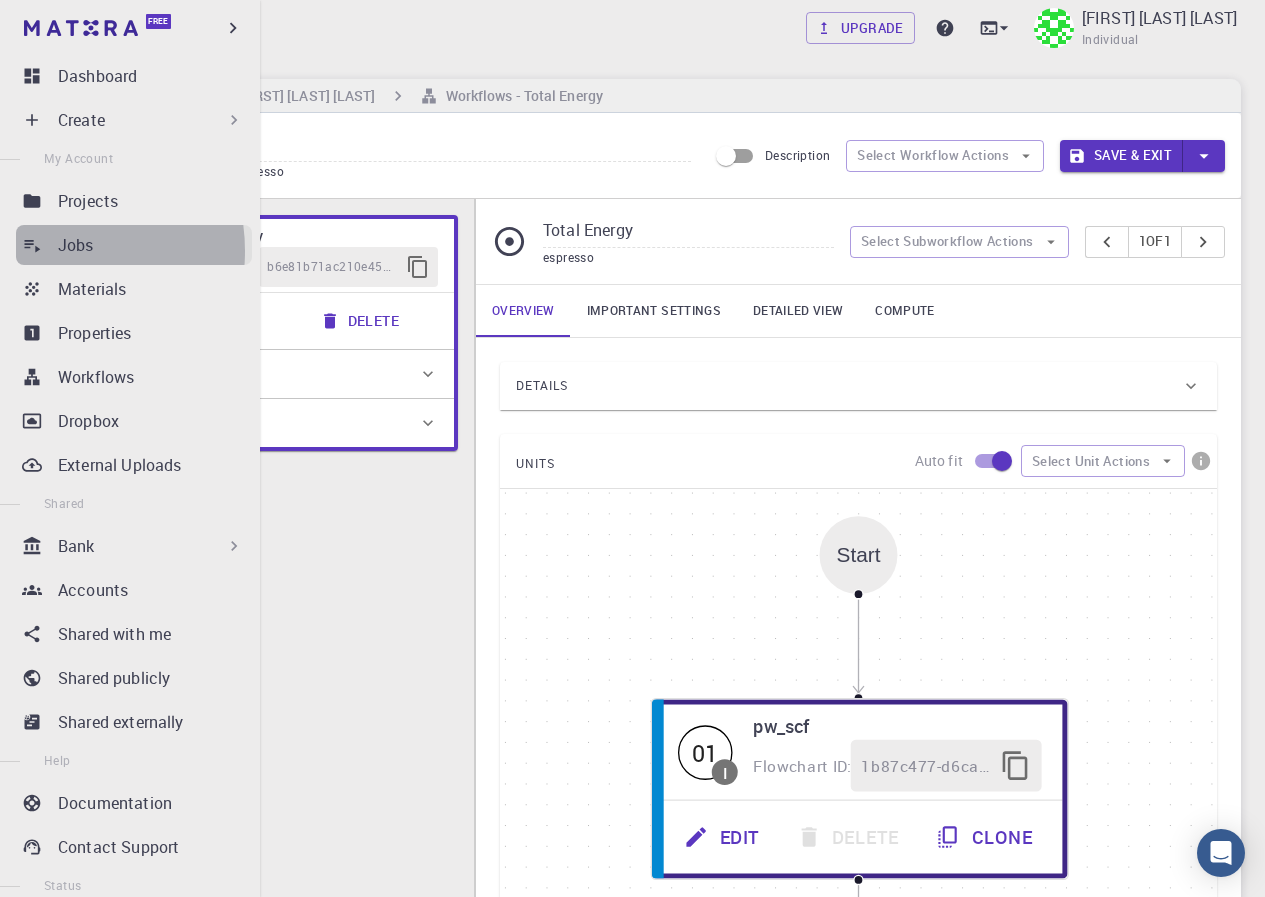 click on "Jobs" at bounding box center (134, 245) 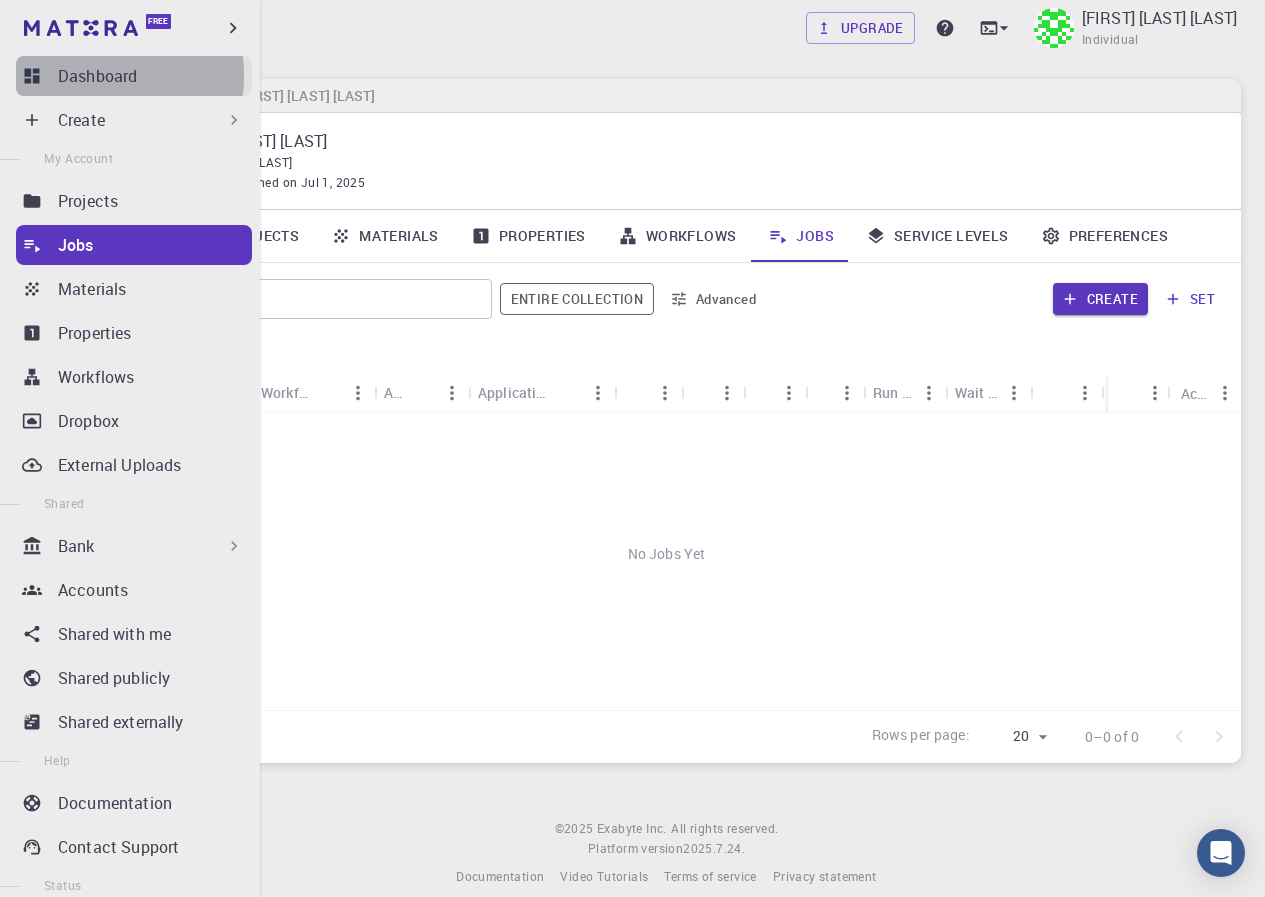 click on "Dashboard" at bounding box center [97, 76] 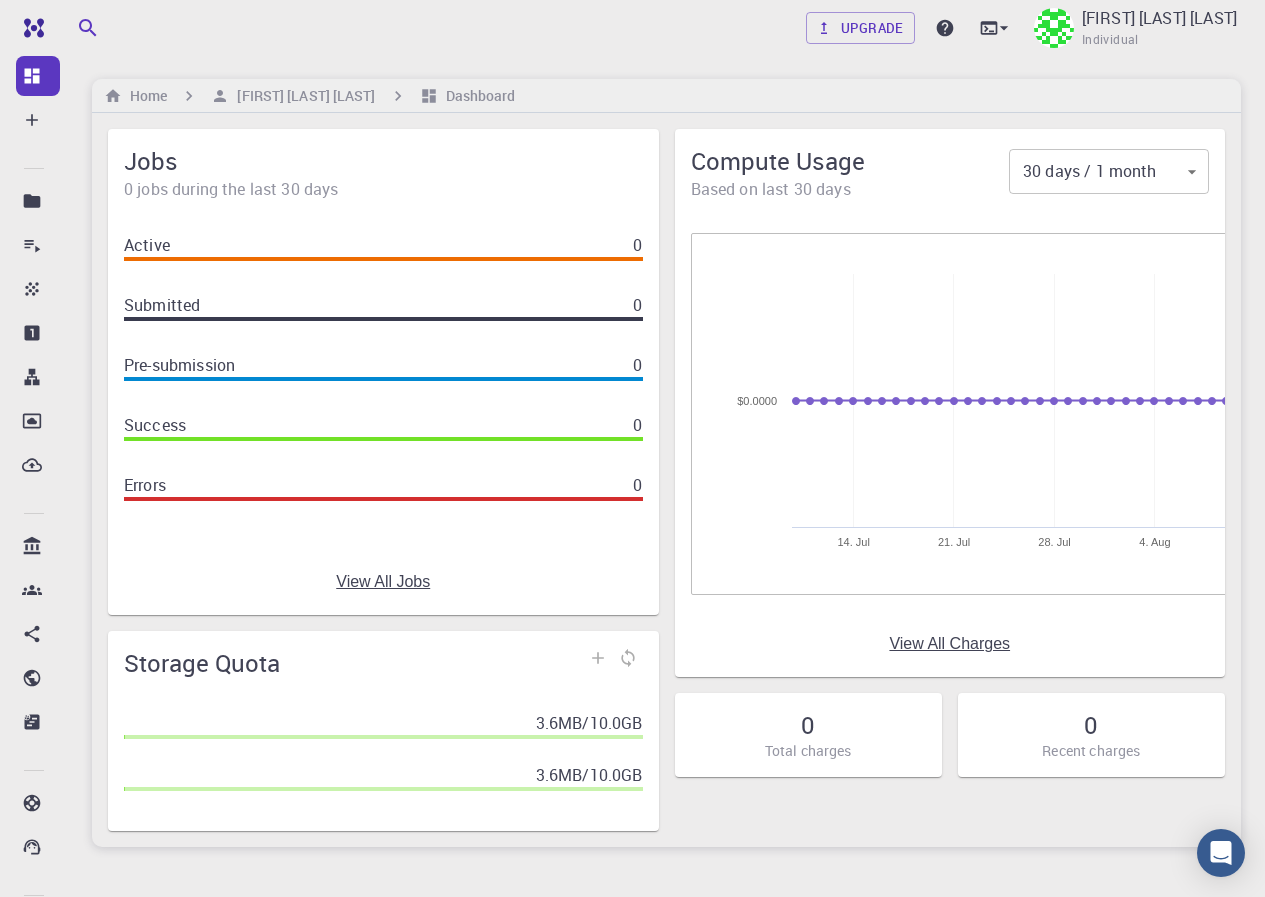 drag, startPoint x: 442, startPoint y: 178, endPoint x: 341, endPoint y: 182, distance: 101.07918 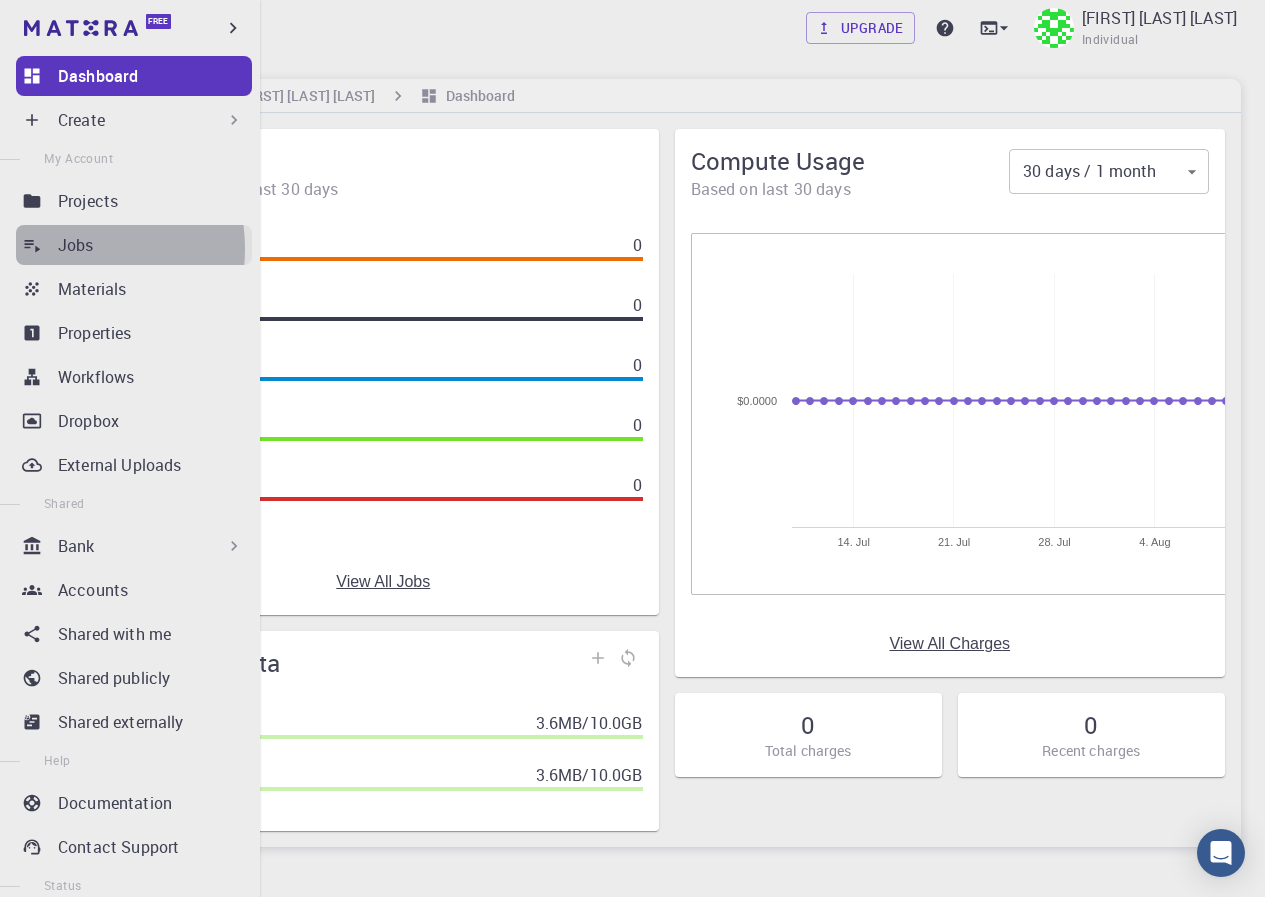 click on "Jobs" at bounding box center (76, 245) 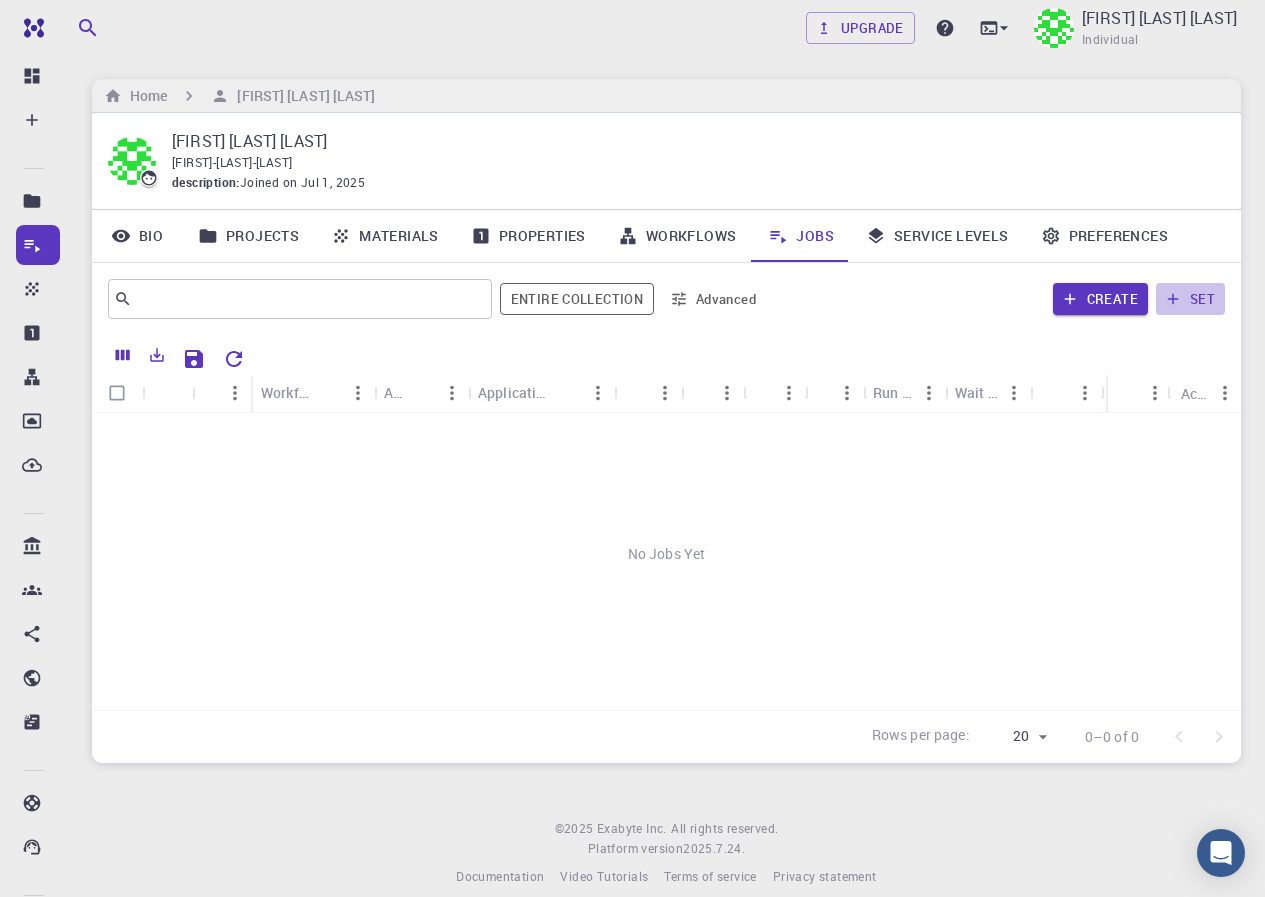 click on "set" at bounding box center [1190, 299] 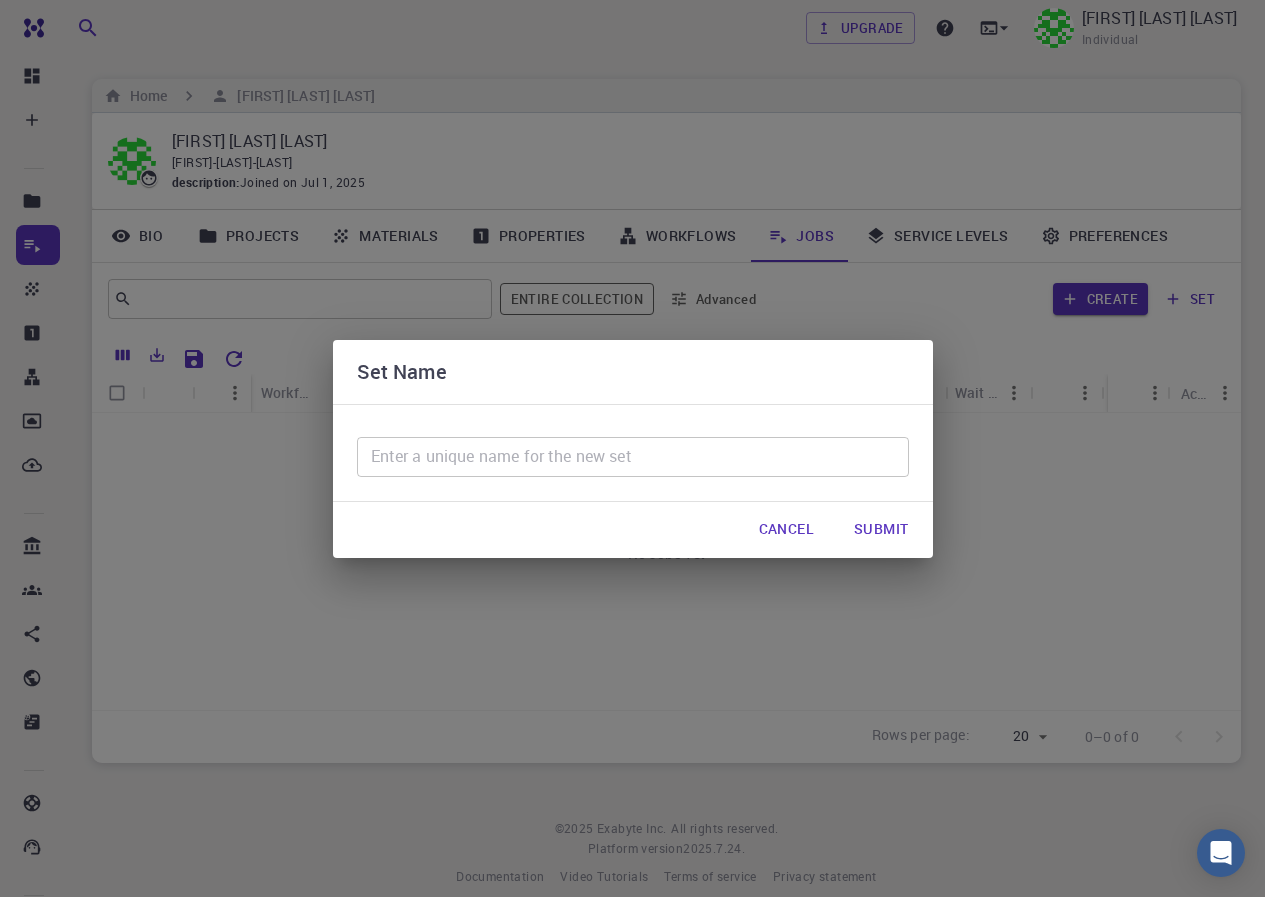 drag, startPoint x: 876, startPoint y: 519, endPoint x: 802, endPoint y: 528, distance: 74.54529 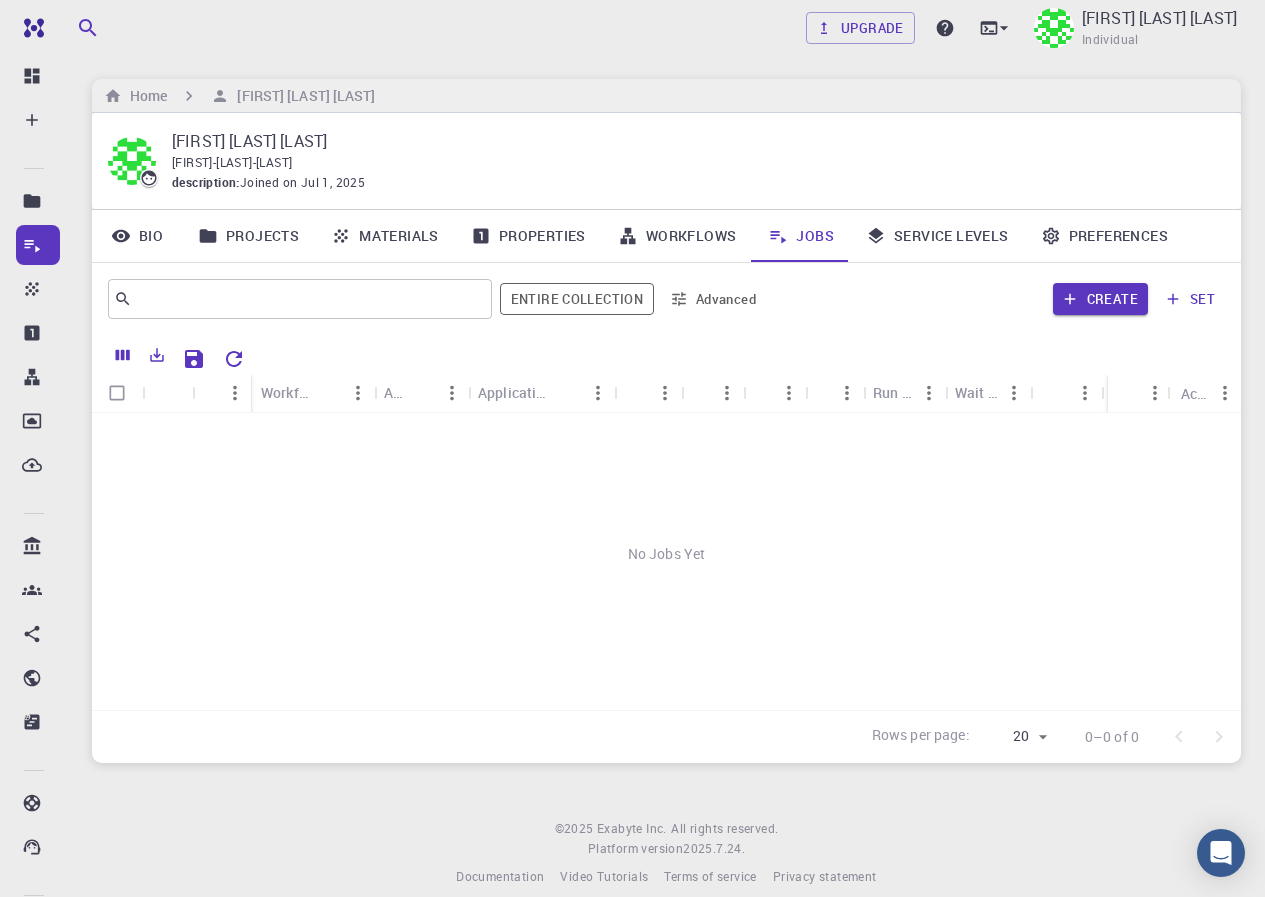 click on "Workflows" at bounding box center (677, 236) 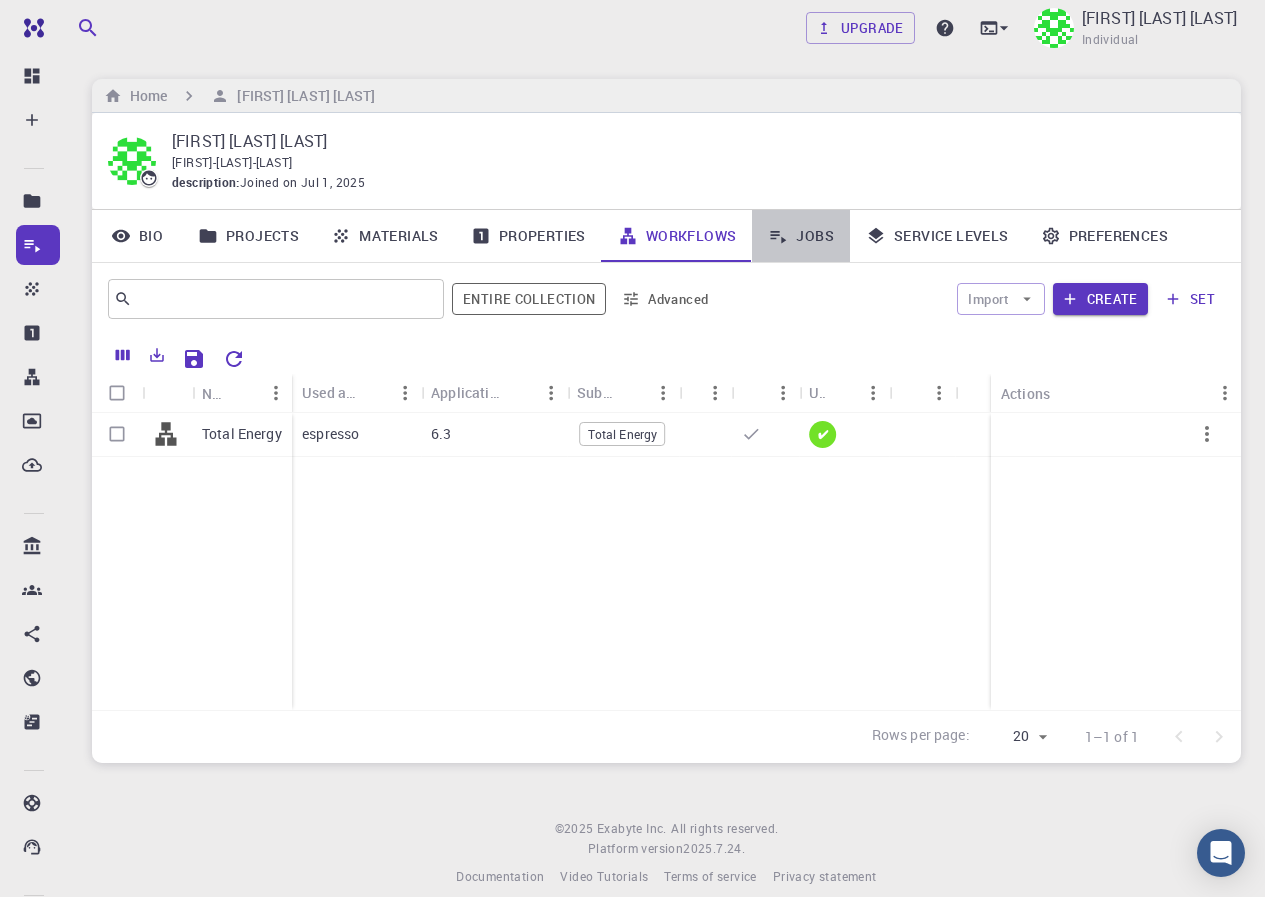 click 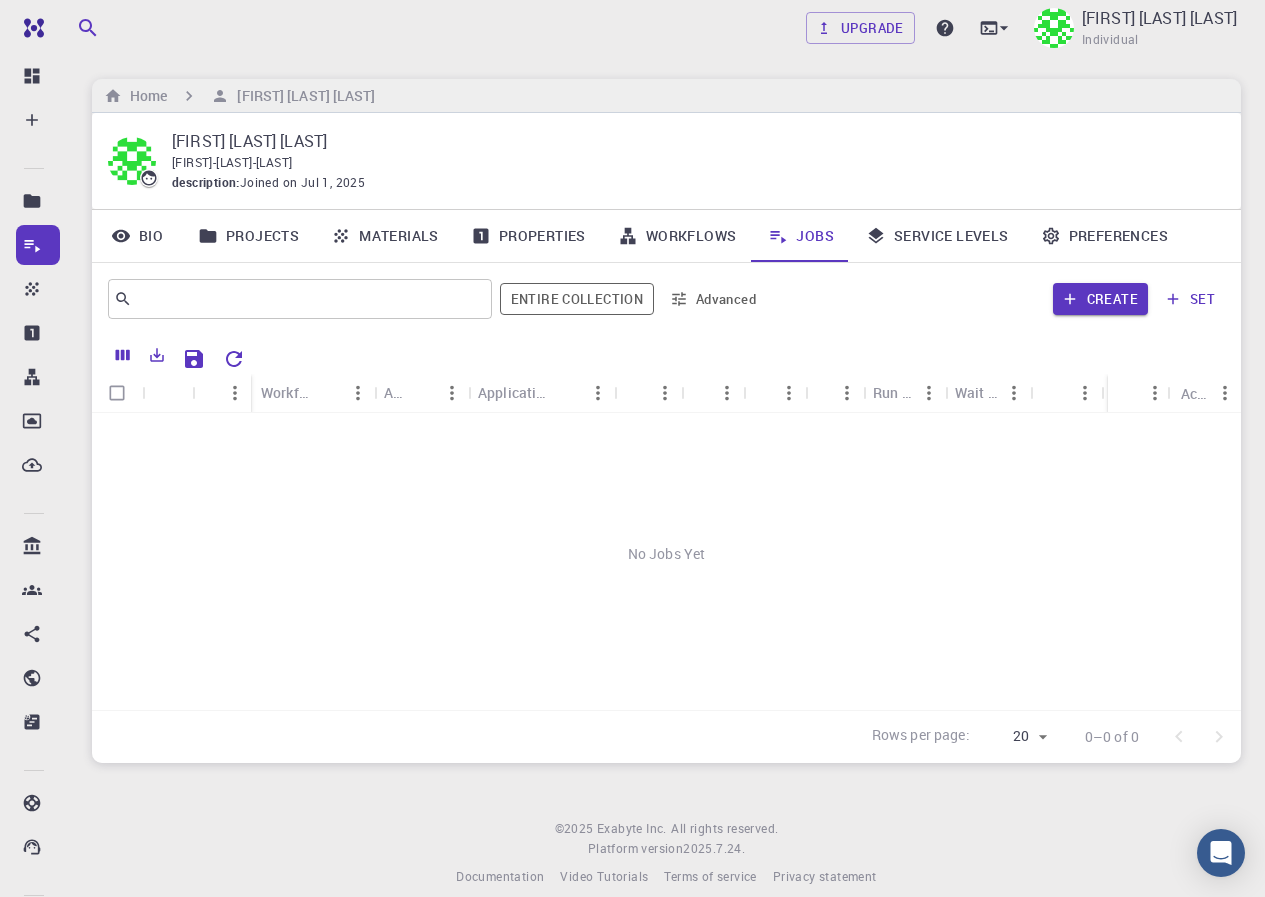 click on "Workflows" at bounding box center [677, 236] 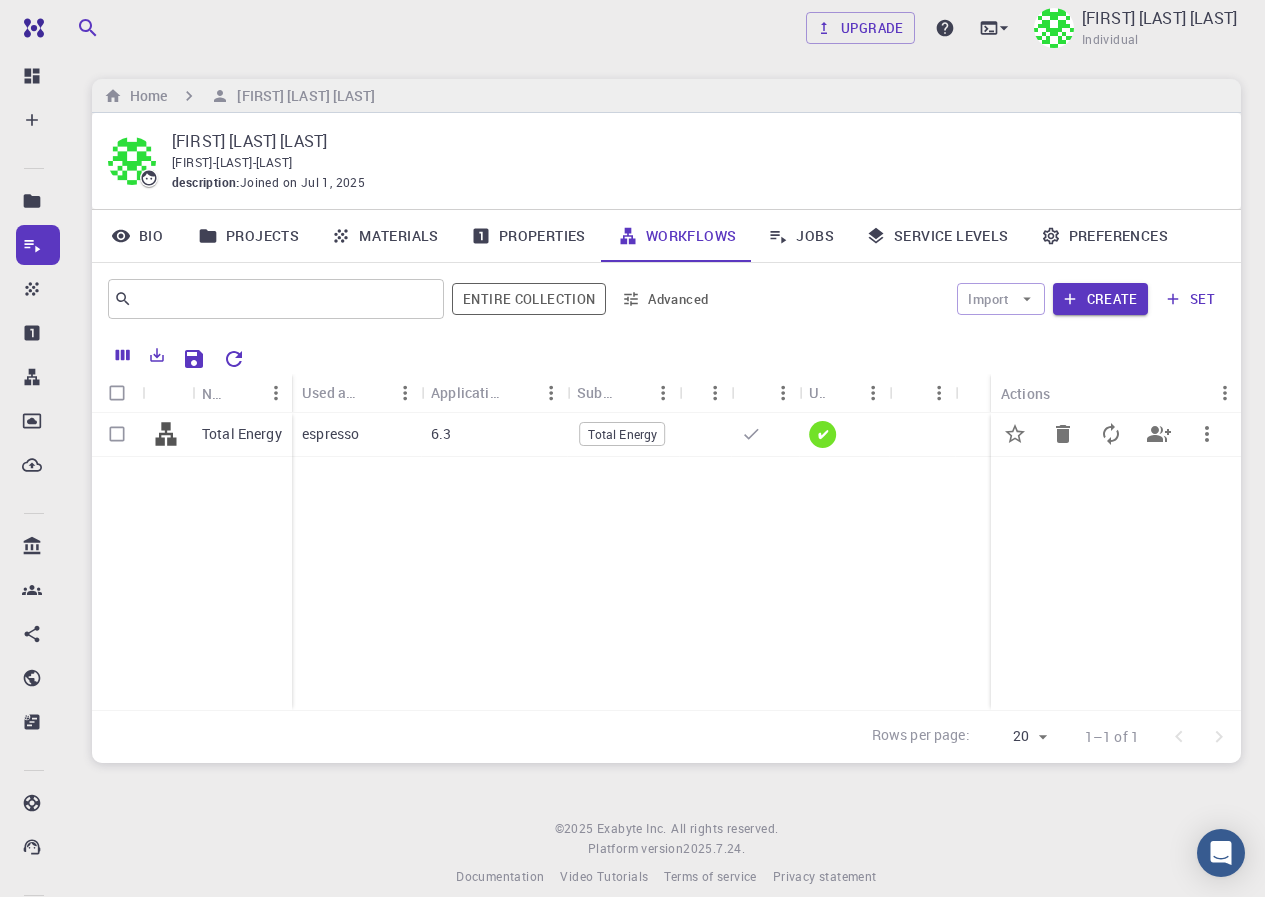 click 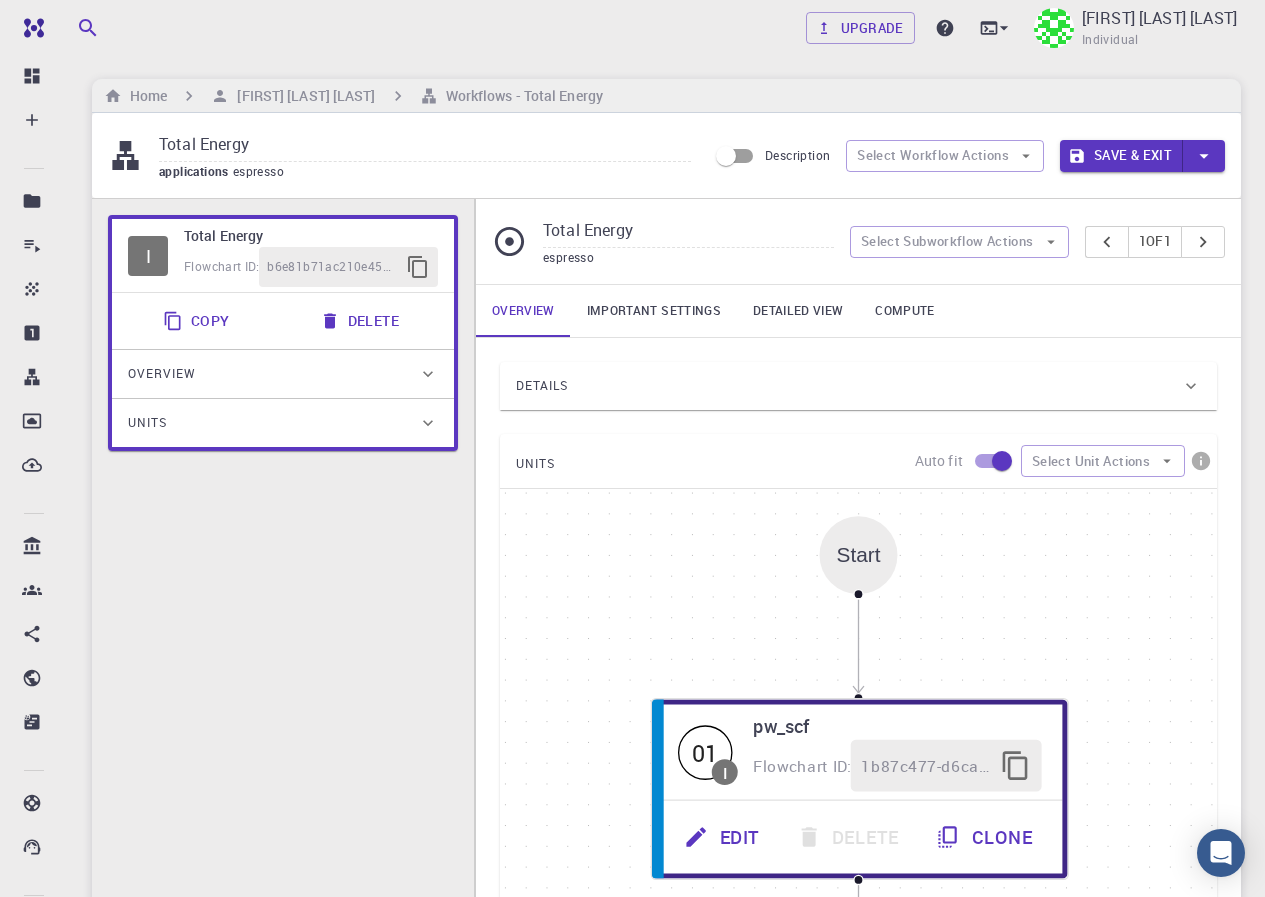 click on "Start" at bounding box center [859, 555] 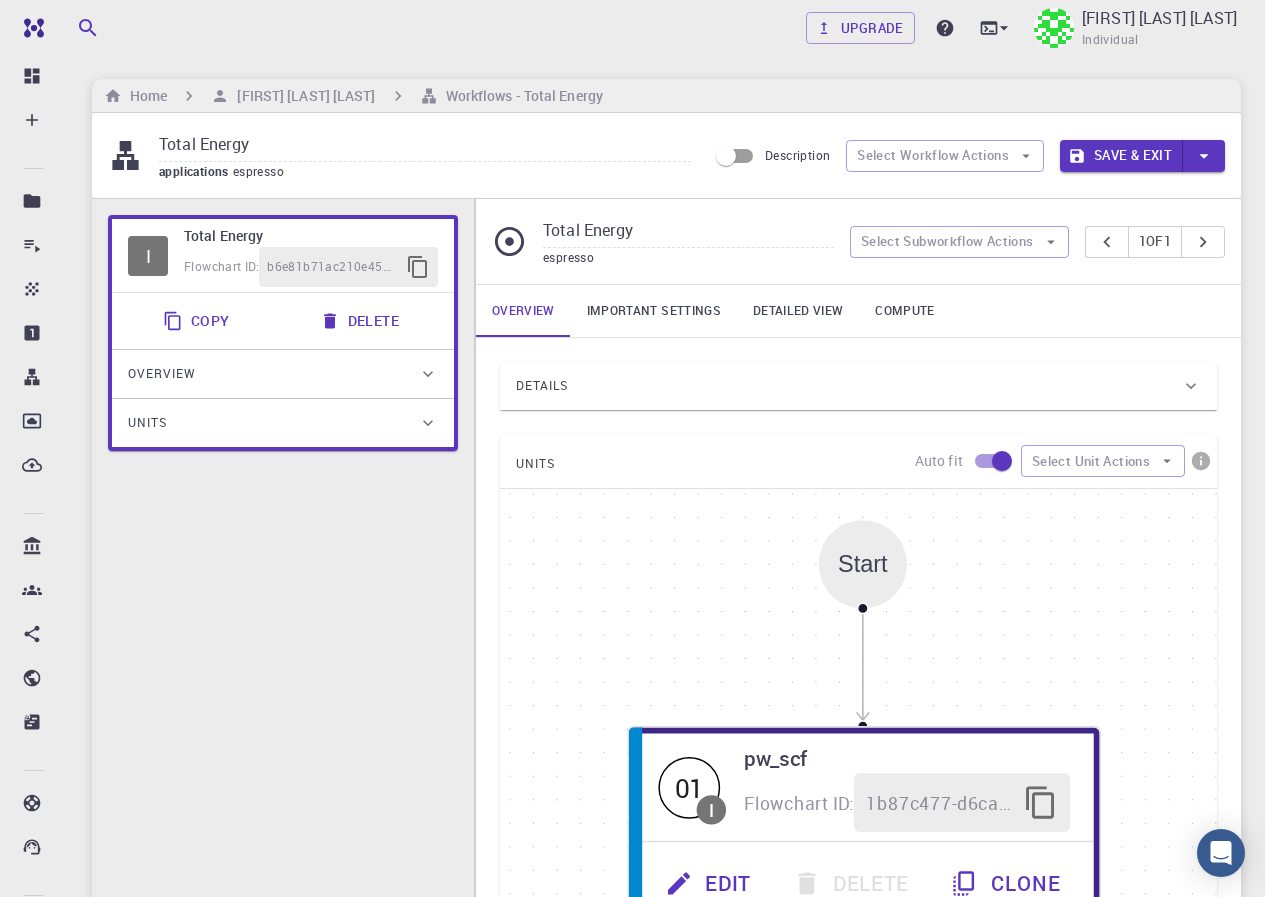 click on "Start" at bounding box center (863, 564) 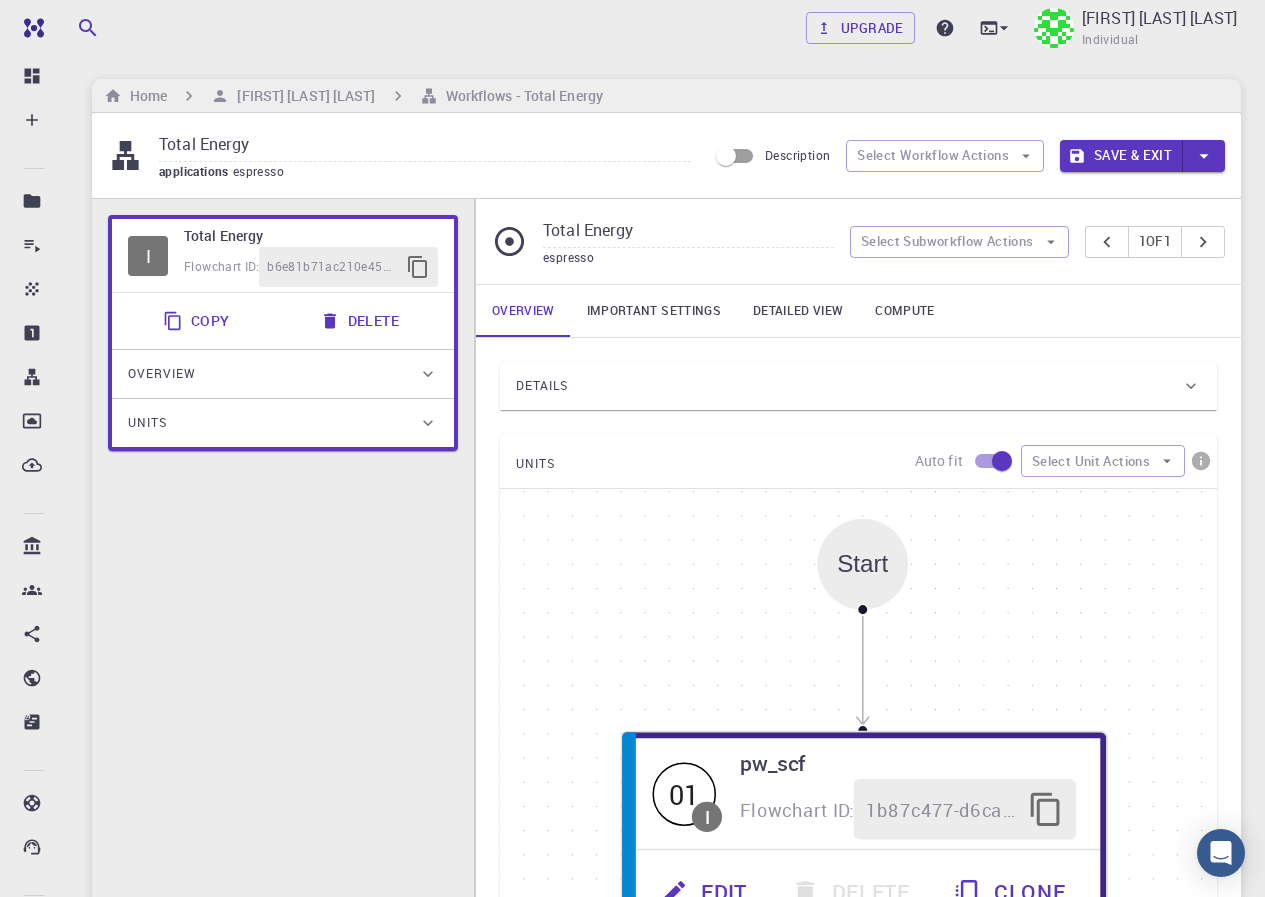 click on "Start" at bounding box center [862, 564] 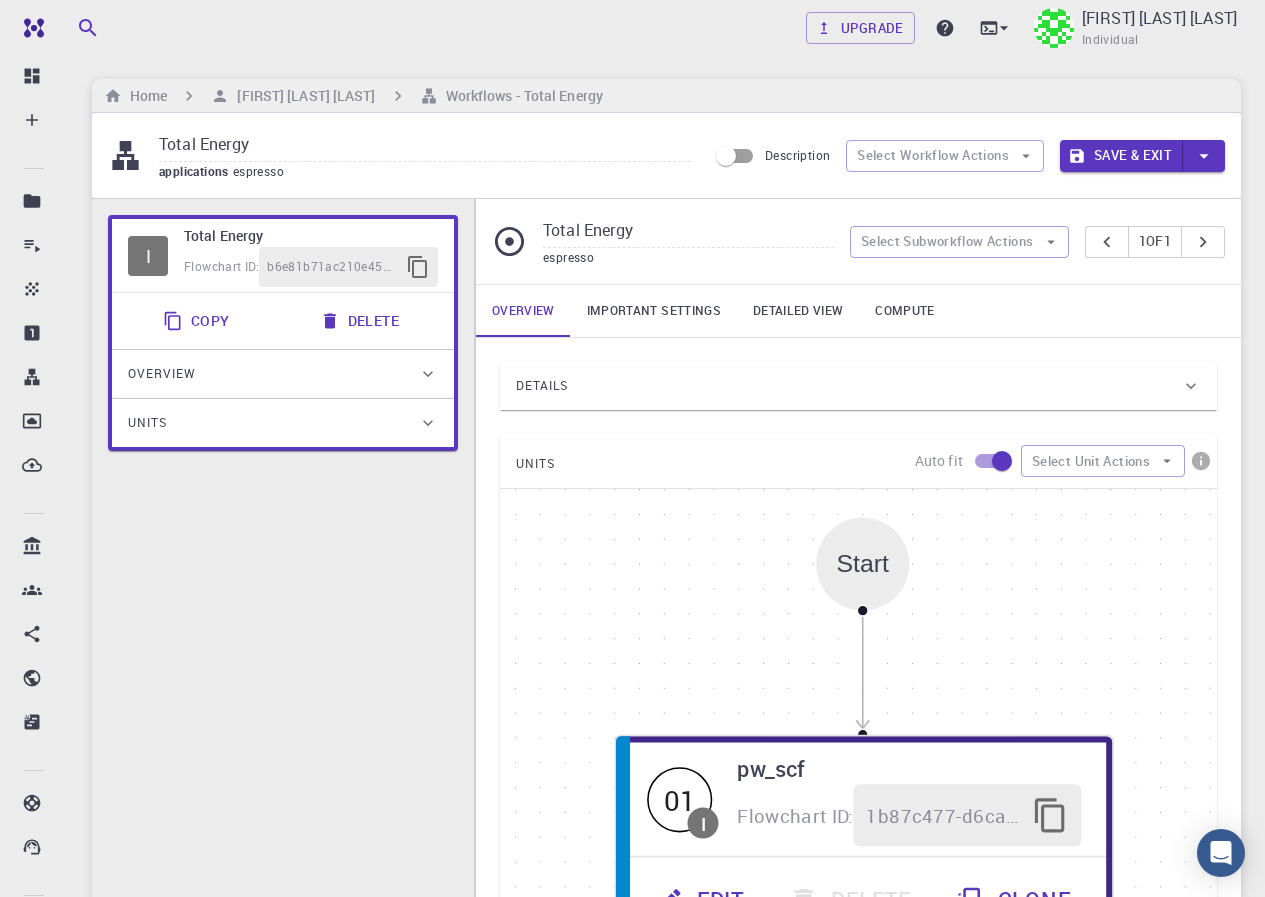 click on "Start" at bounding box center (862, 564) 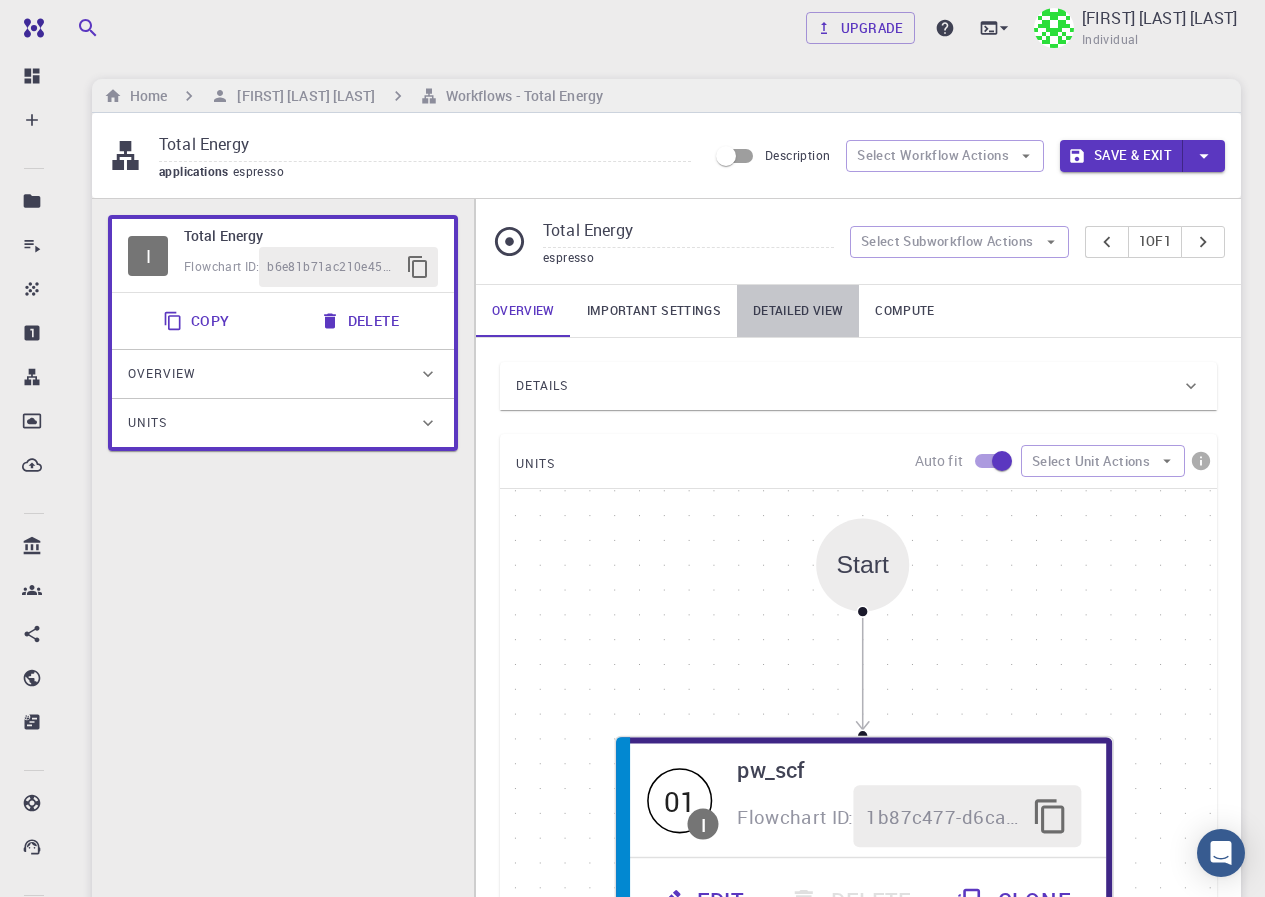 click on "Detailed view" at bounding box center [798, 311] 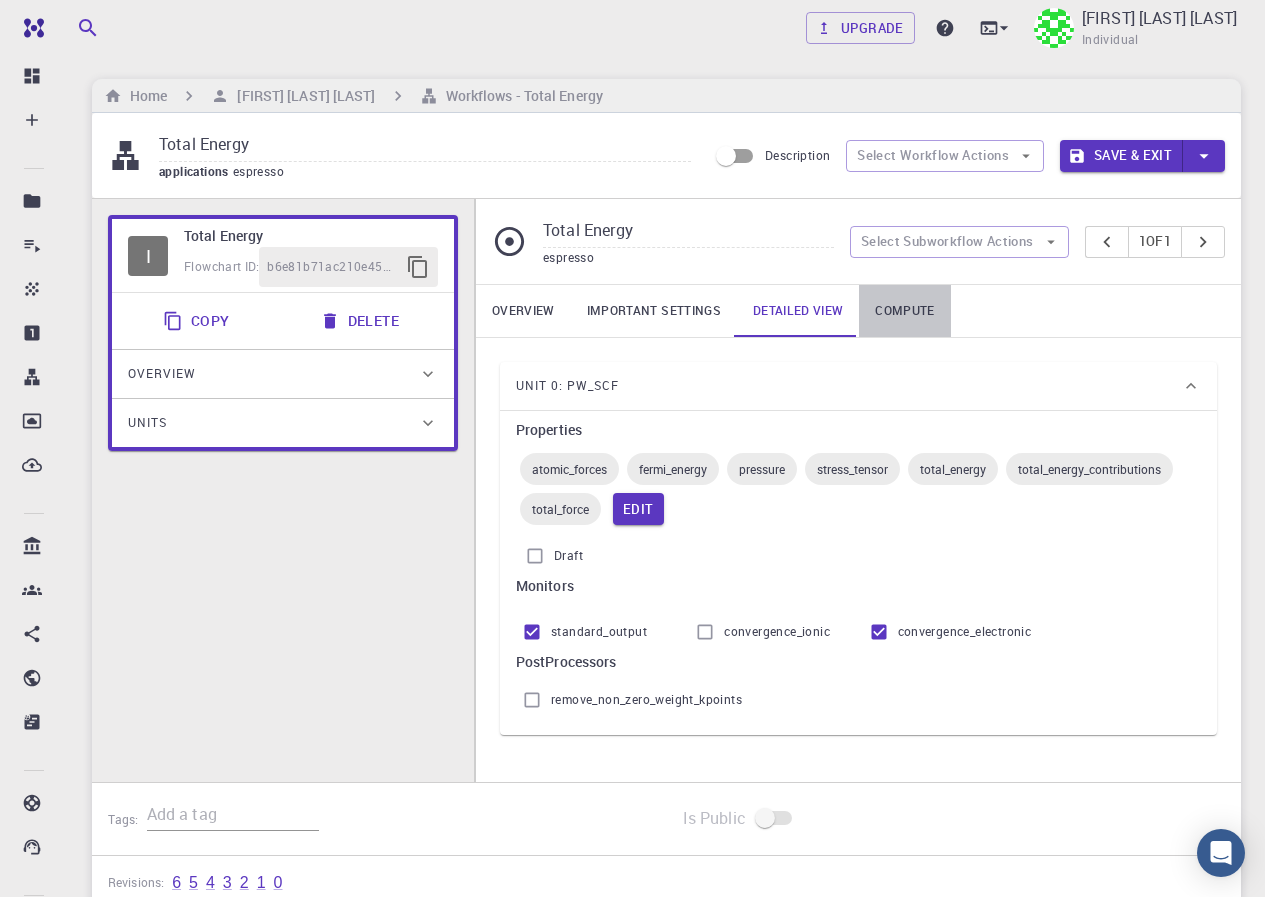 click on "Compute" at bounding box center (904, 311) 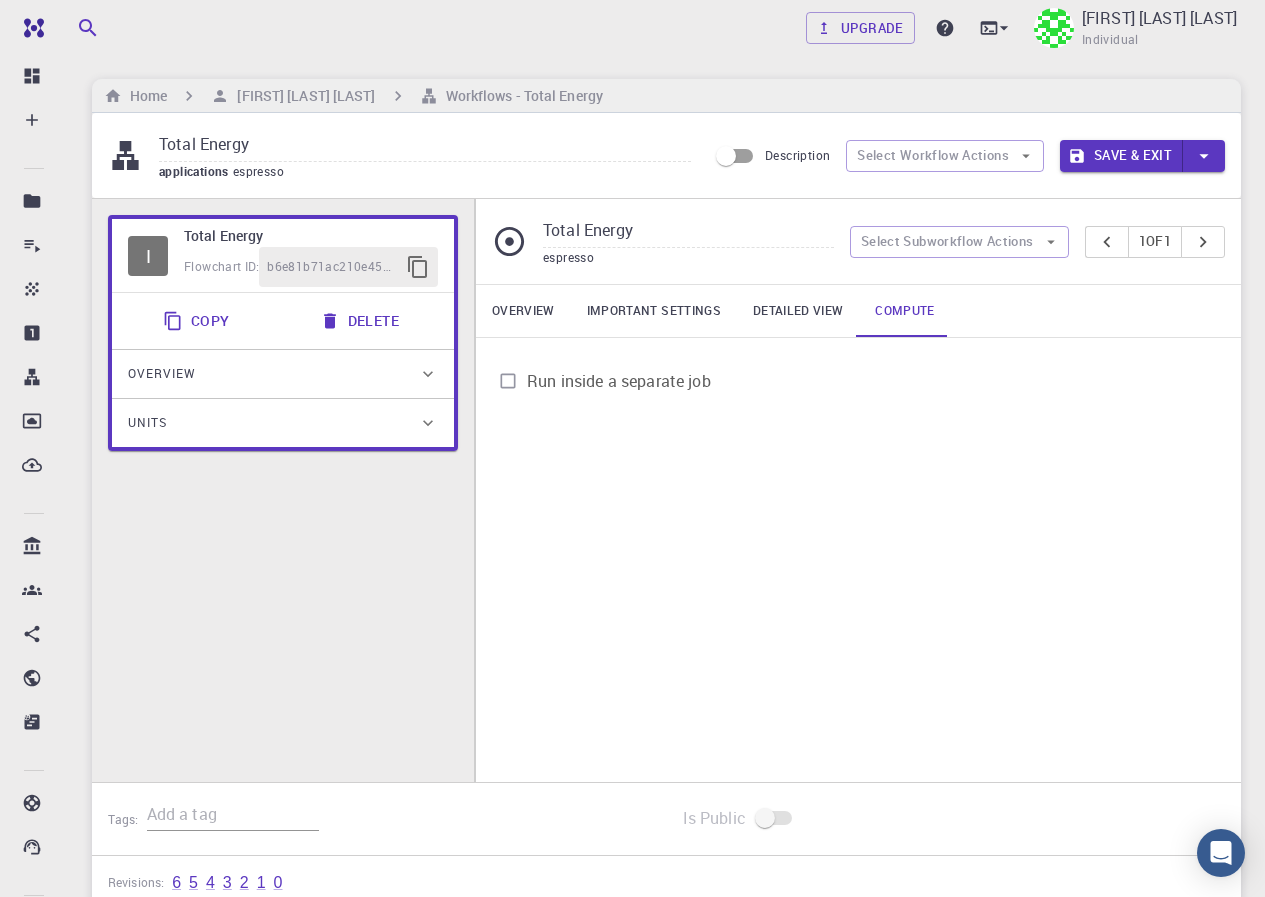 click on "Run inside a separate job" at bounding box center (619, 381) 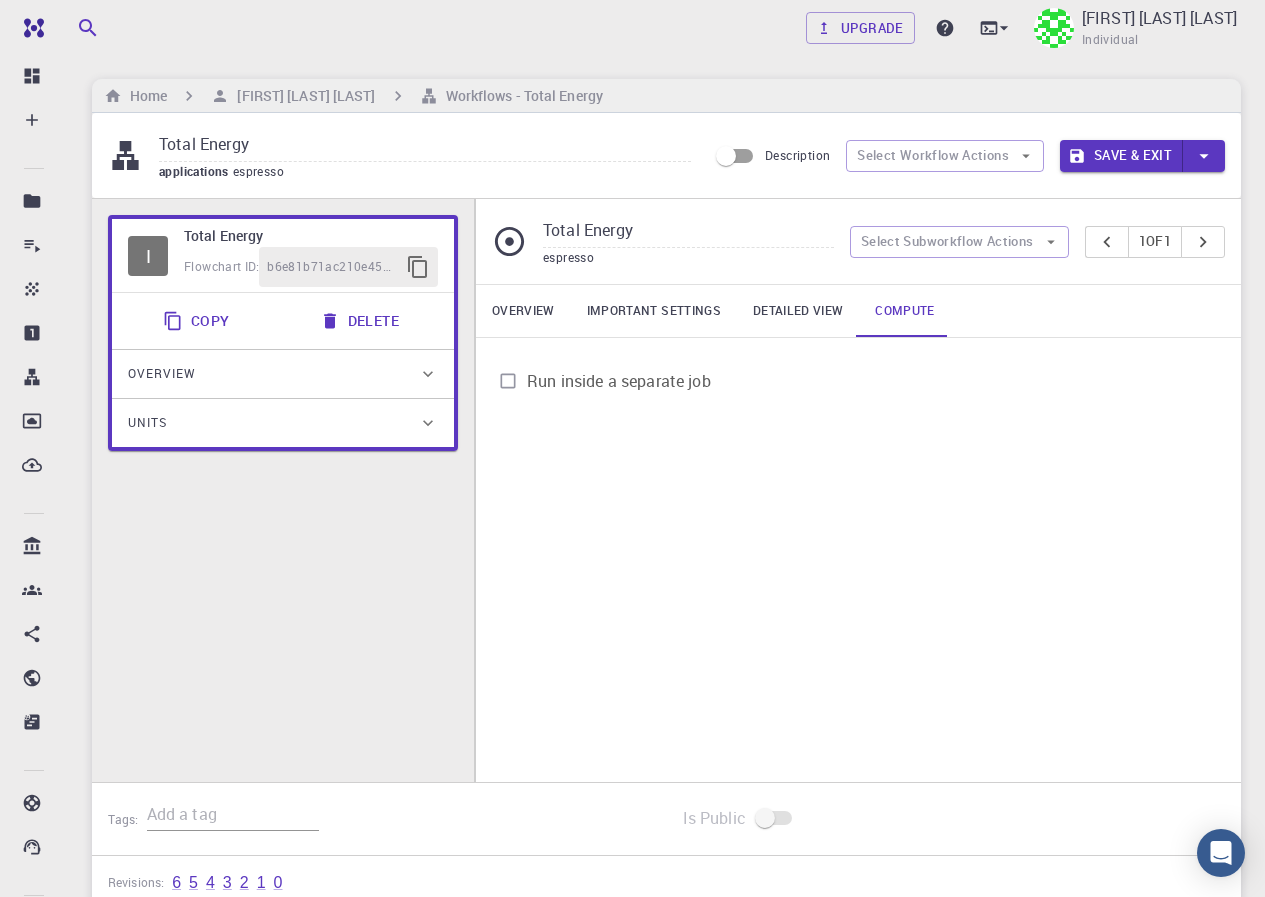 click on "Run inside a separate job" at bounding box center [508, 381] 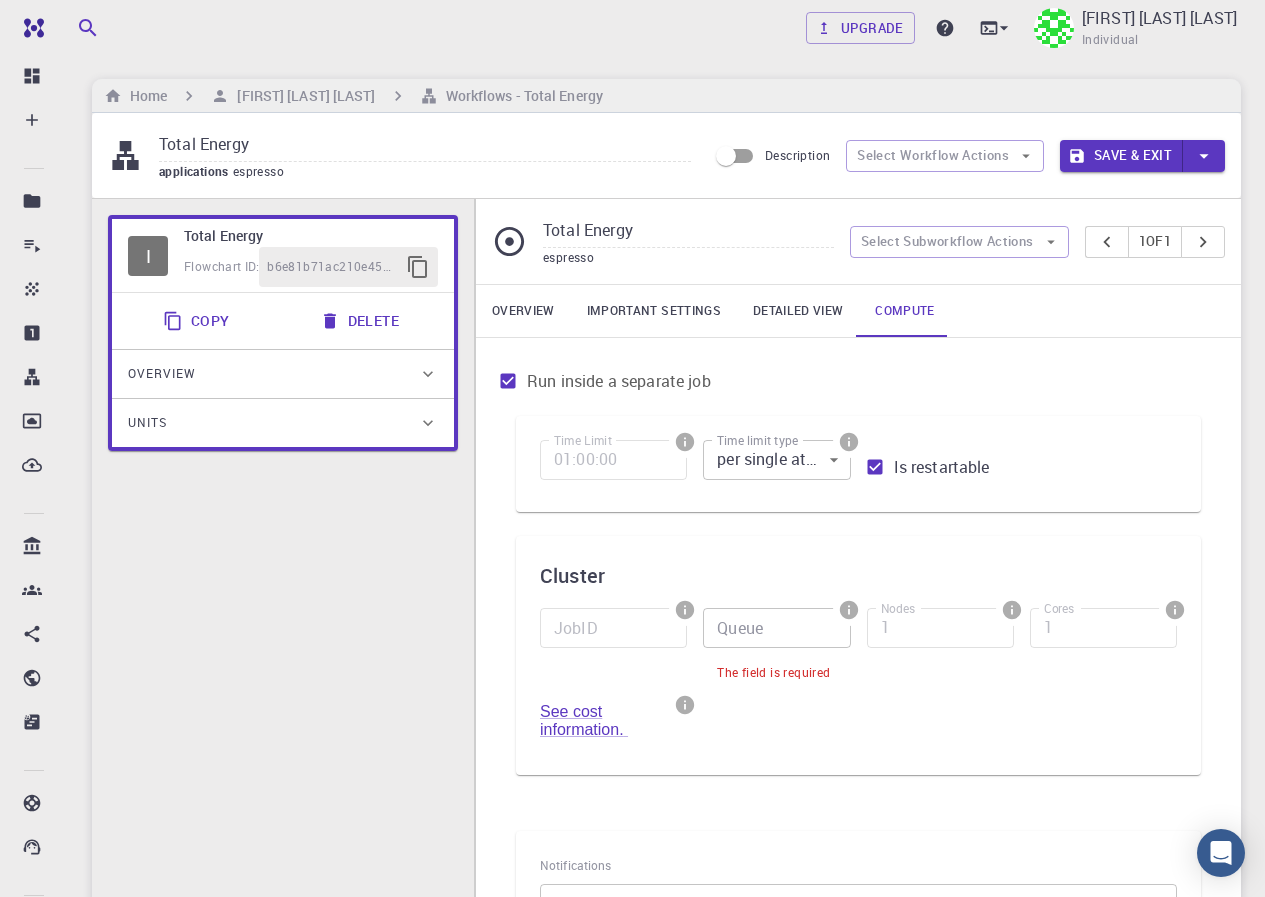 click on "Run inside a separate job" at bounding box center (600, 381) 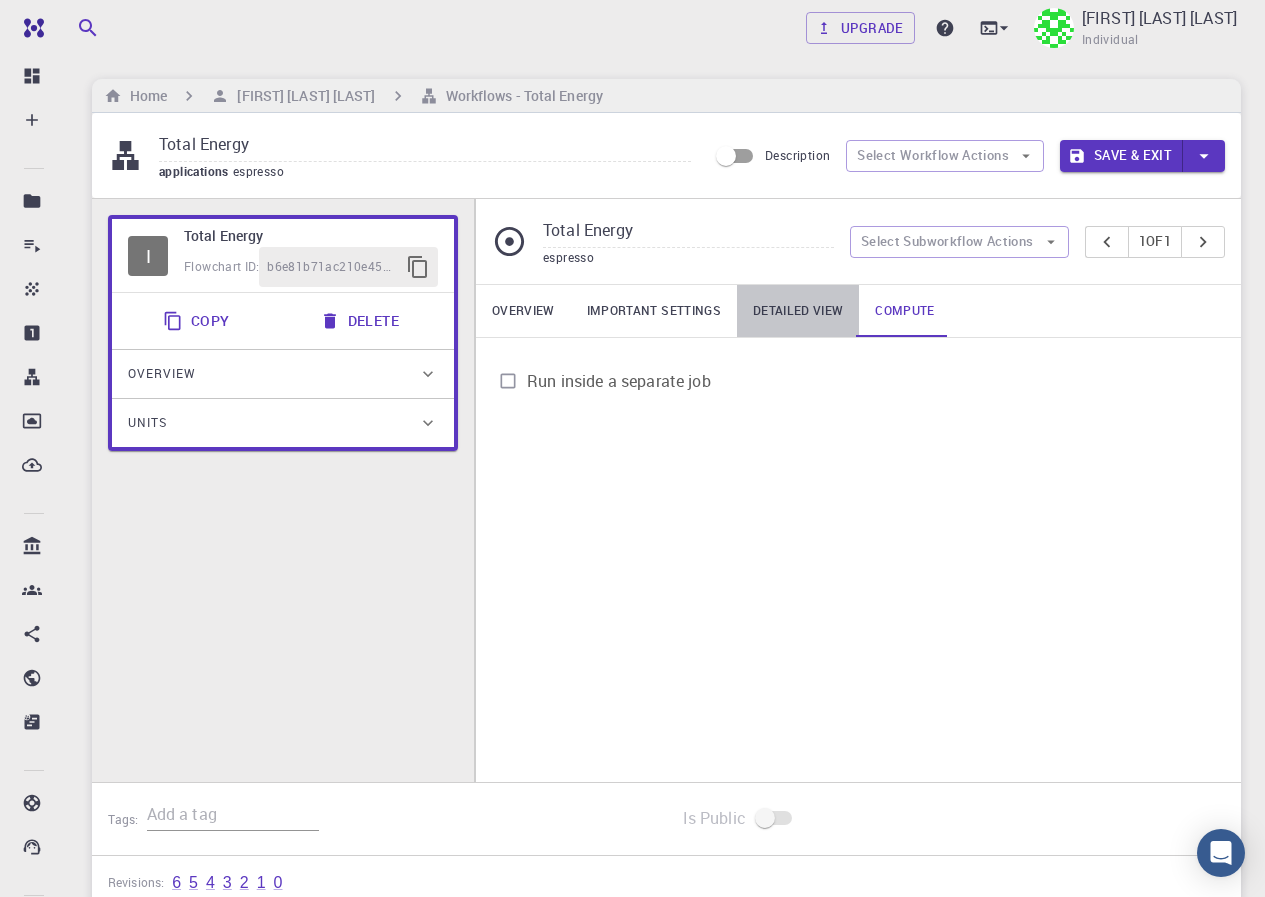 click on "Detailed view" at bounding box center [798, 311] 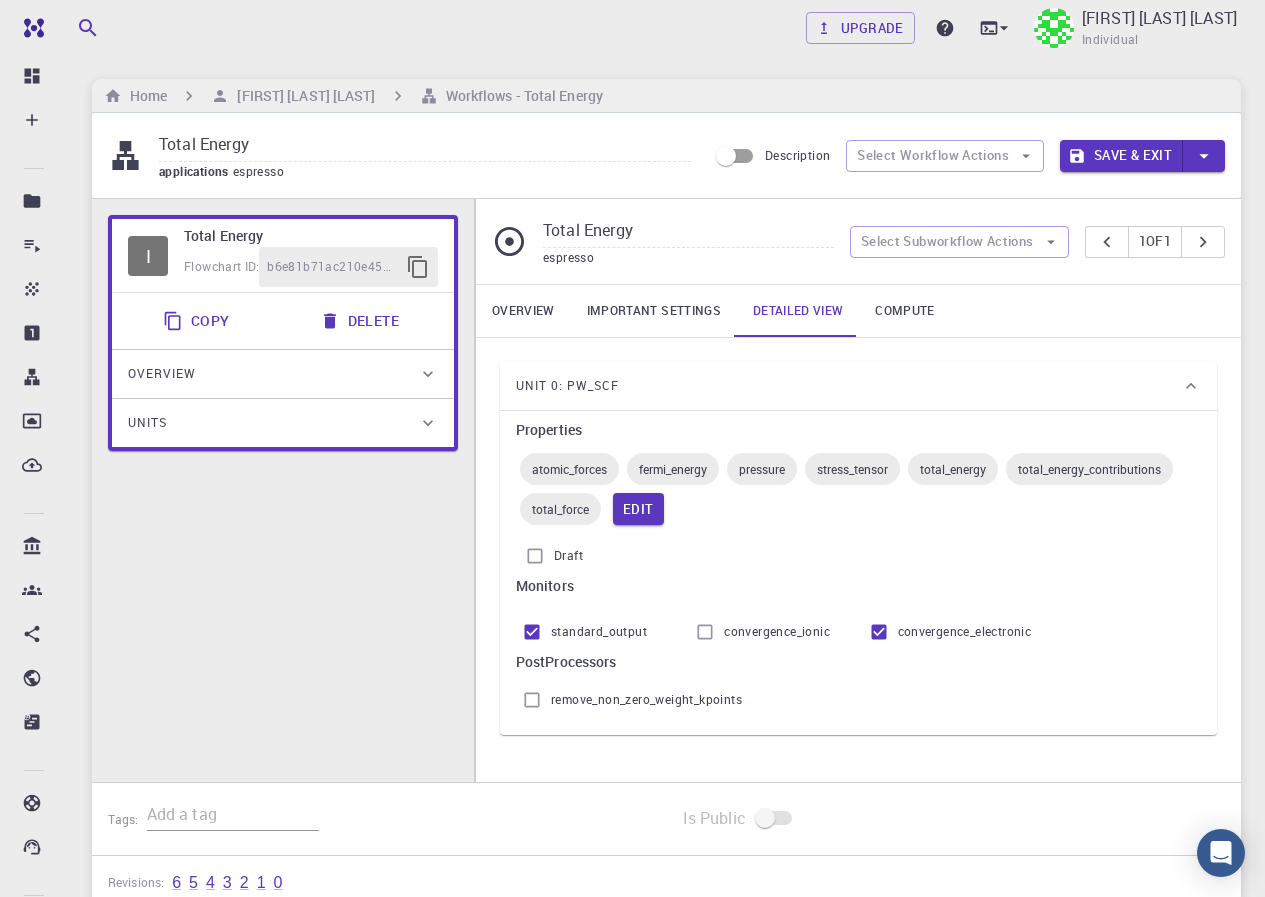 click on "Important settings" at bounding box center (654, 311) 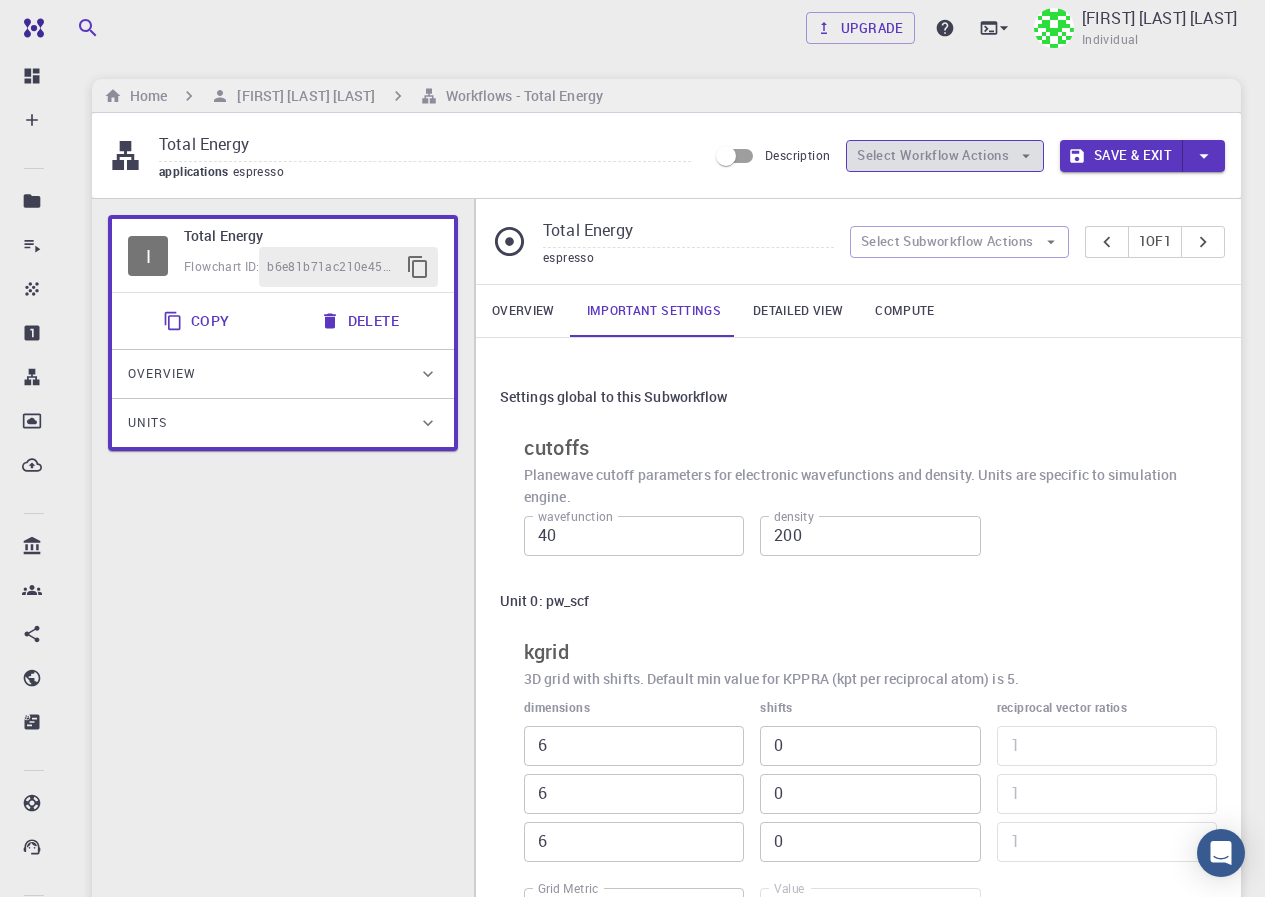 click on "Select Workflow Actions" at bounding box center (945, 156) 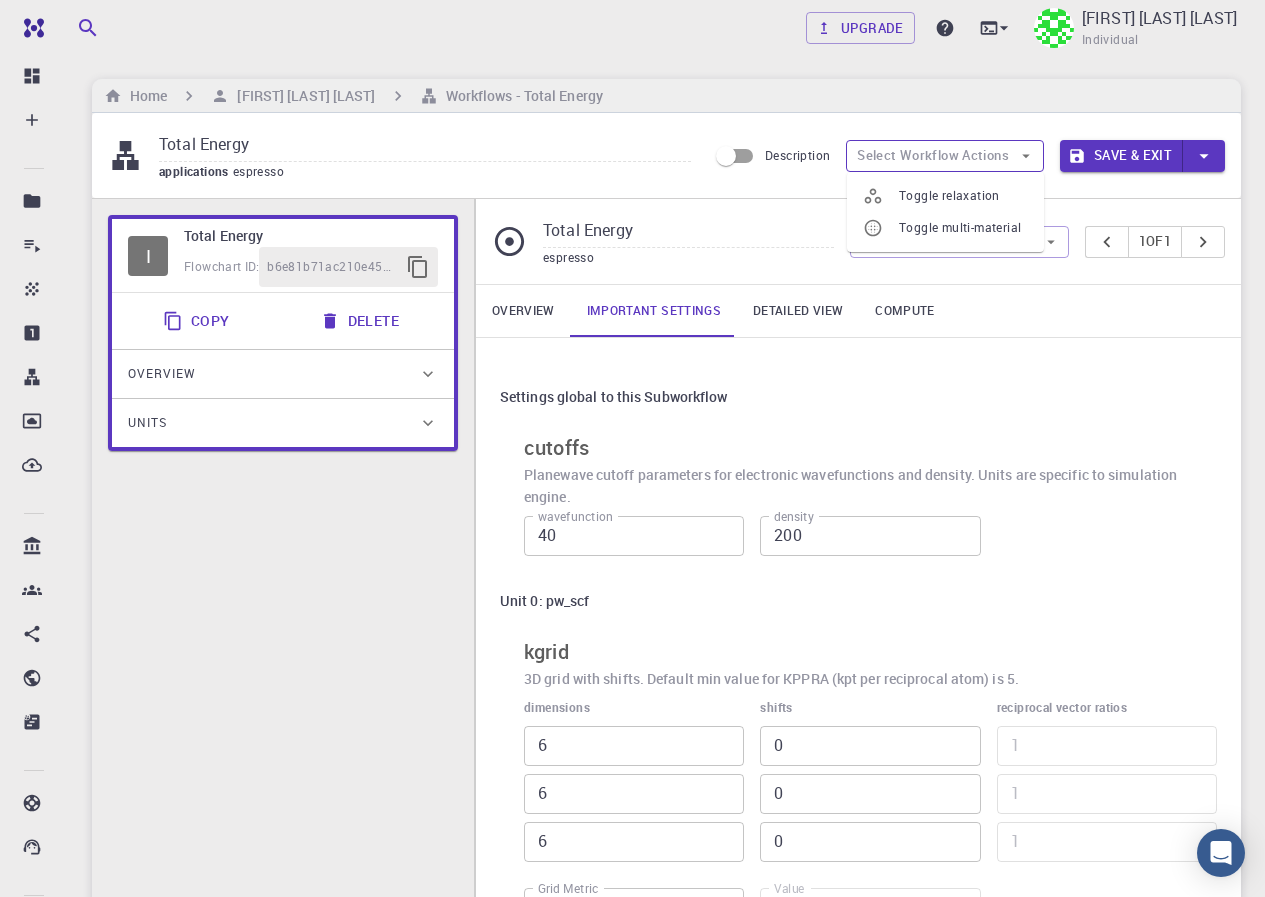 click on "Select Workflow Actions" at bounding box center (945, 156) 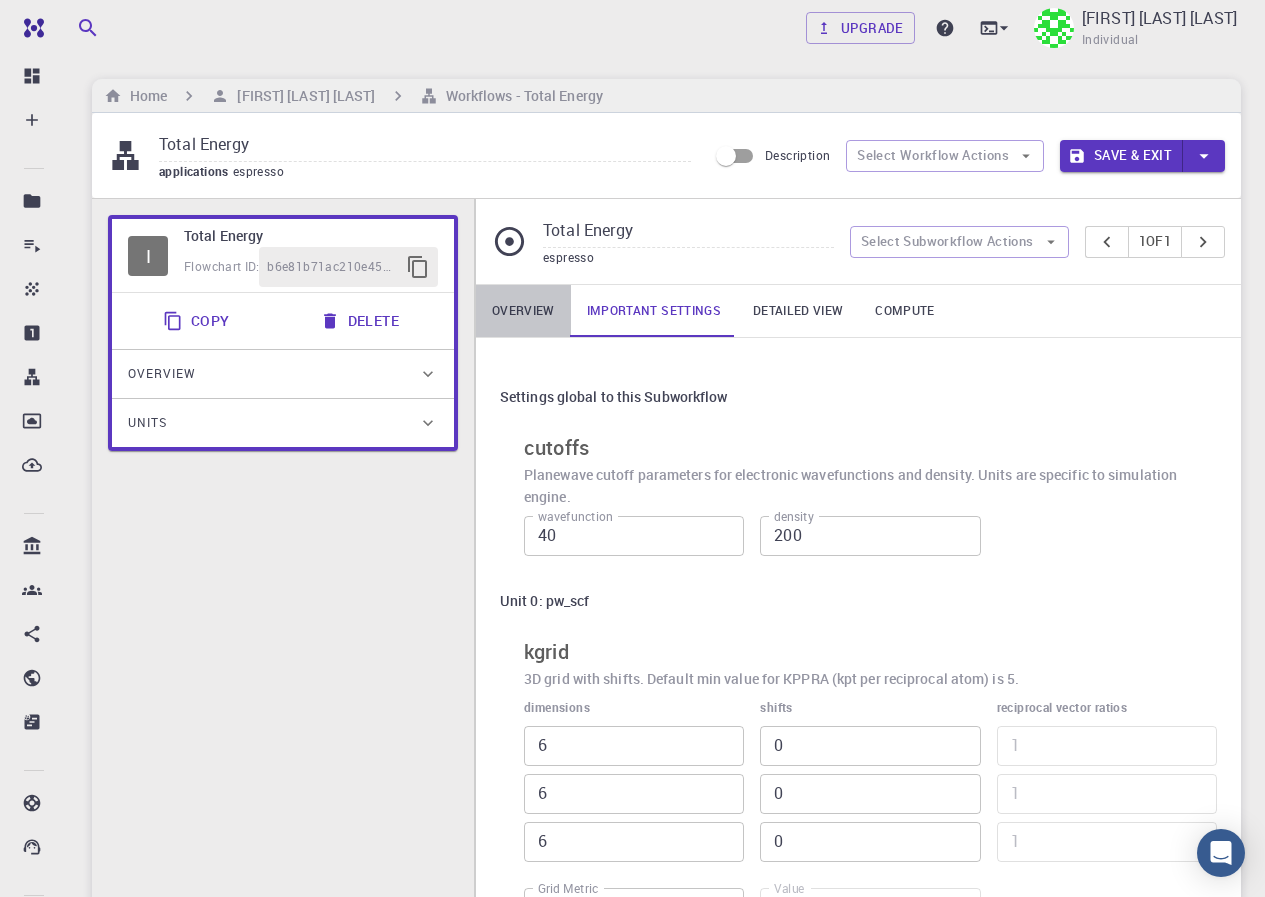 click on "Overview" at bounding box center [523, 311] 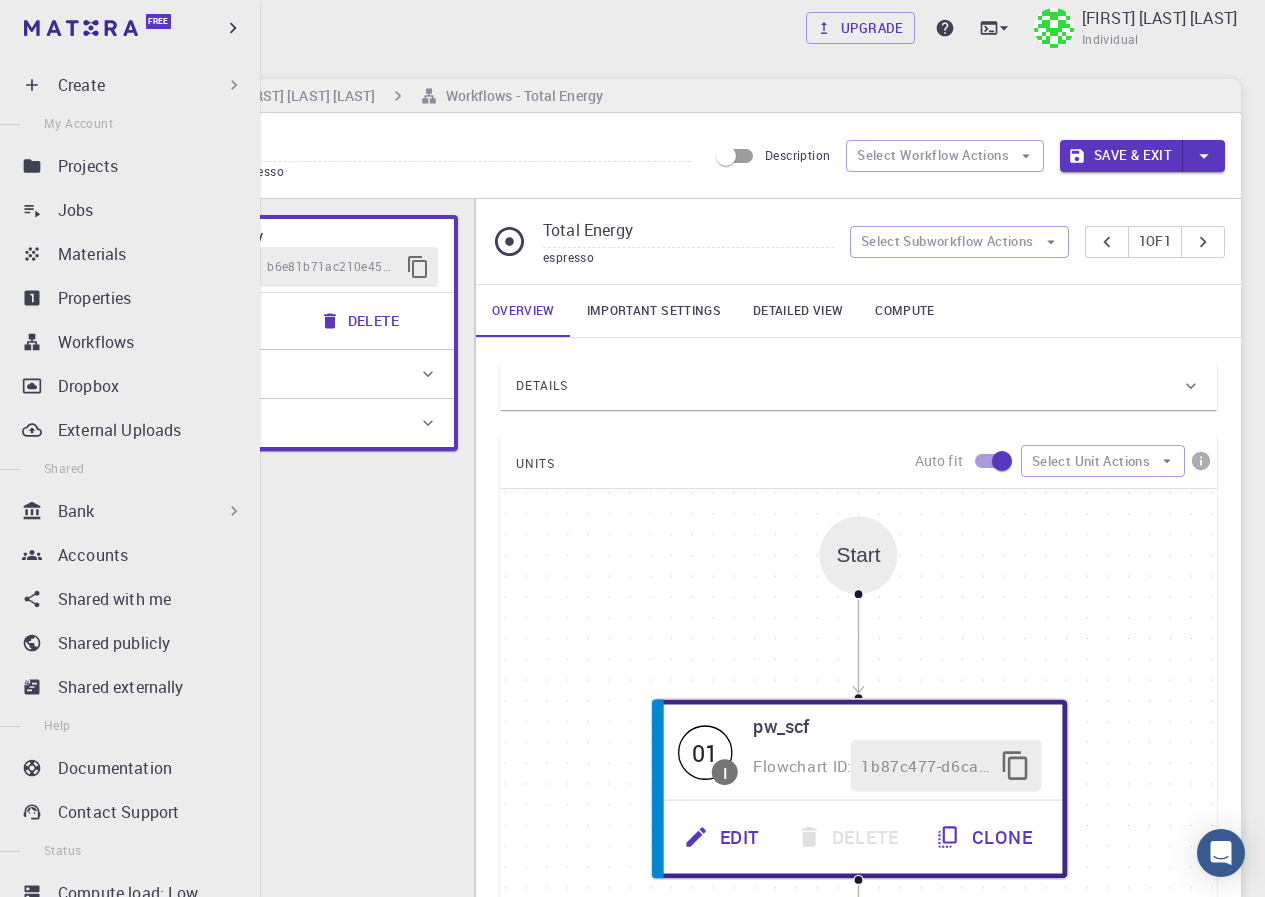 scroll, scrollTop: 0, scrollLeft: 0, axis: both 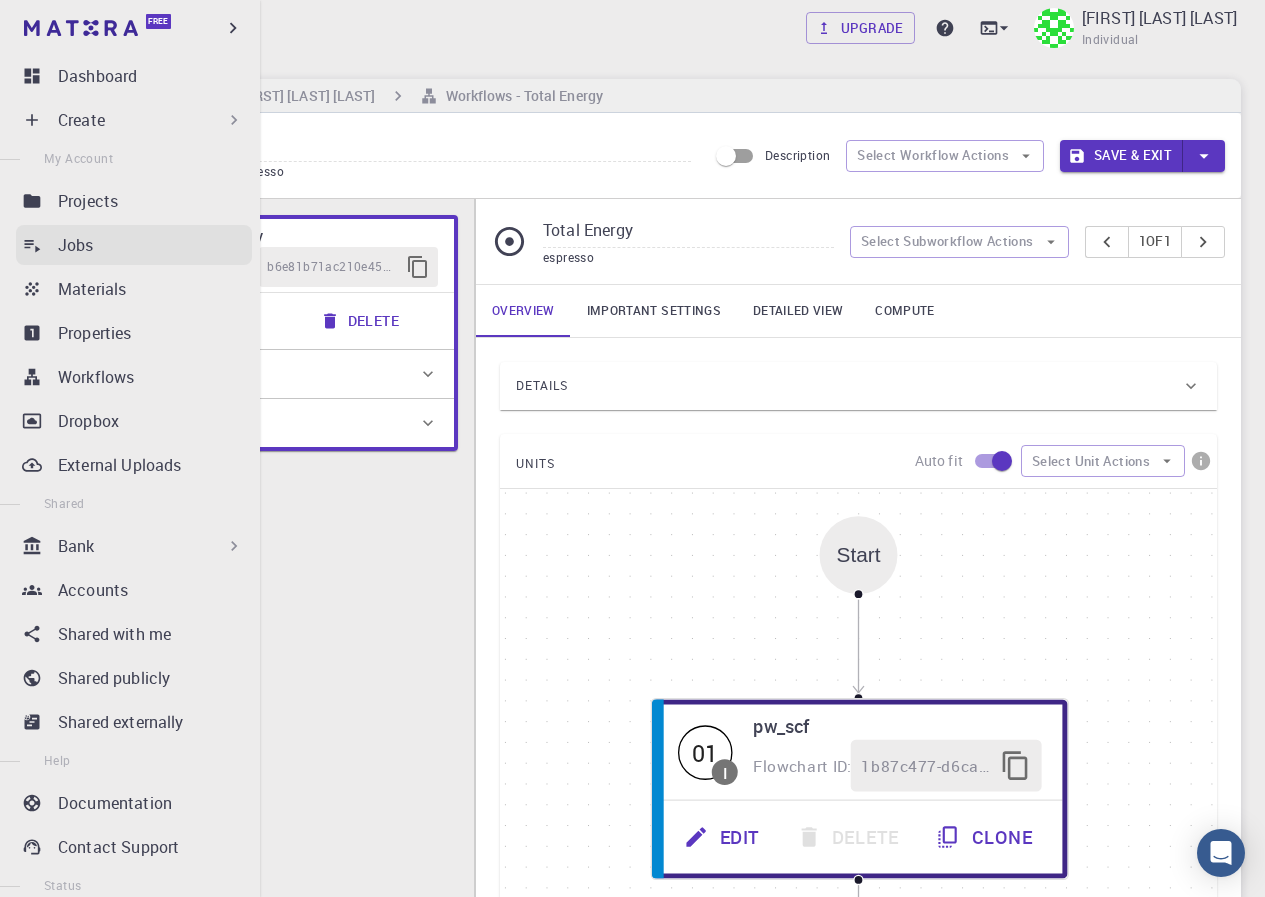 click on "Jobs" at bounding box center (76, 245) 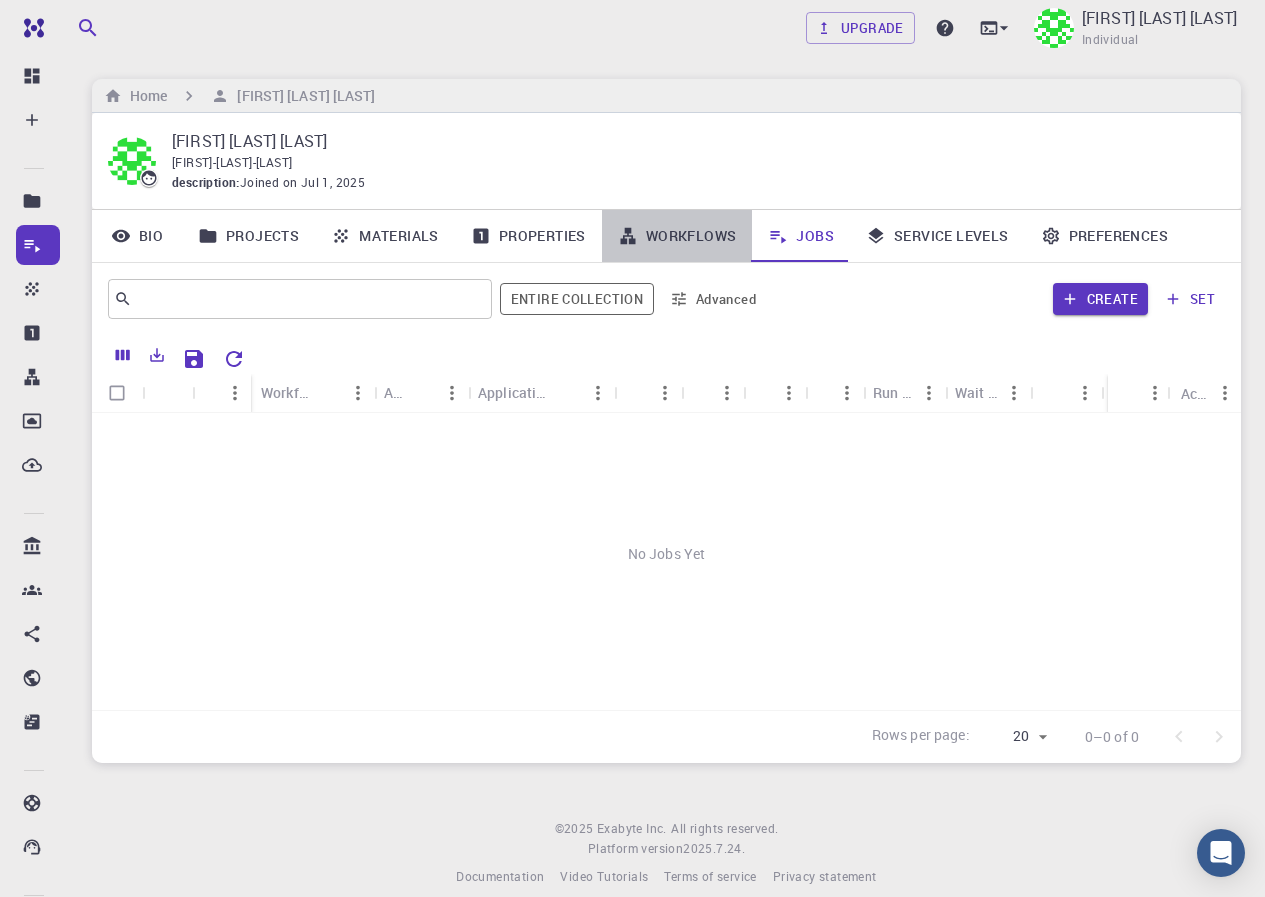click on "Workflows" at bounding box center [677, 236] 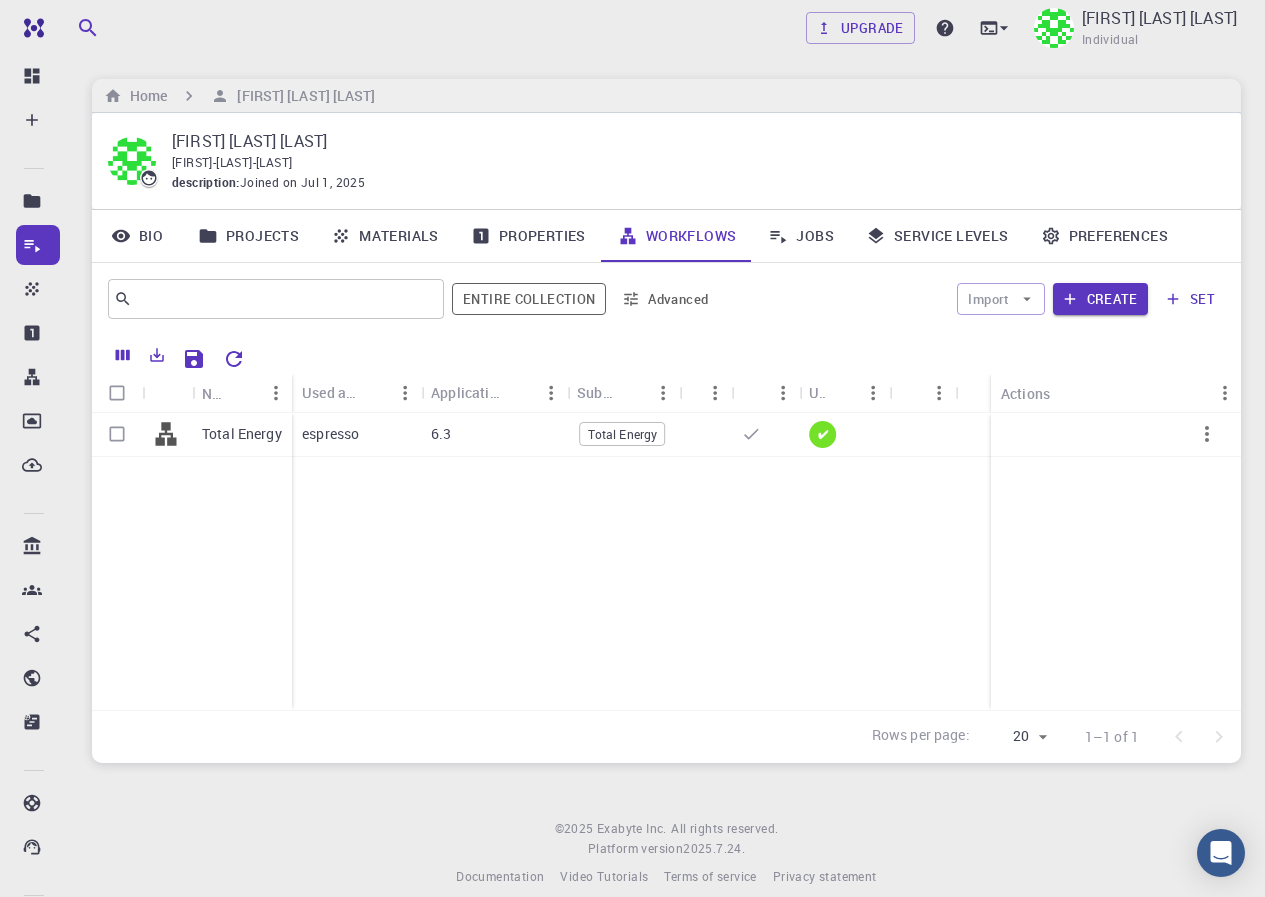 click 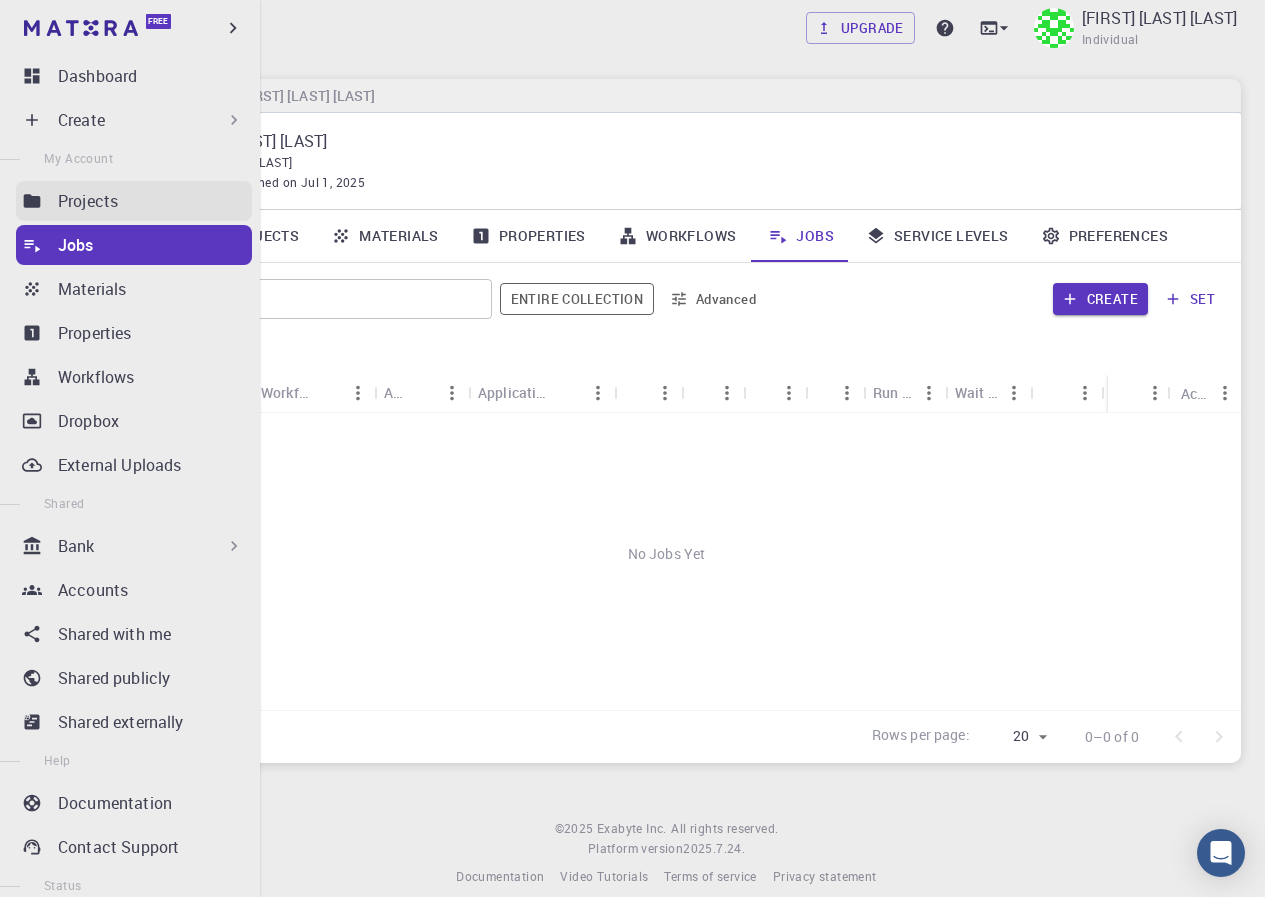 click on "Projects" at bounding box center (88, 201) 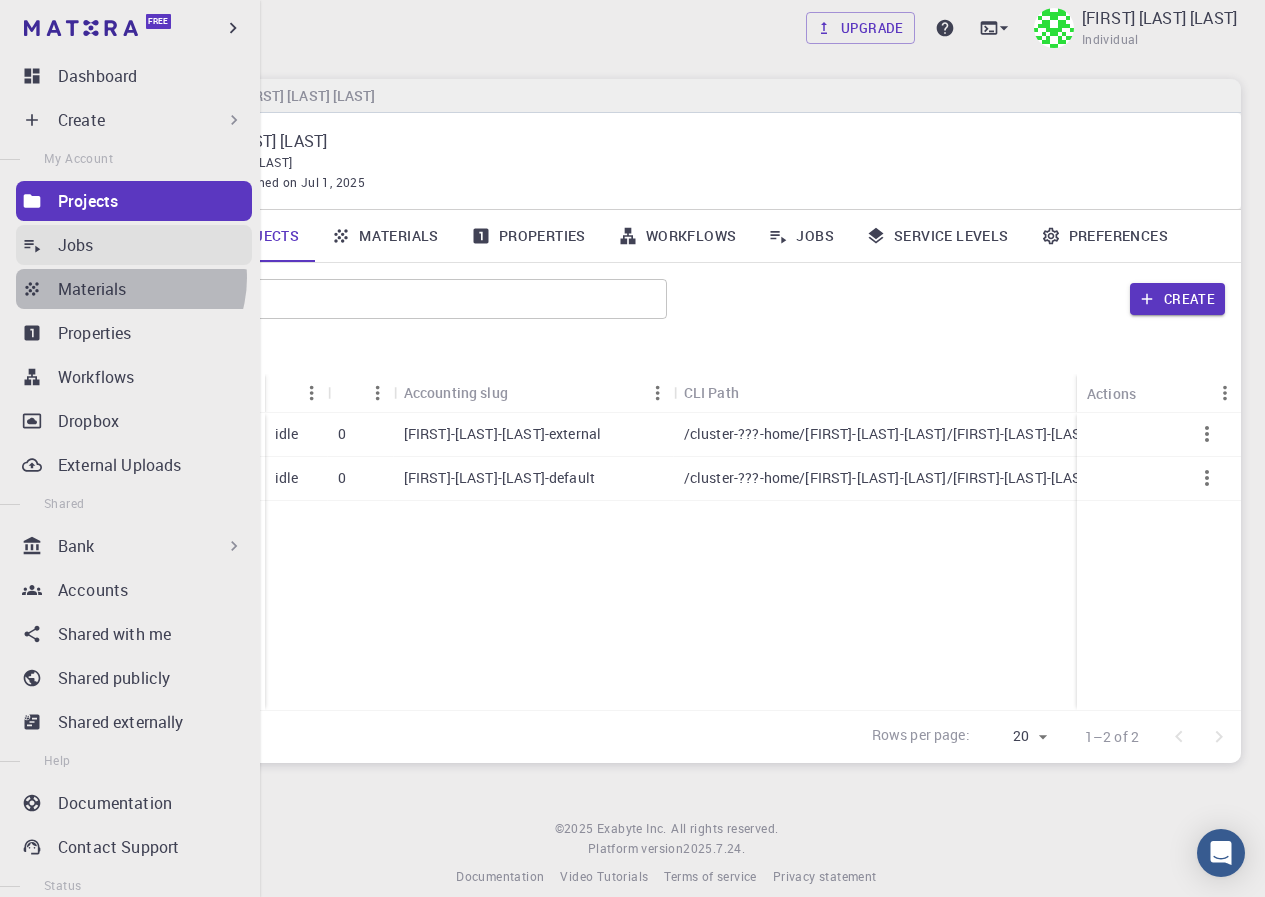 drag, startPoint x: 121, startPoint y: 278, endPoint x: 115, endPoint y: 249, distance: 29.614185 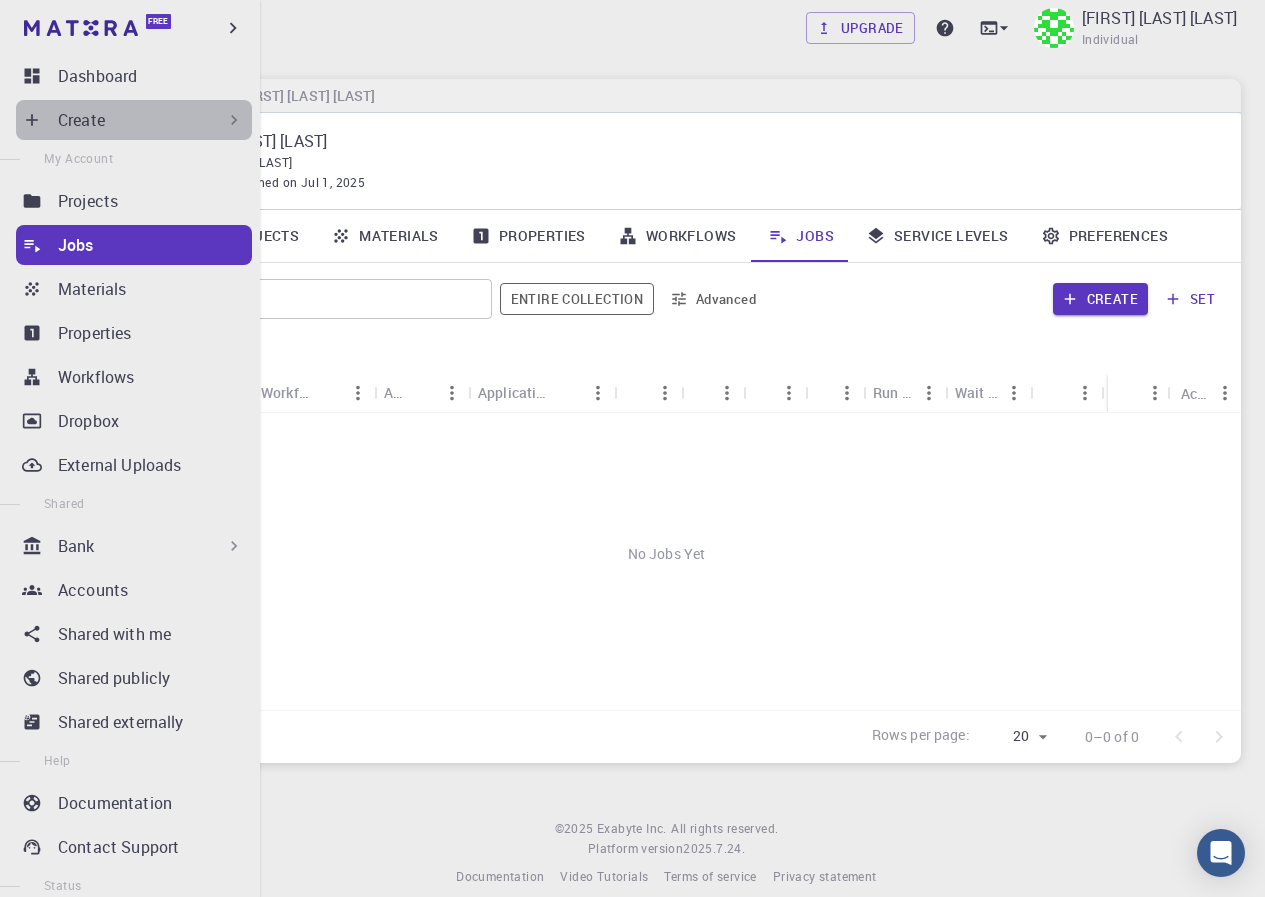 click on "Create" at bounding box center [134, 120] 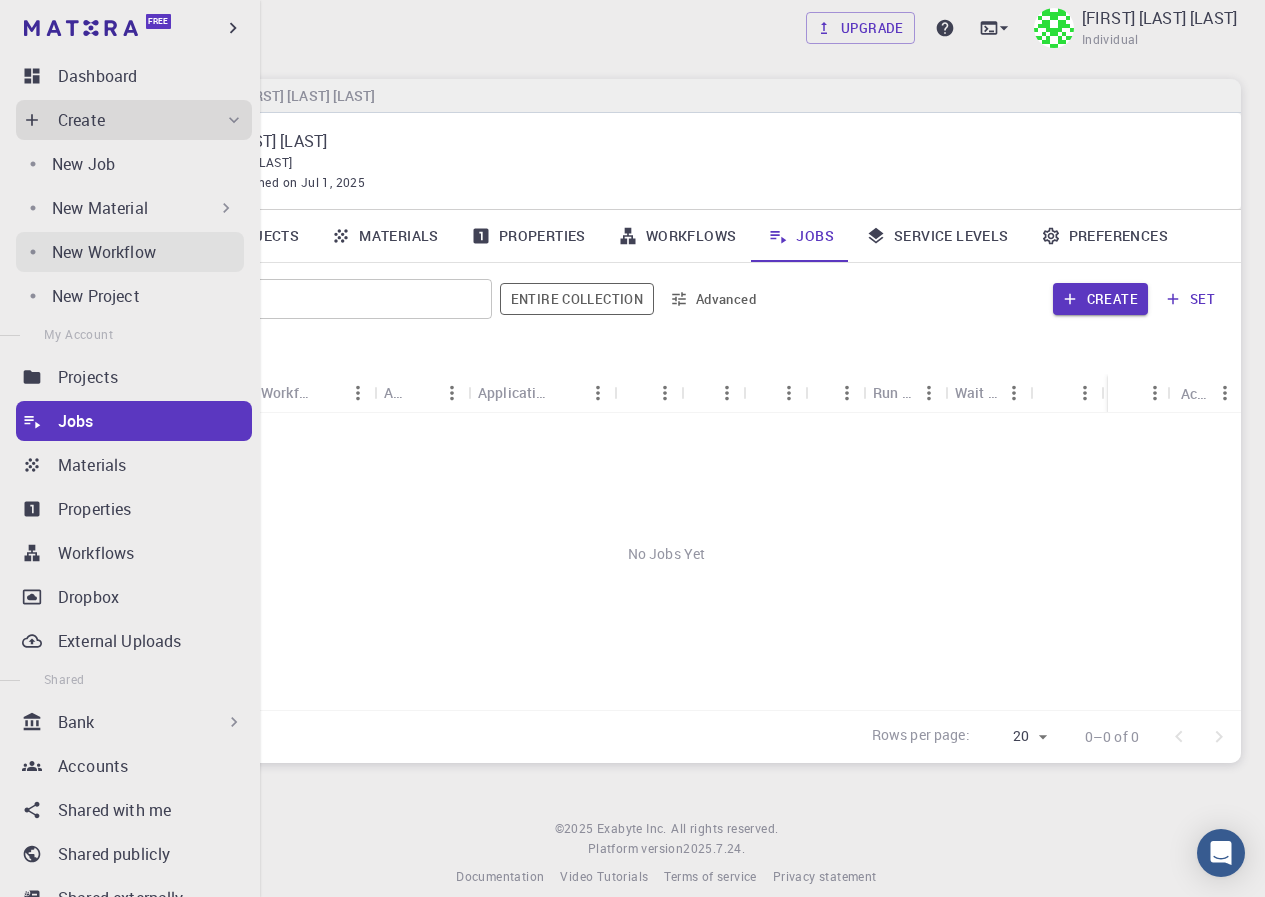 click on "New Workflow" at bounding box center [148, 252] 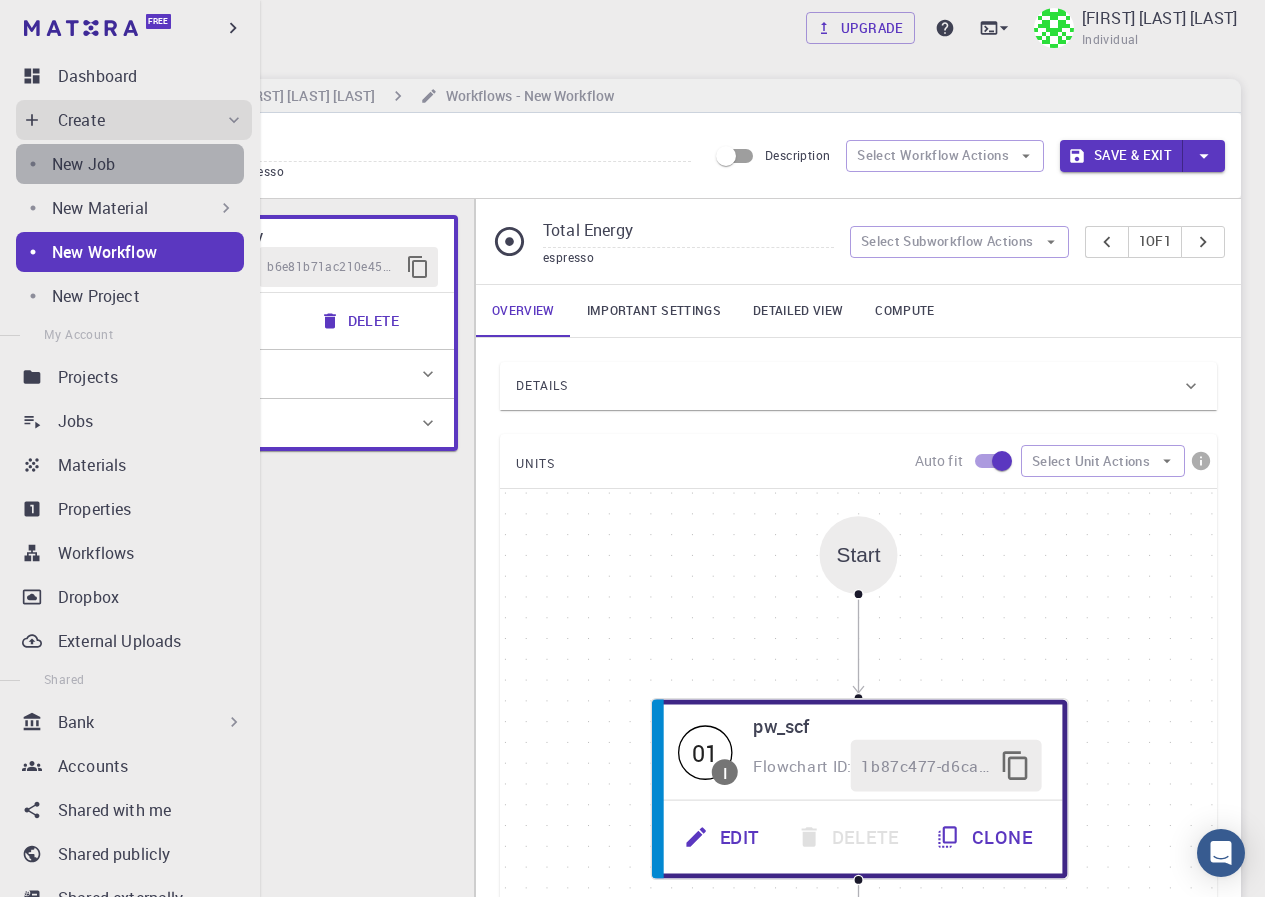 click on "New Job" at bounding box center [148, 164] 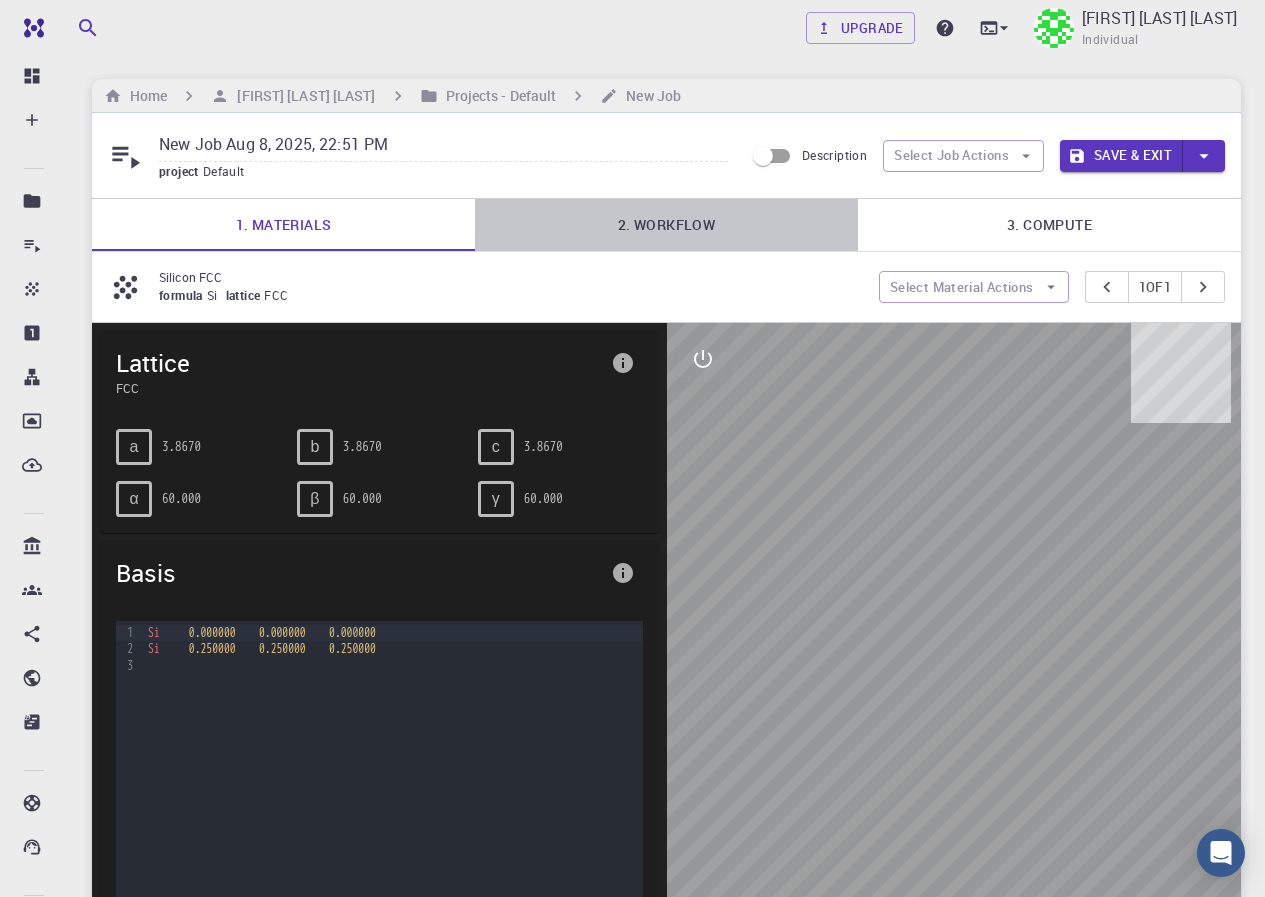 click on "2. Workflow" at bounding box center (666, 225) 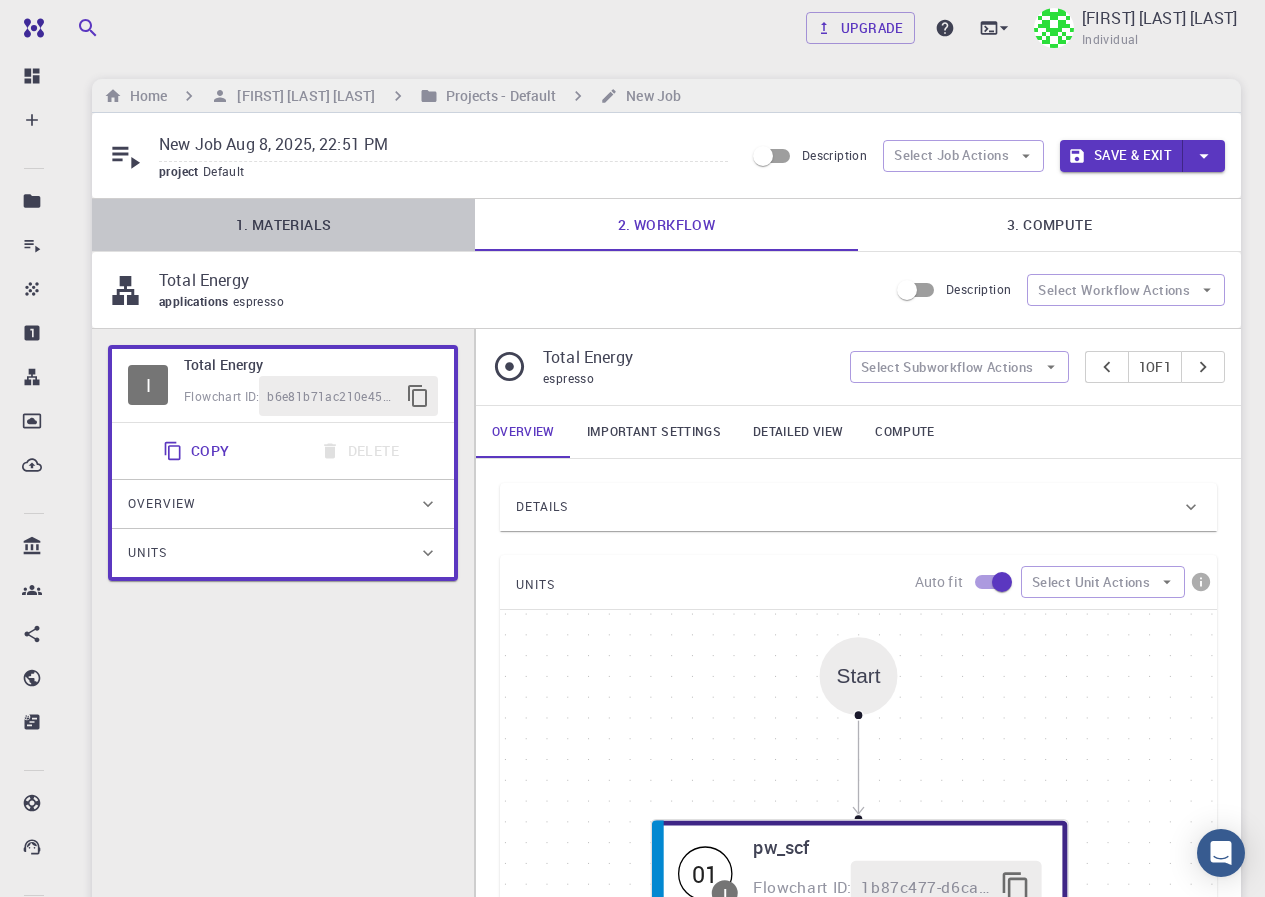 click on "1. Materials" at bounding box center (283, 225) 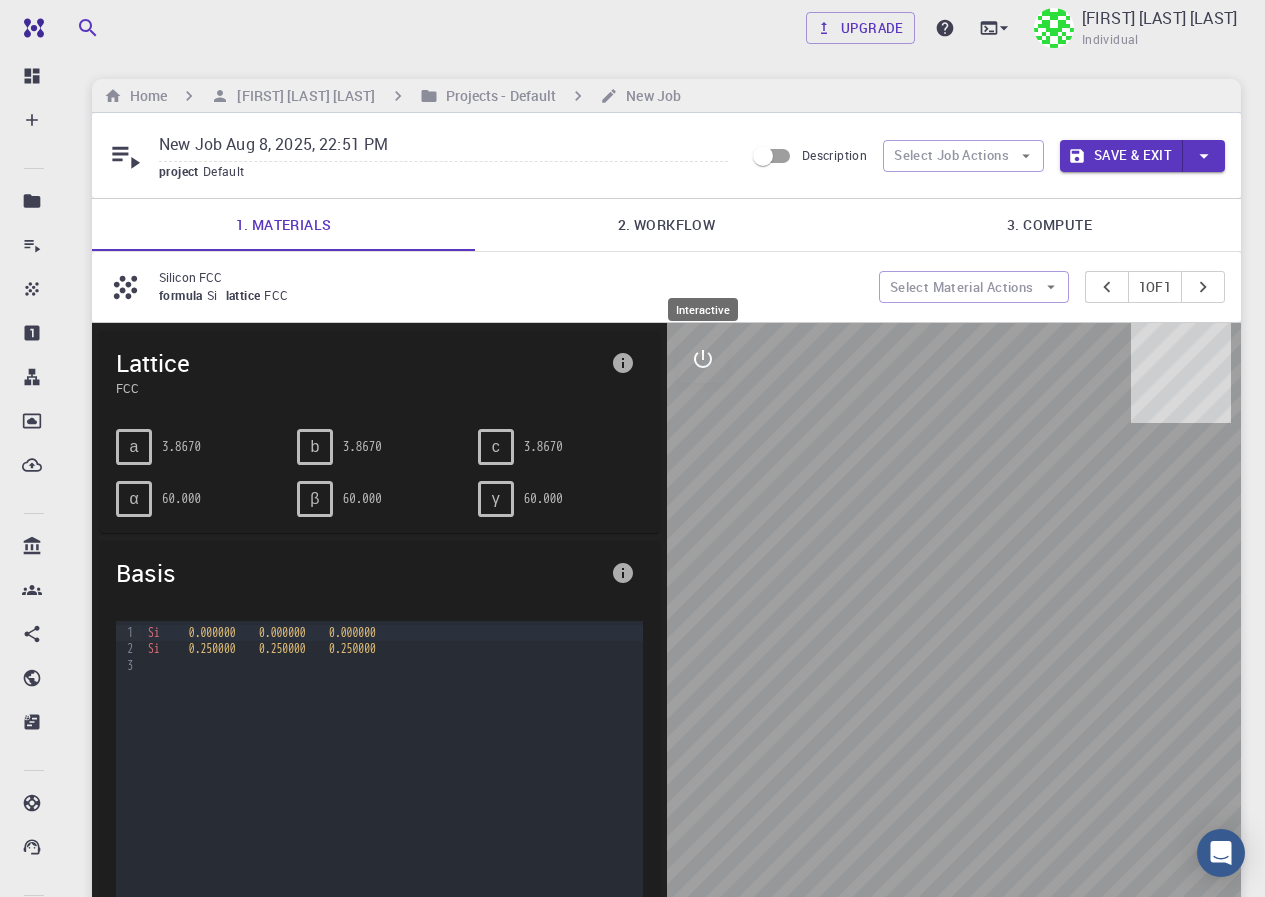 click 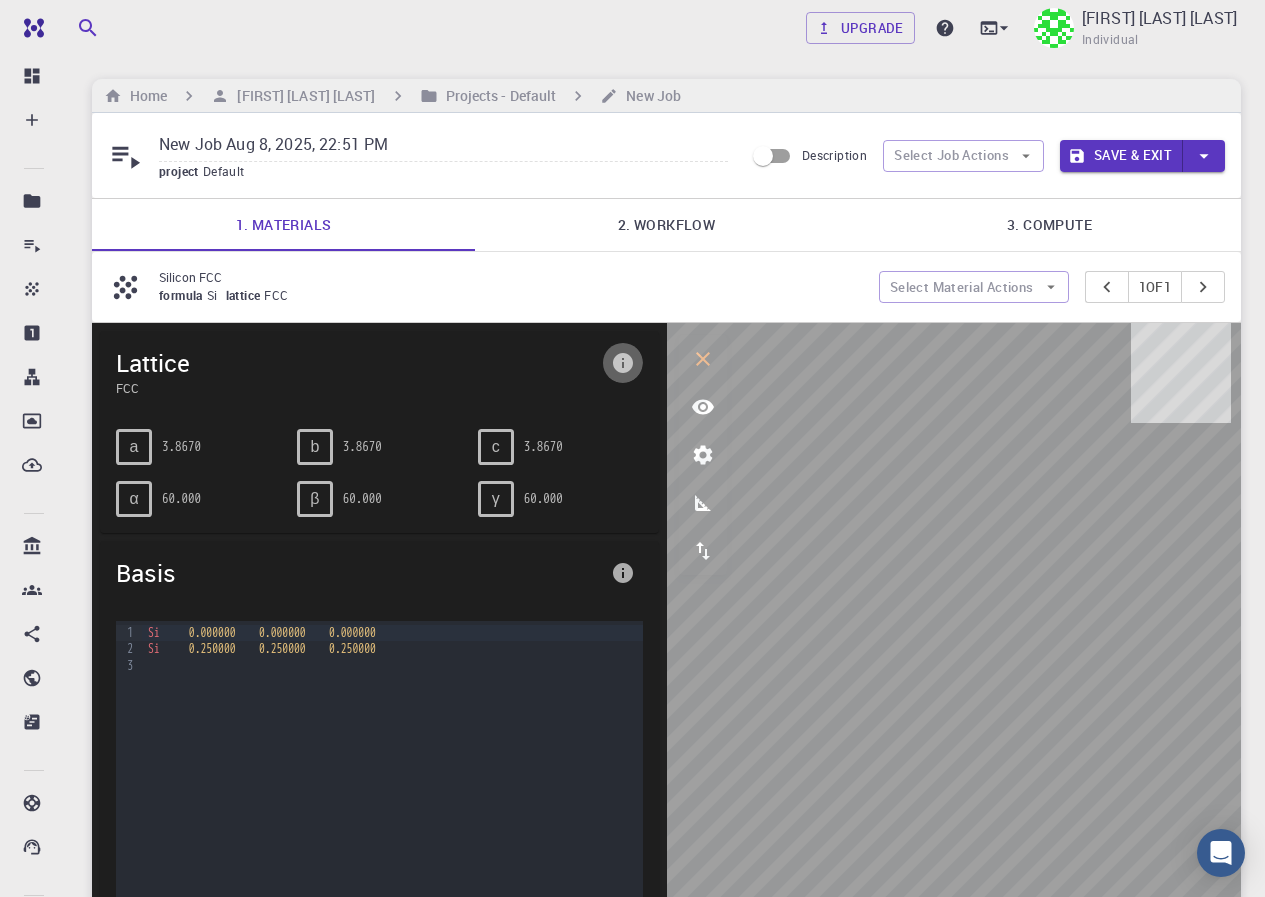 click 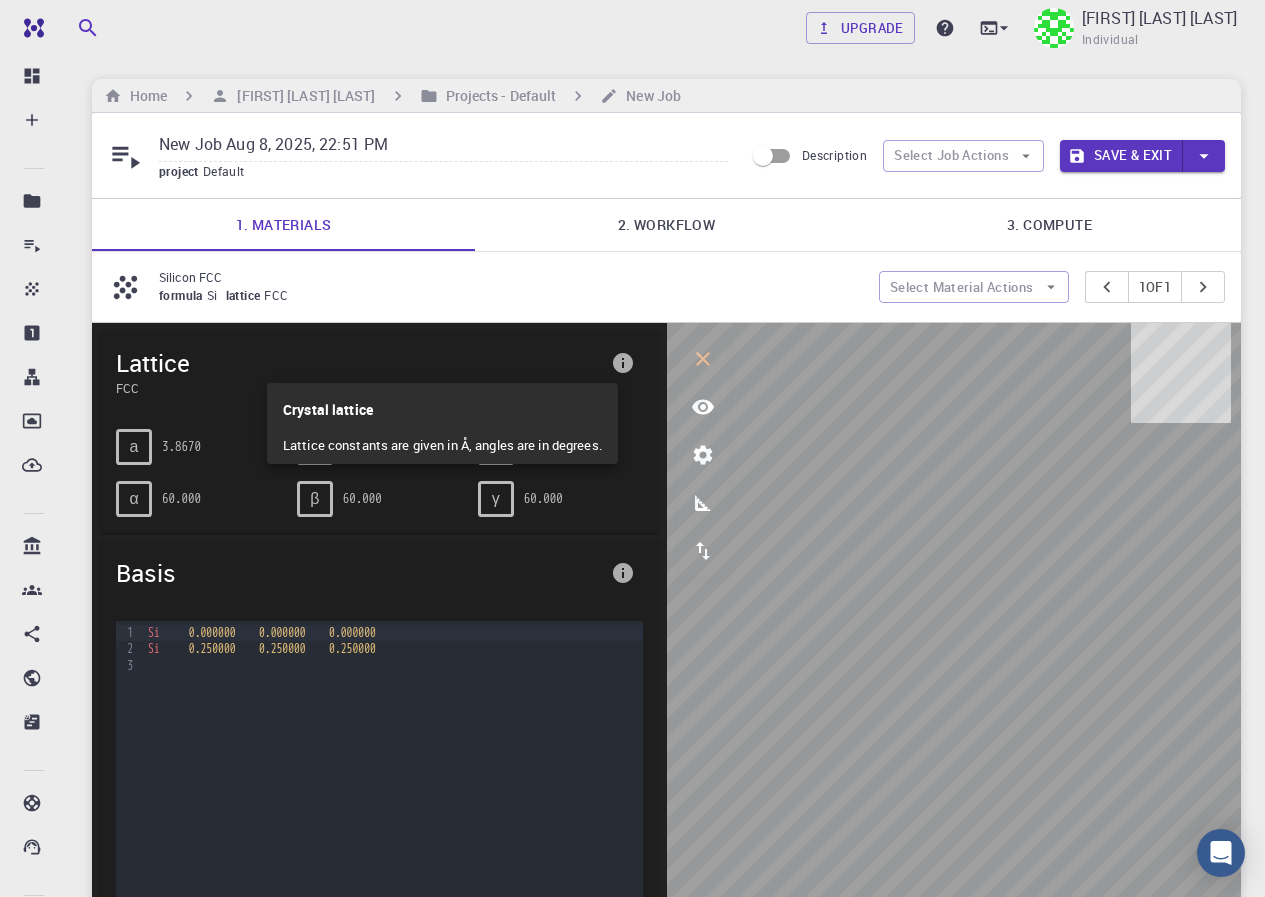 click at bounding box center (632, 448) 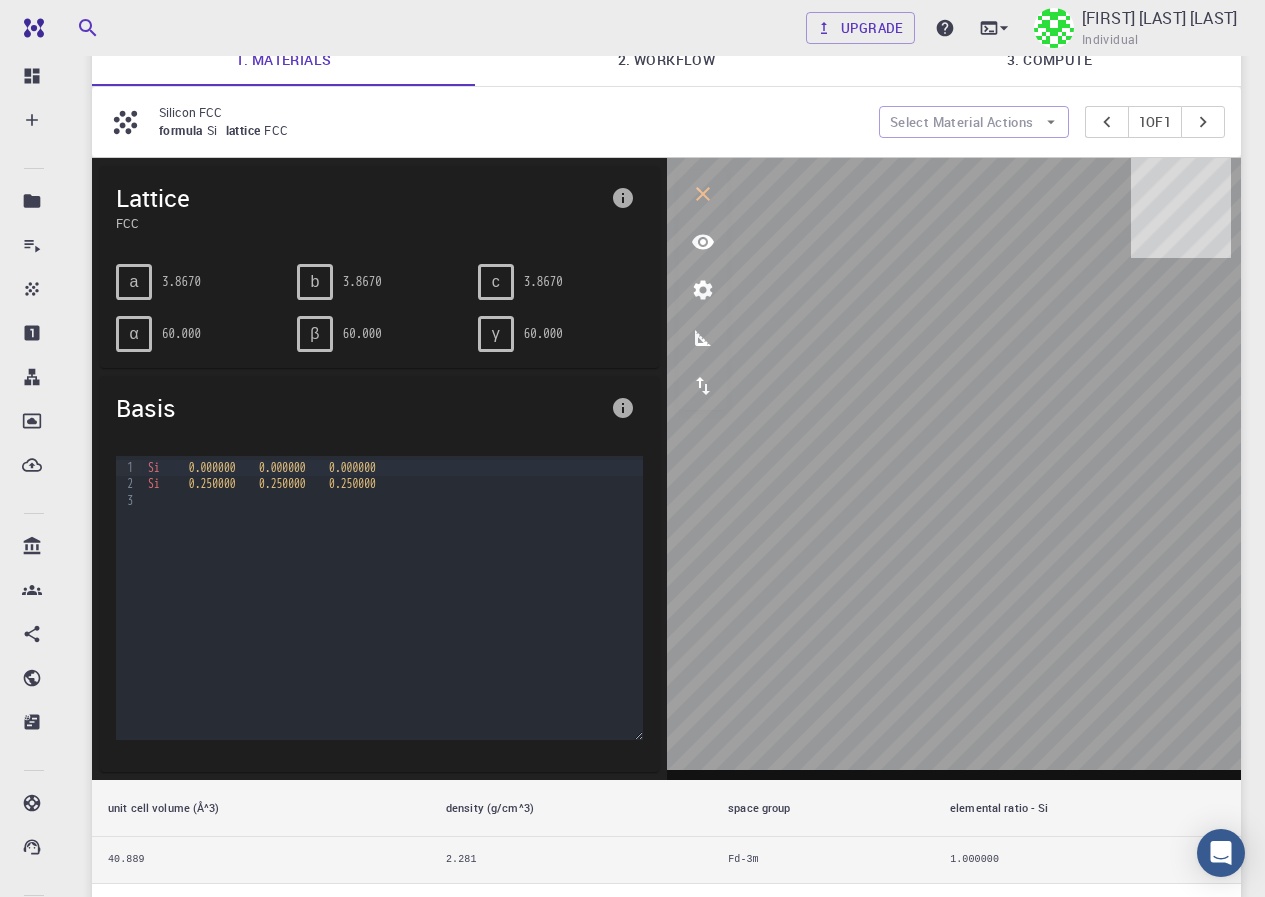 scroll, scrollTop: 384, scrollLeft: 0, axis: vertical 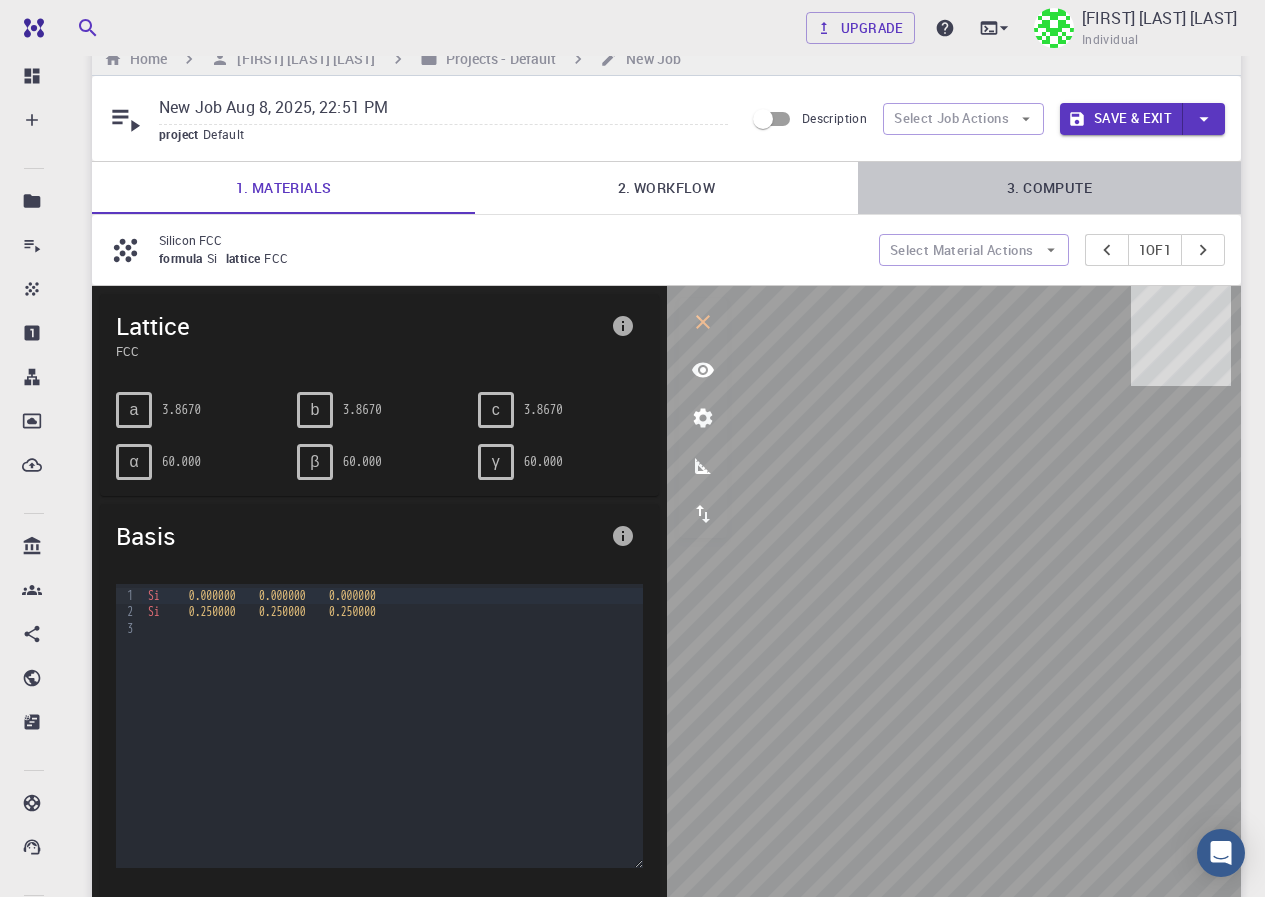 click on "3. Compute" at bounding box center (1049, 188) 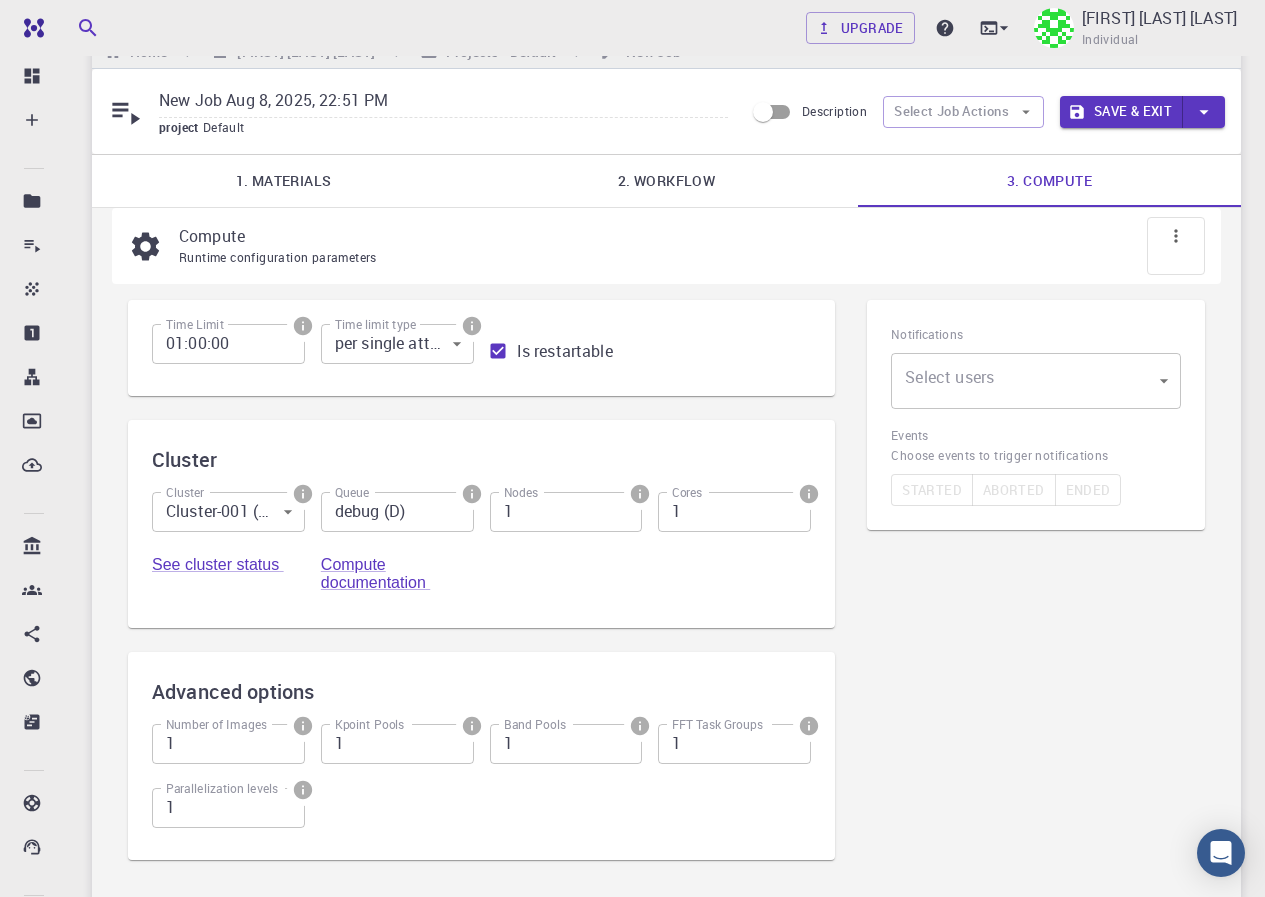 scroll, scrollTop: 13, scrollLeft: 0, axis: vertical 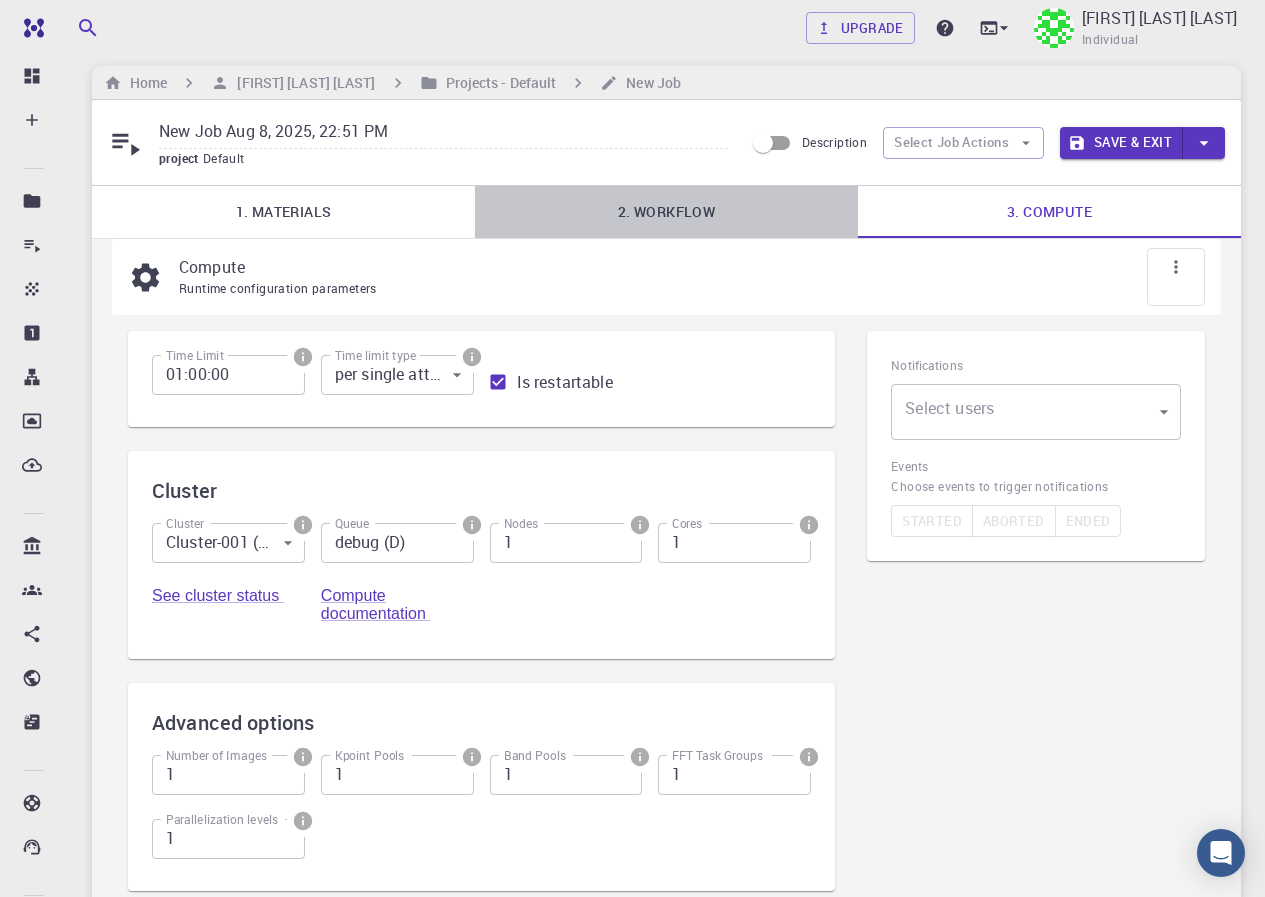 click on "2. Workflow" at bounding box center (666, 212) 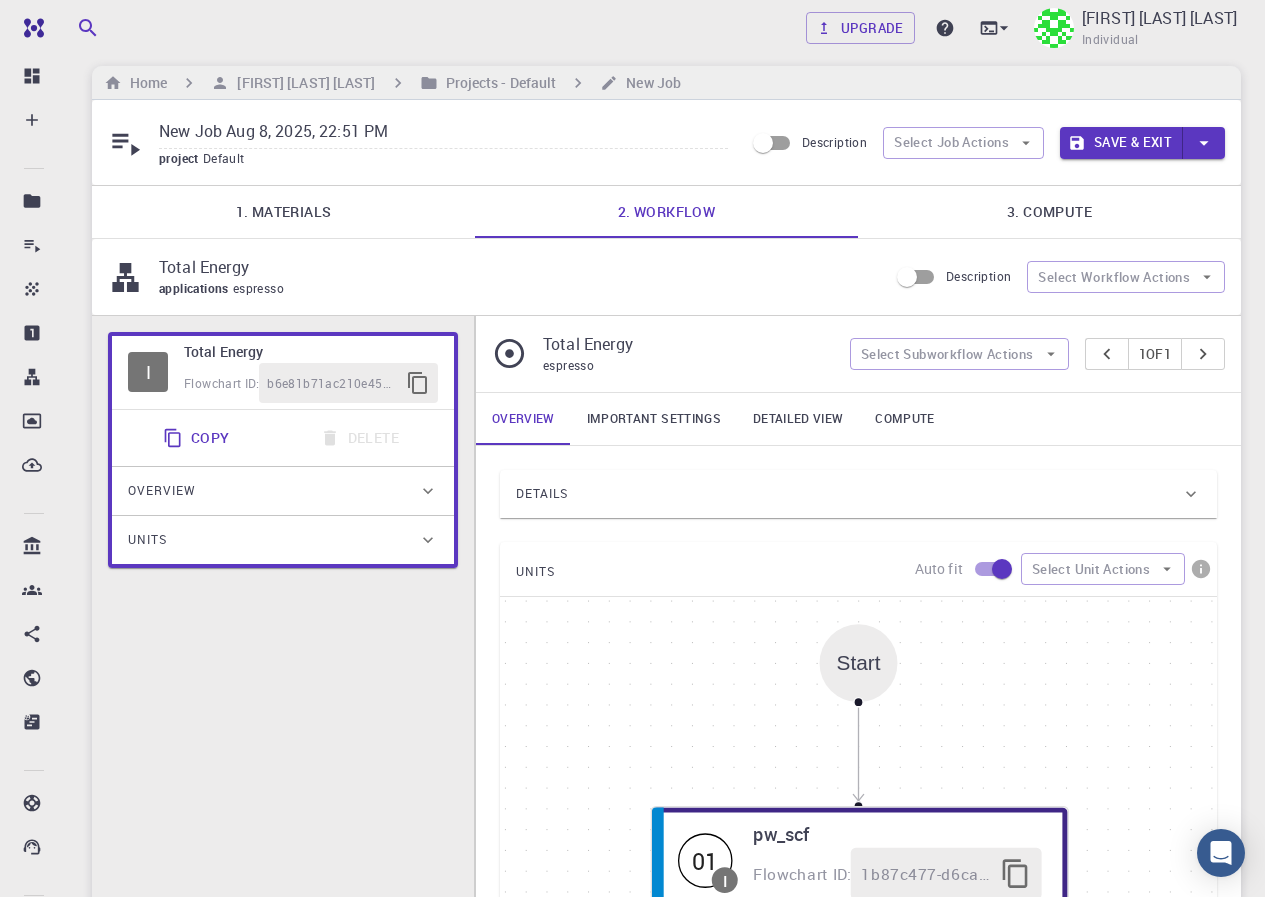 click on "Start" at bounding box center [859, 662] 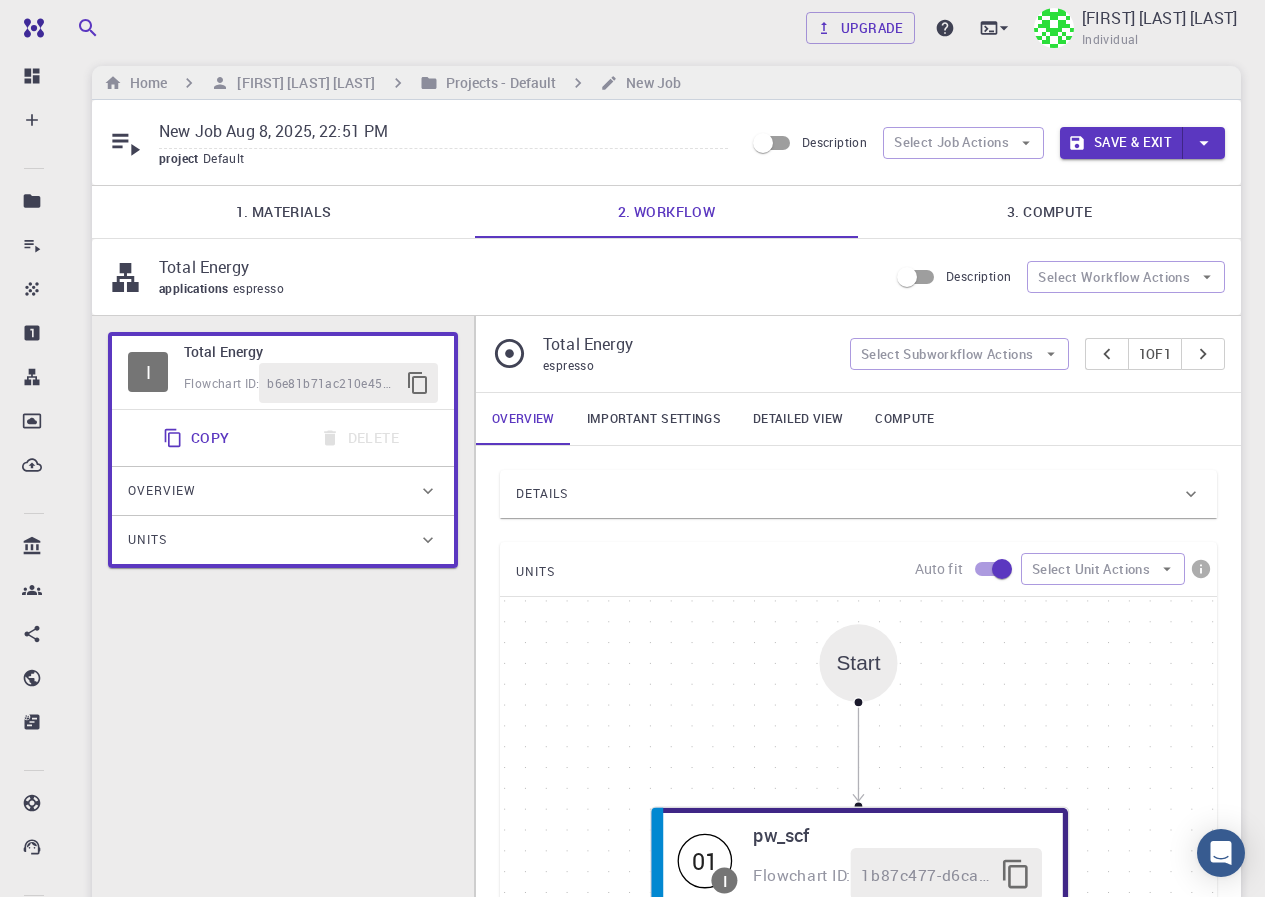 click on "Start" at bounding box center (858, 662) 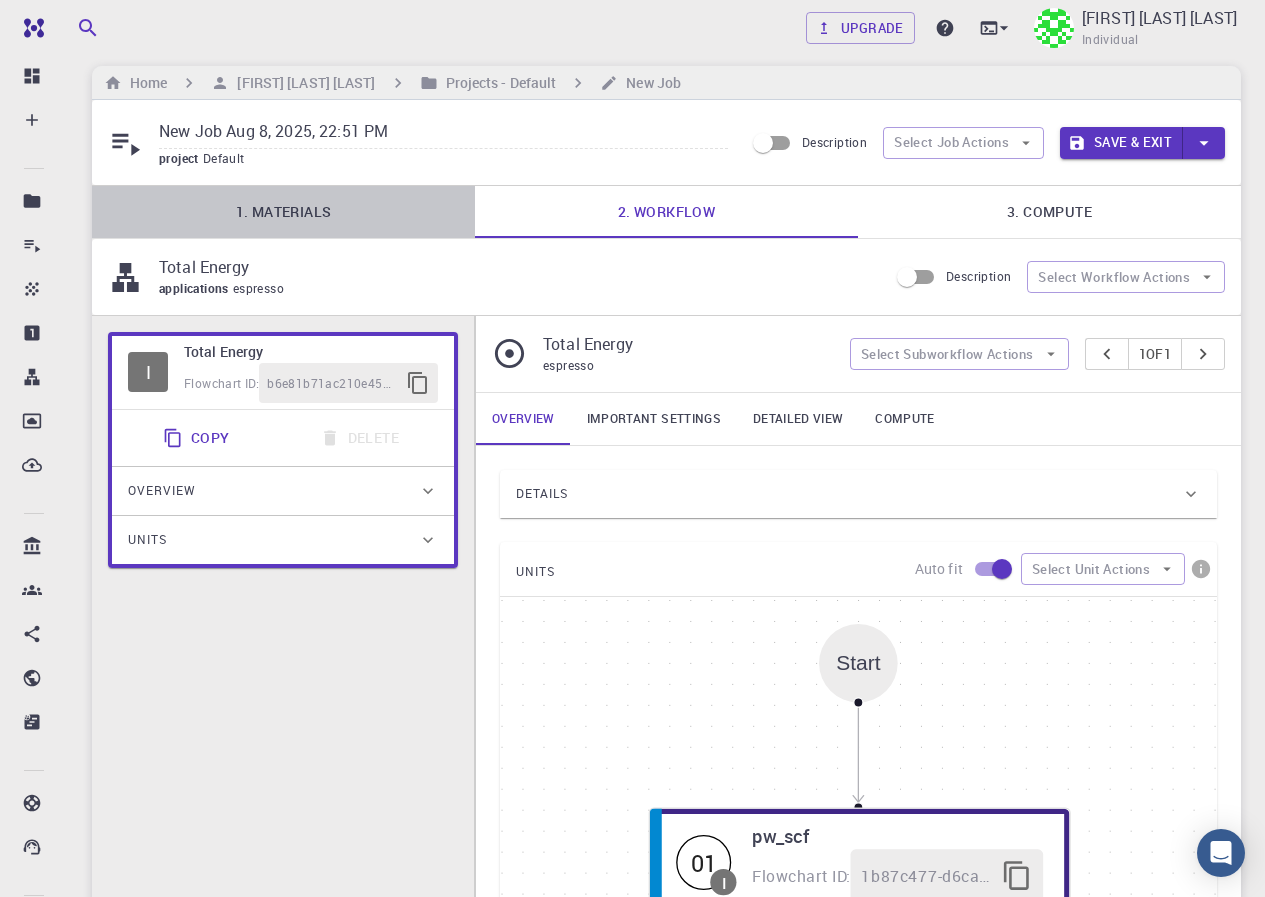 click on "1. Materials" at bounding box center [283, 212] 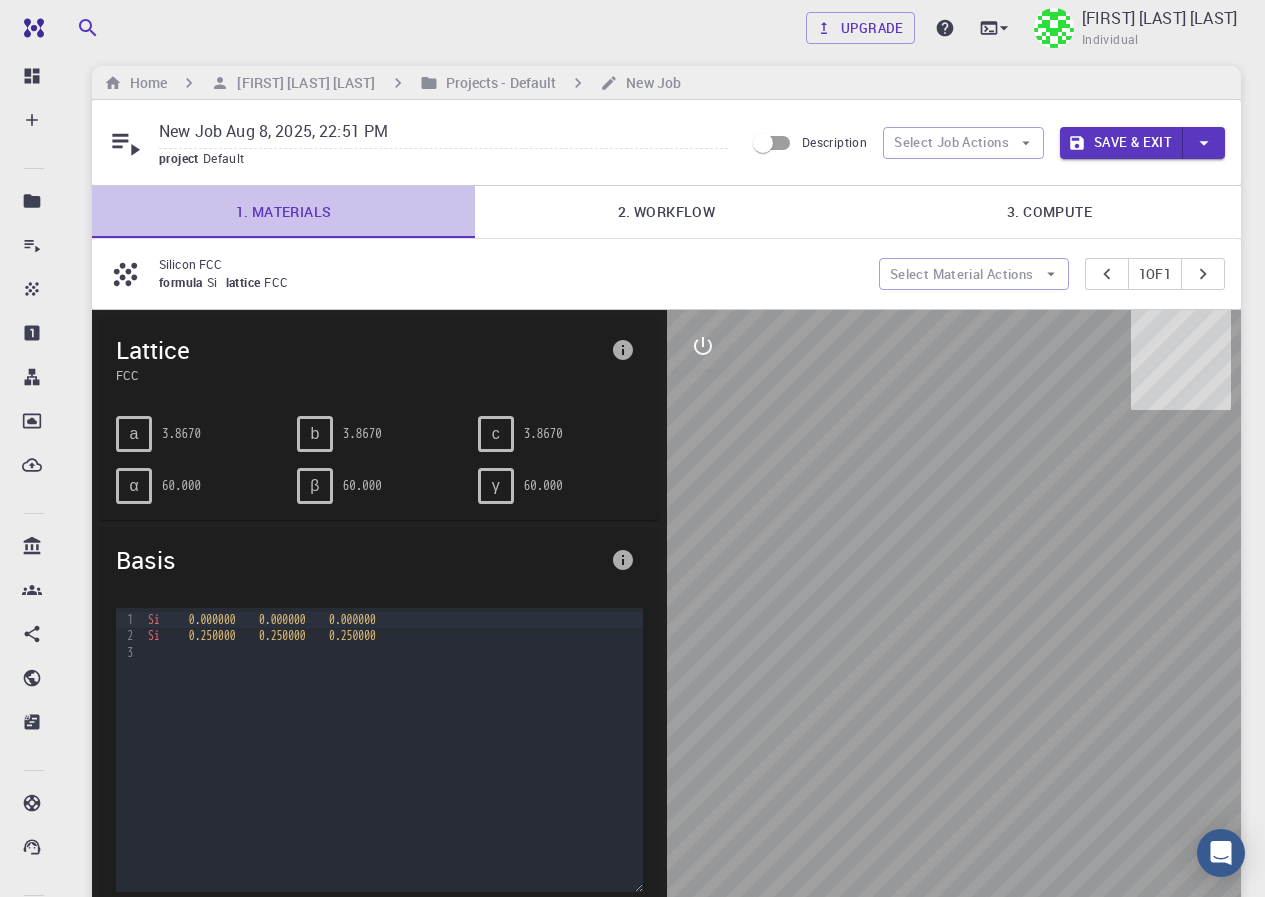 click on "1. Materials" at bounding box center [283, 212] 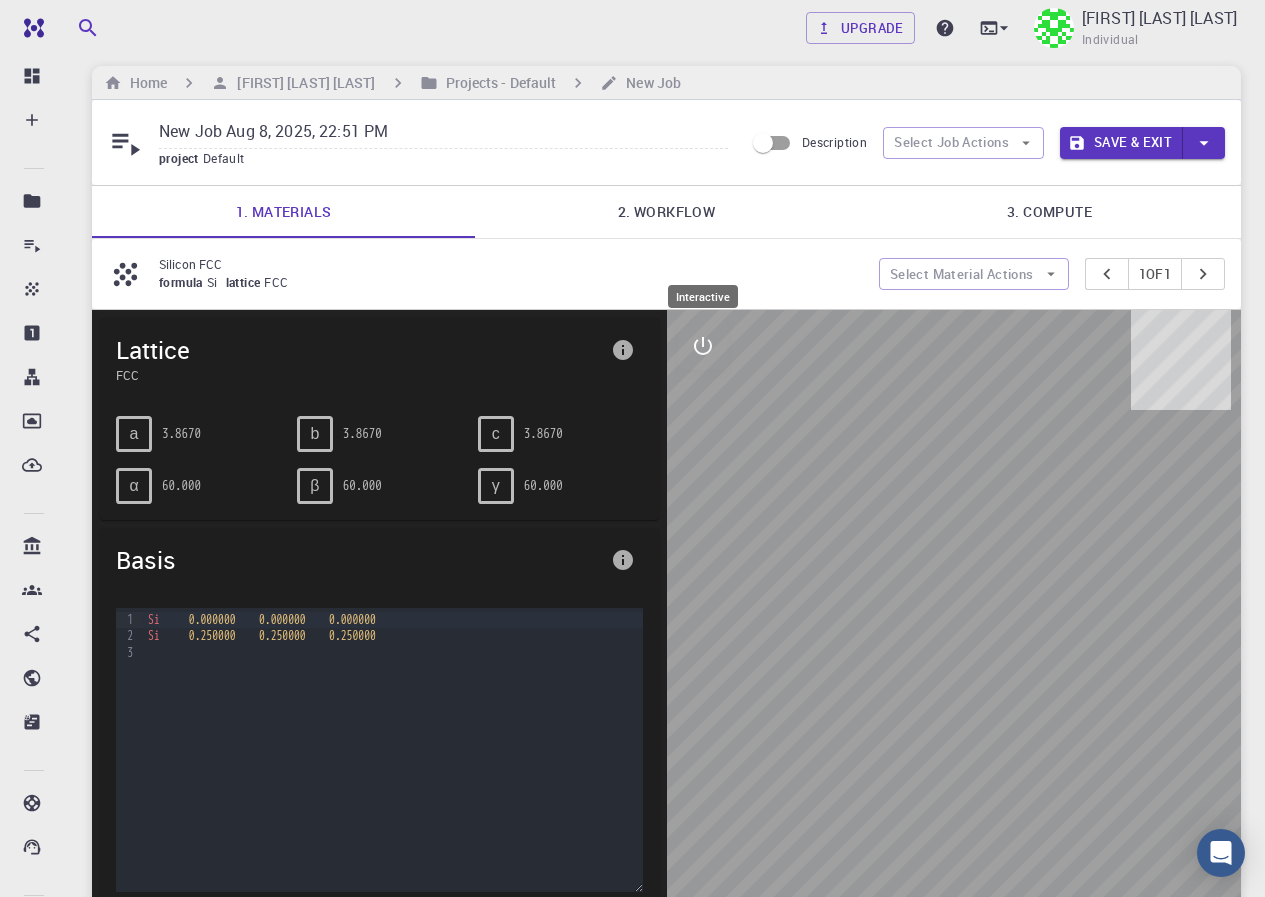 click at bounding box center (703, 346) 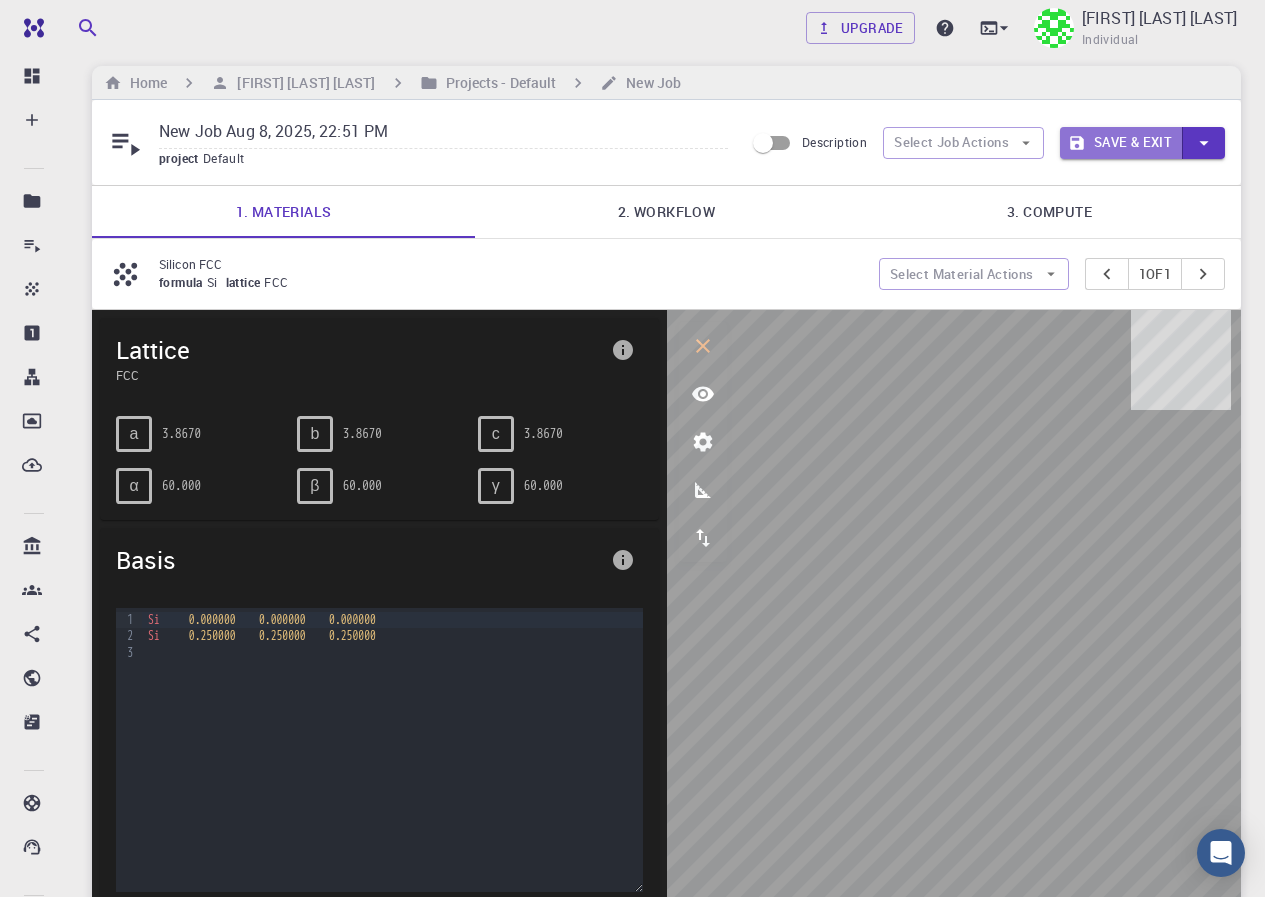 click on "Save & Exit" at bounding box center [1121, 143] 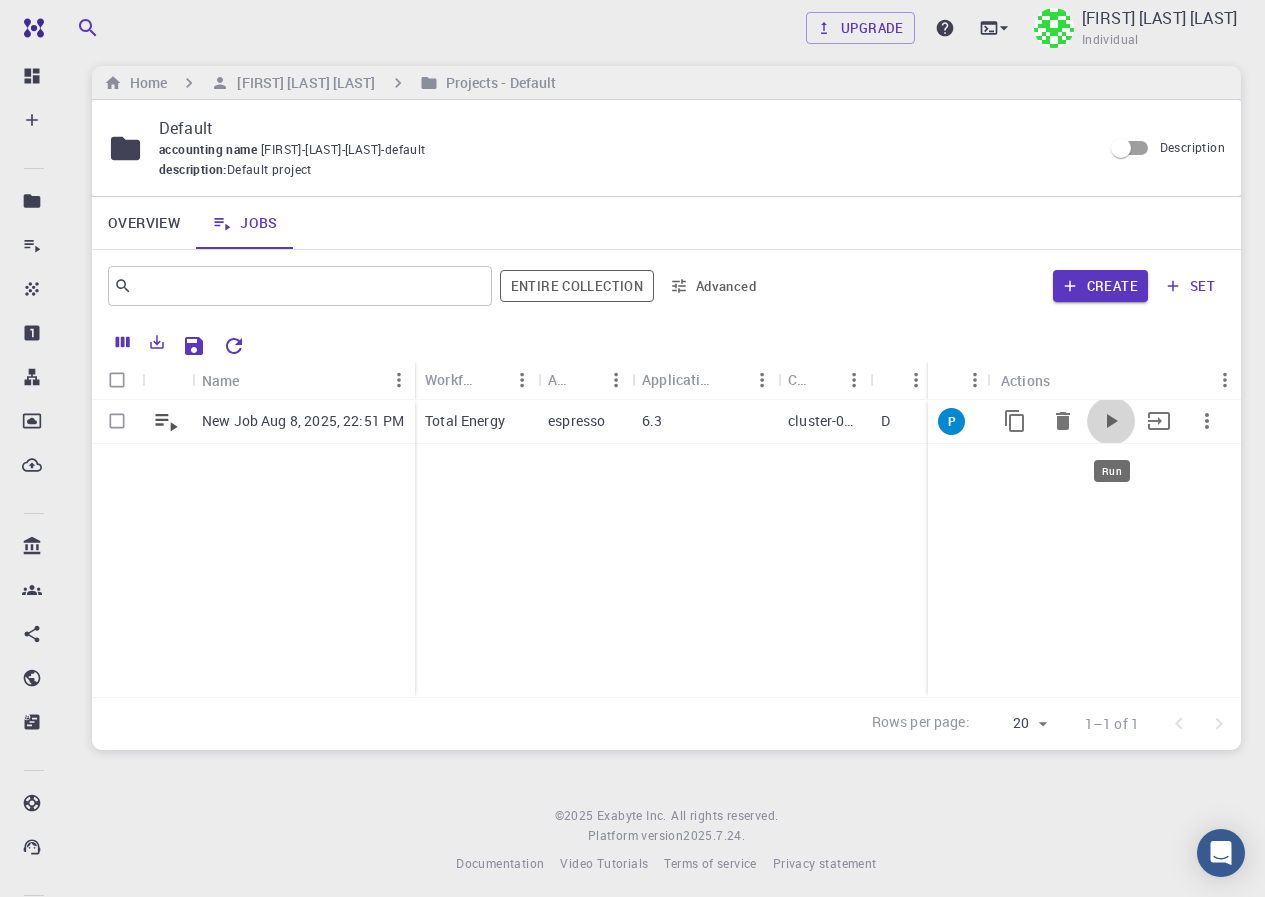 click 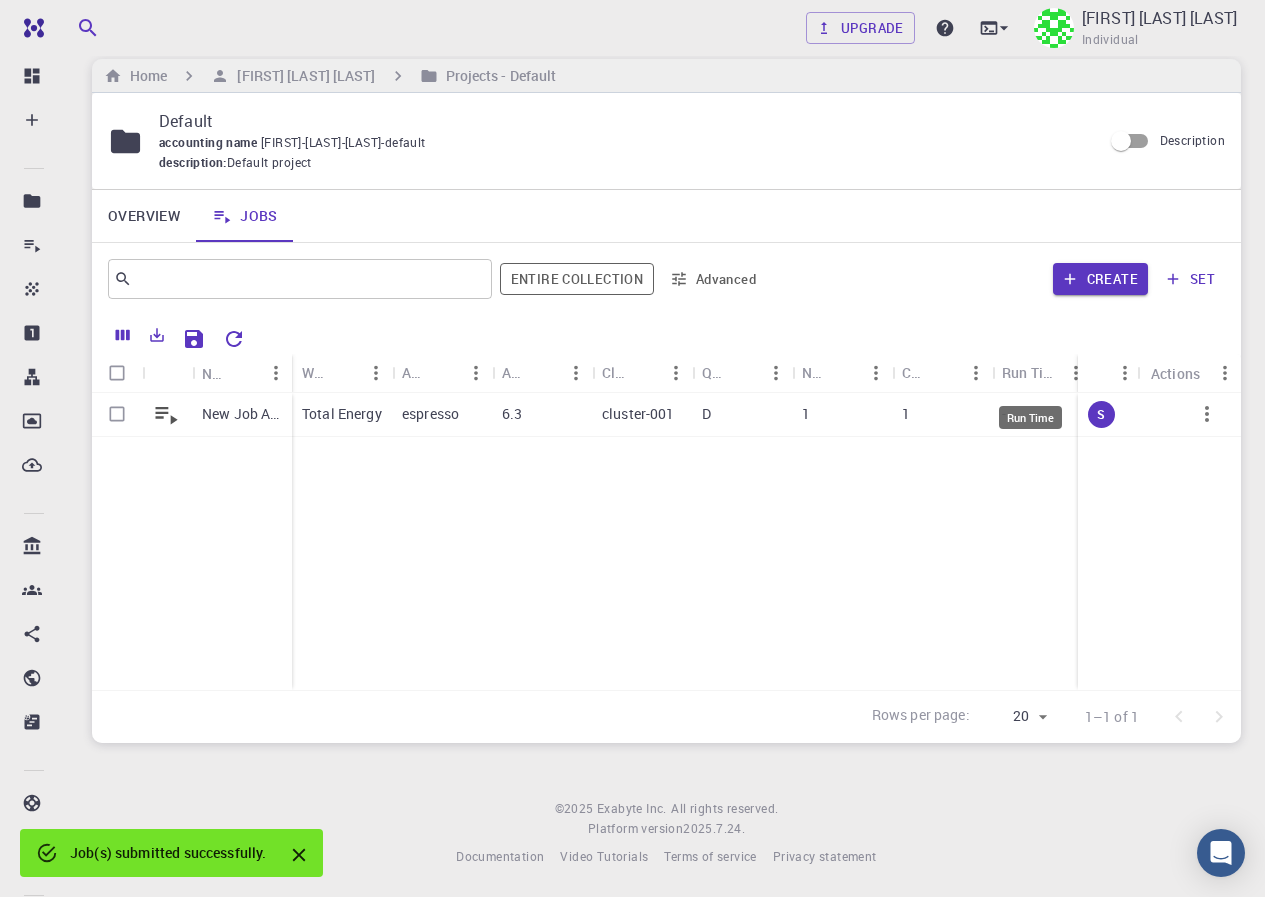 scroll, scrollTop: 22, scrollLeft: 0, axis: vertical 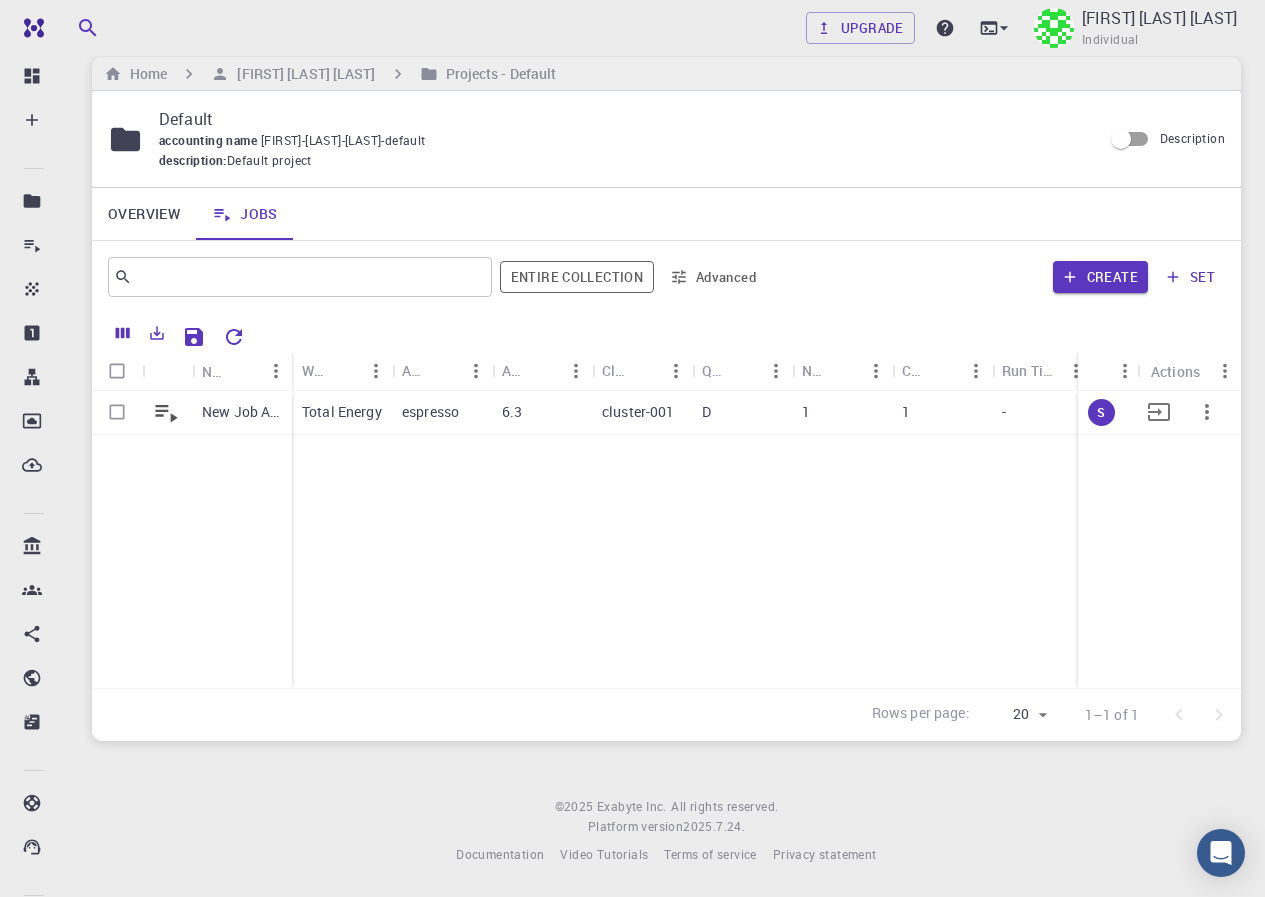 click on "cluster-001" at bounding box center [642, 413] 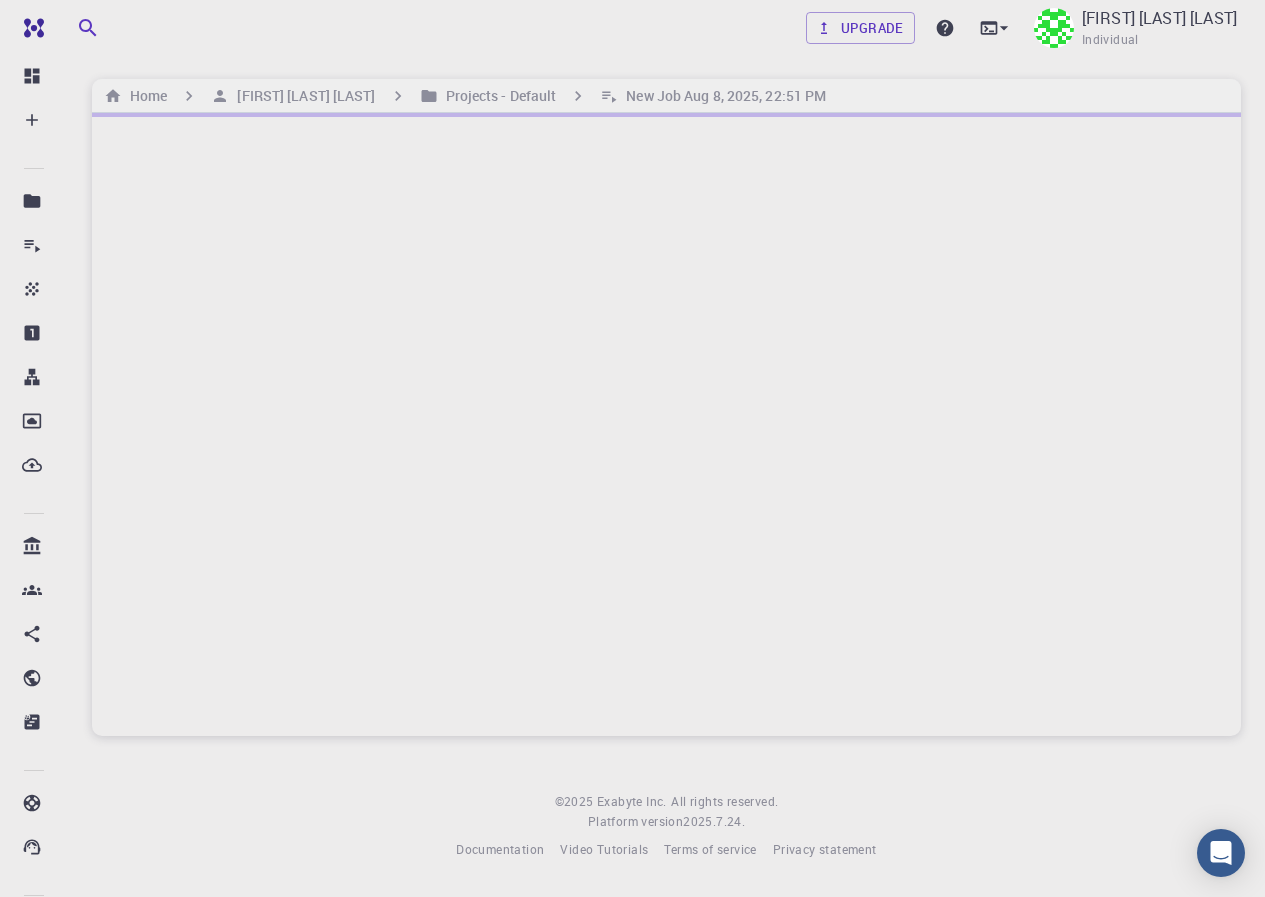 scroll, scrollTop: 0, scrollLeft: 0, axis: both 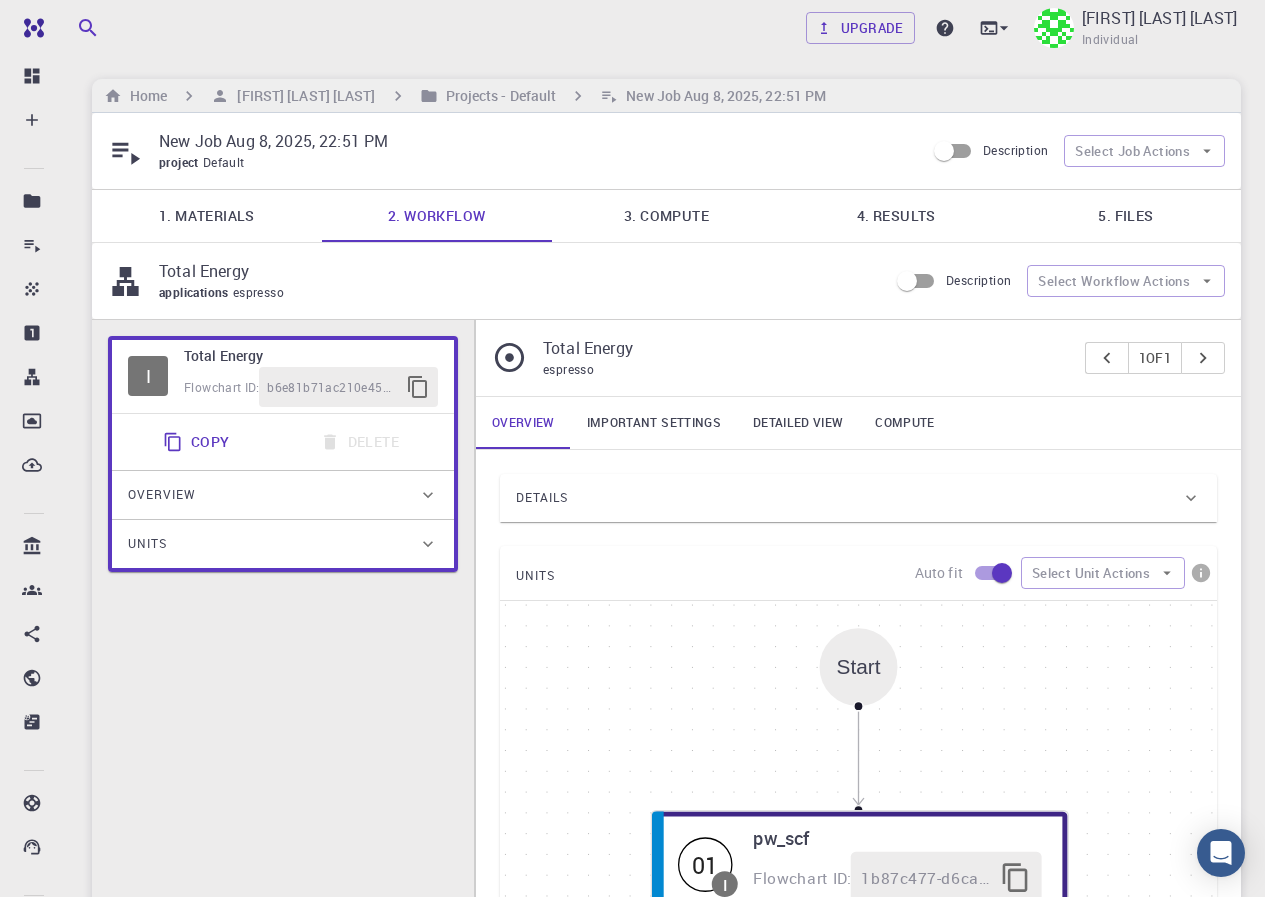 click on "3. Compute" at bounding box center [667, 216] 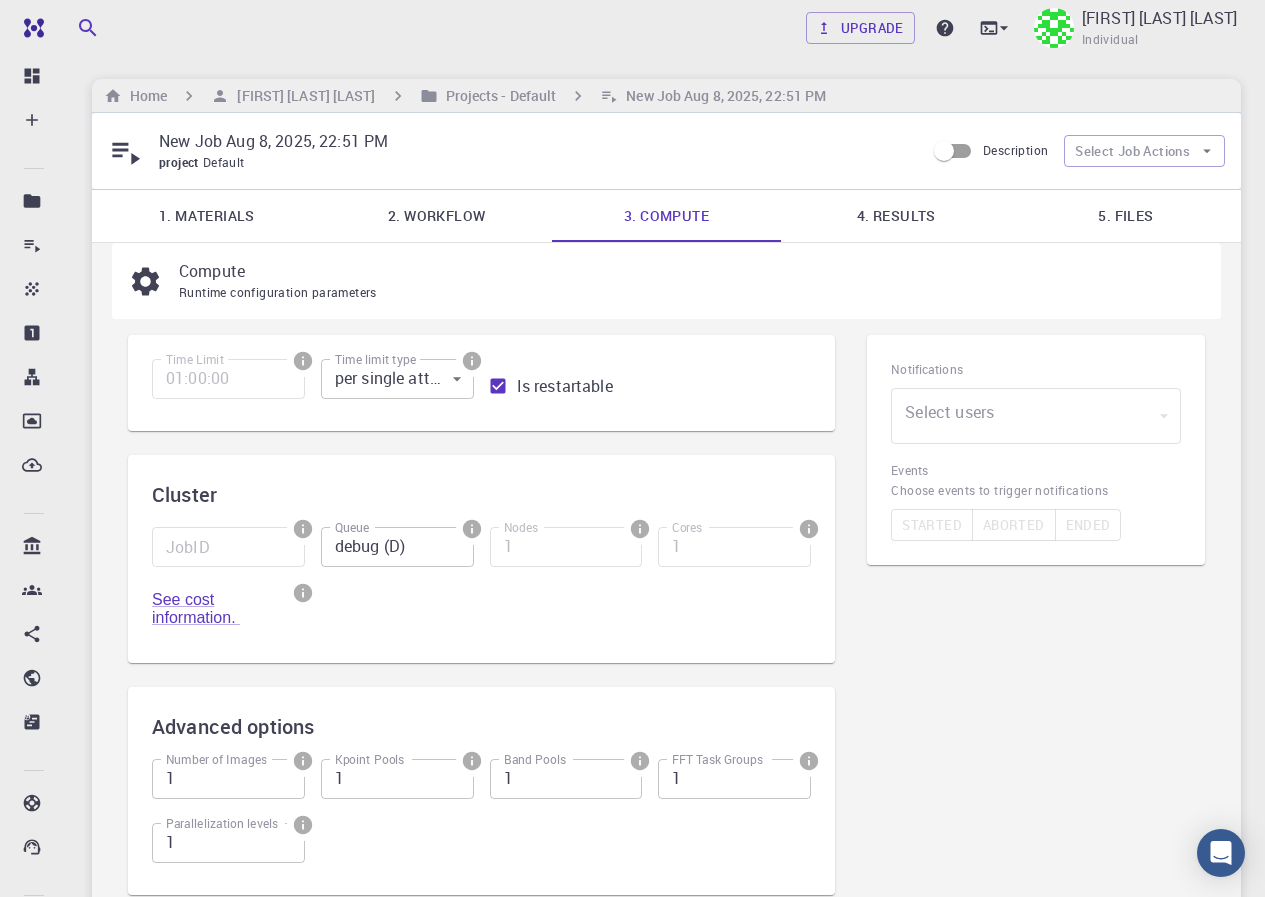 click on "New Job Aug 8, 2025, 22:51 PM project Default Description Select Job Actions 1. Materials 2. Workflow 3. Compute 4. Results 5. Files Compute Runtime configuration parameters Time Limit 01:00:00 Time Limit   Time limit type per single attempt 0 Time limit type     Is restartable Cluster JobID JobID   Queue debug (D) Queue   Nodes 1 Nodes   Cores 1 Cores   See cost information.   Advanced options Number of Images 1 Number of Images   Kpoint Pools 1 Kpoint Pools   Band Pools 1 Band Pools   FFT Task Groups 1 FFT Task Groups   Parallelization levels 1 Parallelization levels   Notifications Select users ​ Select users Events Choose events to trigger notifications Started Aborted Ended TrackedAt Status Duration Friday, August 8th 2025, 10:52:09 pm pre-submission 8s Friday, August 8th 2025, 10:52:17 pm submitted -" at bounding box center (666, 596) 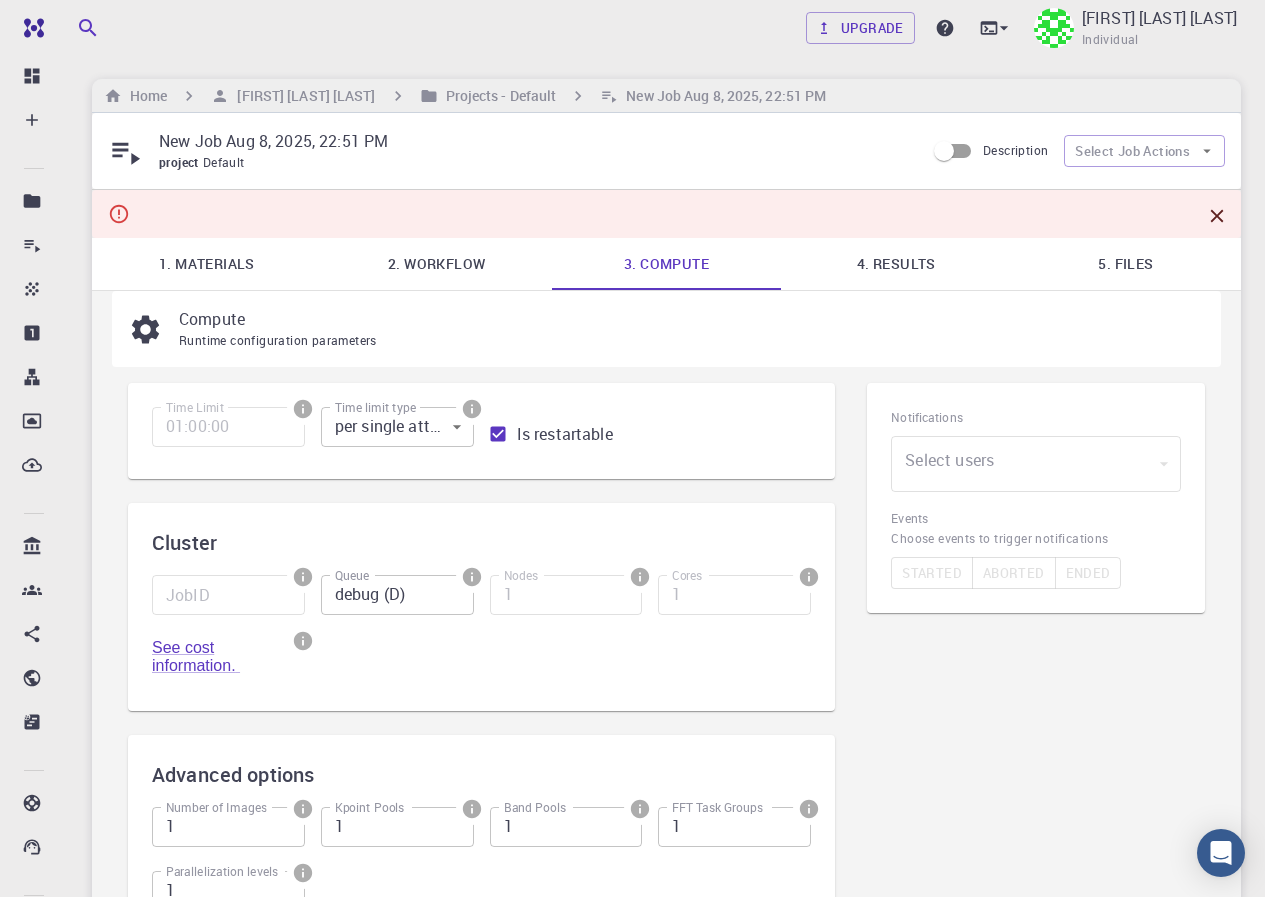 click at bounding box center (666, 214) 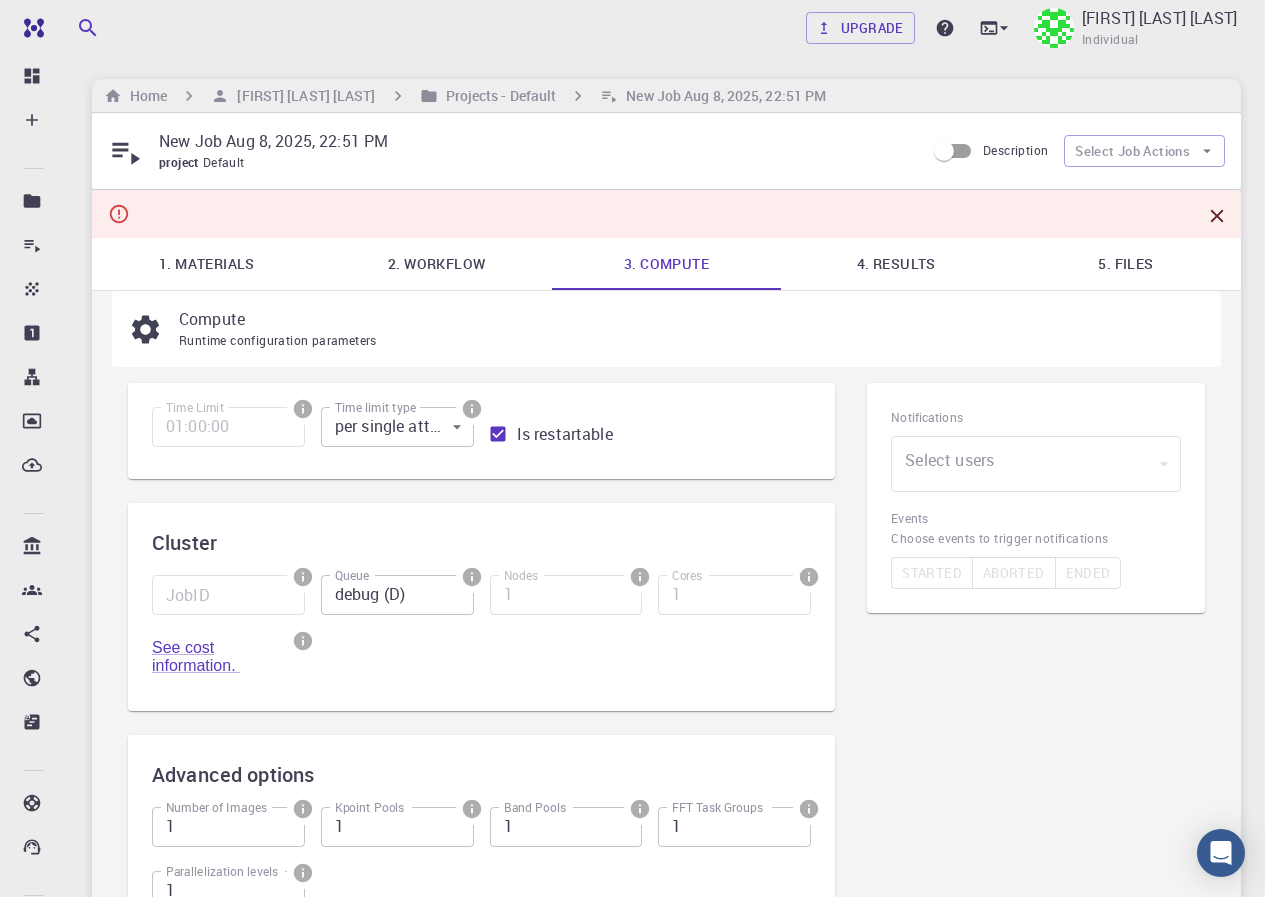 drag, startPoint x: 704, startPoint y: 259, endPoint x: 693, endPoint y: 260, distance: 11.045361 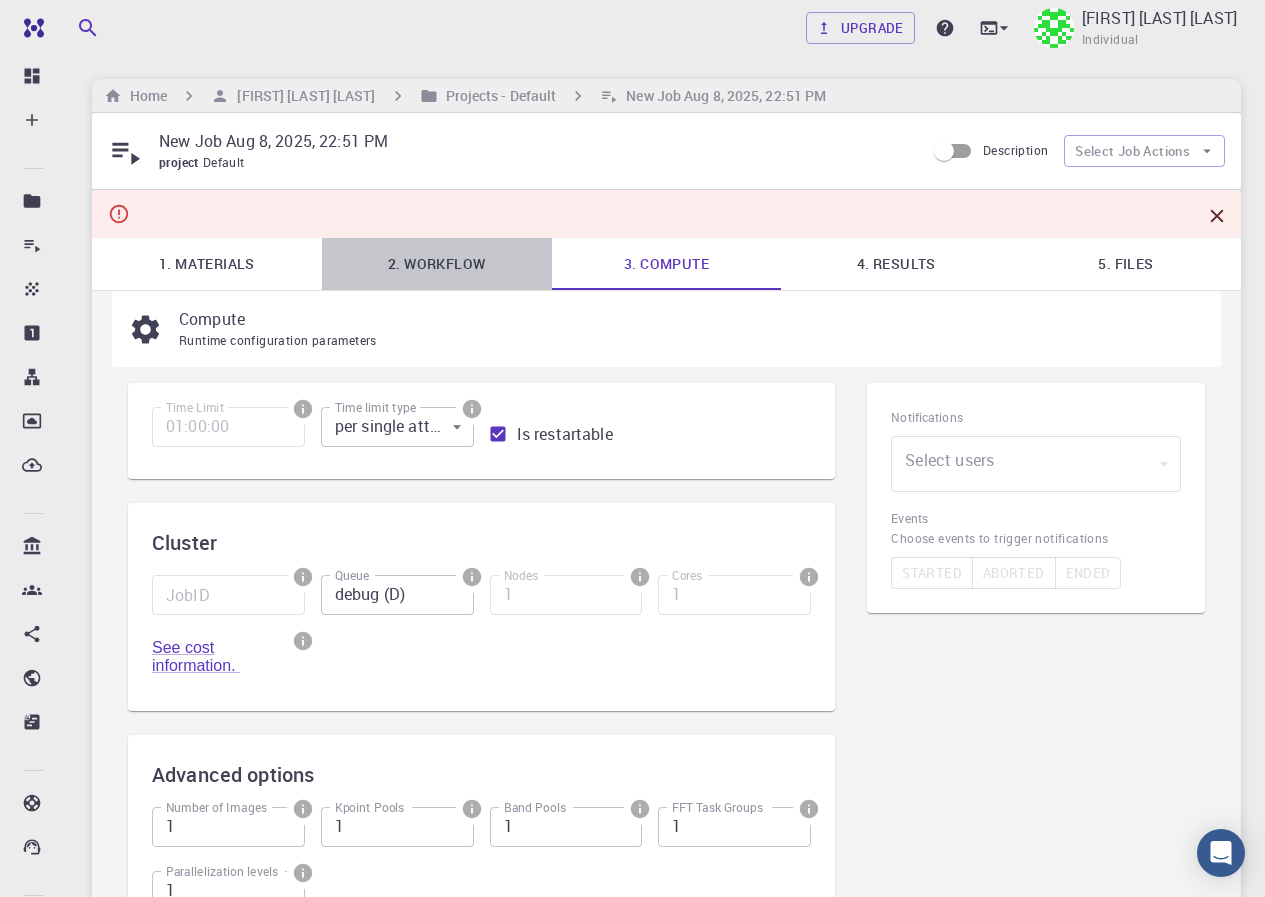 click on "2. Workflow" at bounding box center [437, 264] 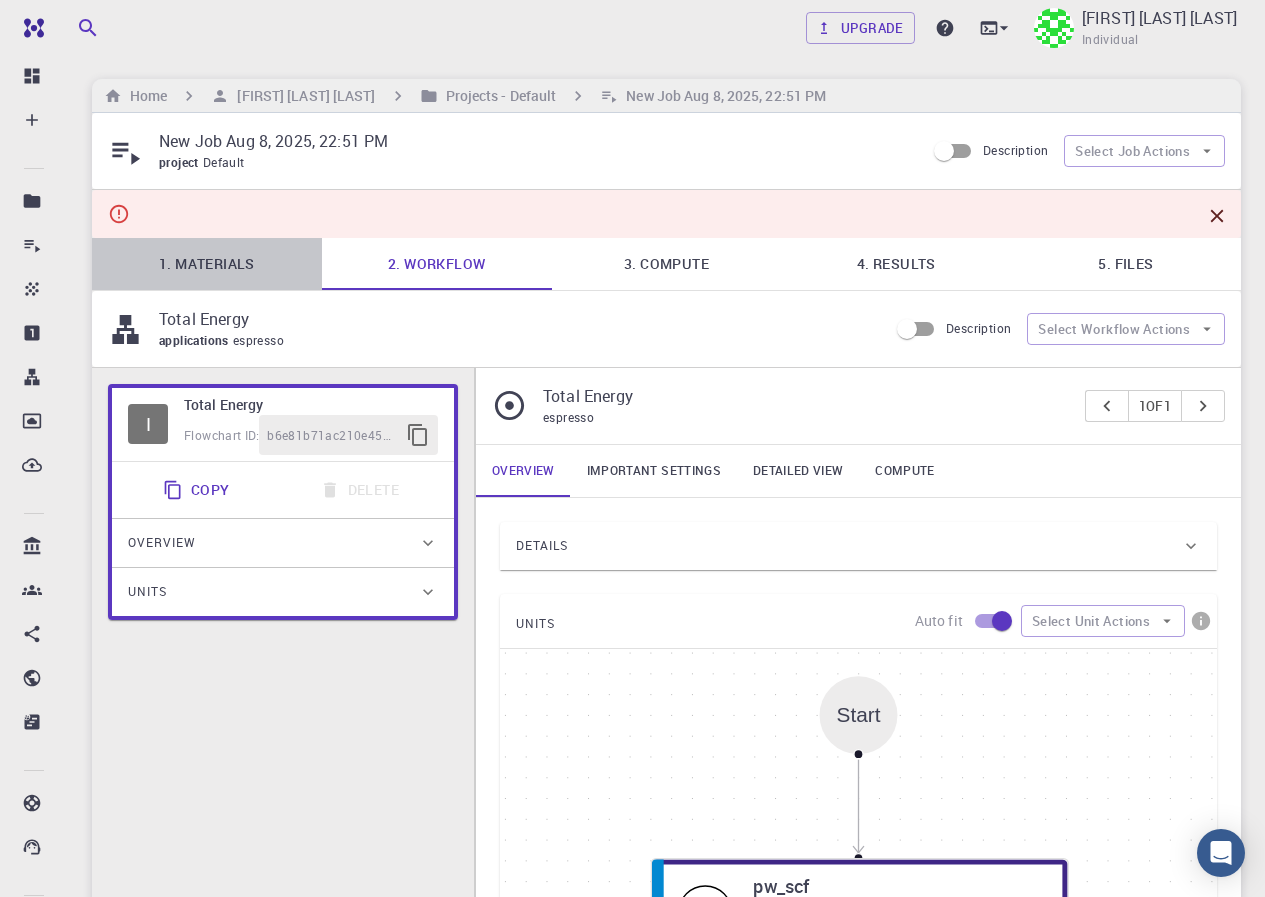 click on "1. Materials" at bounding box center [207, 264] 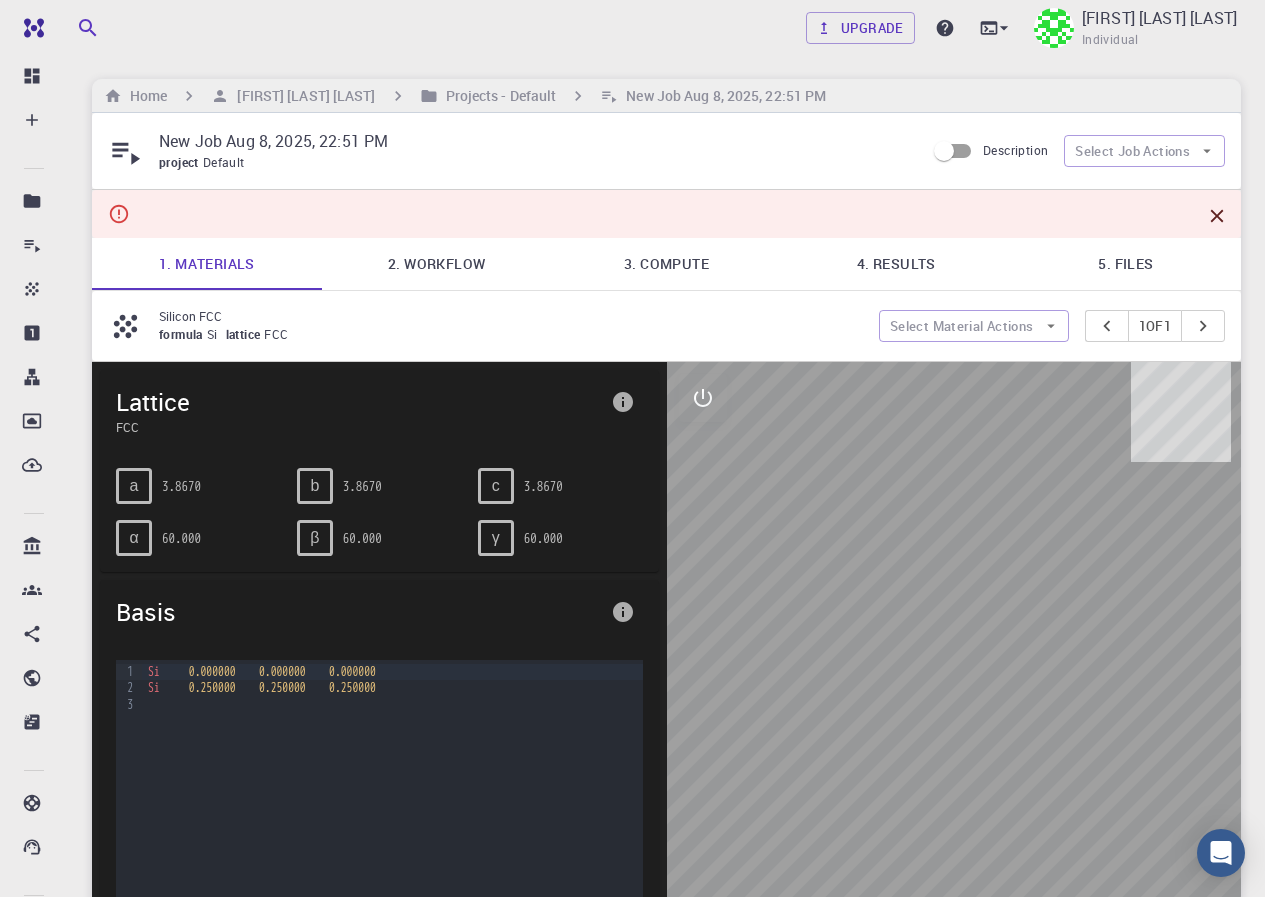 click 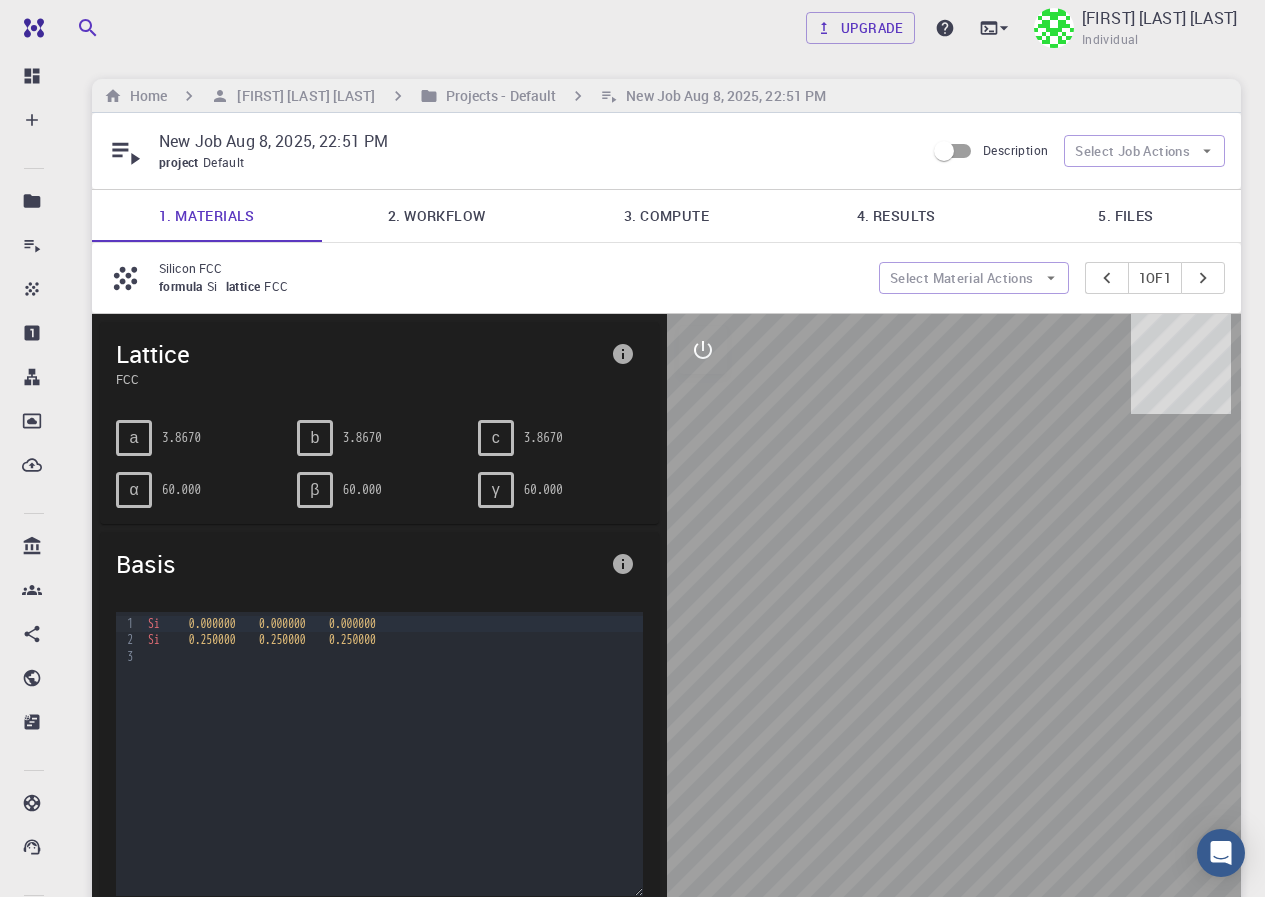 click on "5. Files" at bounding box center (1126, 216) 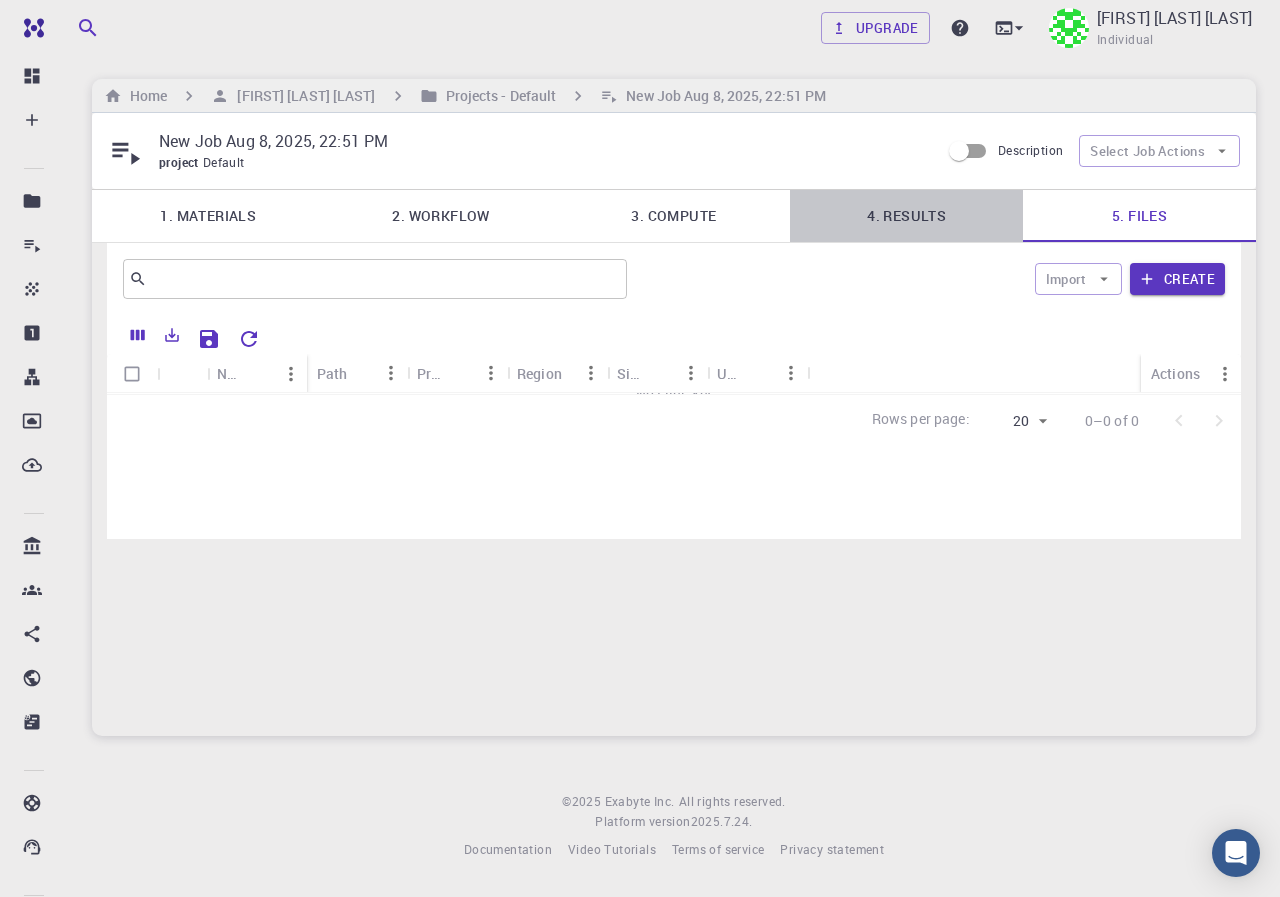 click on "4. Results" at bounding box center [906, 216] 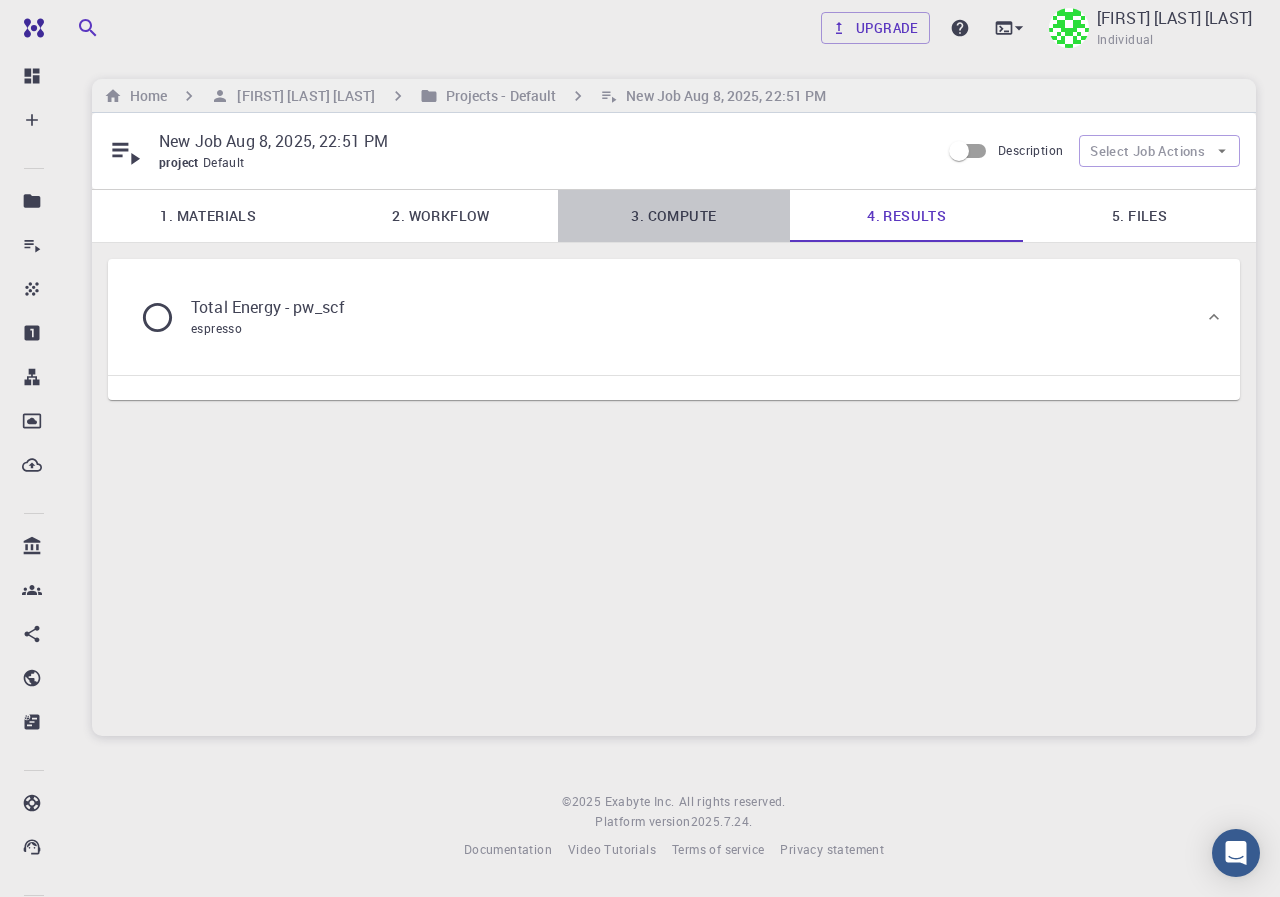 click on "3. Compute" at bounding box center [674, 216] 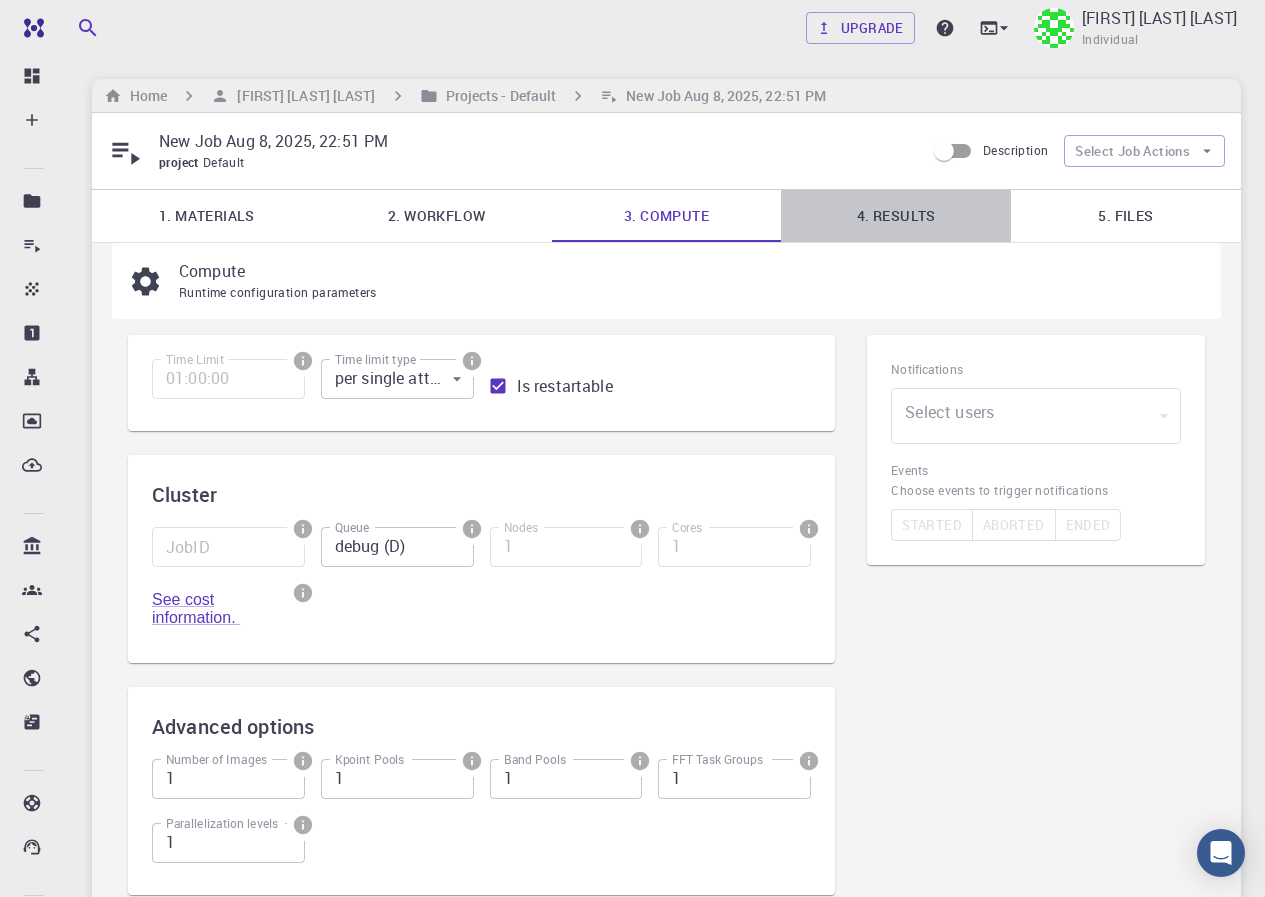 click on "4. Results" at bounding box center [896, 216] 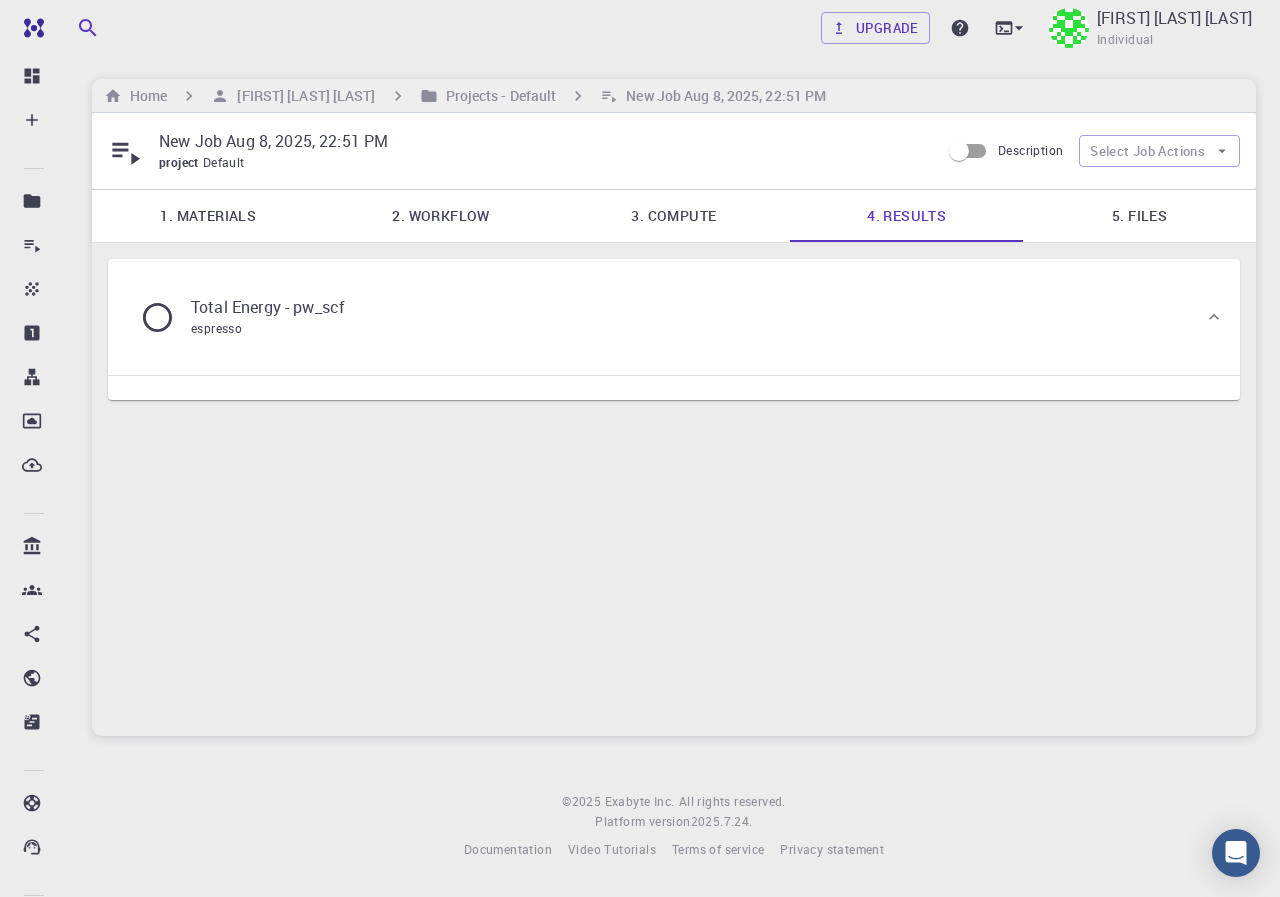 click on "Total Energy - pw_scf" at bounding box center [268, 307] 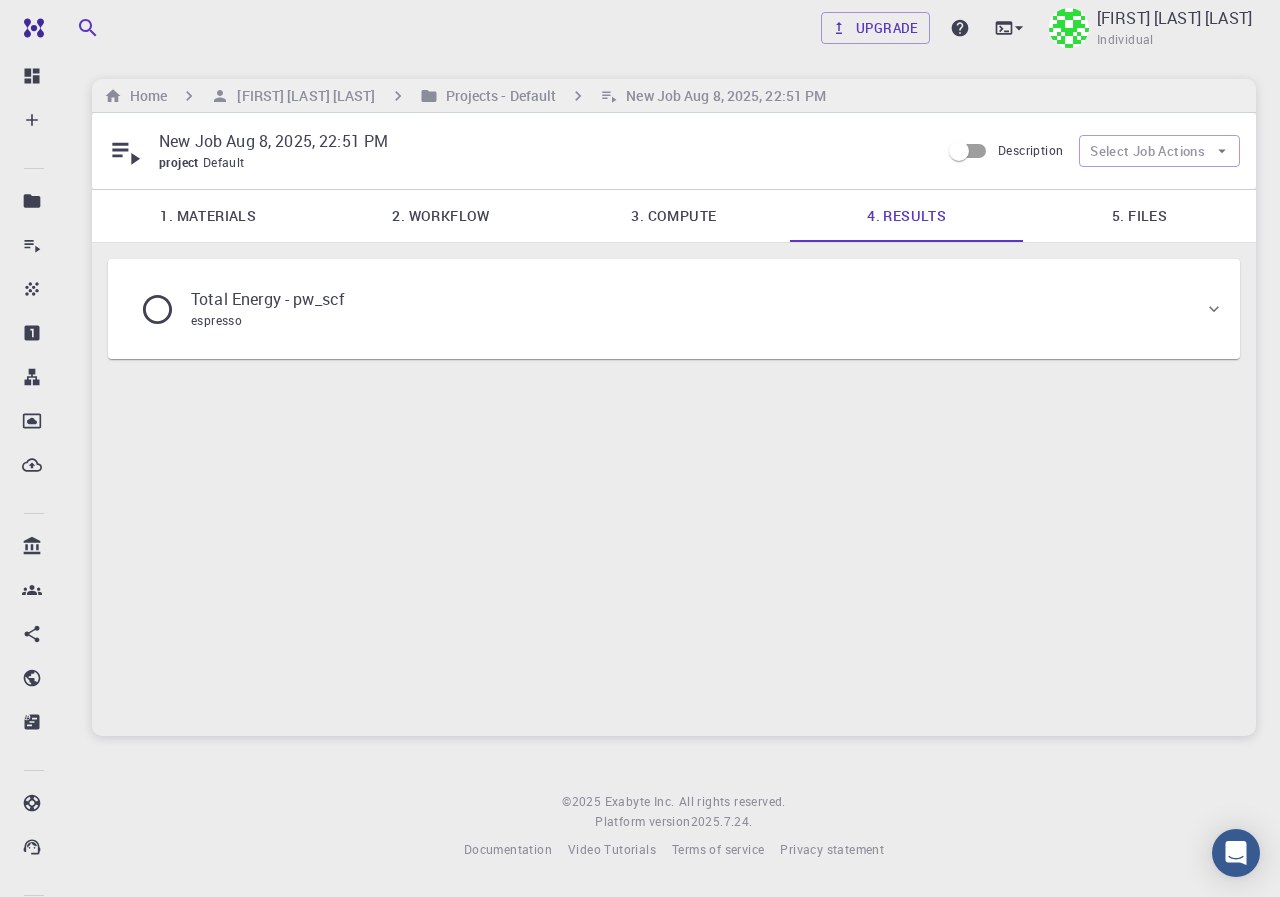 click on "Total Energy - pw_scf" at bounding box center (268, 299) 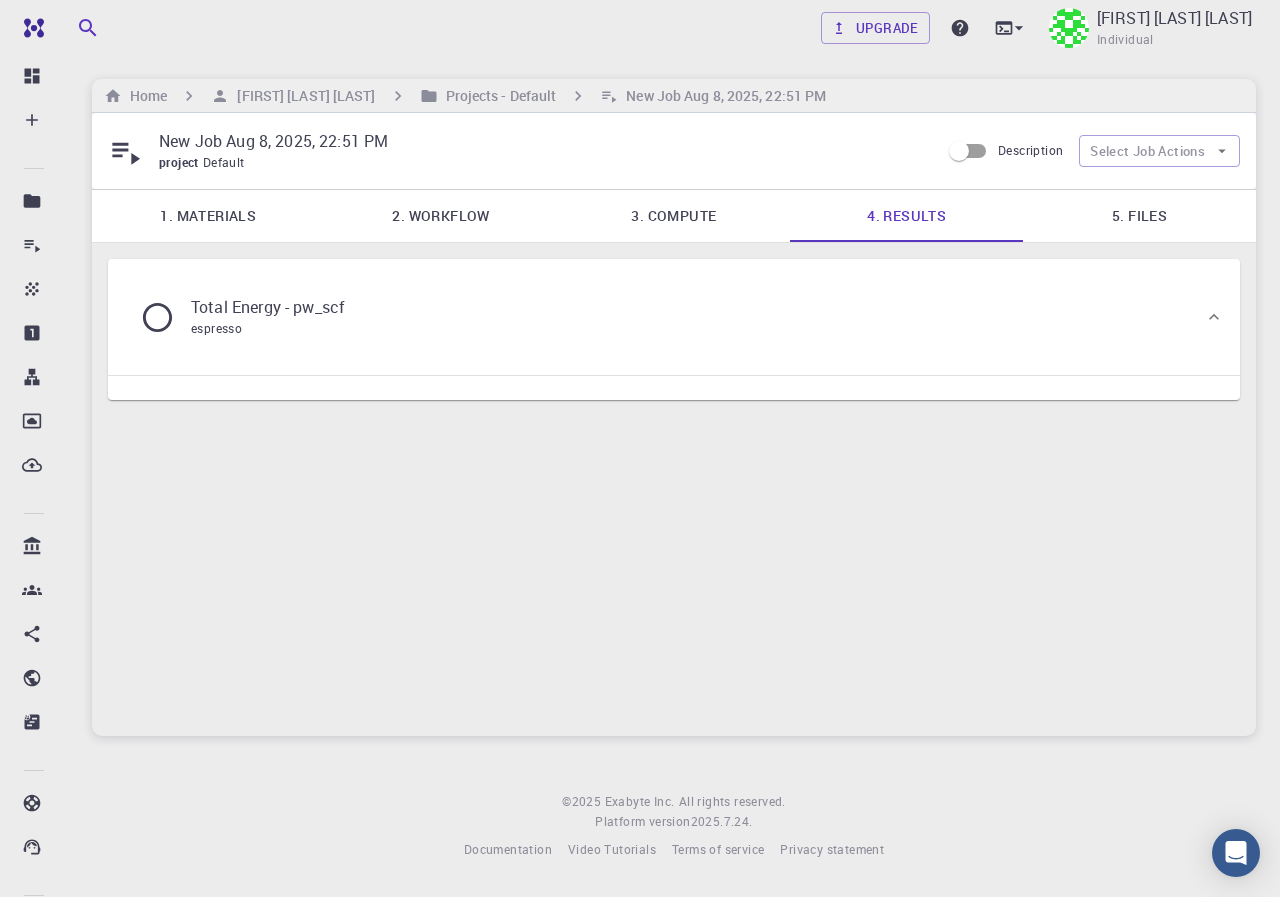 click on "Total Energy - pw_scf" at bounding box center [268, 307] 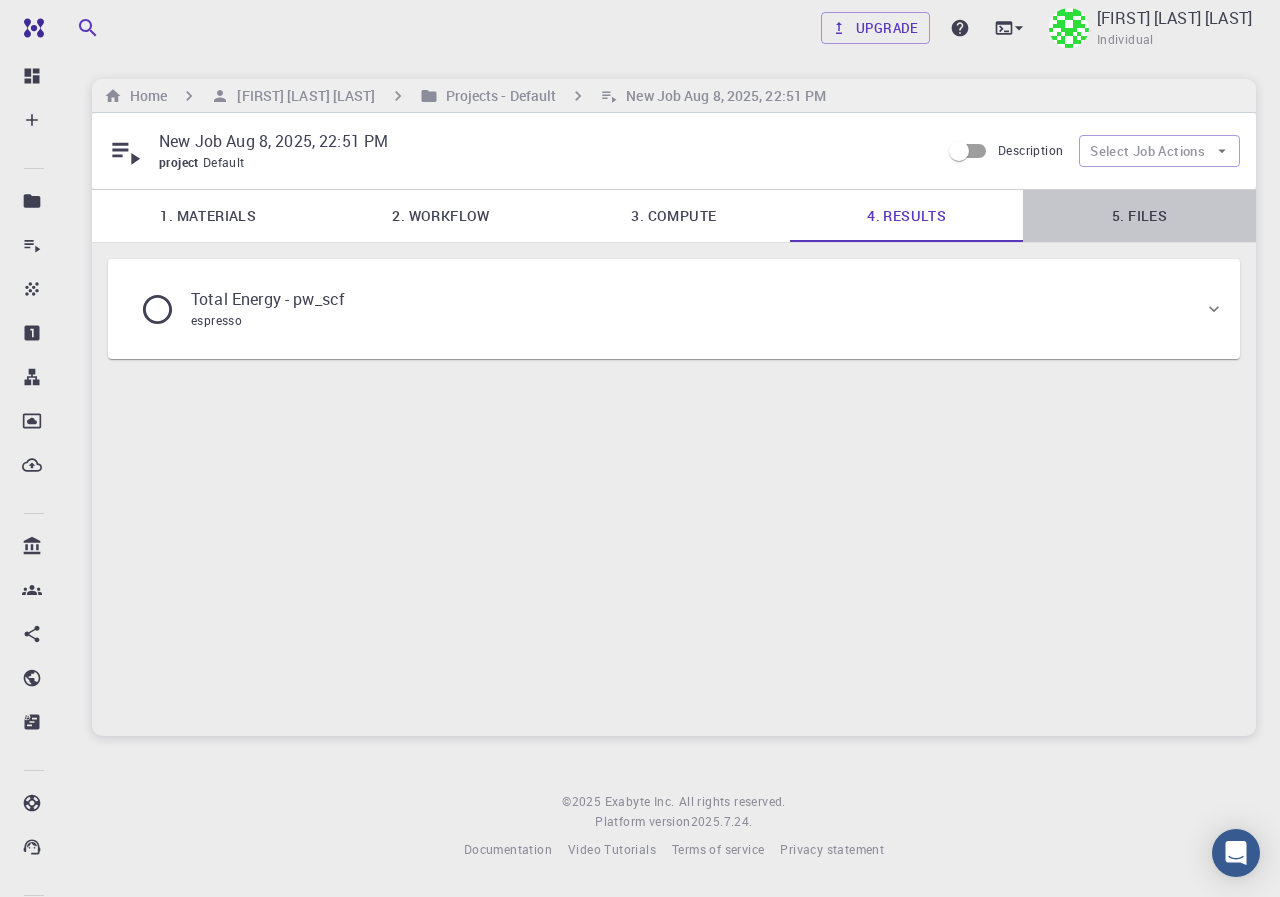 click on "5. Files" at bounding box center (1139, 216) 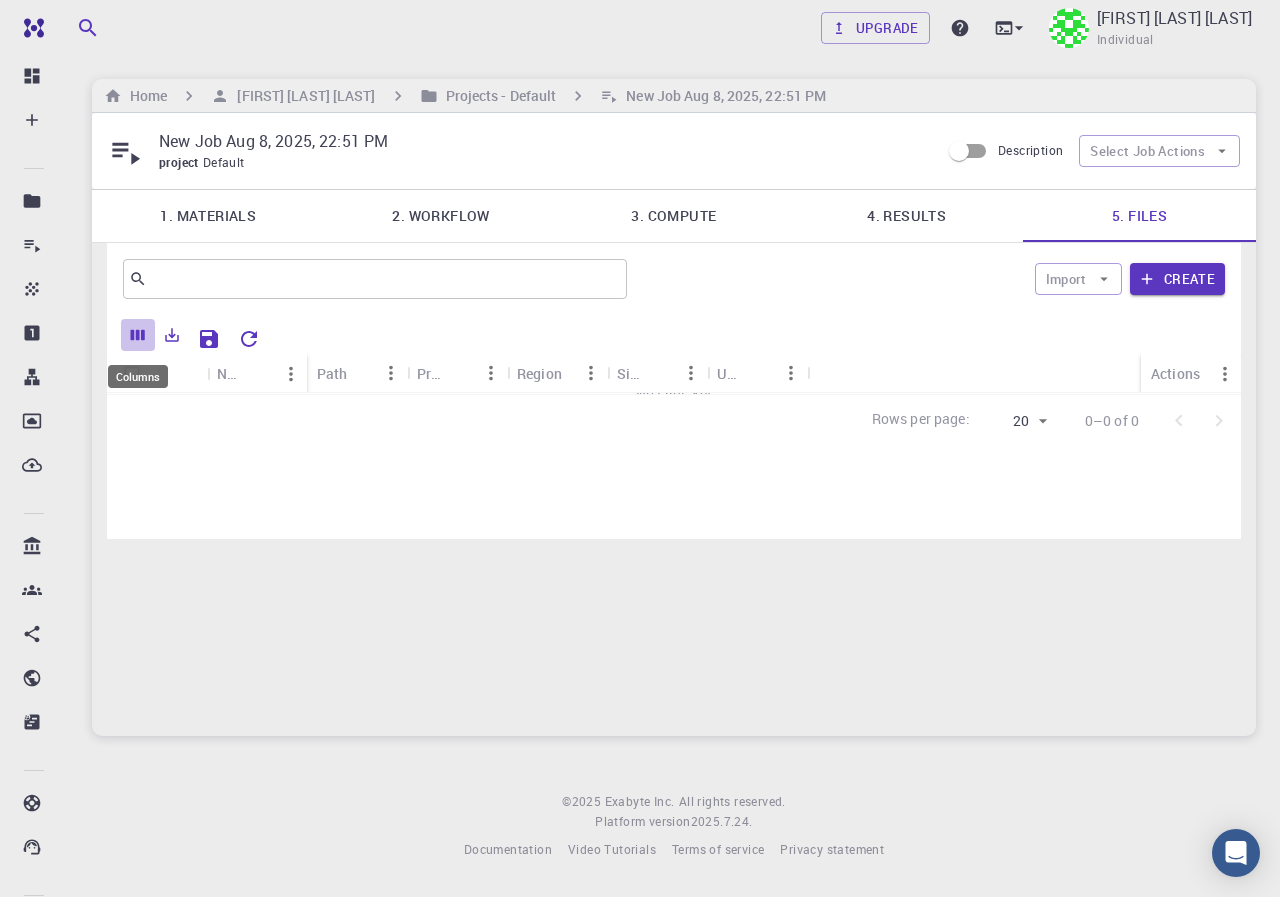 click 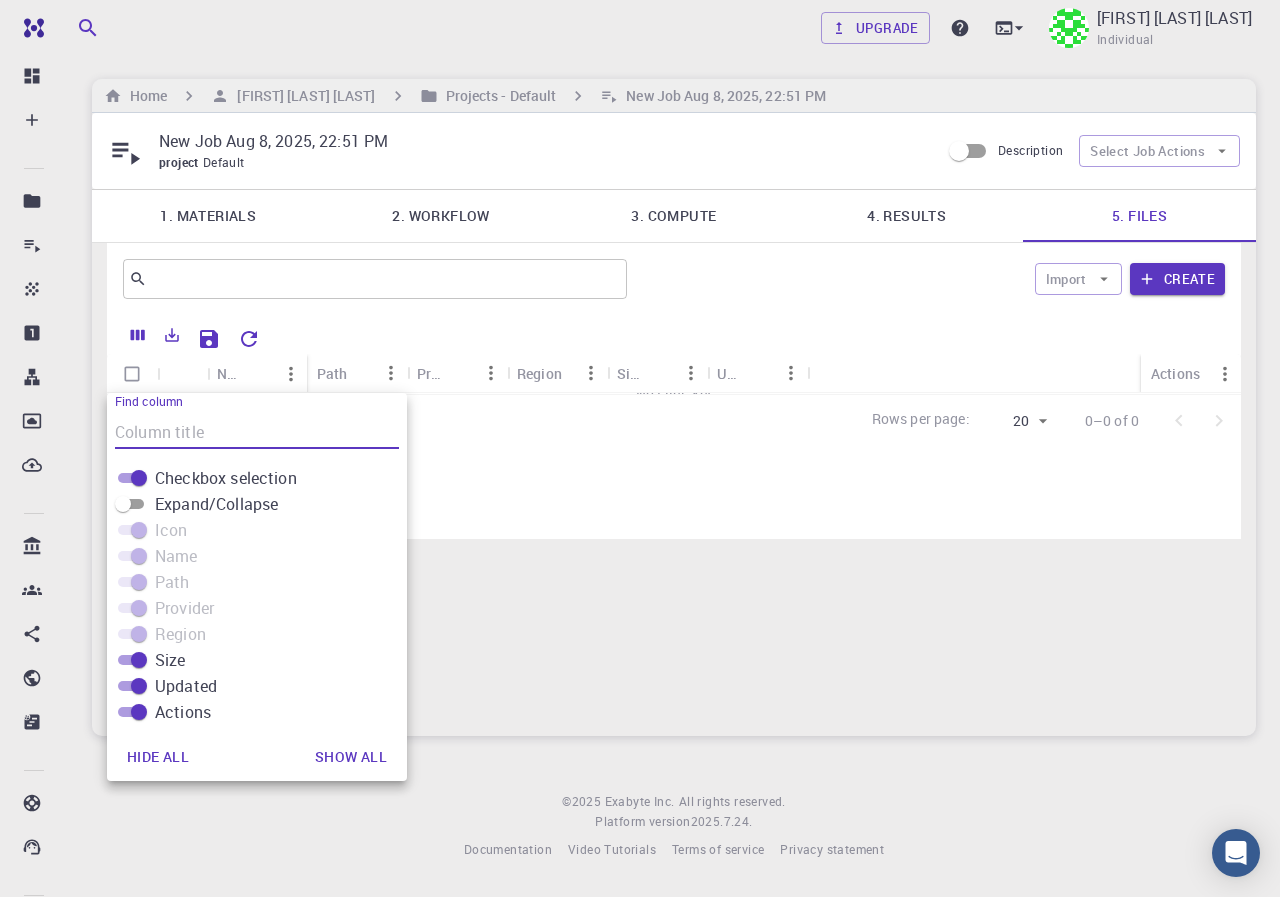 click 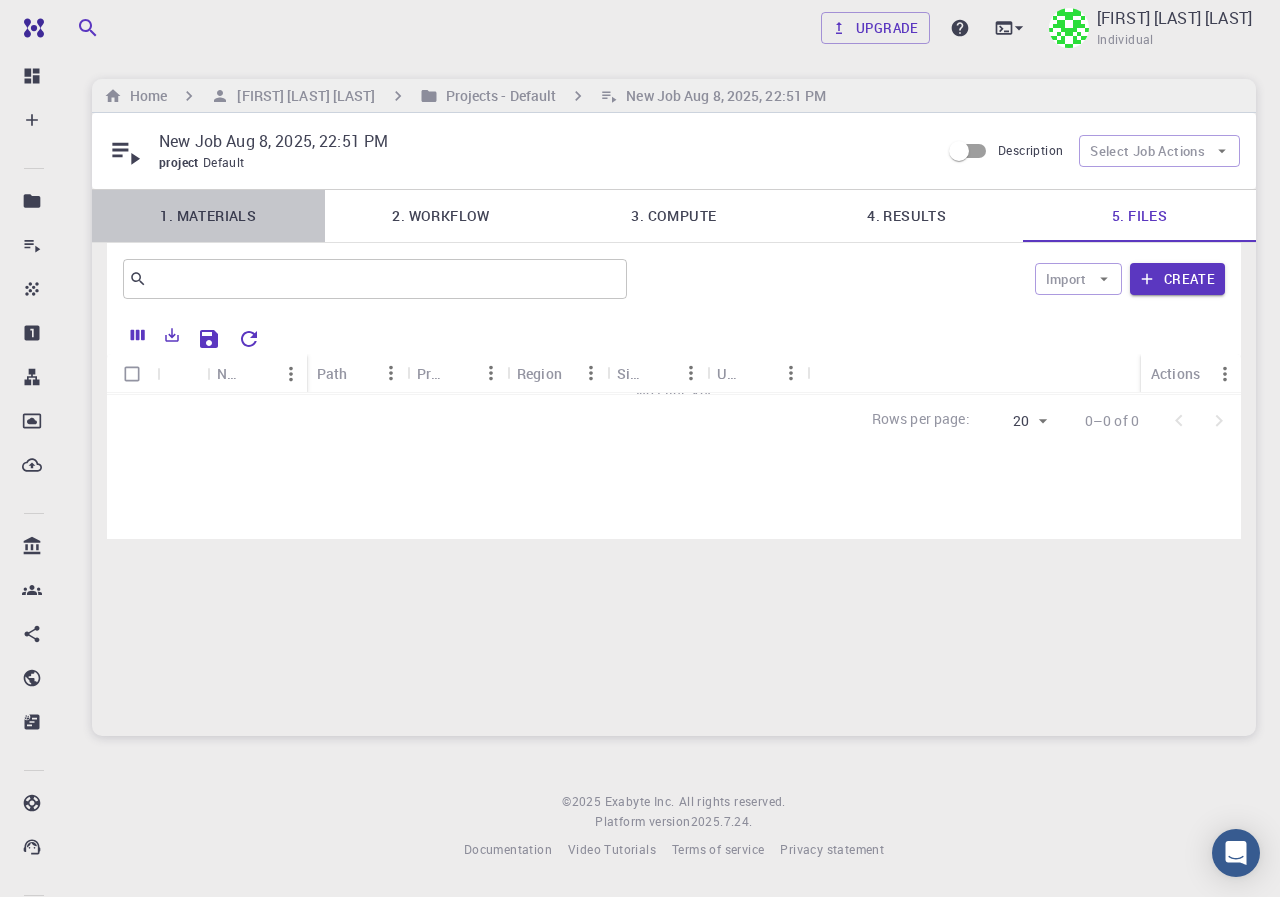 click on "1. Materials" at bounding box center [208, 216] 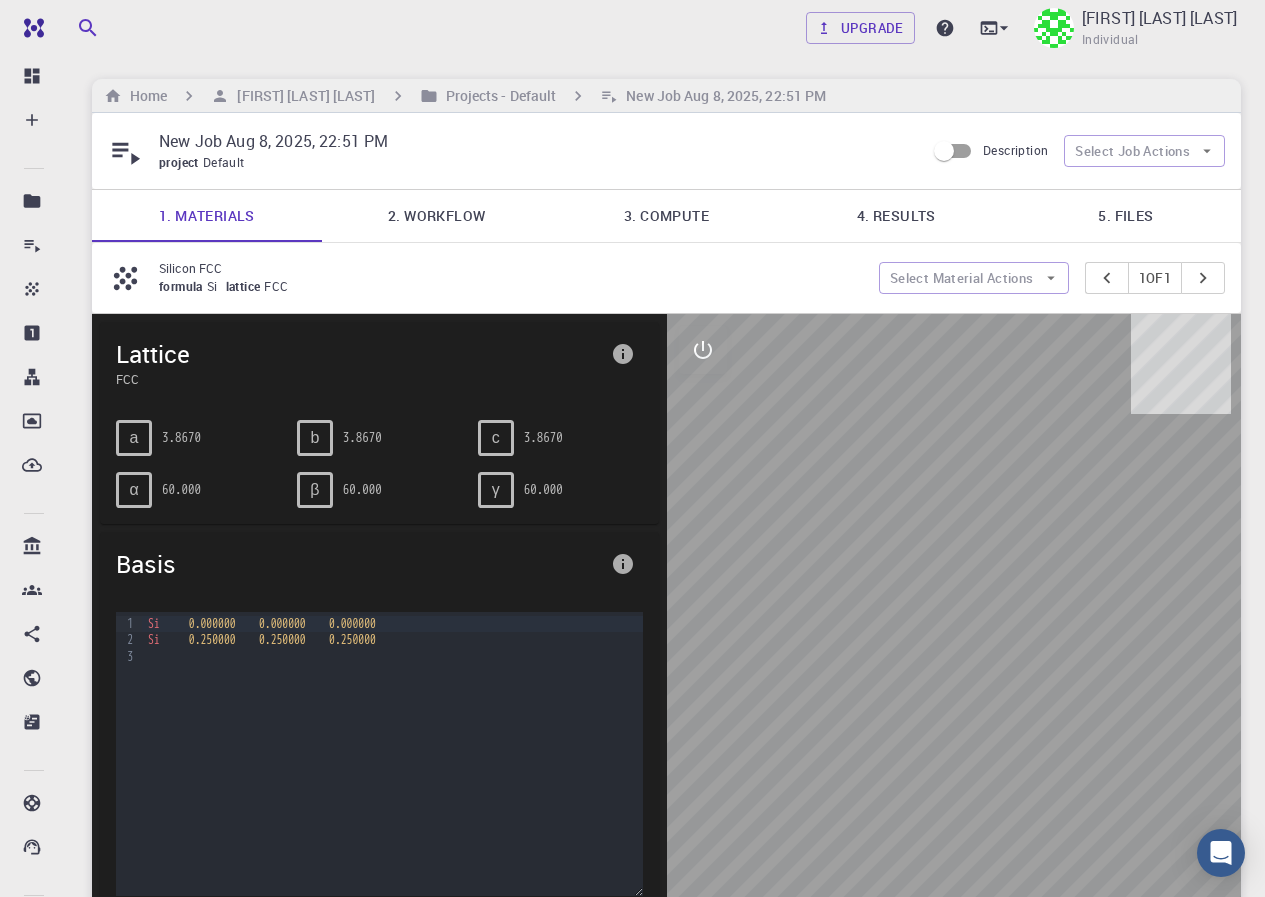 click on "2. Workflow" at bounding box center (437, 216) 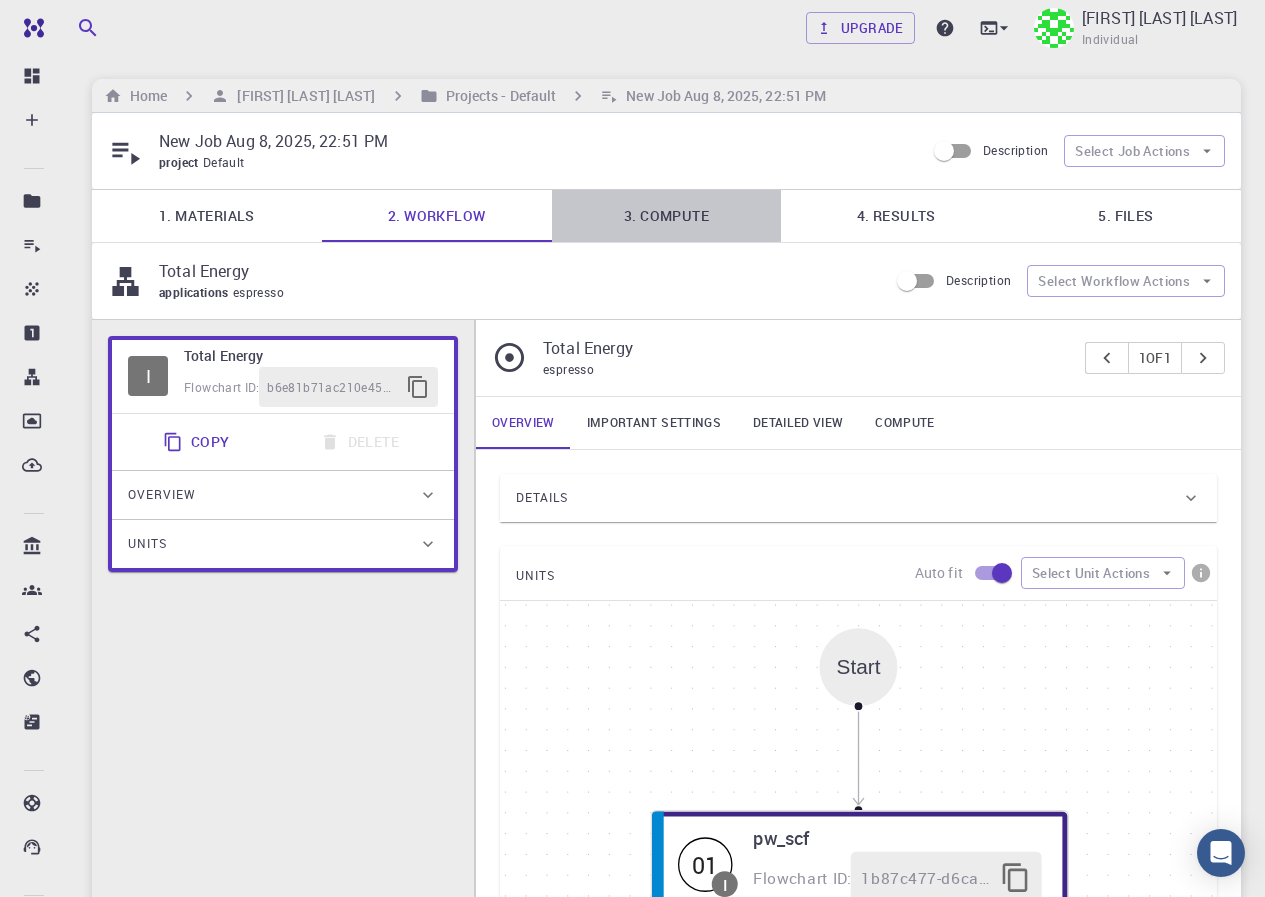 click on "3. Compute" at bounding box center [667, 216] 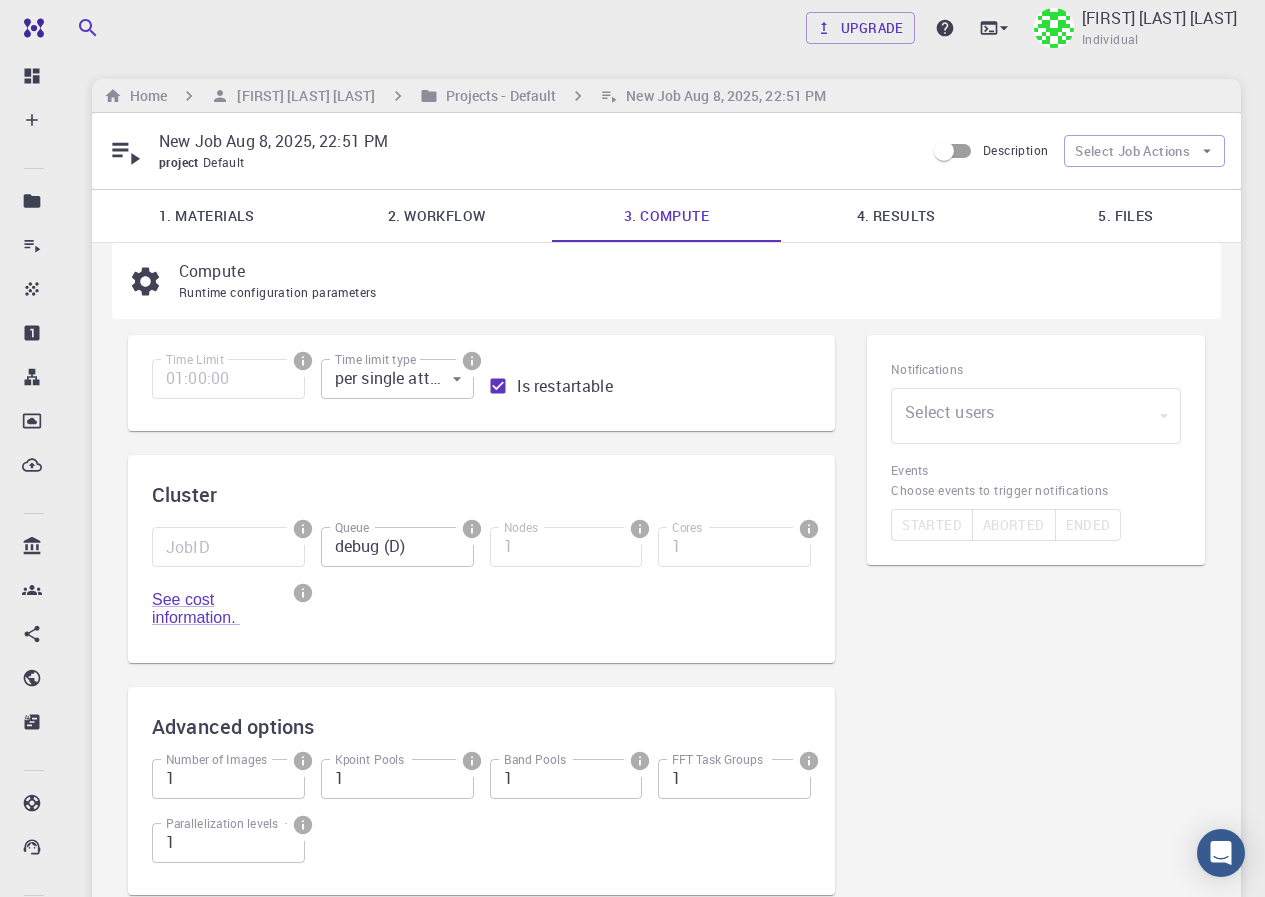 click on "1. Materials" at bounding box center [207, 216] 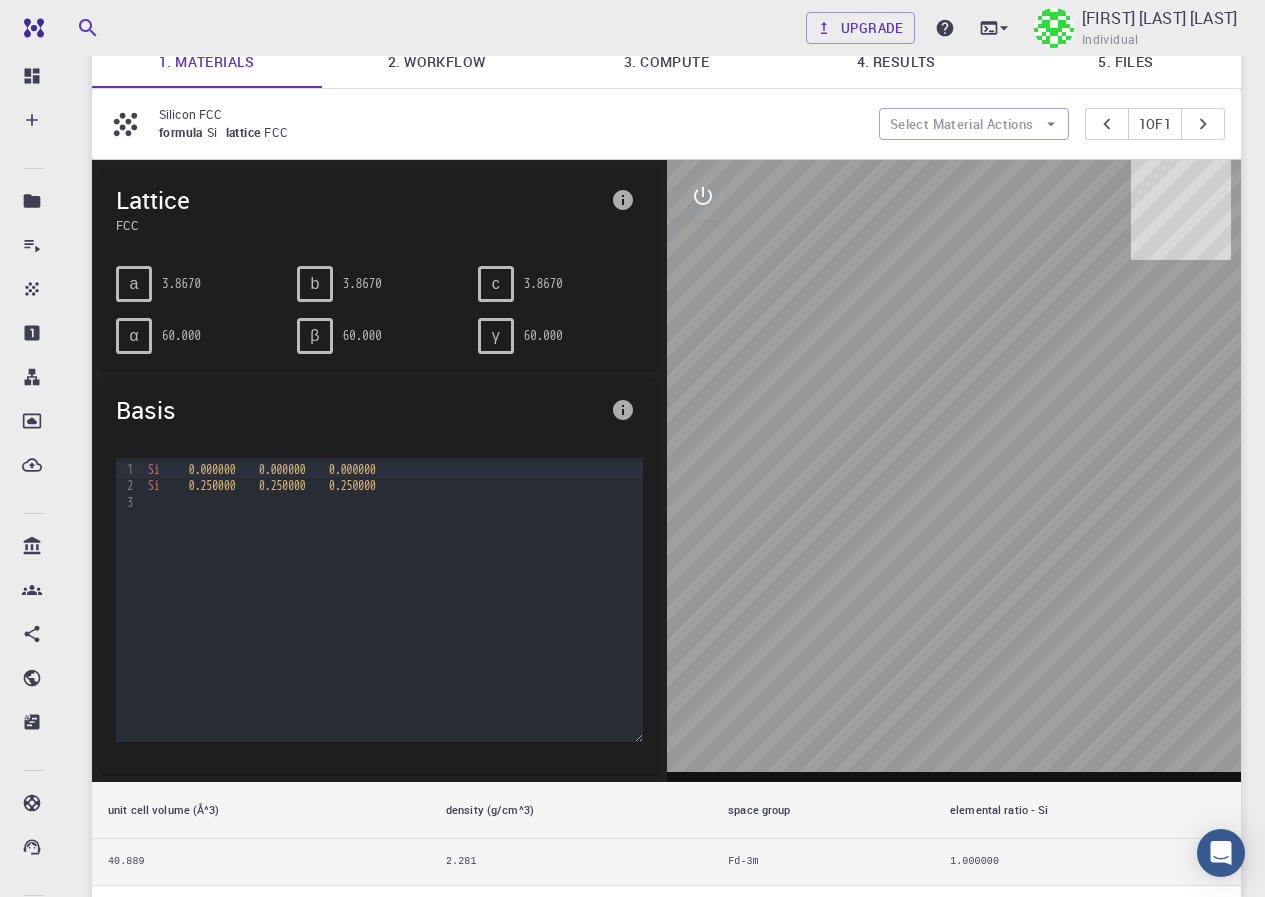 scroll, scrollTop: 0, scrollLeft: 0, axis: both 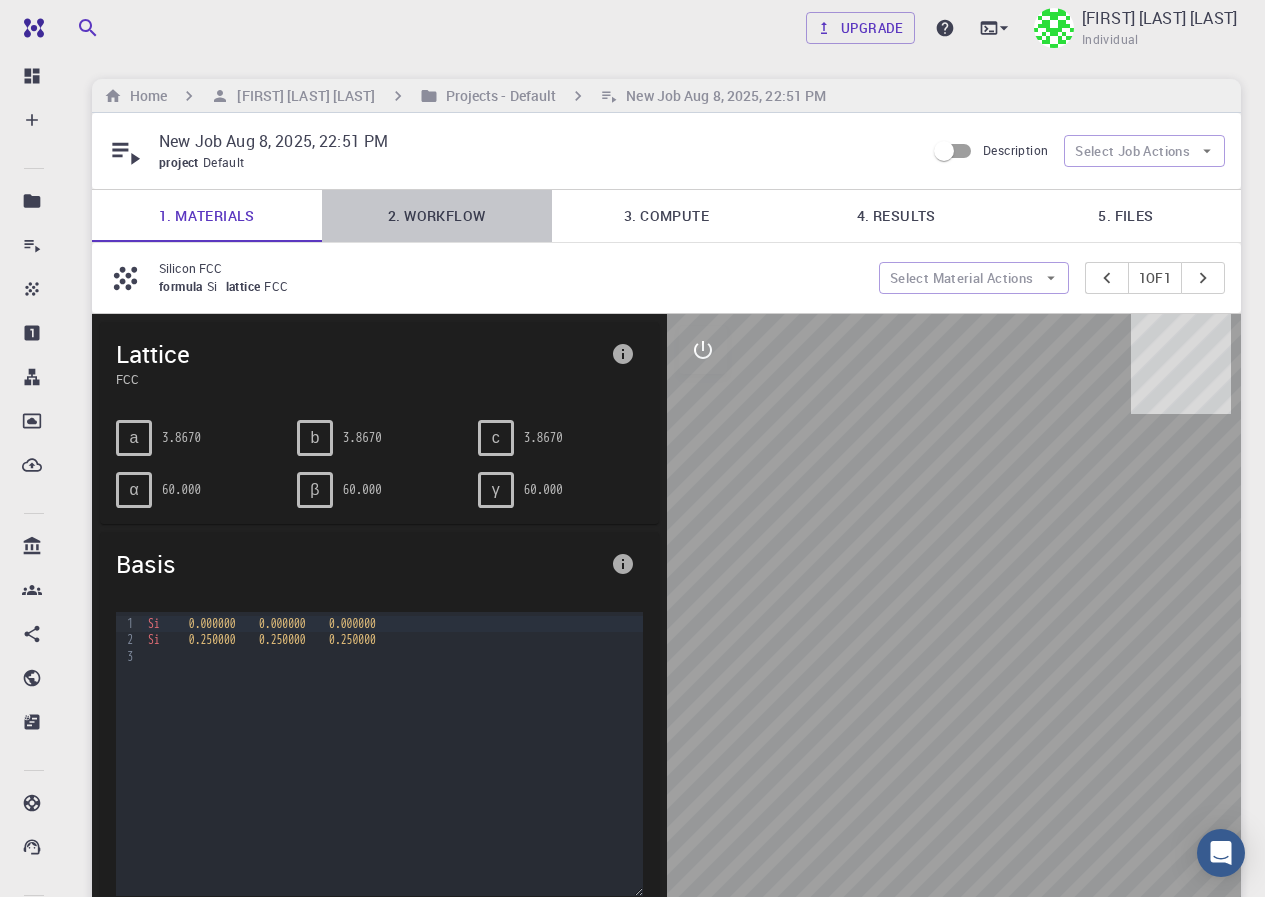 click on "2. Workflow" at bounding box center [437, 216] 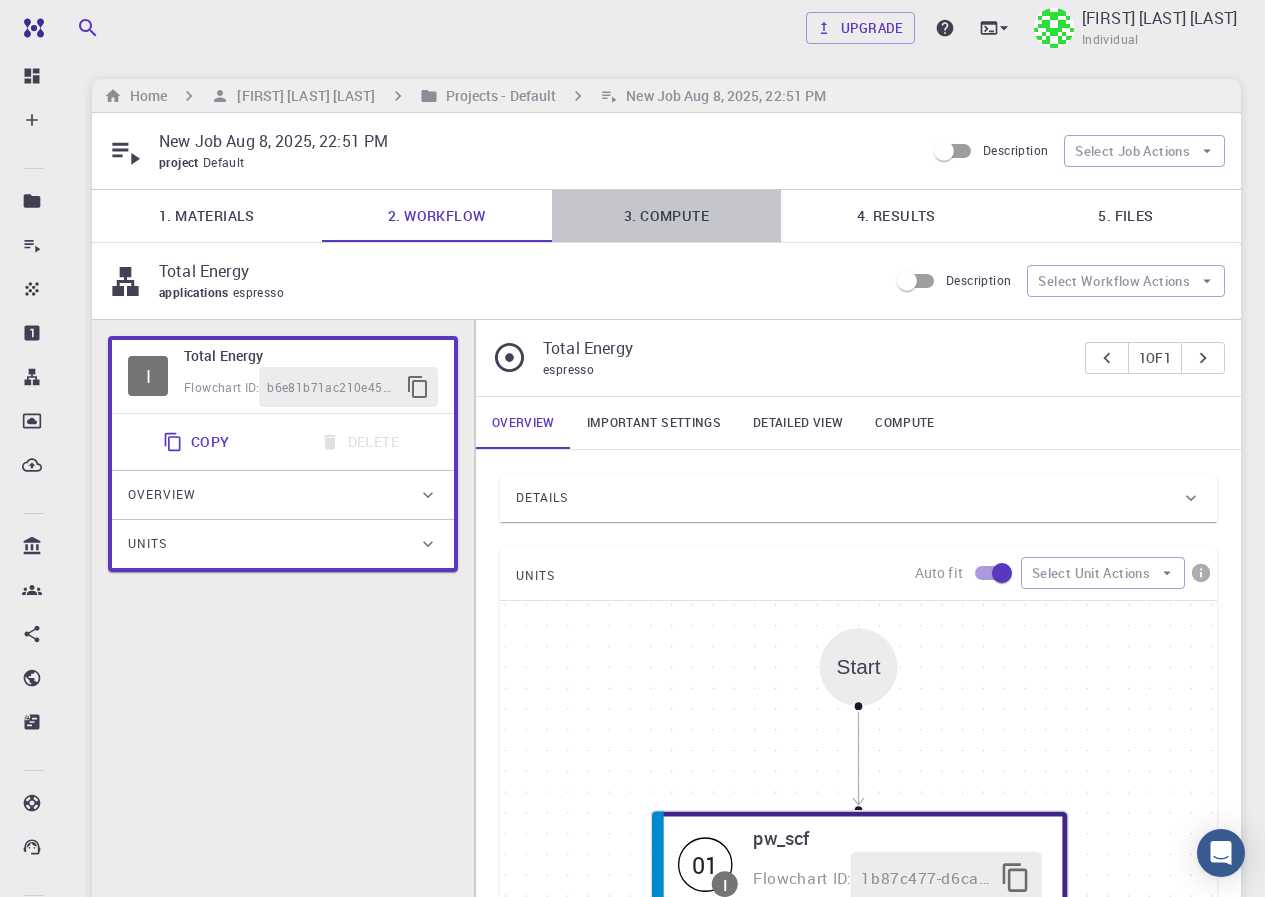 click on "3. Compute" at bounding box center [667, 216] 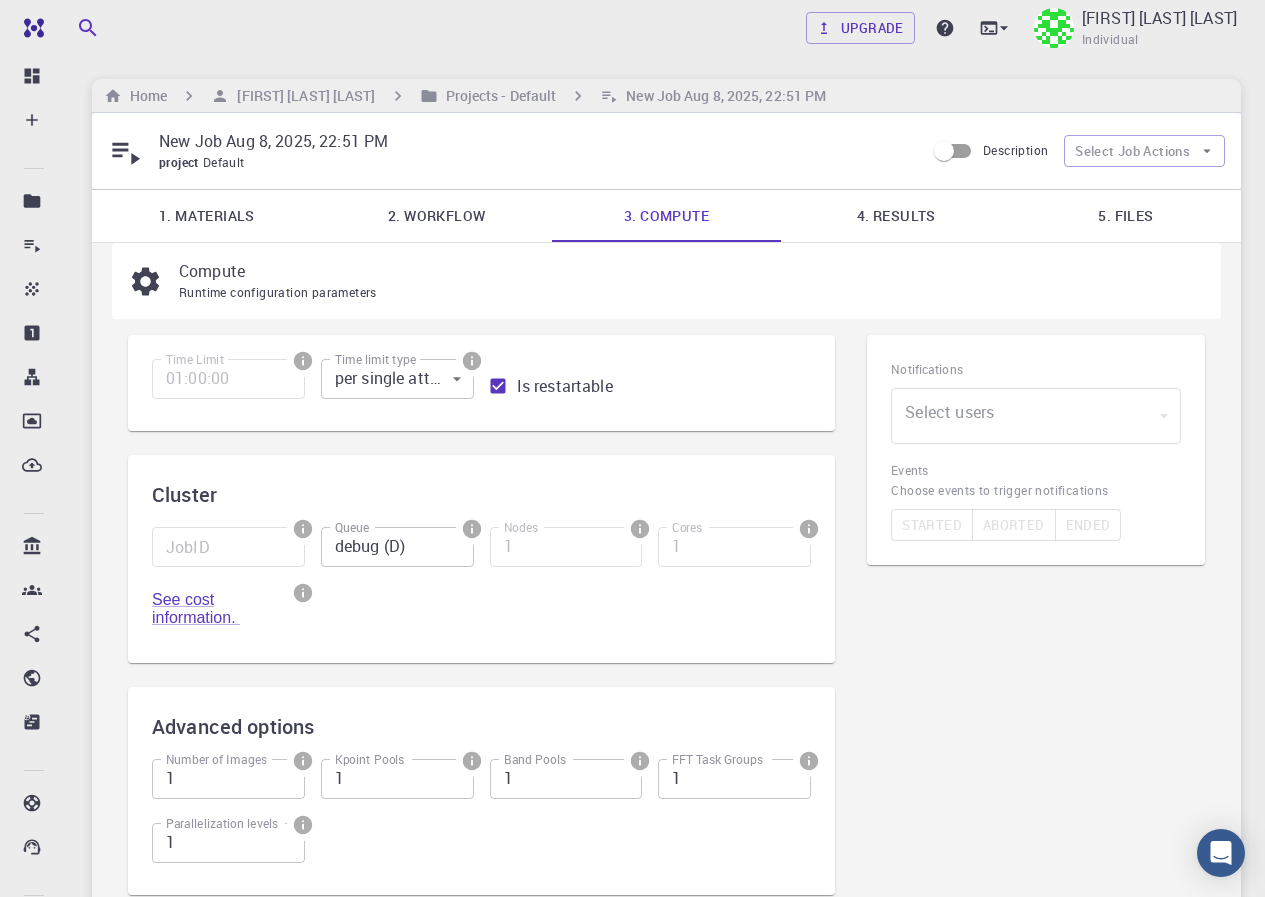 click on "2. Workflow" at bounding box center [437, 216] 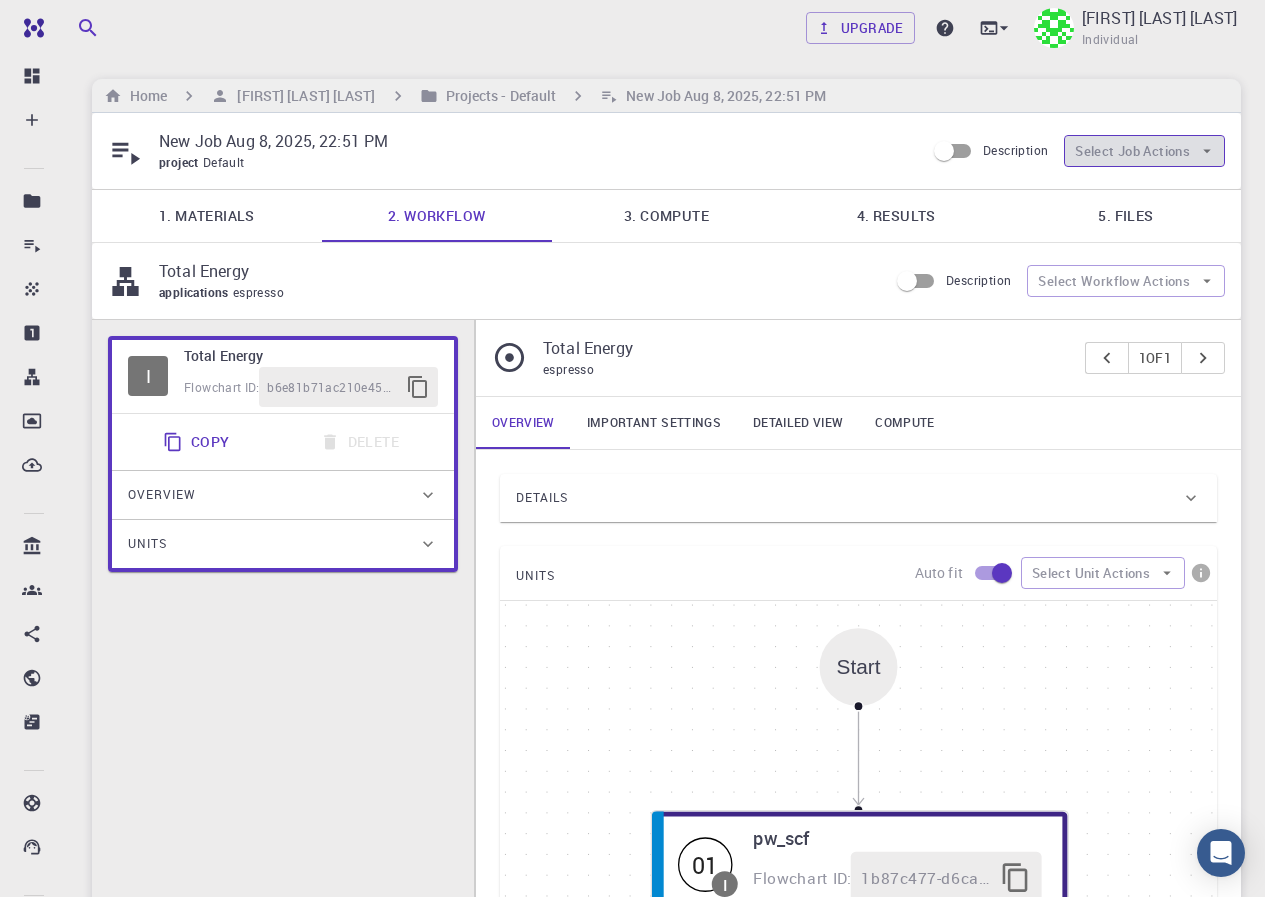 click on "Select Job Actions" at bounding box center (1144, 151) 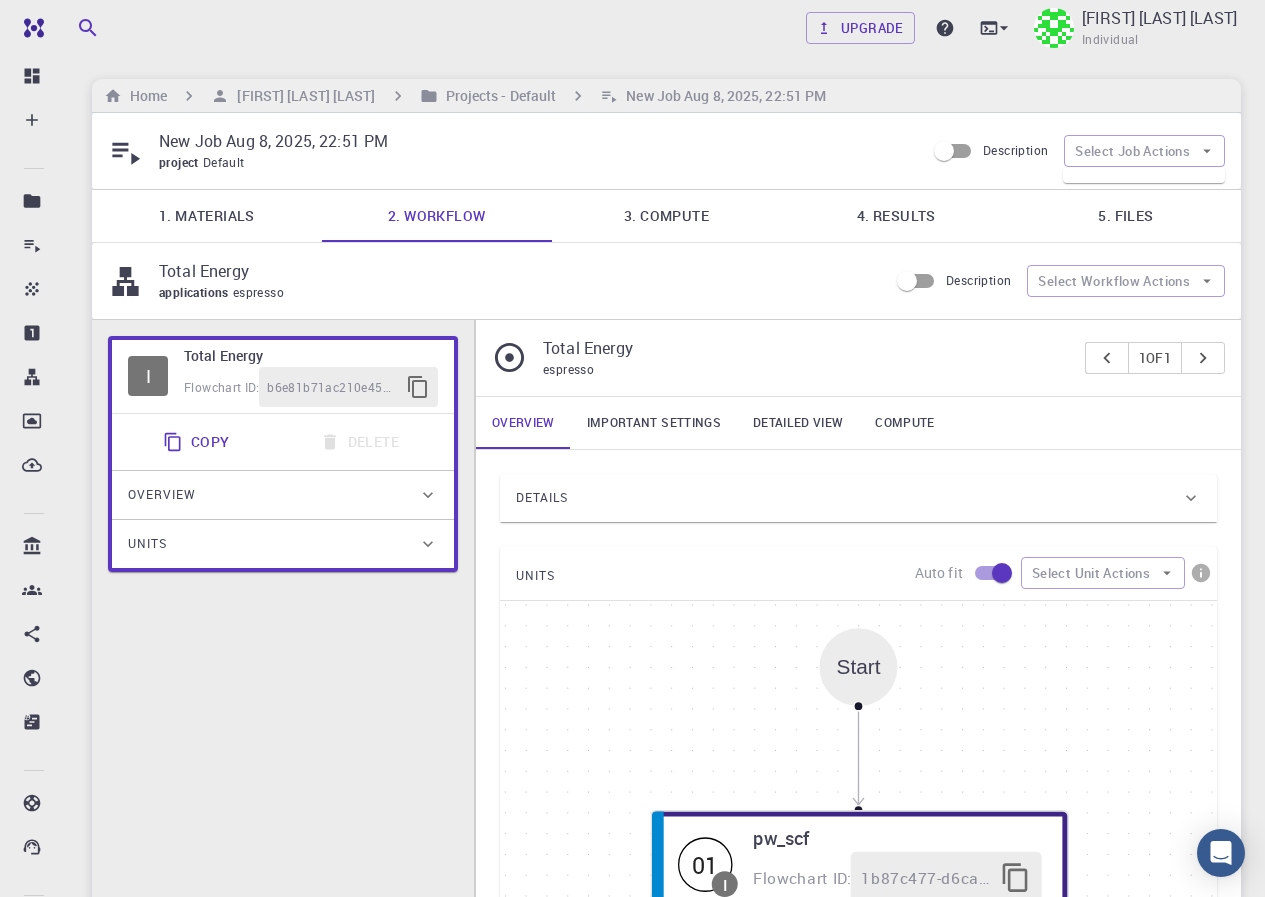 click on "4. Results" at bounding box center (896, 216) 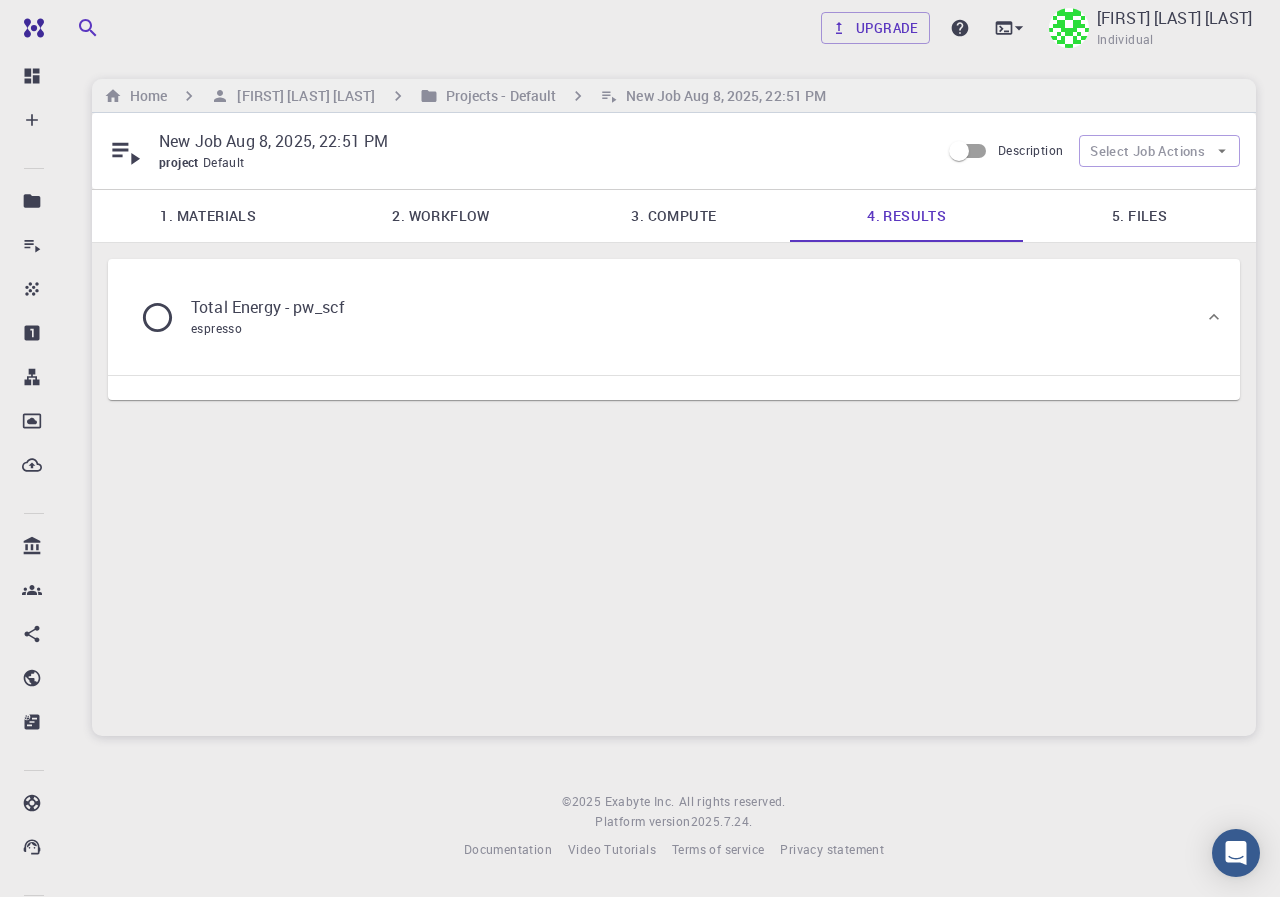 click 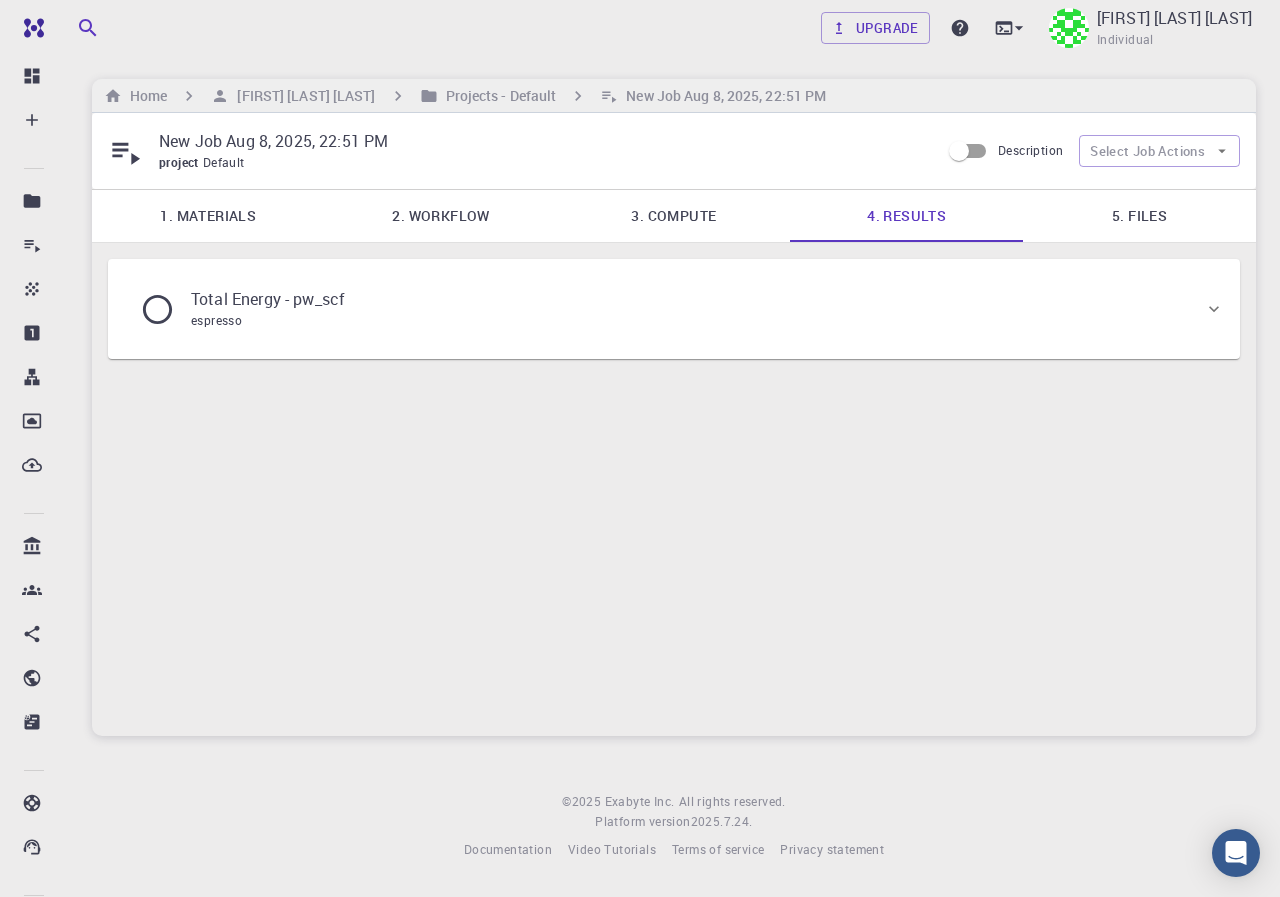 click on "Total Energy - pw_scf espresso" at bounding box center [250, 309] 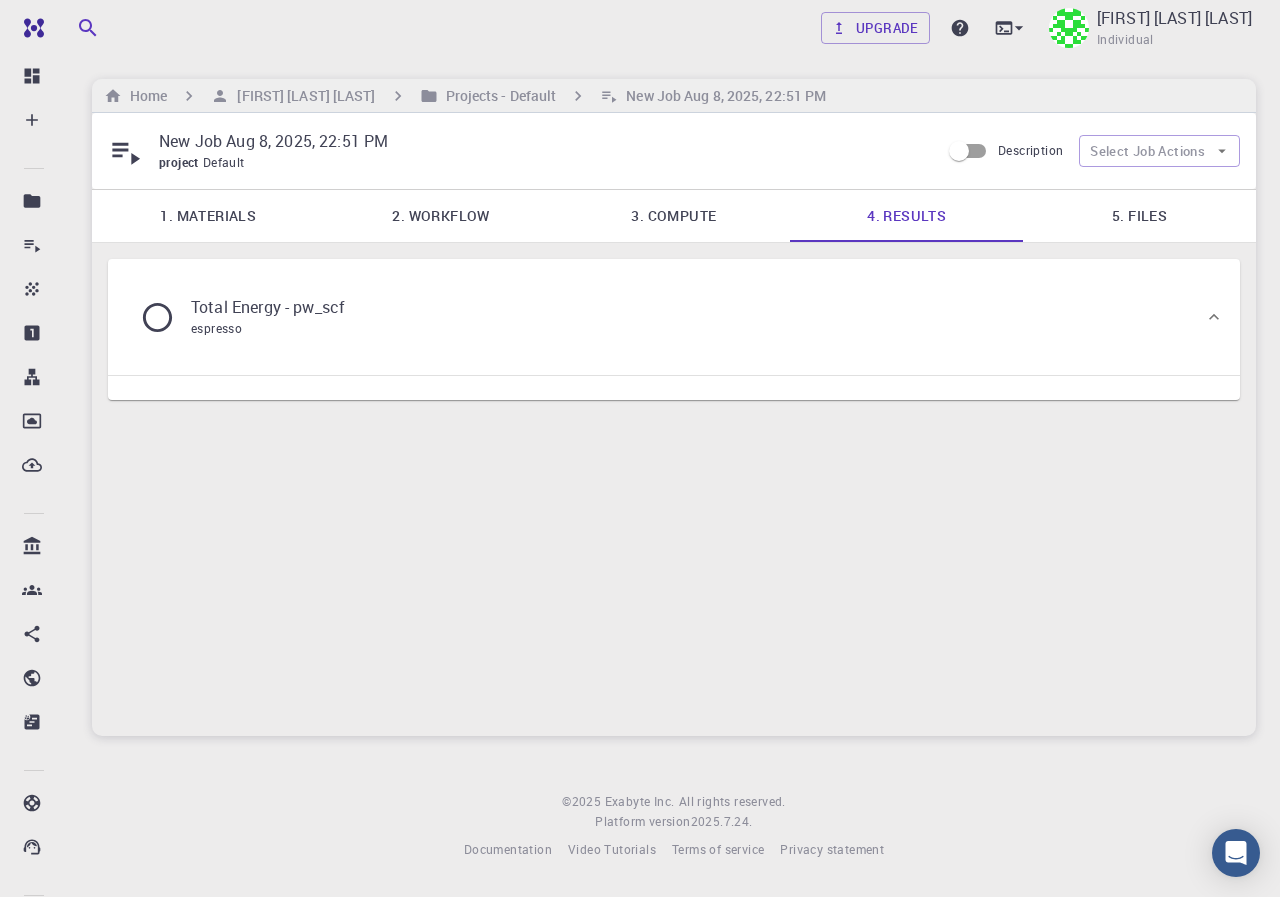 click 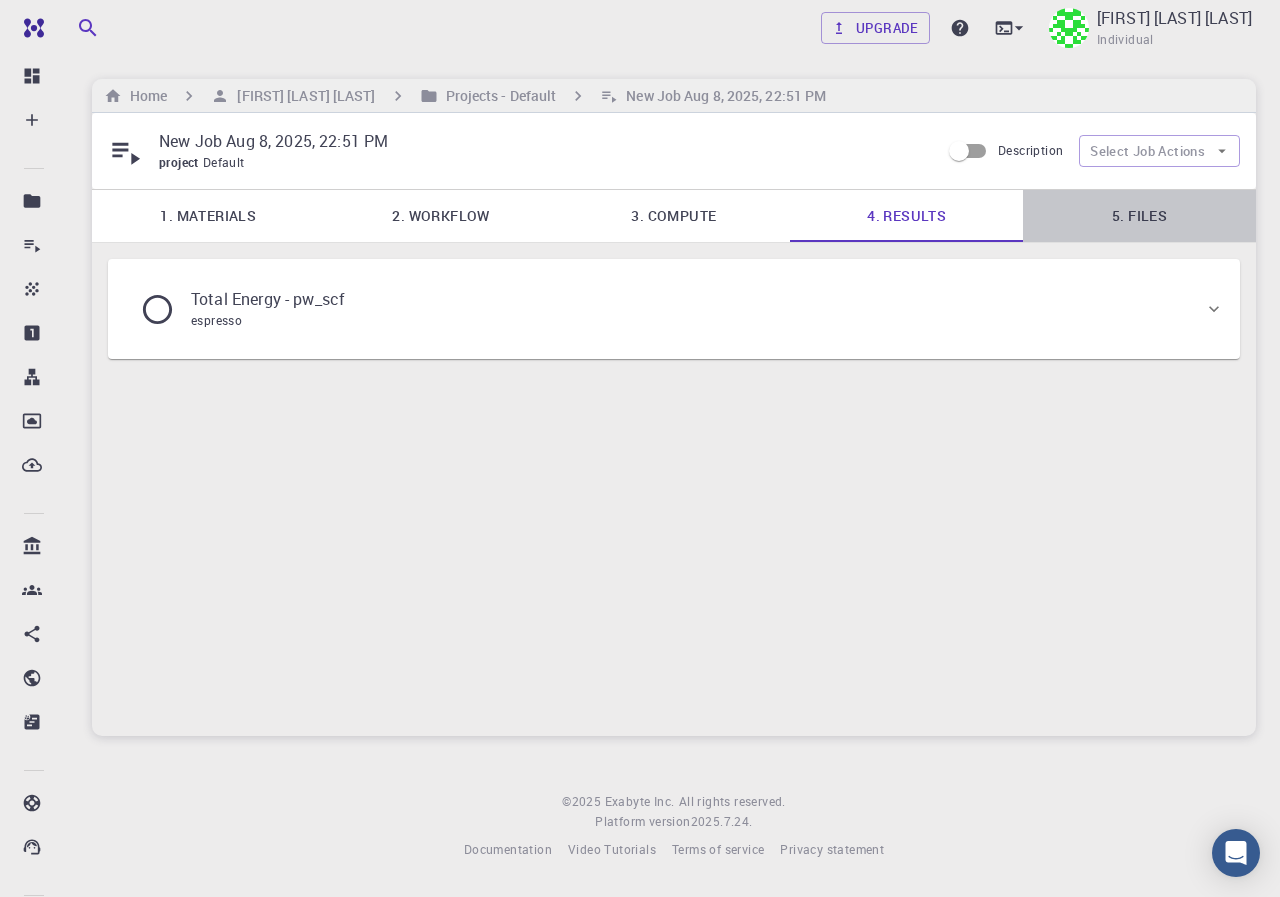 click on "5. Files" at bounding box center (1139, 216) 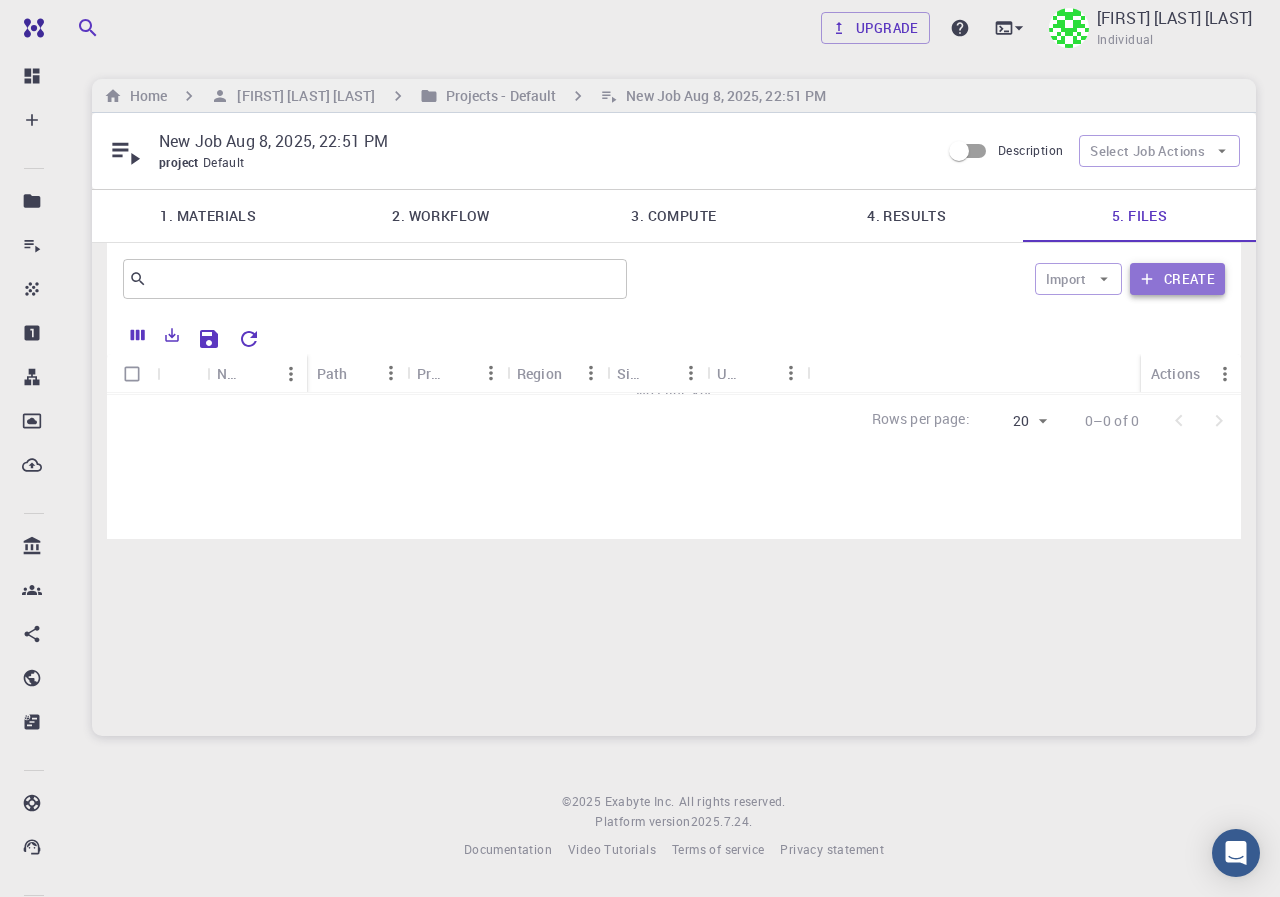 click on "Create" at bounding box center (1177, 279) 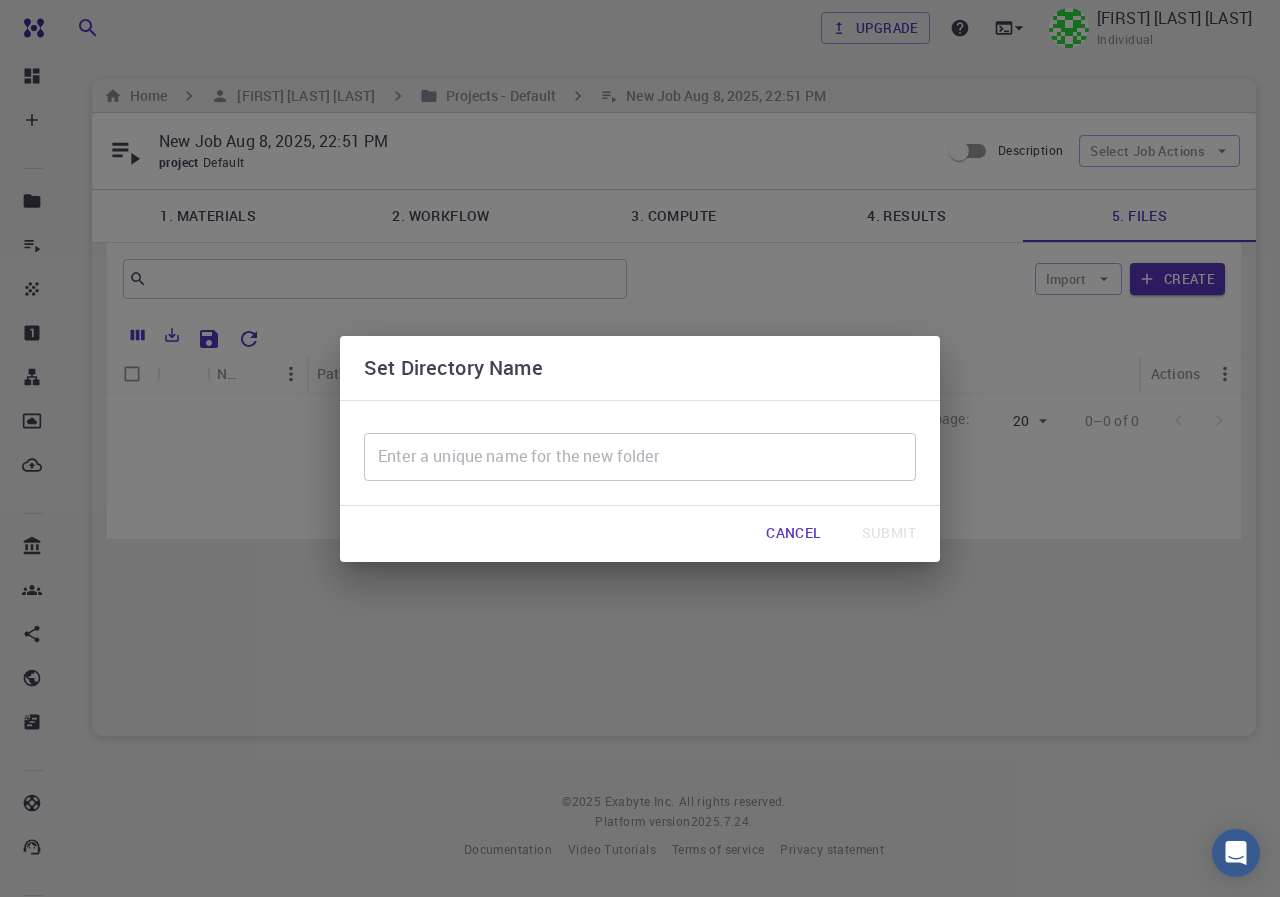click on "Cancel" at bounding box center [793, 534] 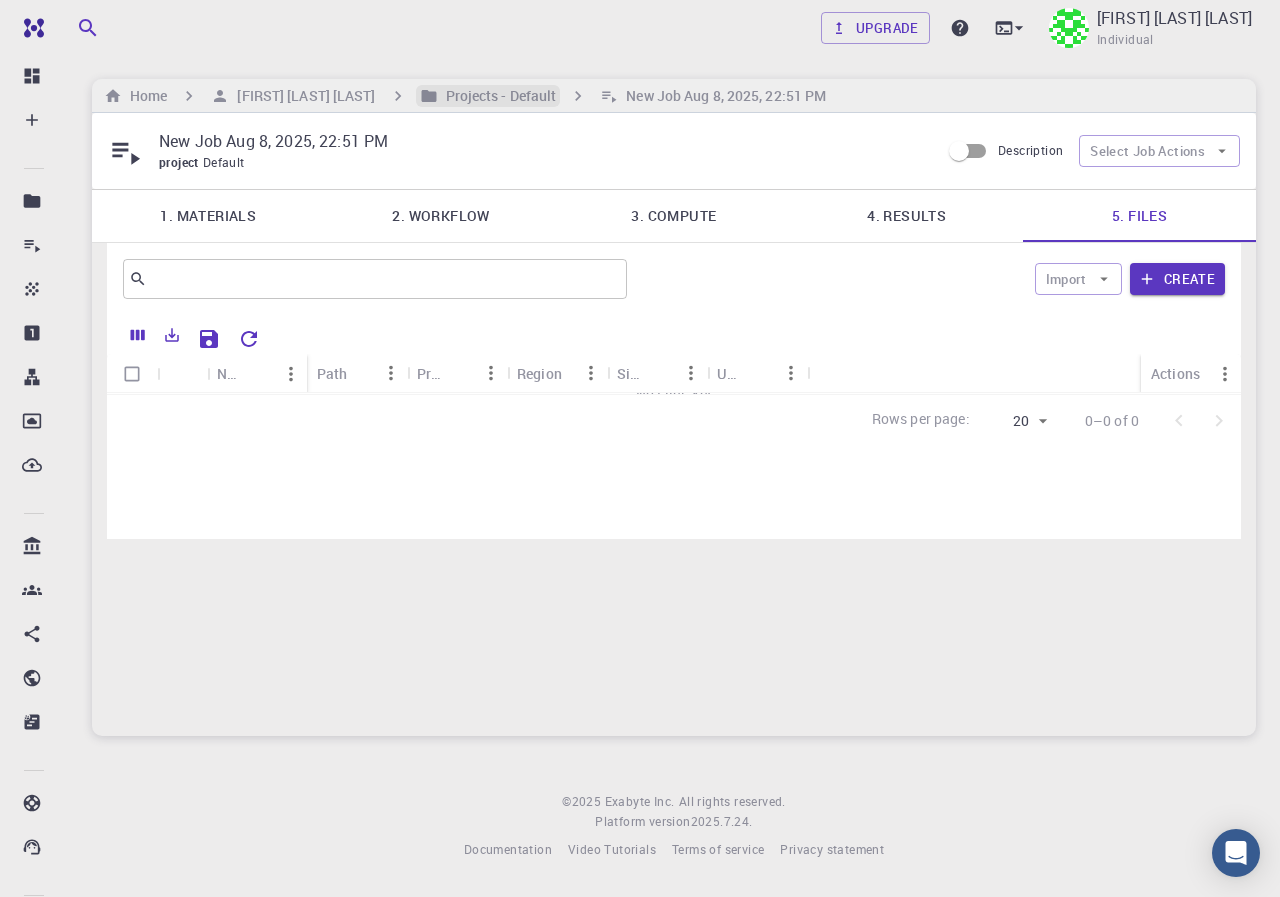 click on "Projects - Default" at bounding box center [497, 96] 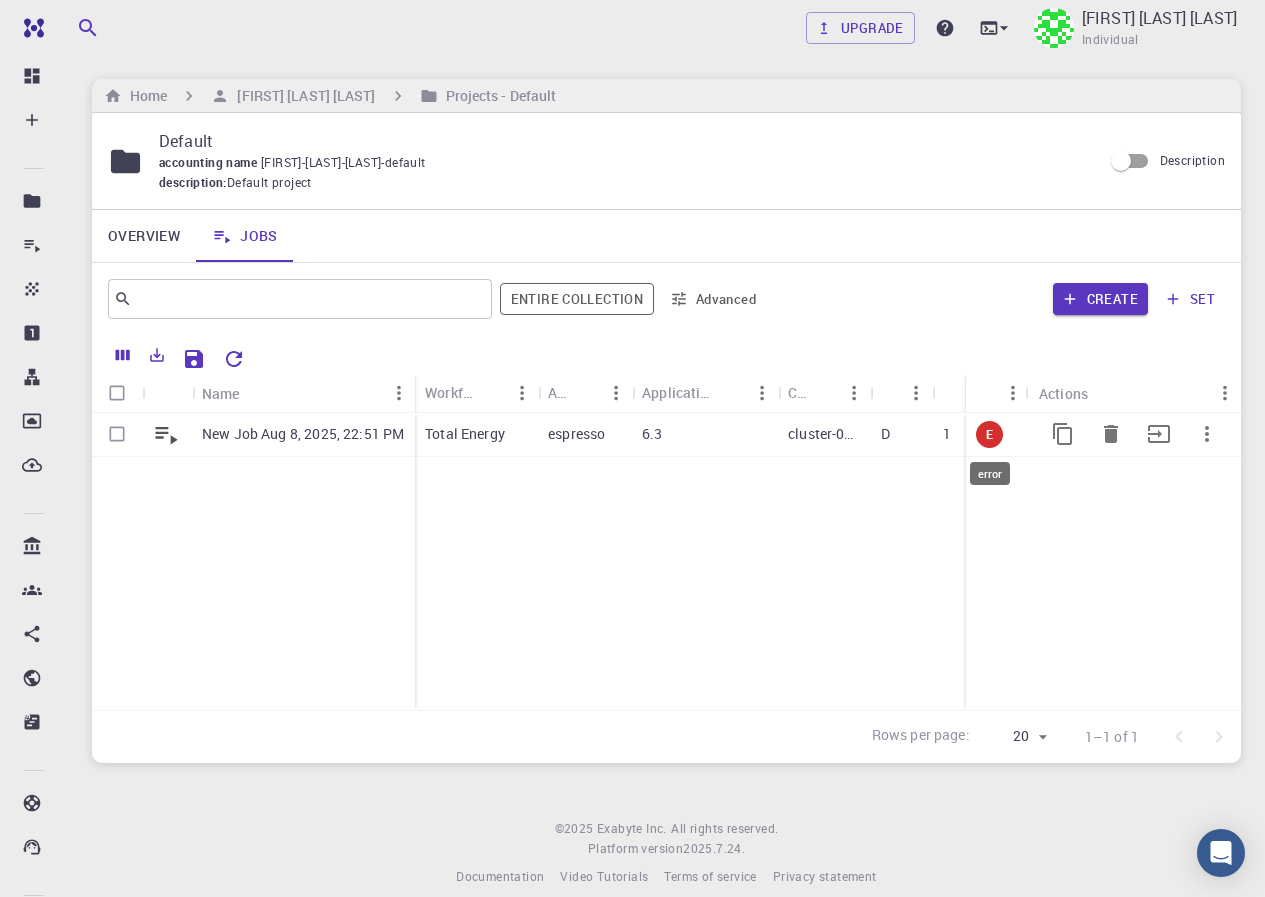 click on "E" at bounding box center (989, 434) 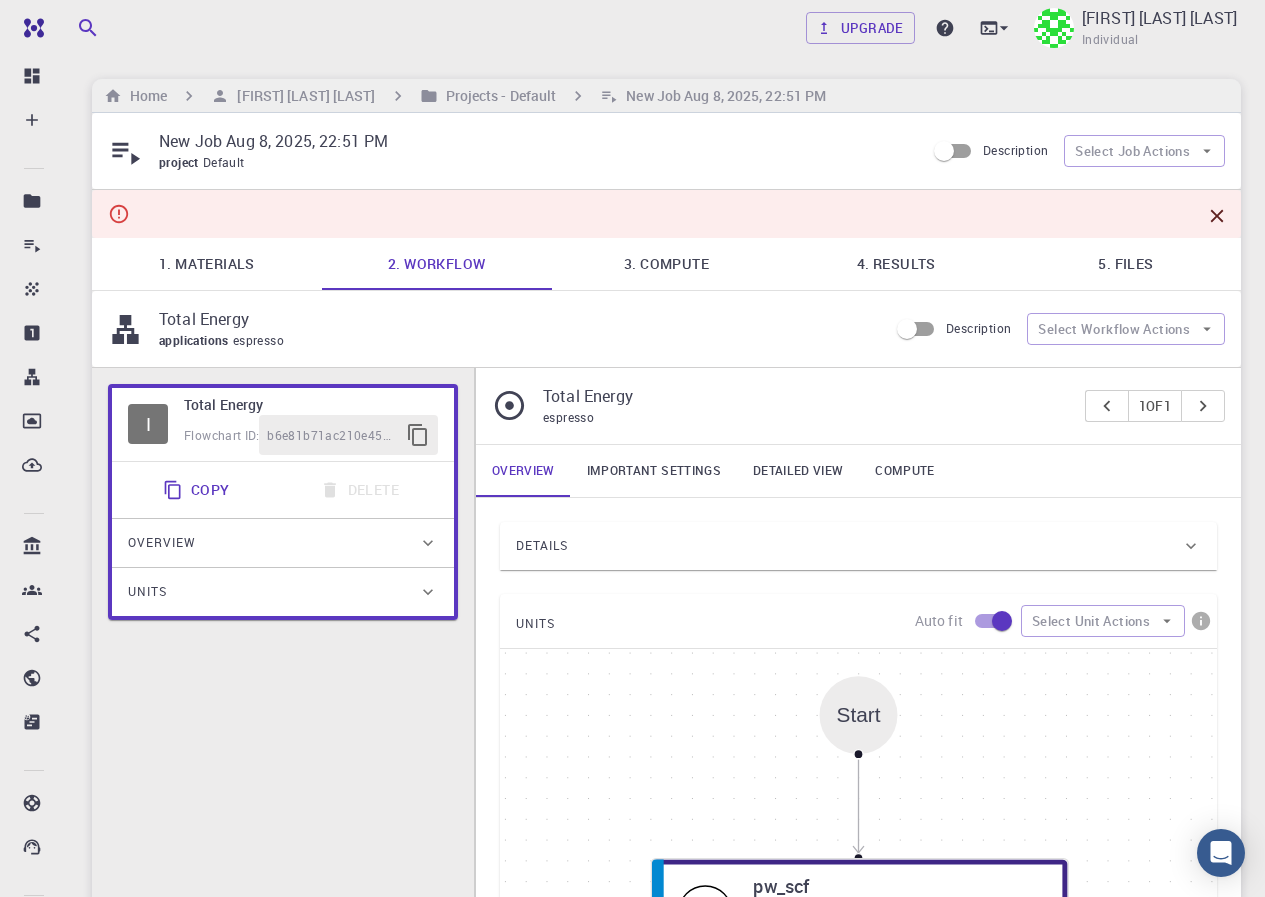 click 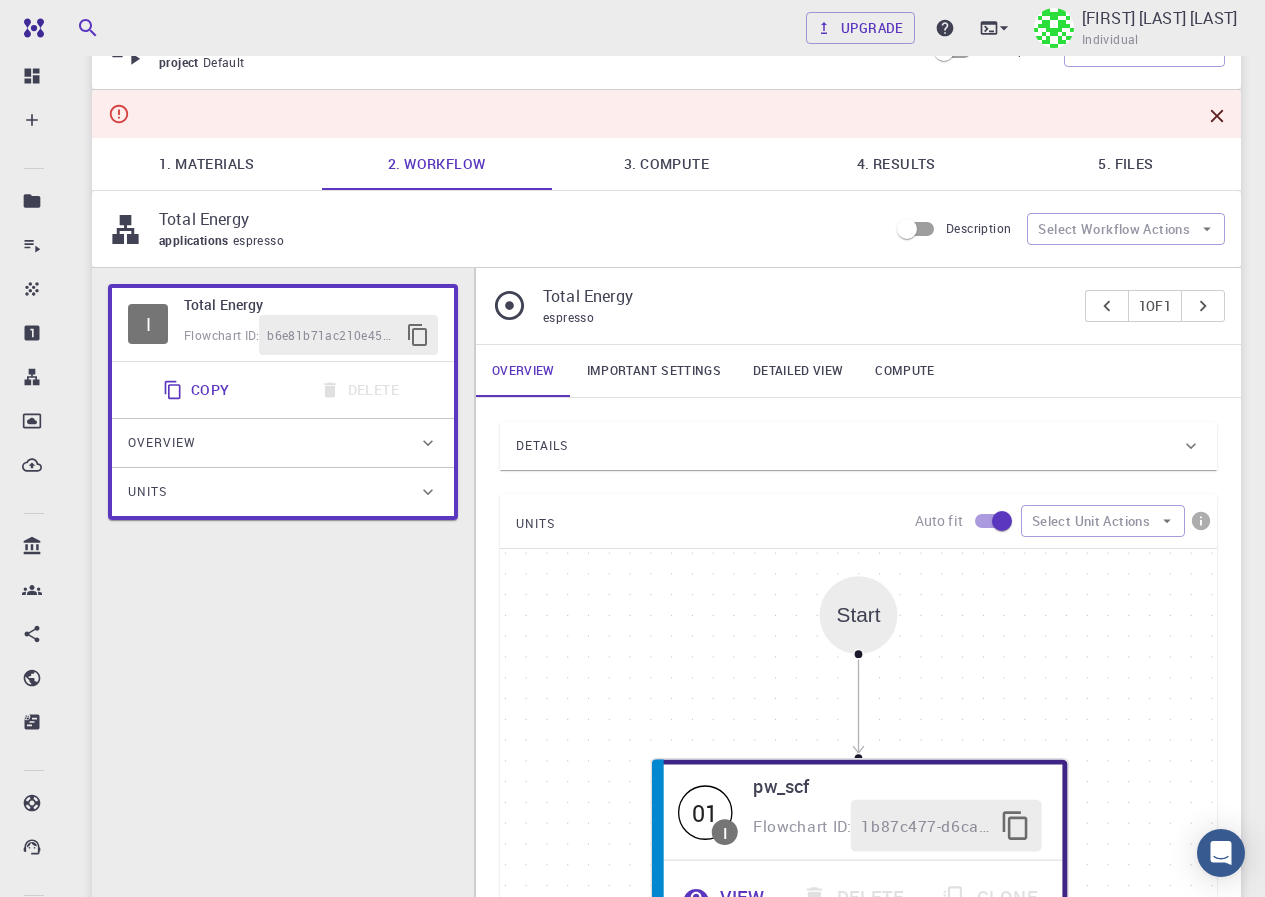 scroll, scrollTop: 0, scrollLeft: 0, axis: both 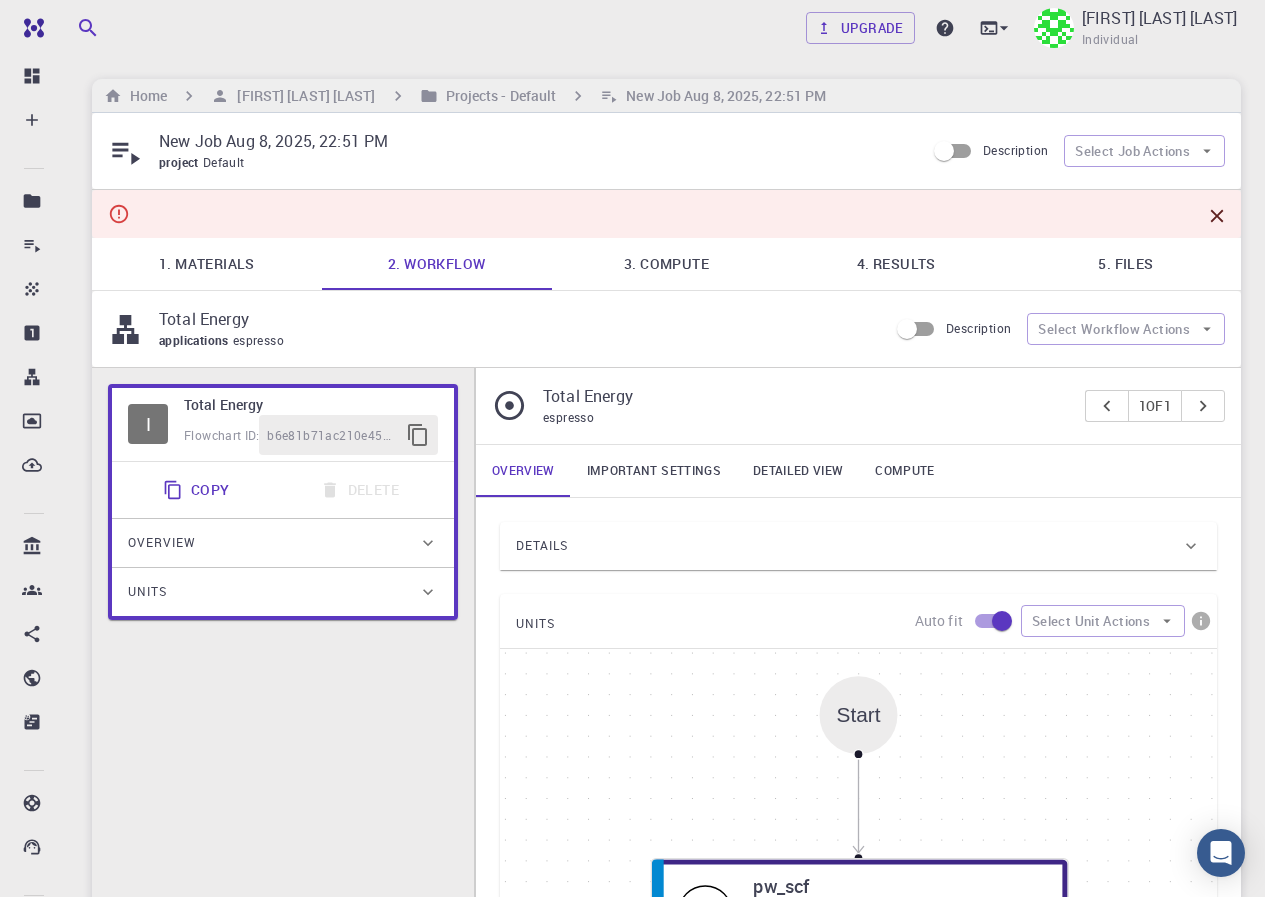click at bounding box center [666, 214] 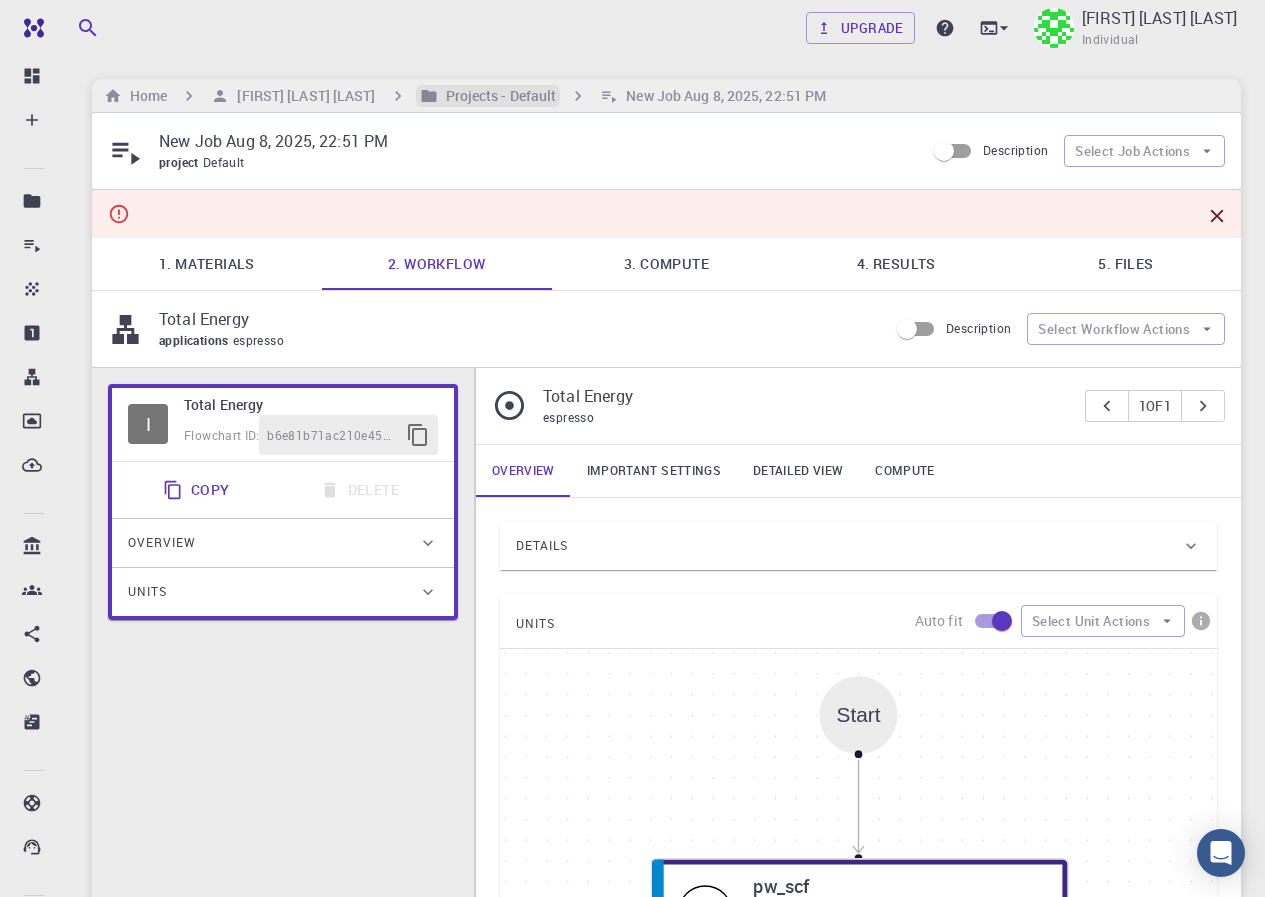 click on "Projects - Default" at bounding box center (497, 96) 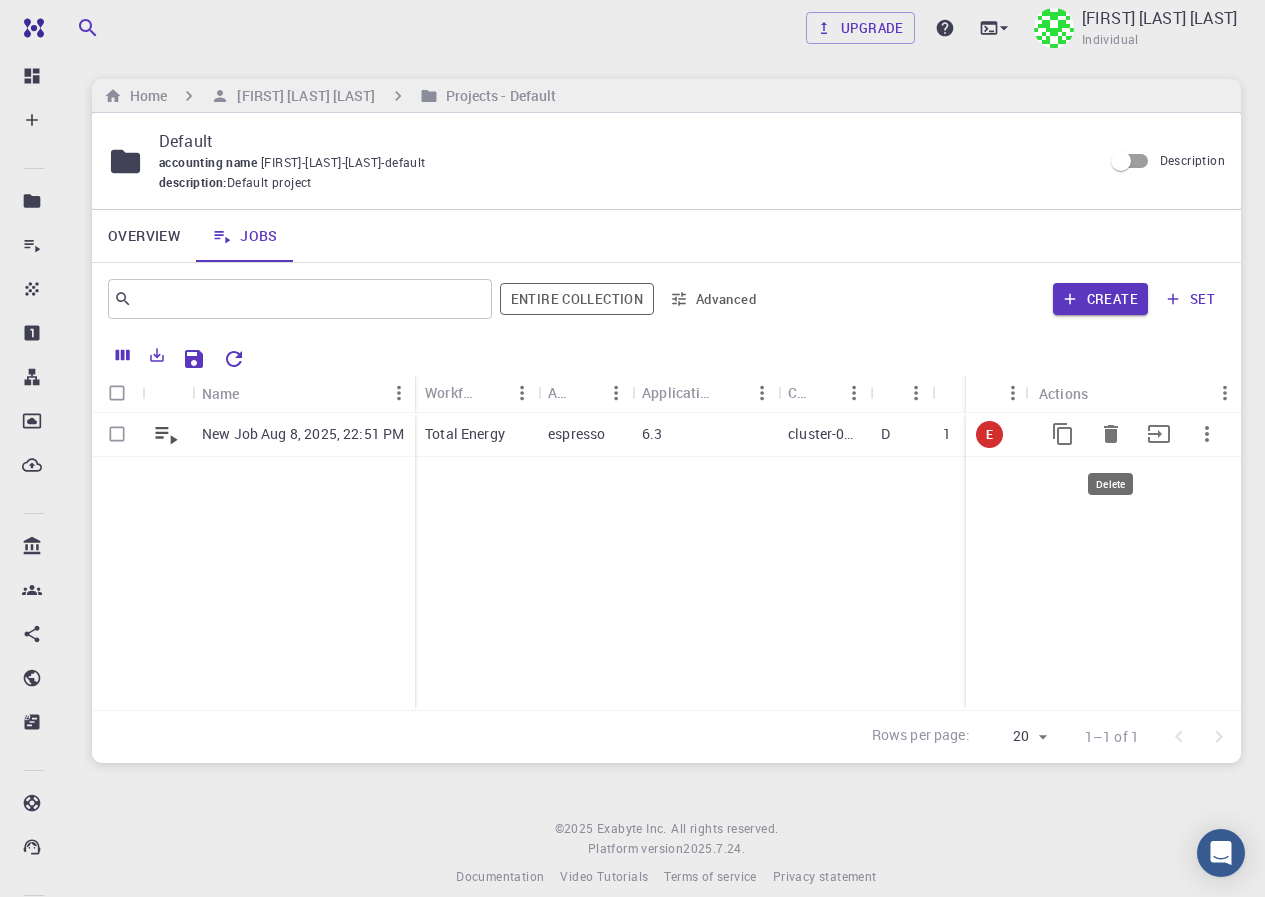click 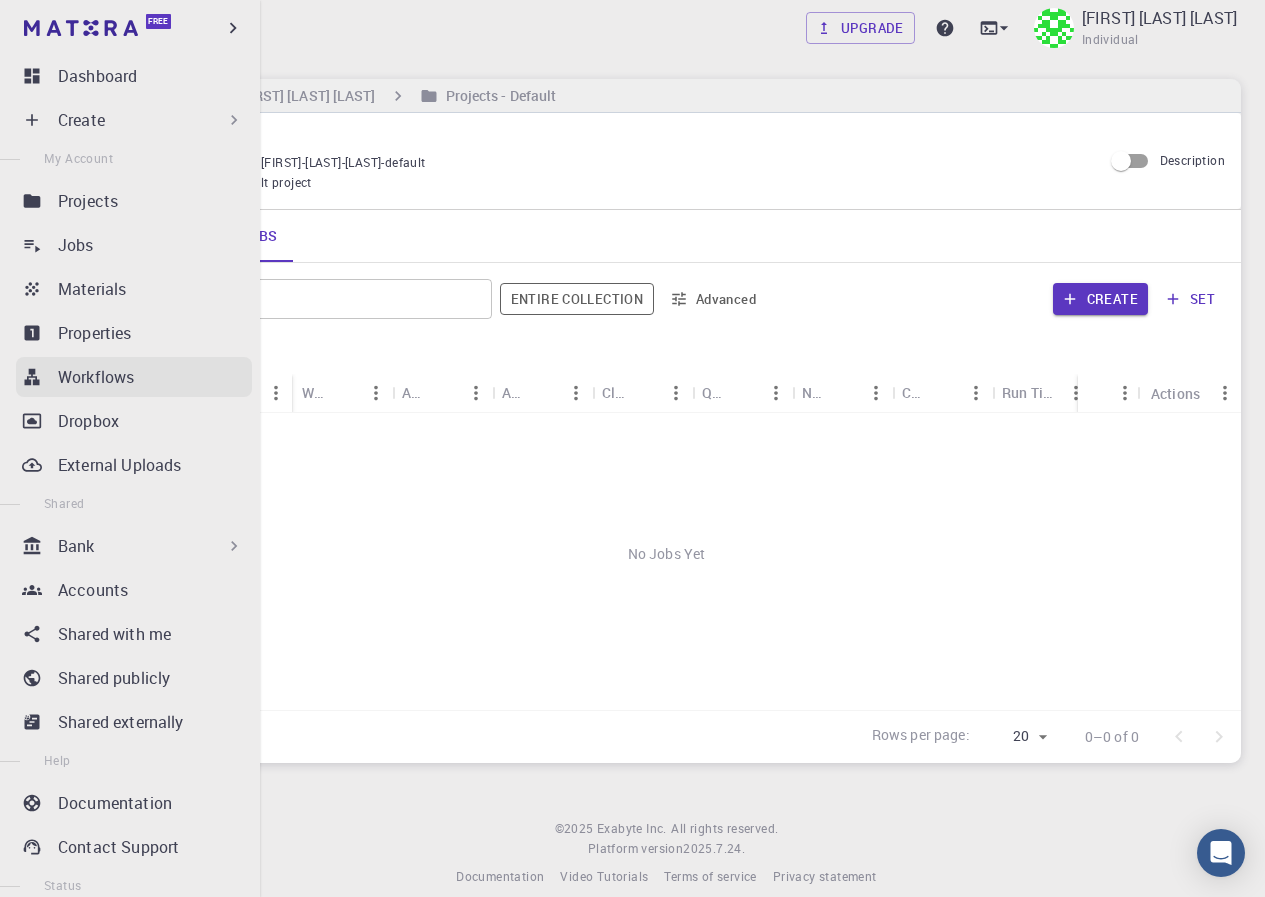 click on "Workflows" at bounding box center [96, 377] 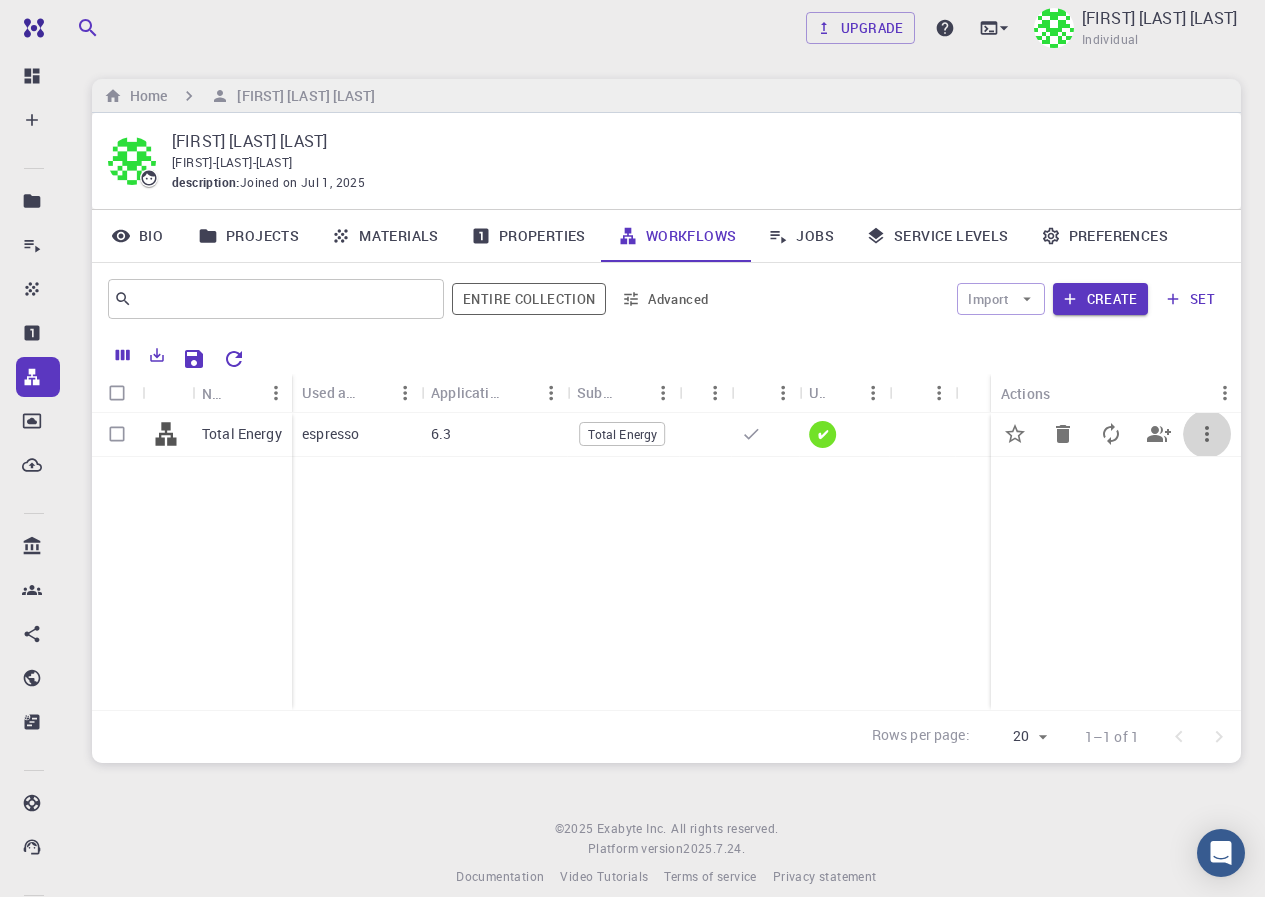 click 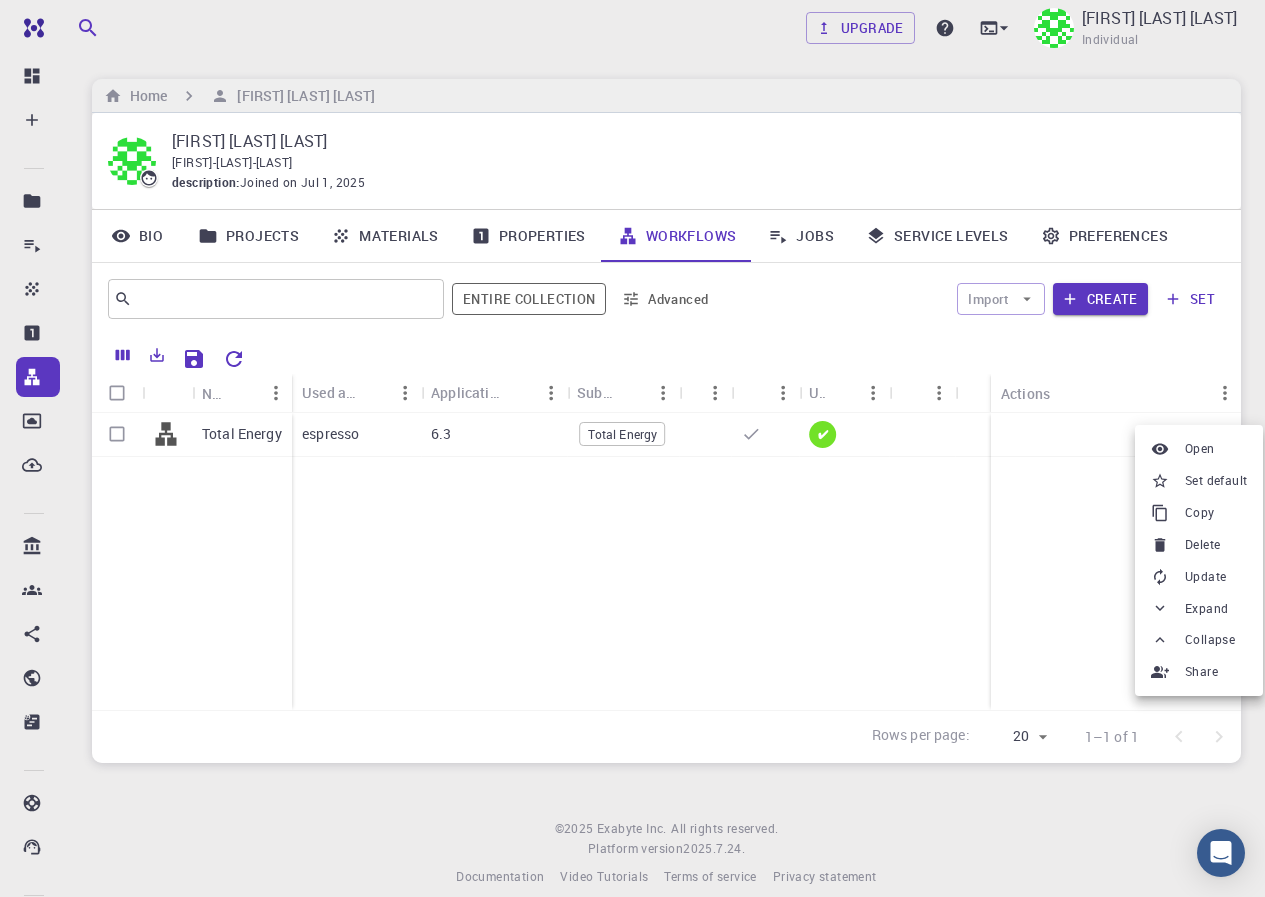 click on "Open" at bounding box center (1200, 449) 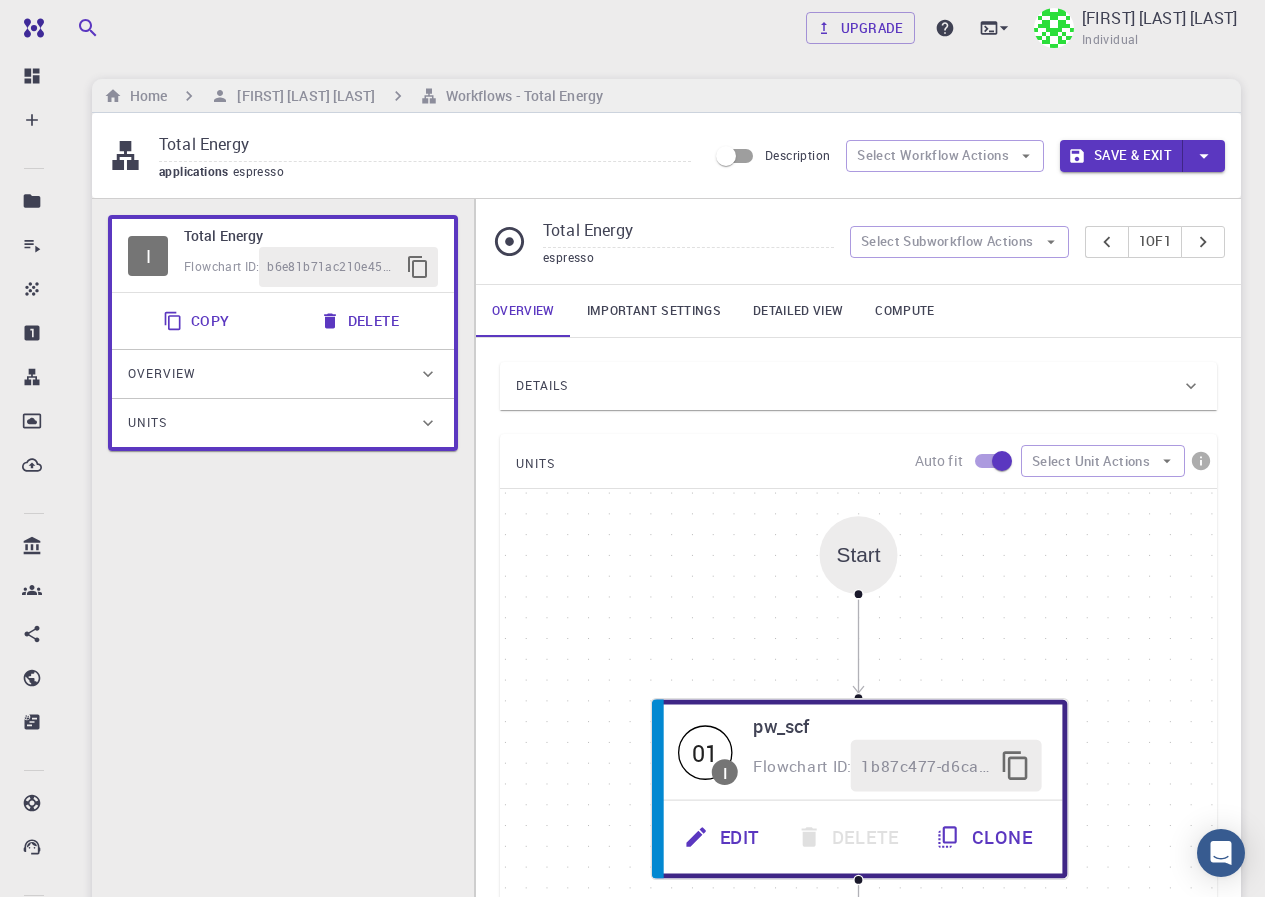 click on "Save & Exit" at bounding box center [1121, 156] 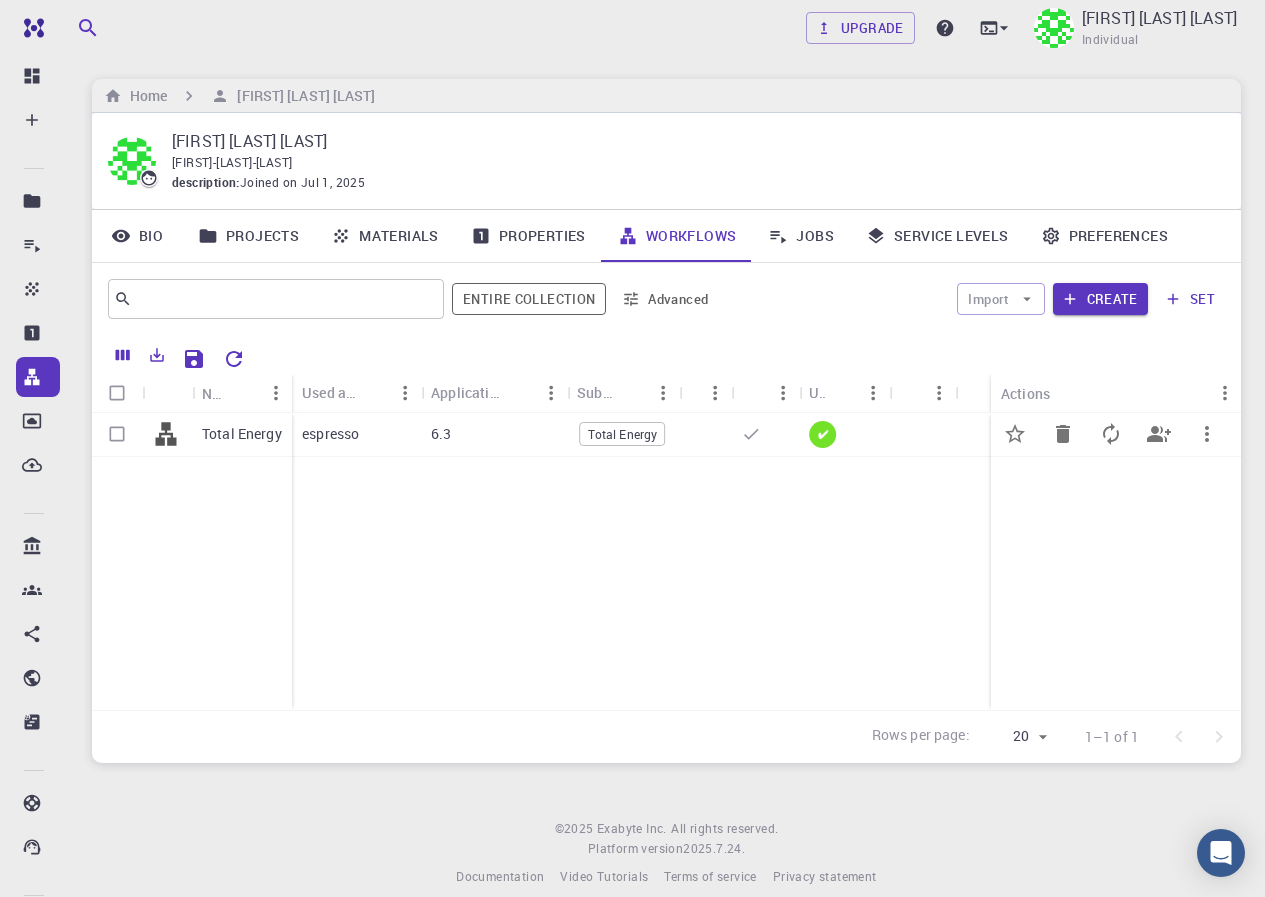 click on "✔" at bounding box center (823, 434) 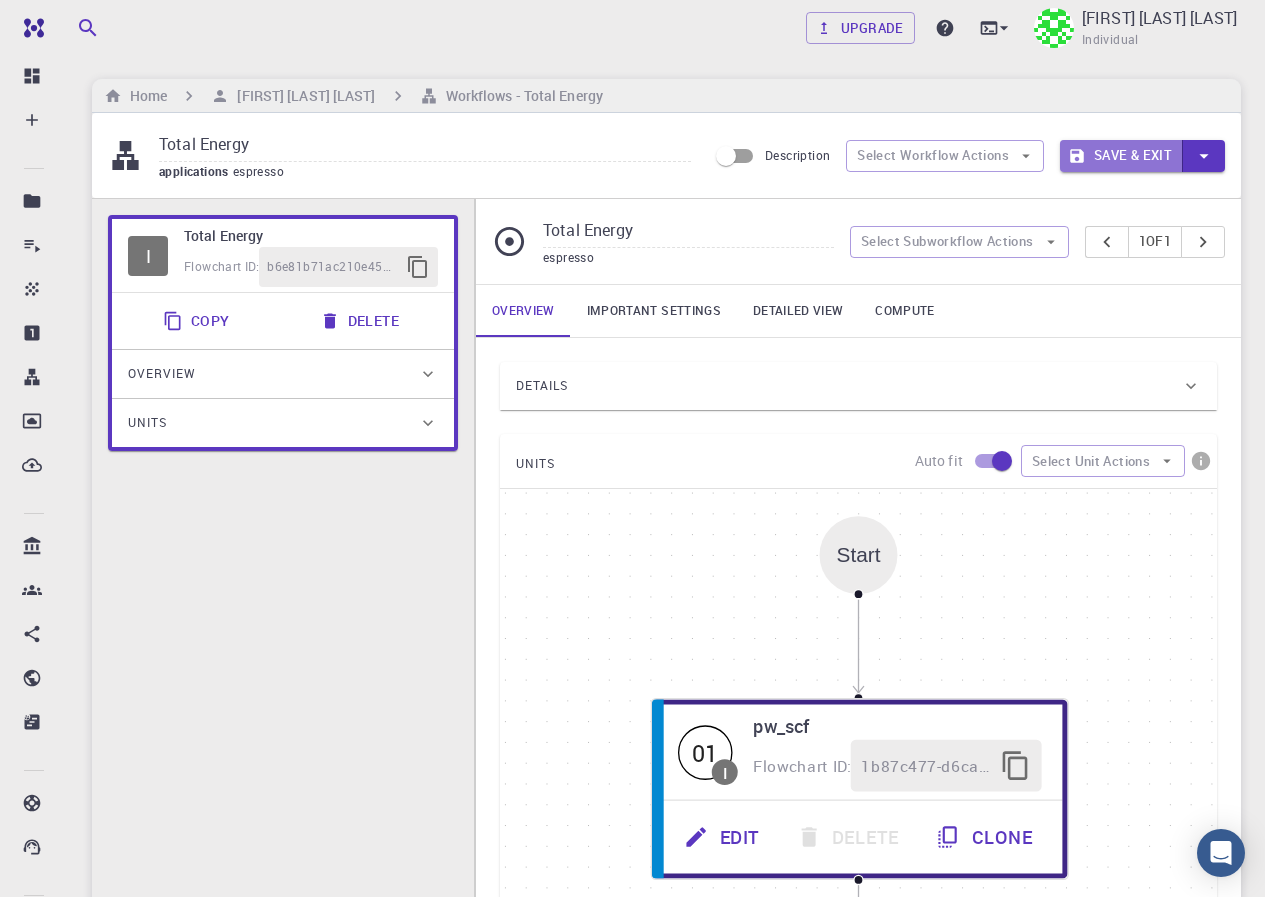 click on "Save & Exit" at bounding box center (1121, 156) 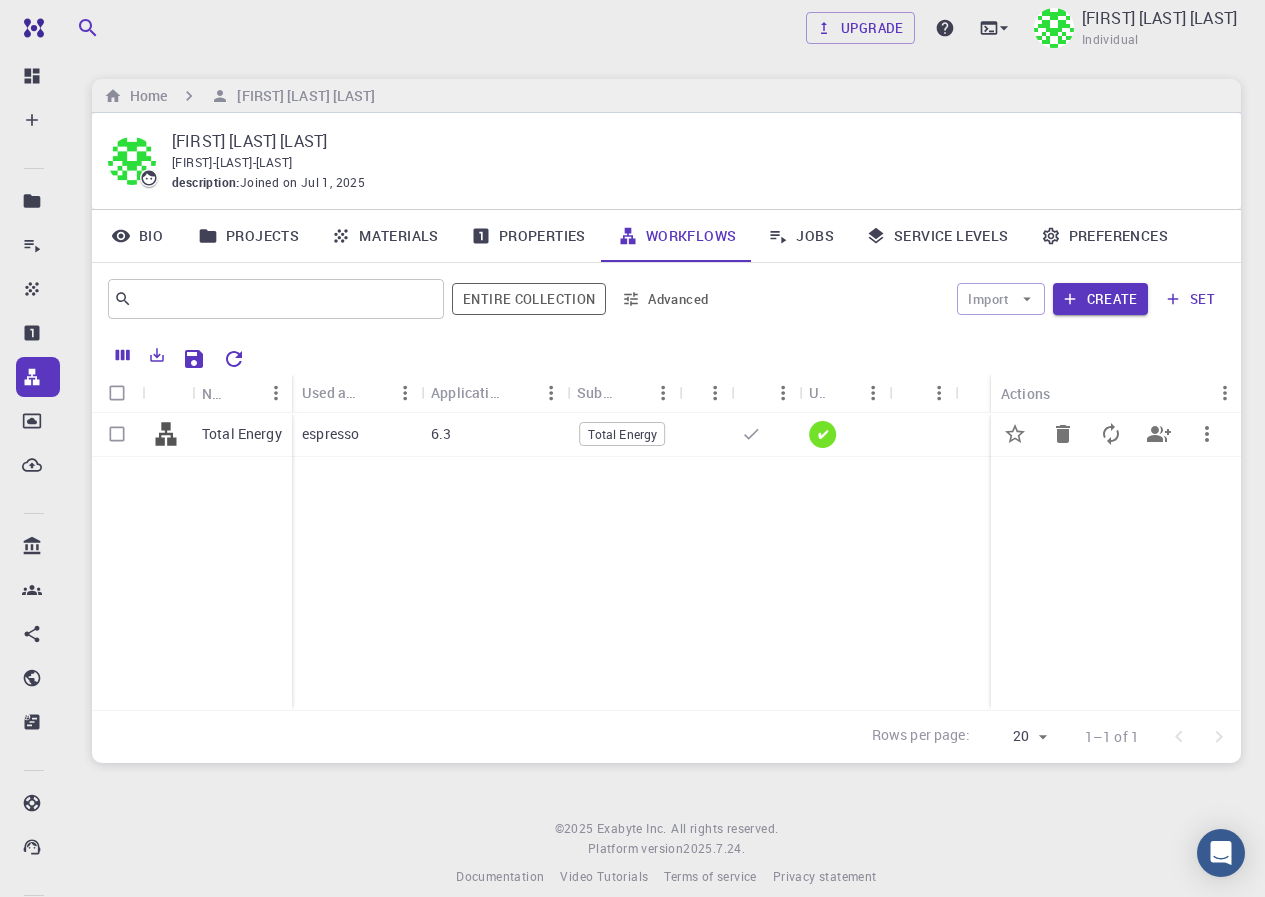 click 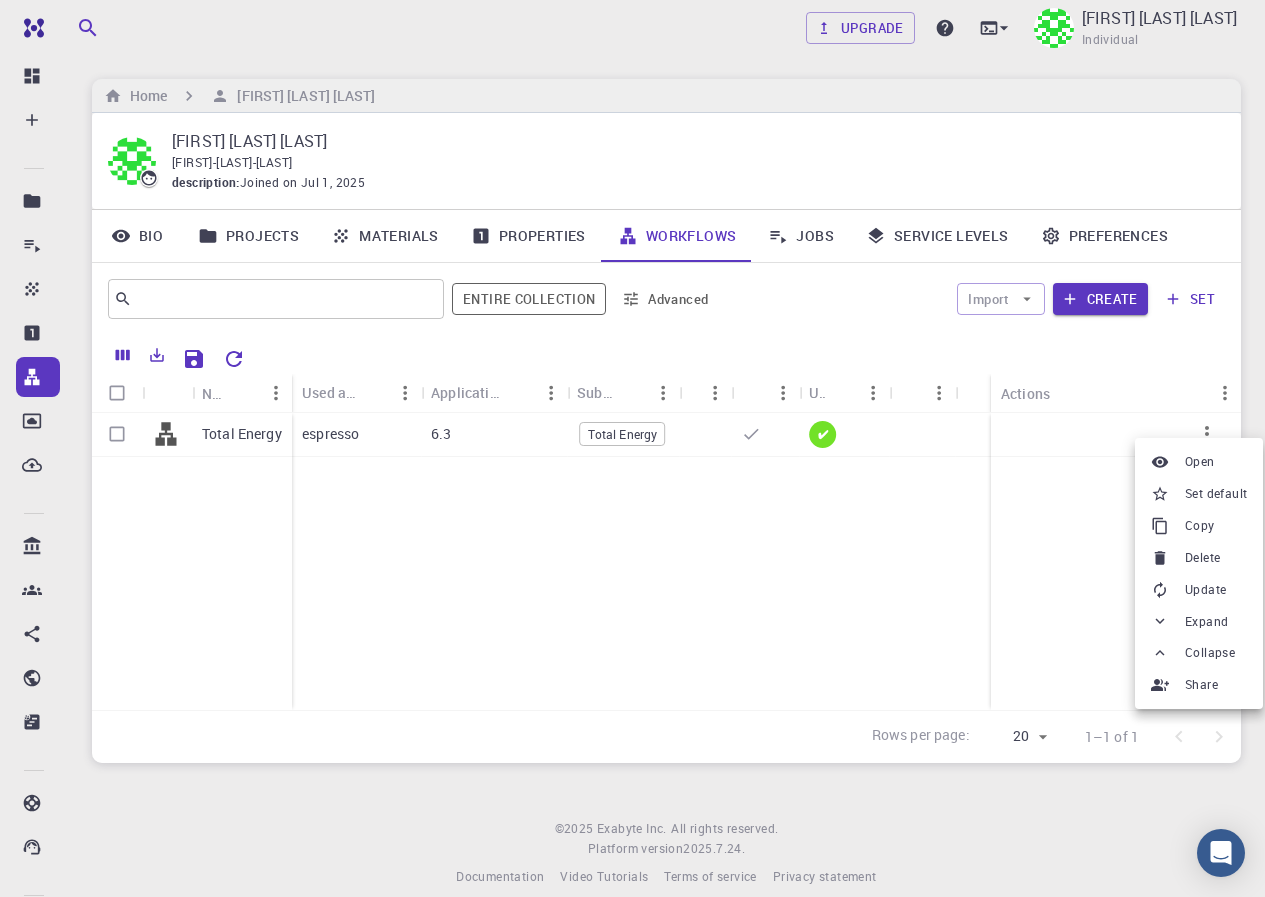 click at bounding box center [632, 448] 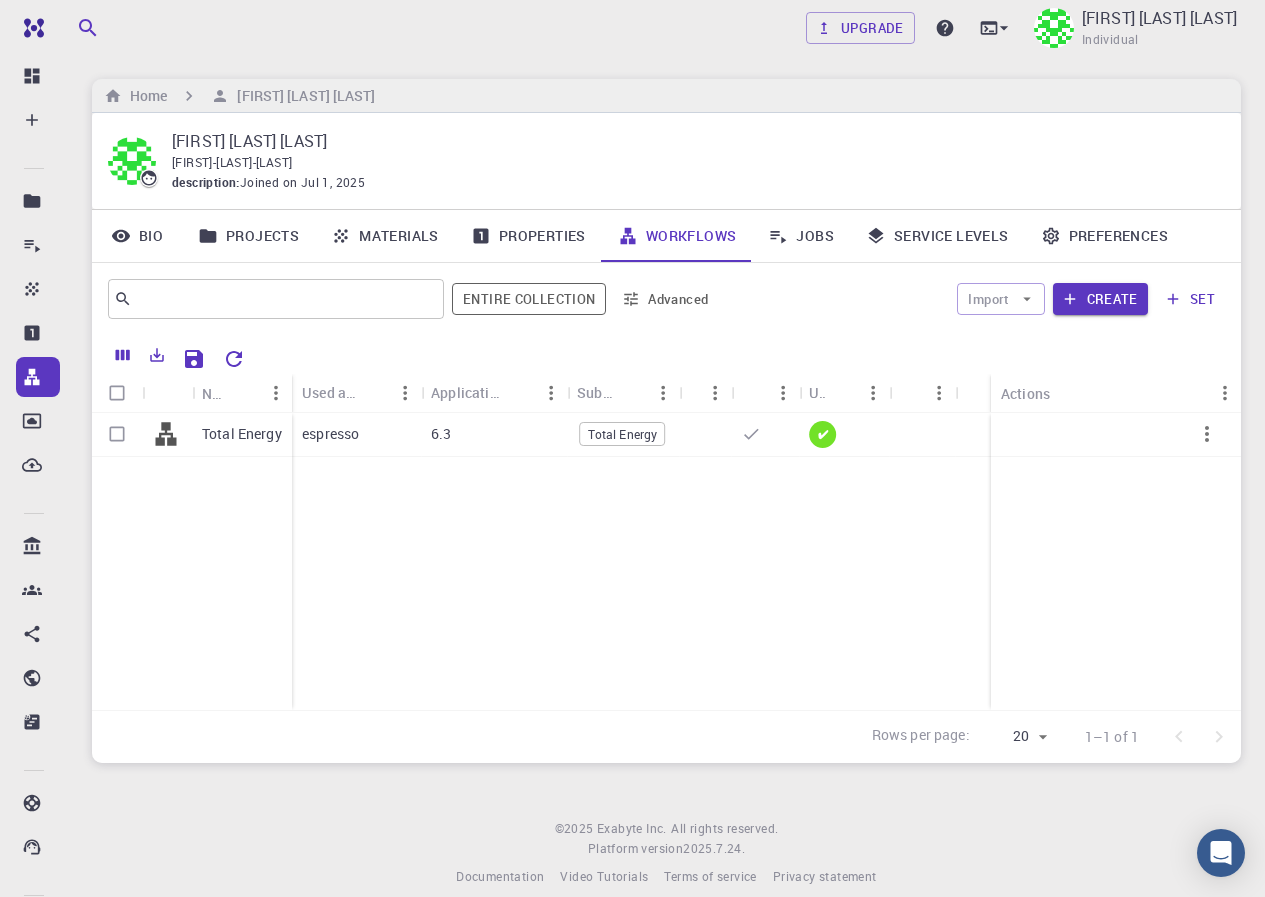 click on "✔" at bounding box center [823, 434] 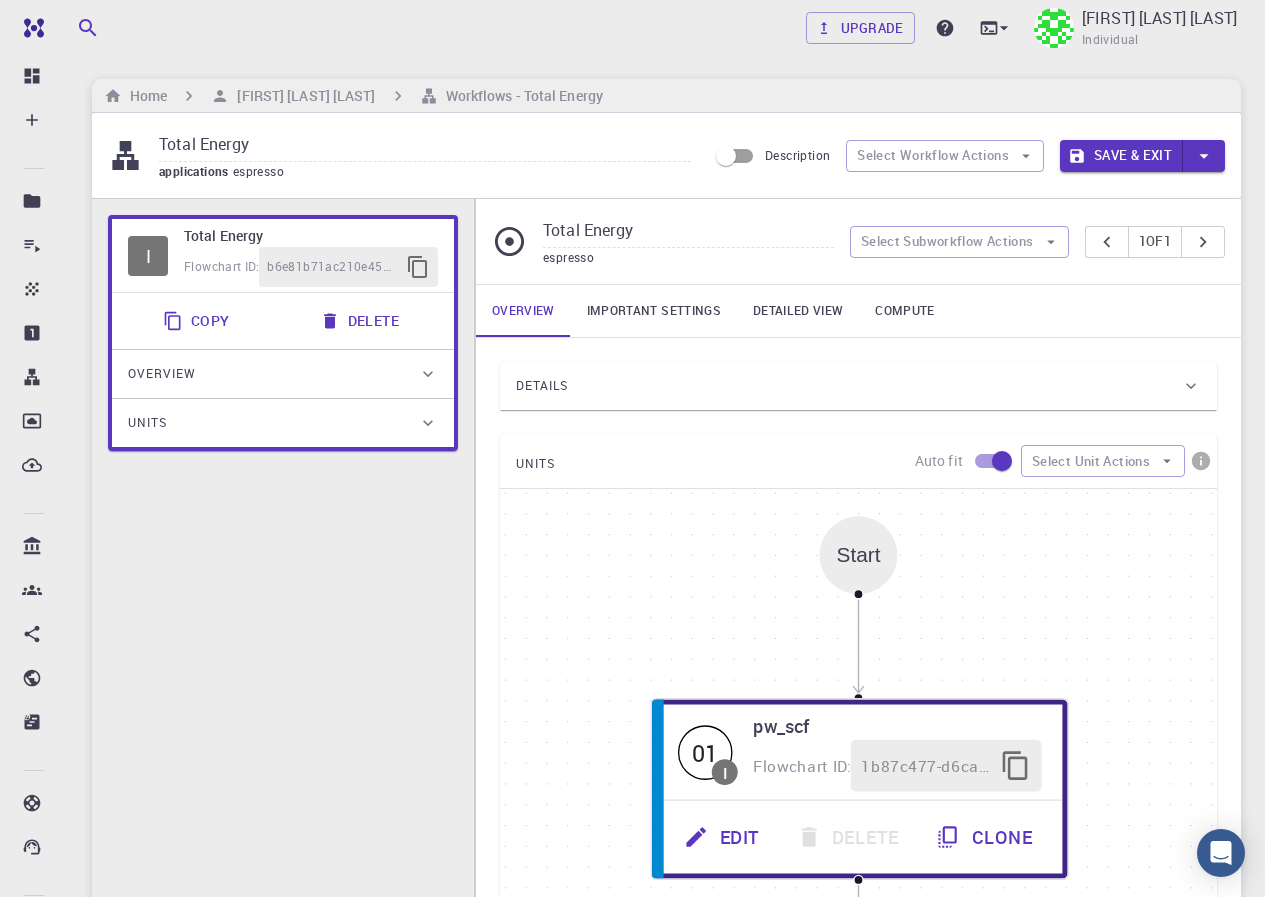 click on "Home [FIRST] [LAST] Workflows - Total Energy" at bounding box center [666, 96] 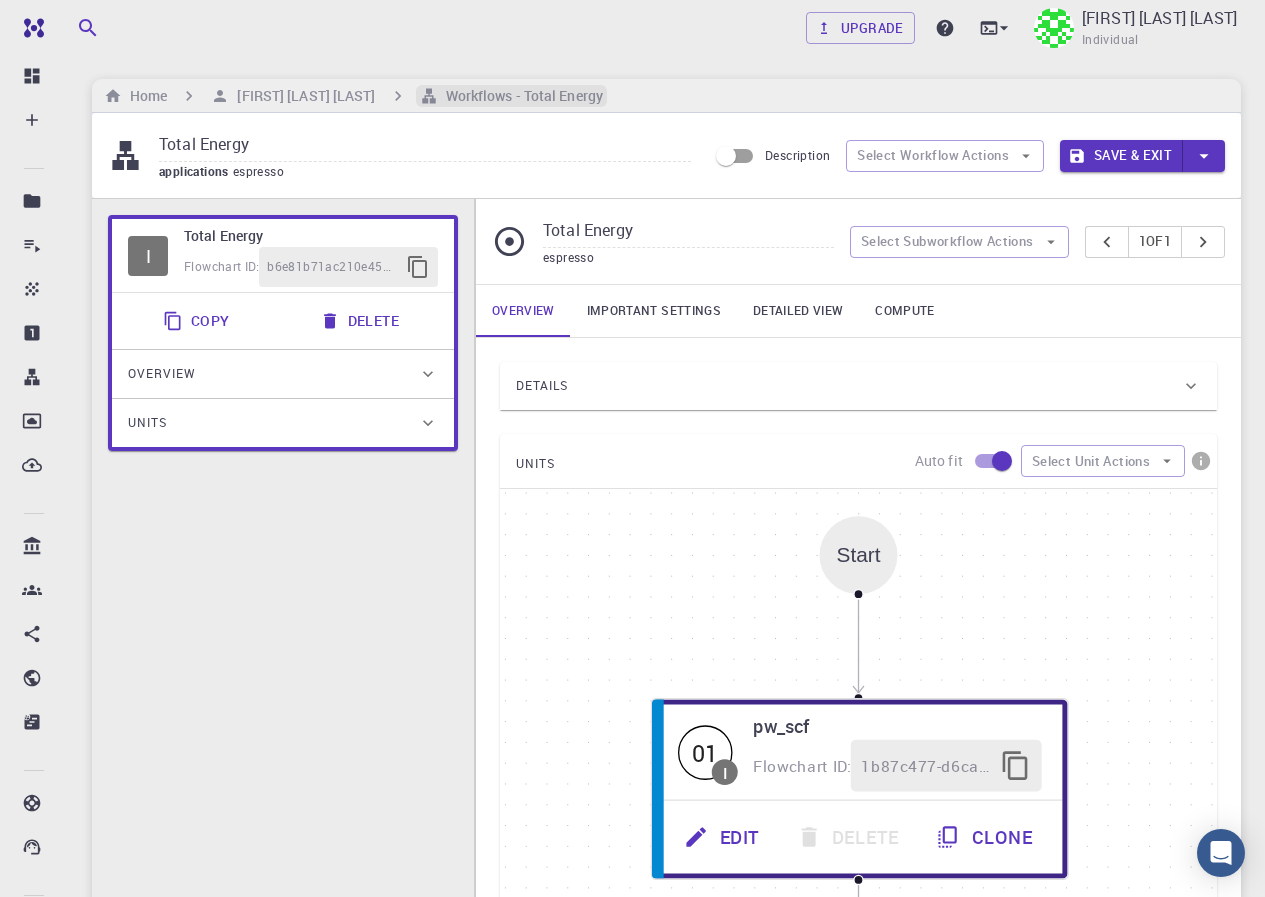 click on "Workflows - Total Energy" at bounding box center [520, 96] 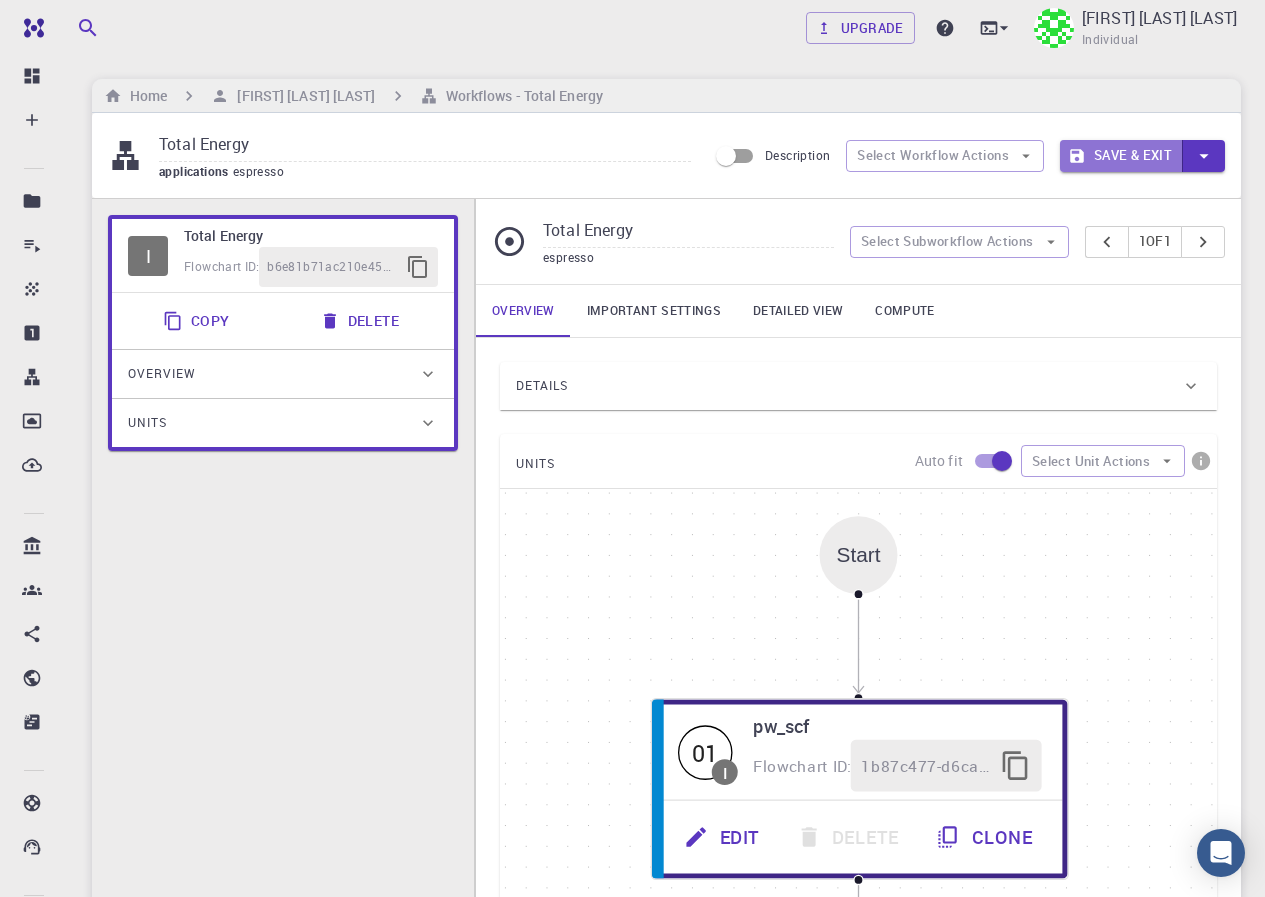 click on "Save & Exit" at bounding box center [1121, 156] 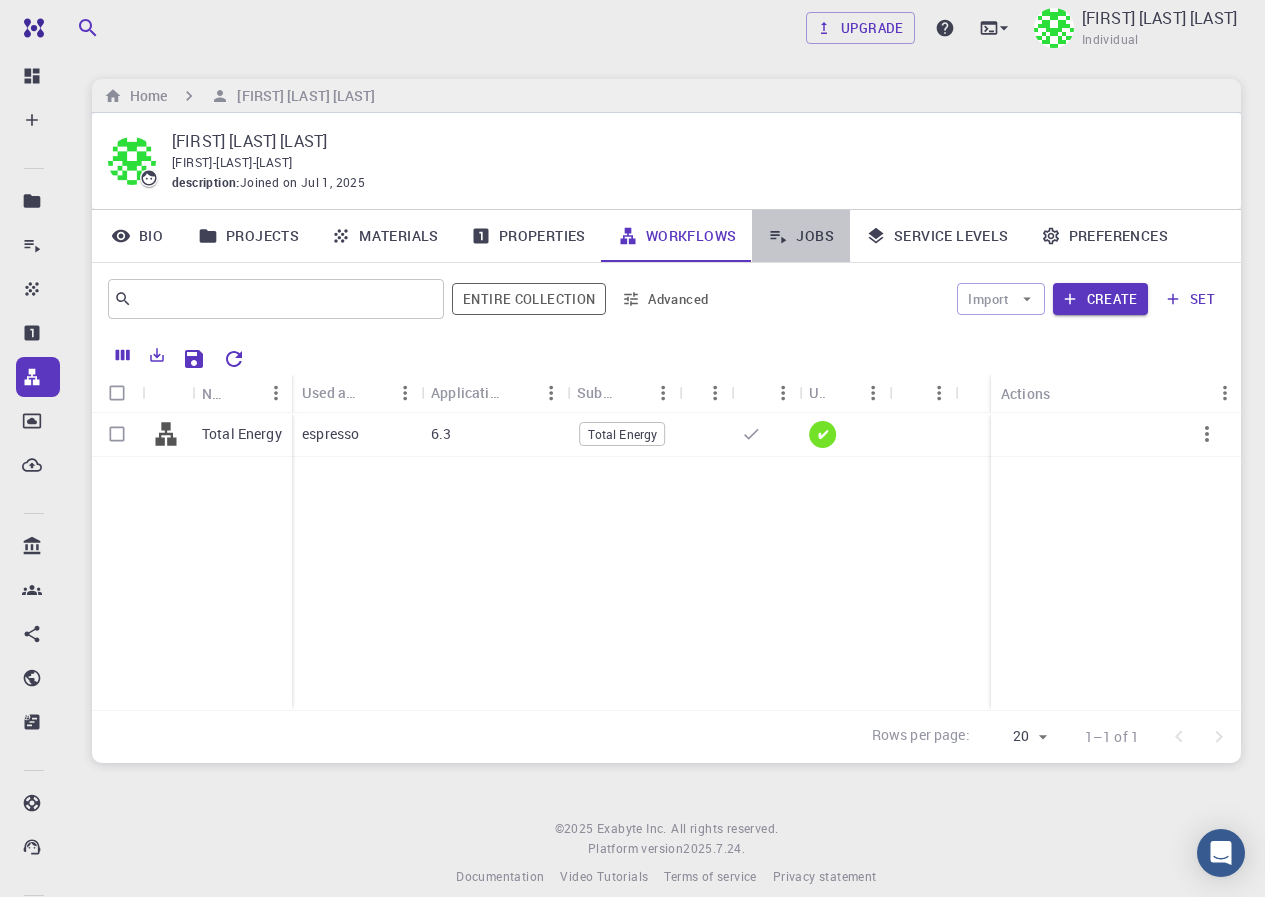 click on "Jobs" at bounding box center (801, 236) 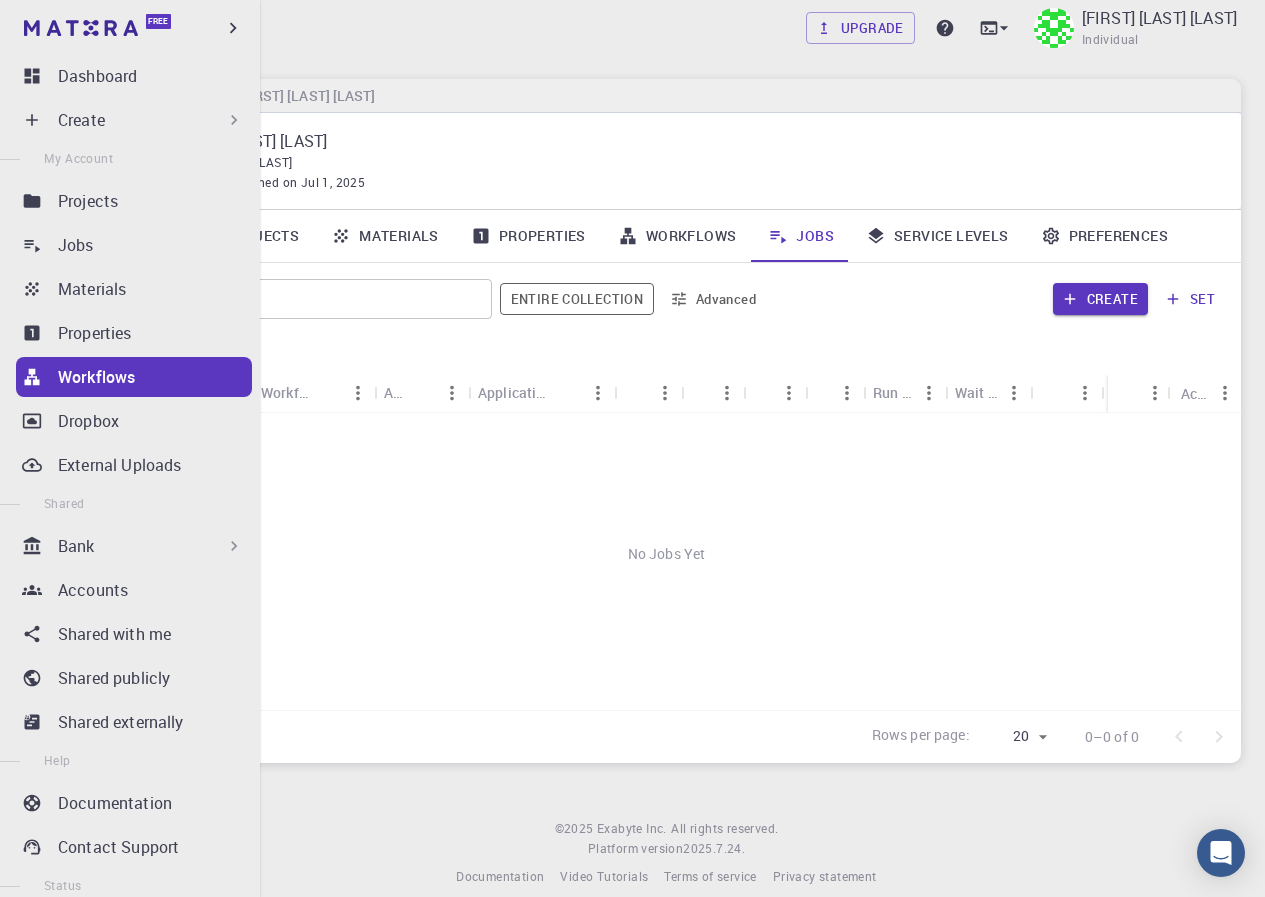 click on "Create" at bounding box center (151, 120) 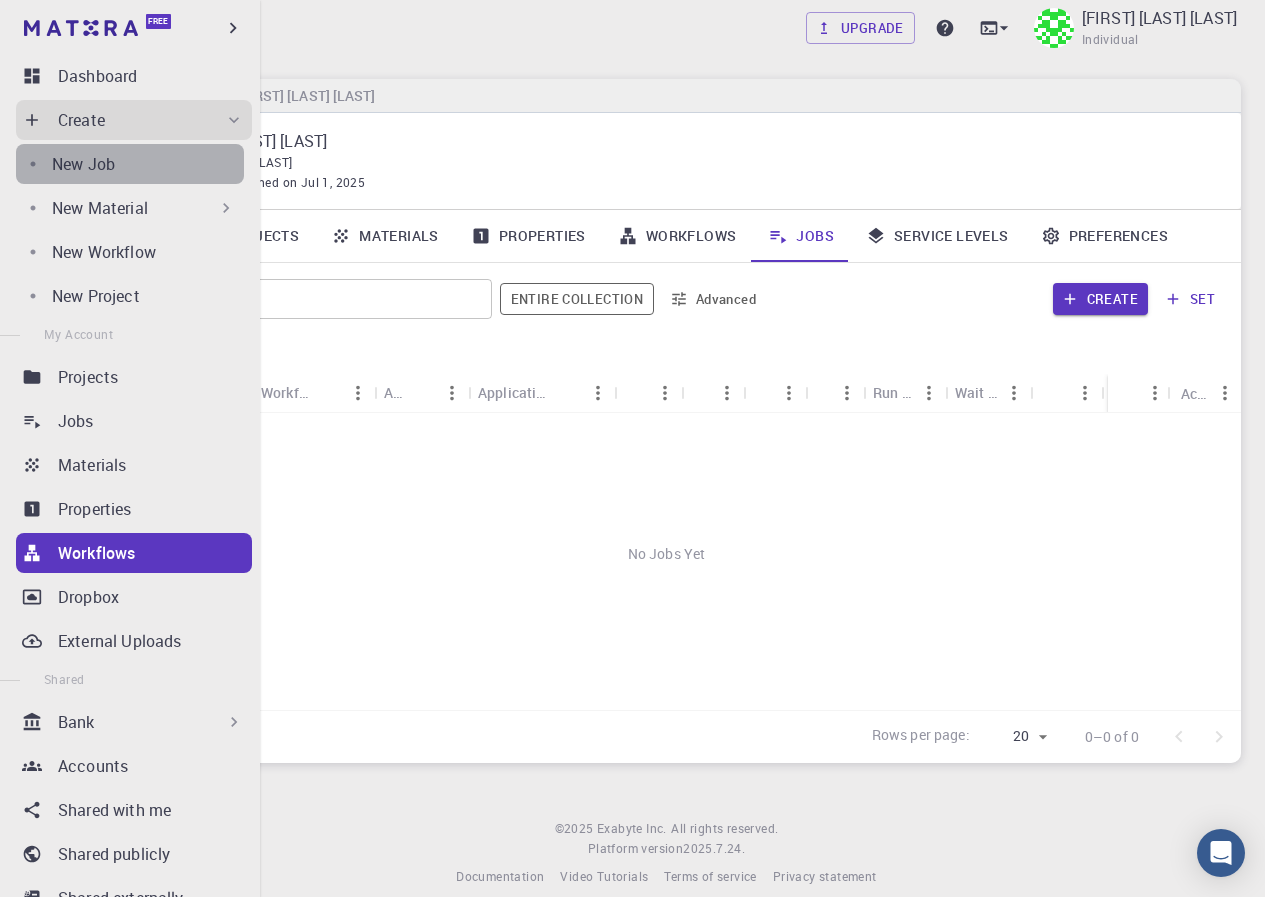 click on "New Job" at bounding box center (148, 164) 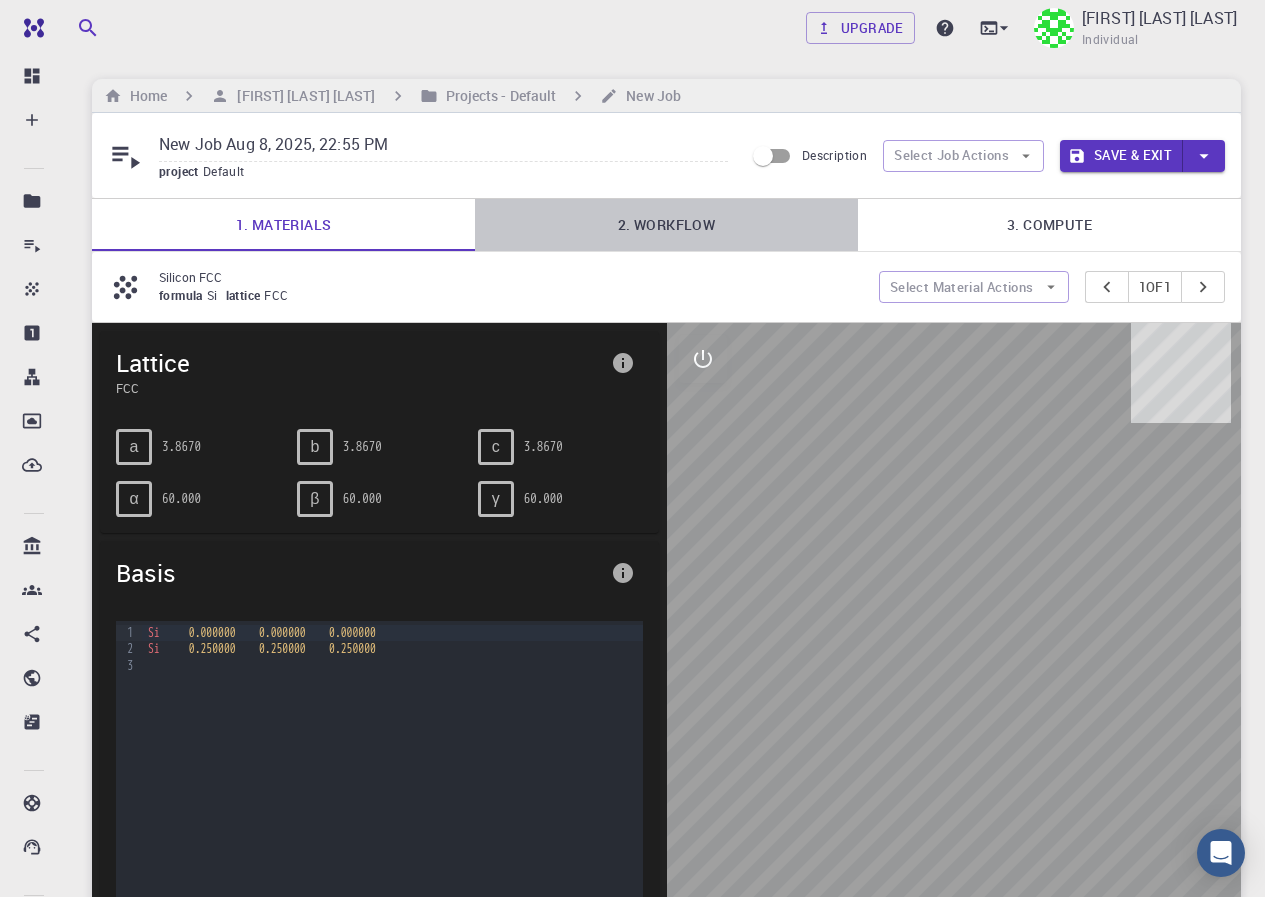 click on "2. Workflow" at bounding box center (666, 225) 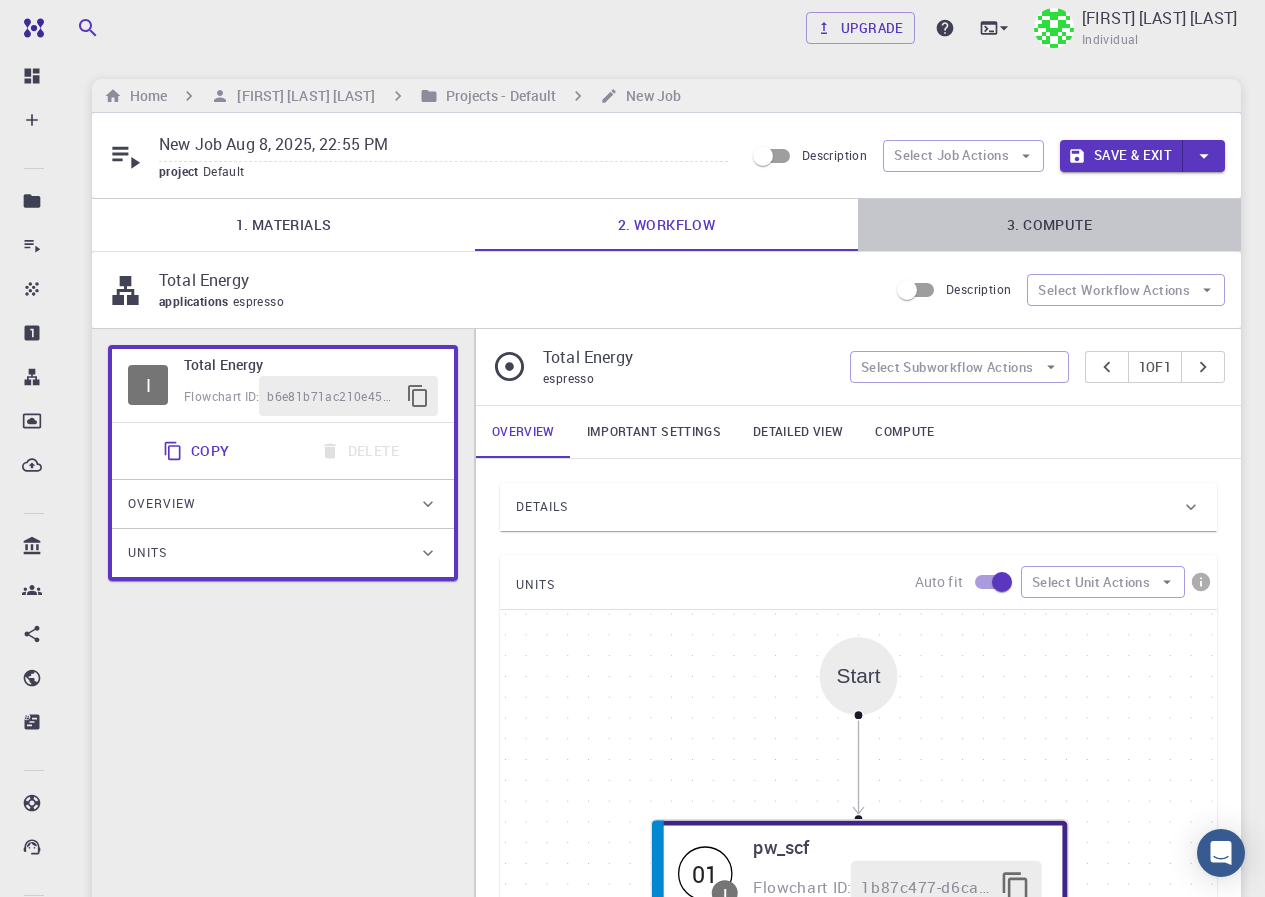 click on "3. Compute" at bounding box center (1049, 225) 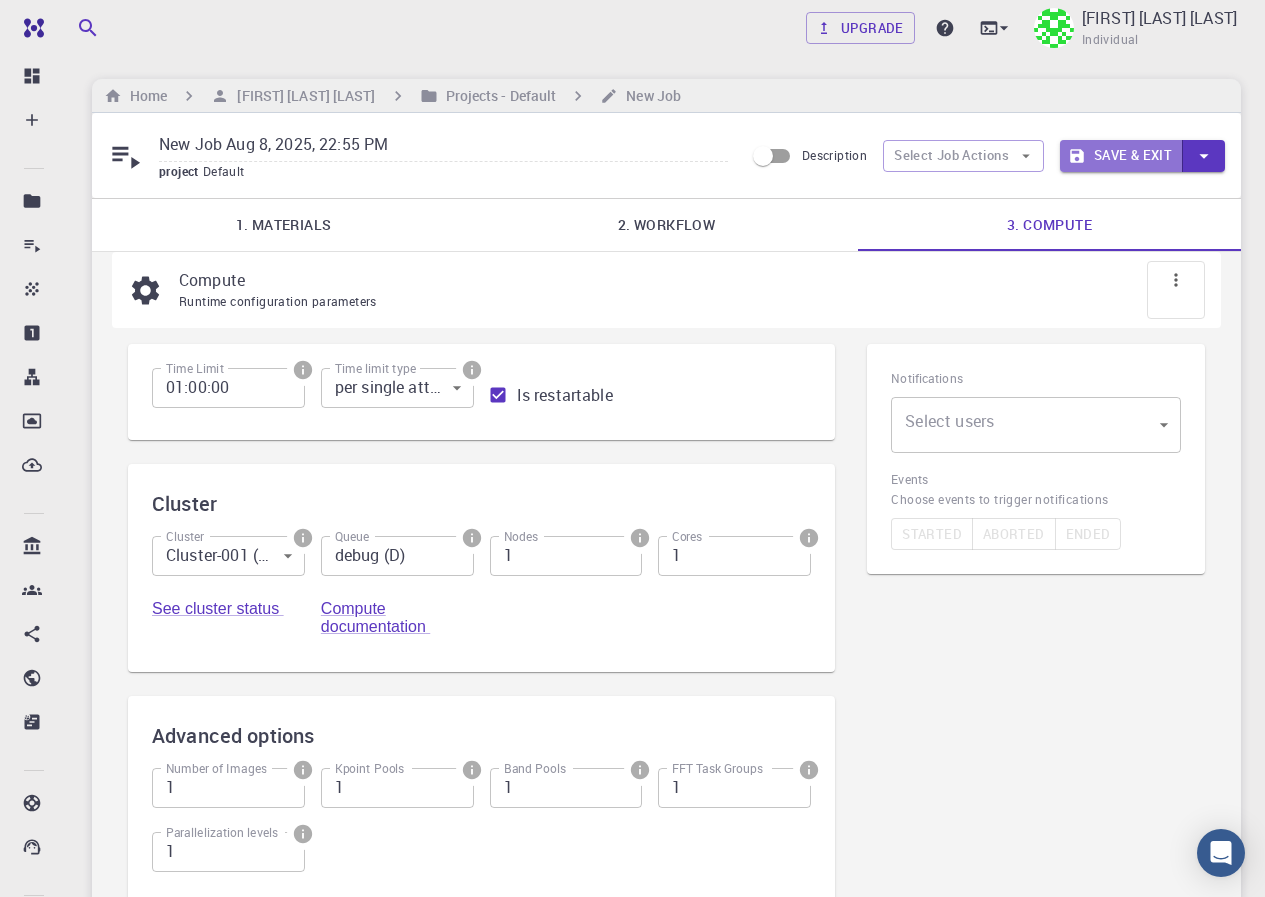 click on "Save & Exit" at bounding box center (1121, 156) 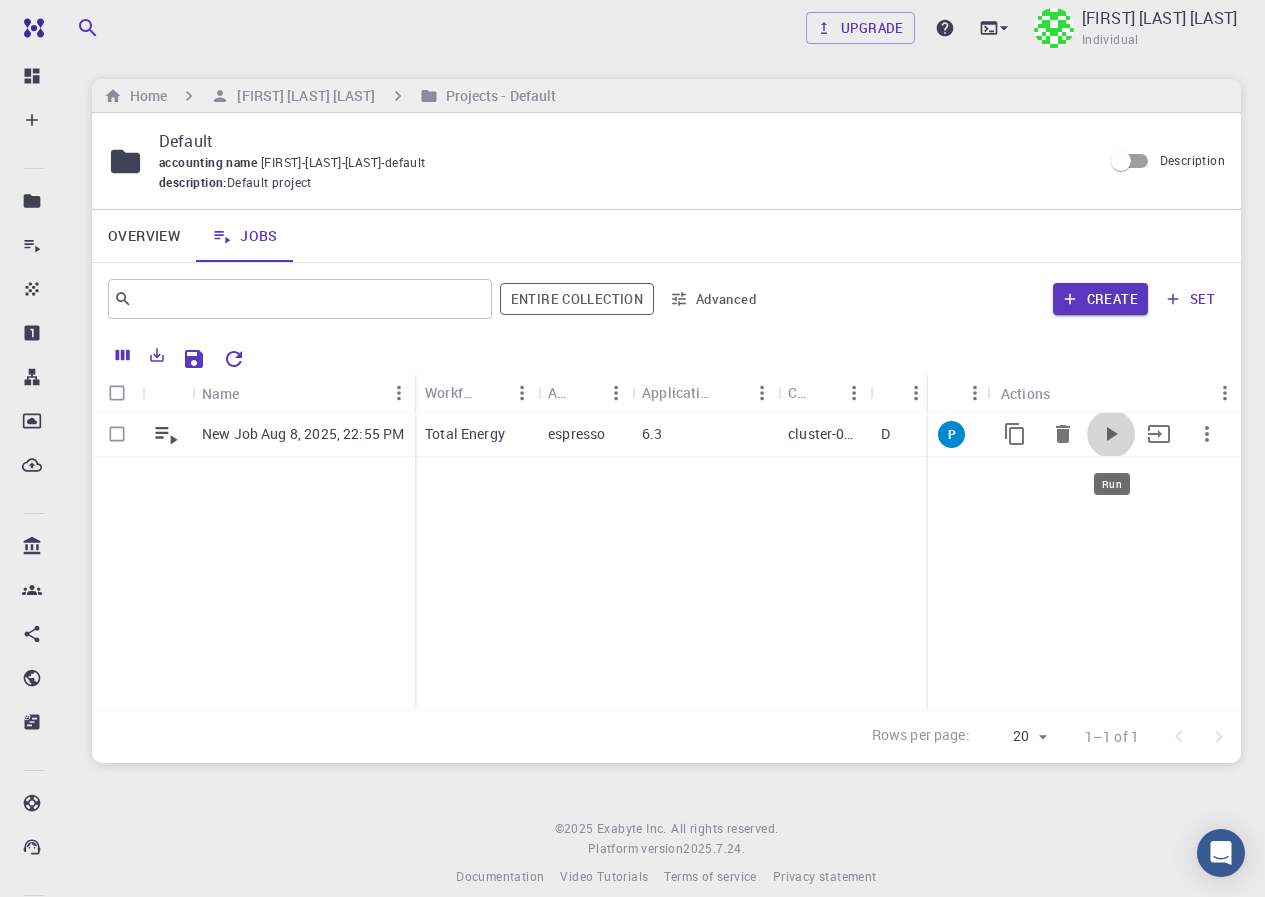 click 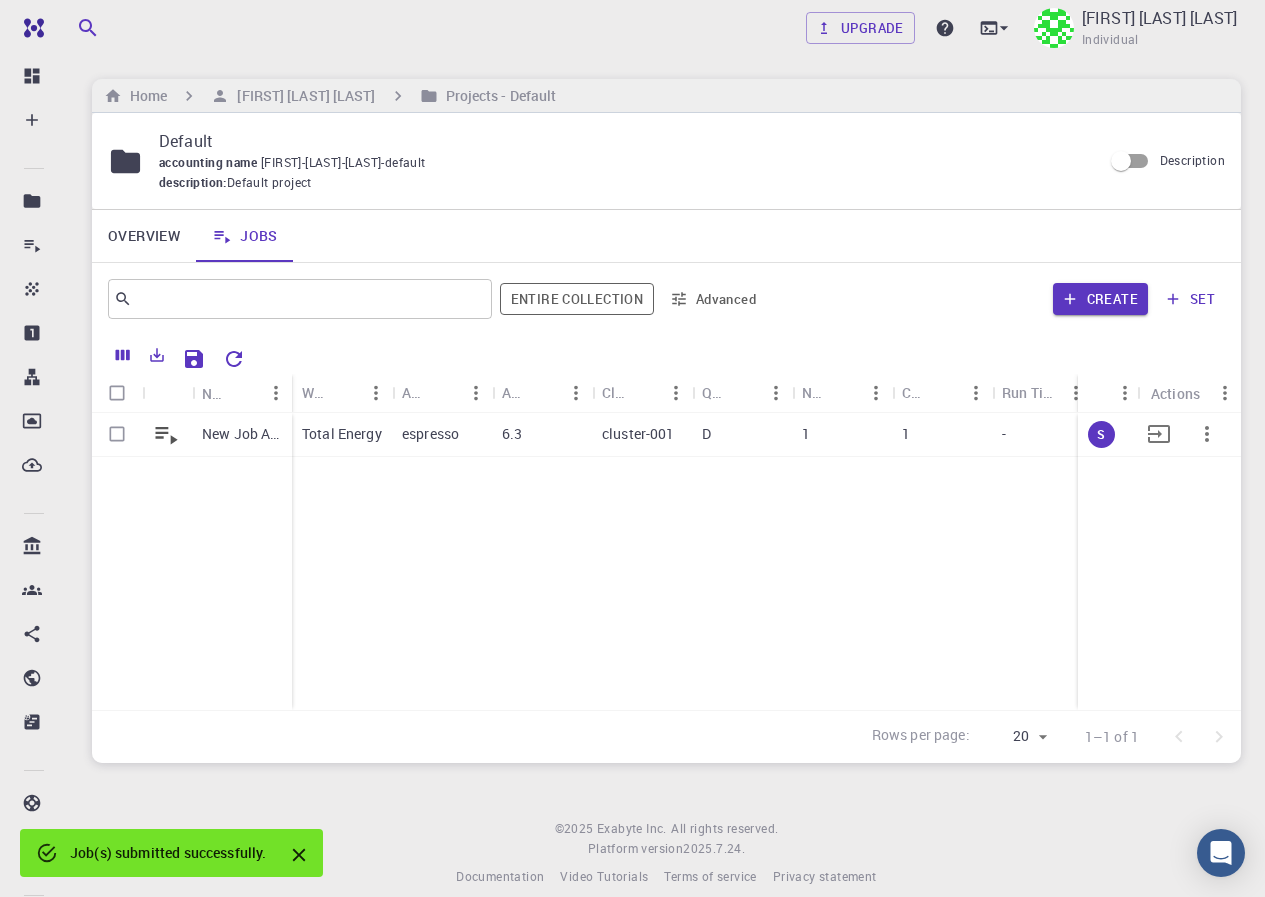click on "1" at bounding box center (942, 435) 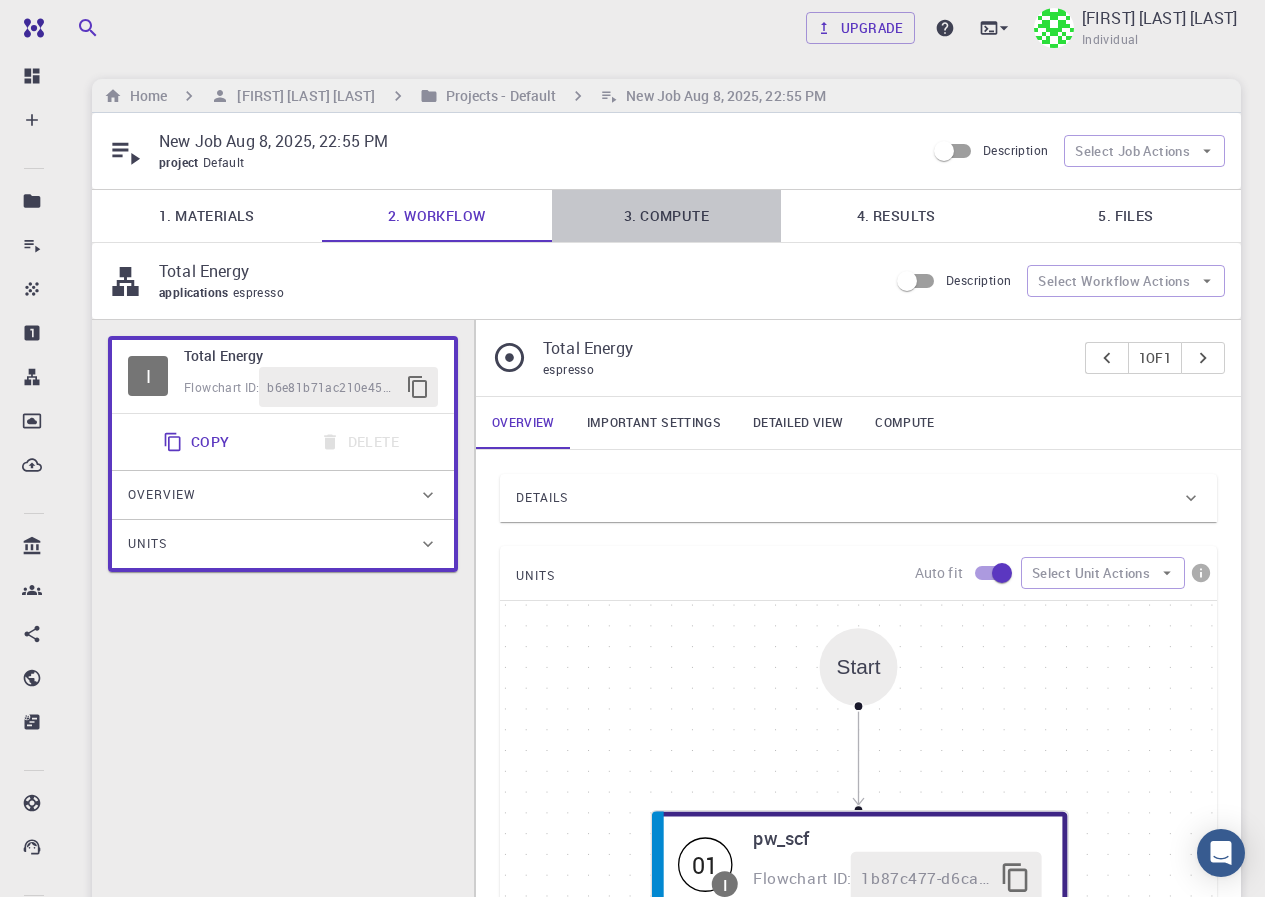 click on "3. Compute" at bounding box center [667, 216] 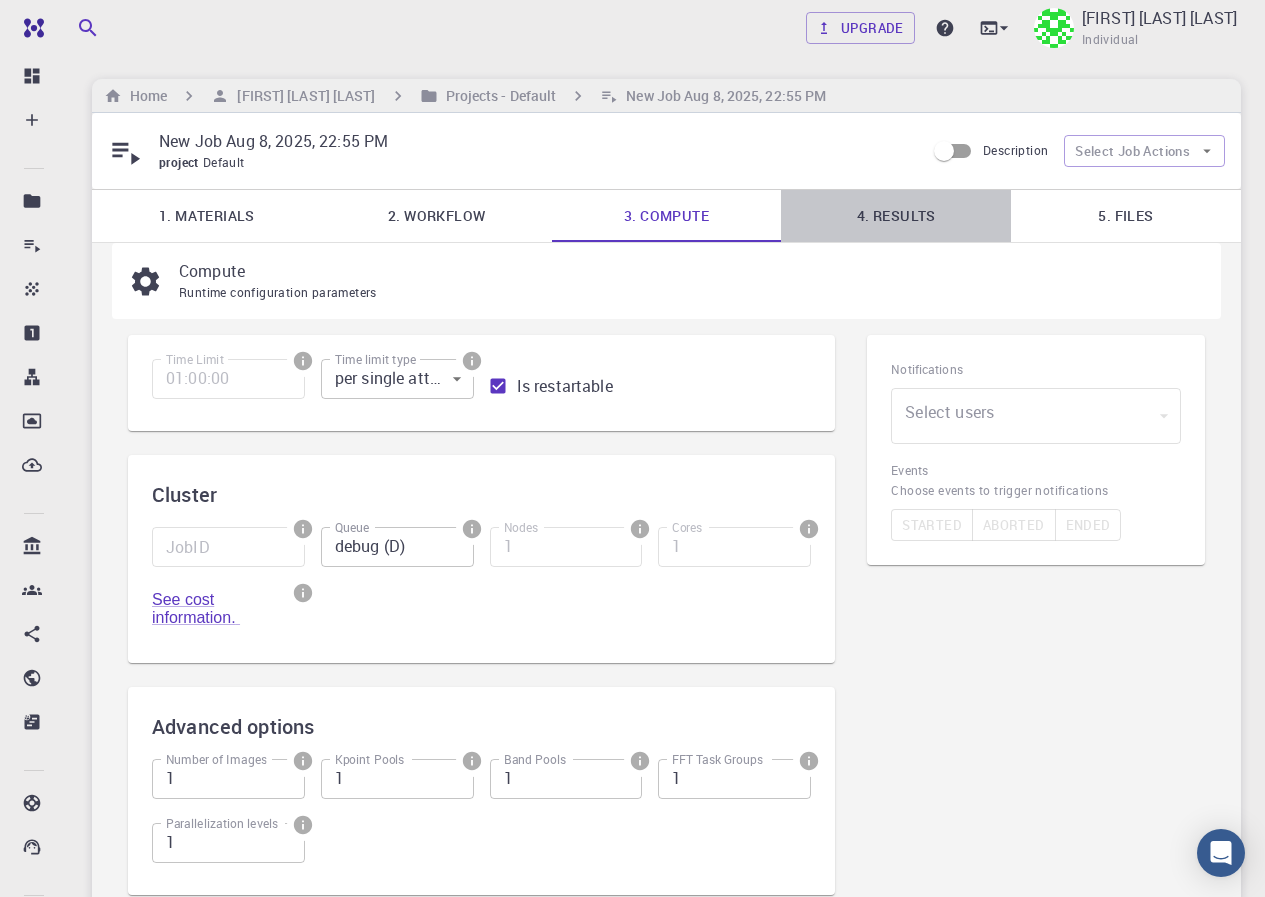 click on "4. Results" at bounding box center (896, 216) 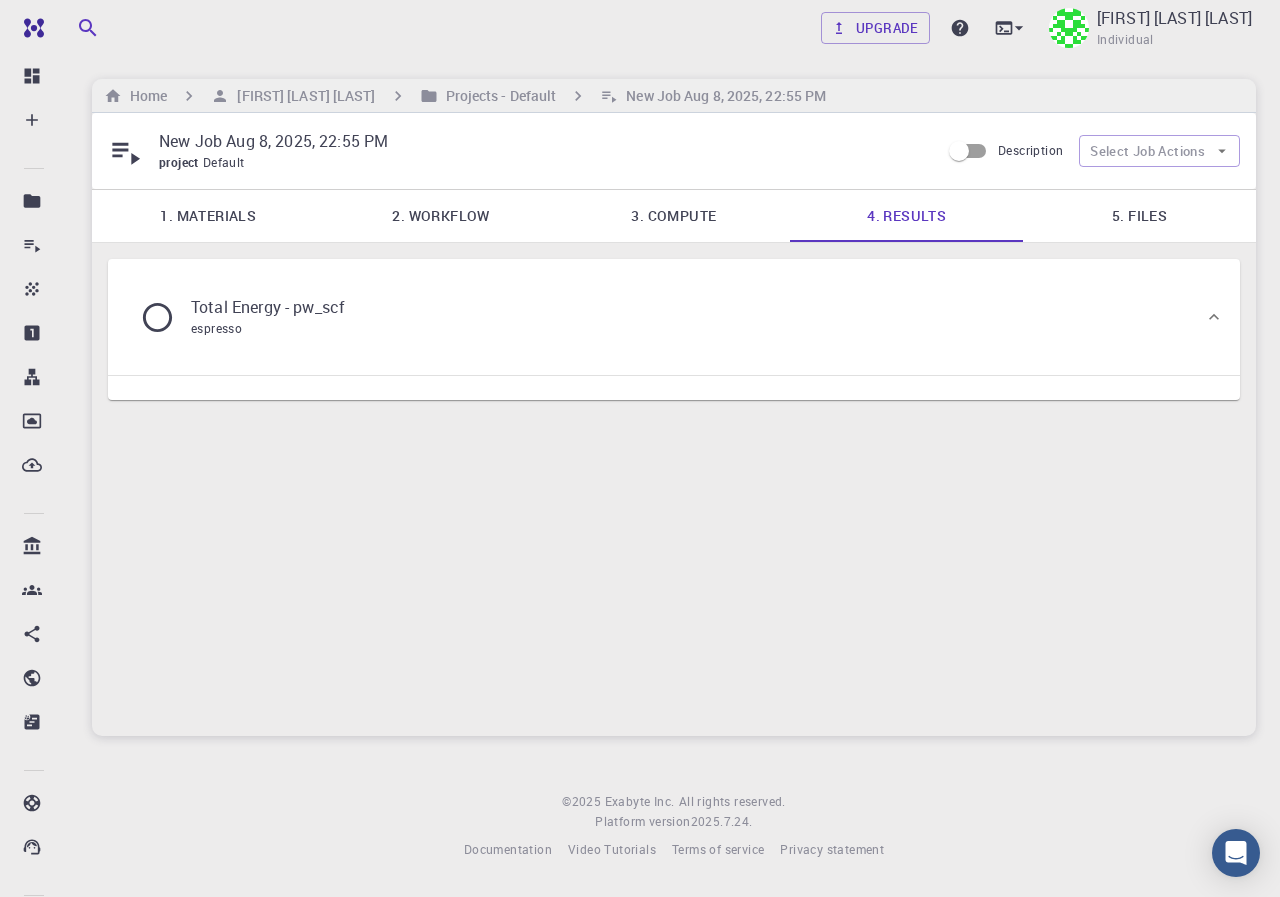 drag, startPoint x: 1050, startPoint y: 211, endPoint x: 1083, endPoint y: 212, distance: 33.01515 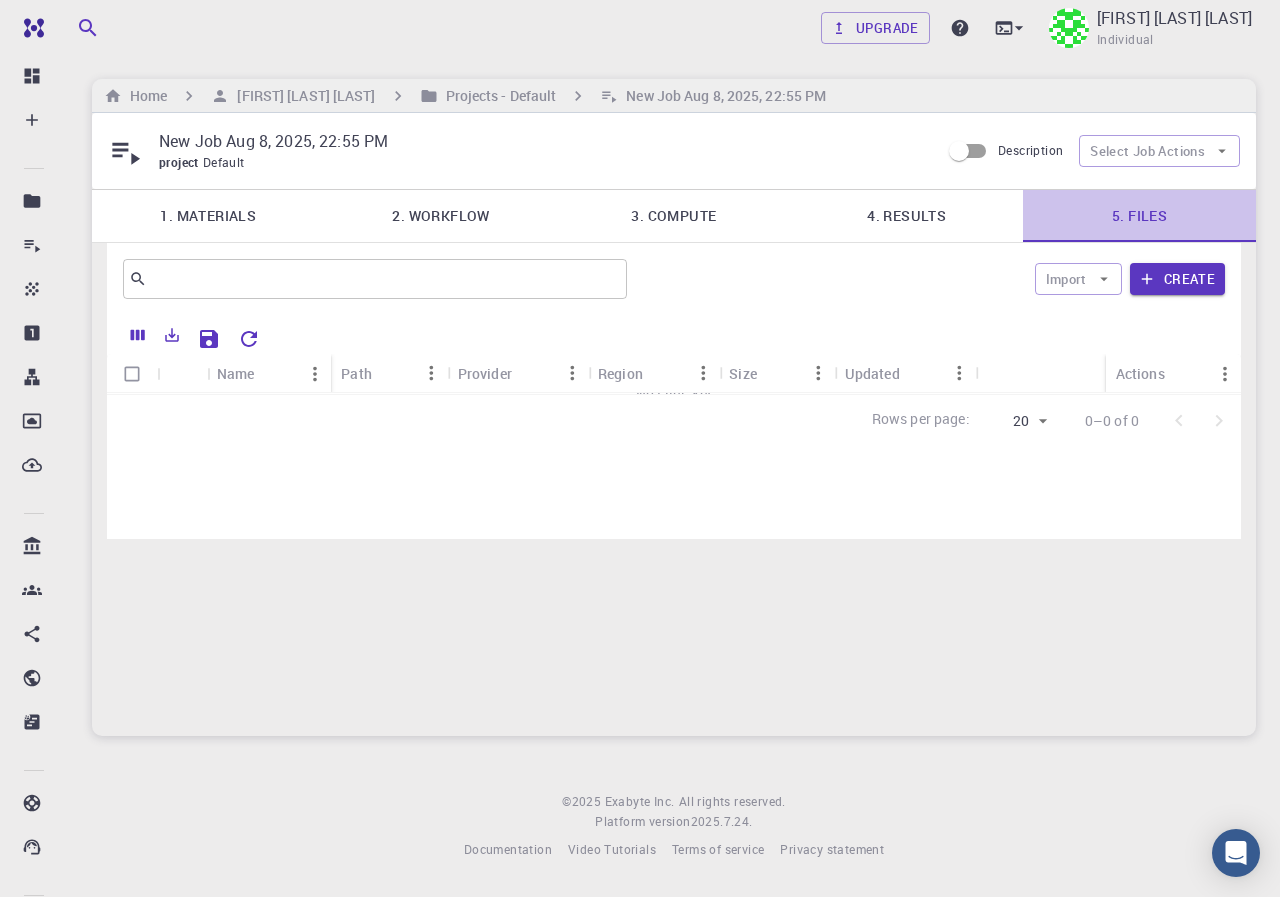 click on "5. Files" at bounding box center (1139, 216) 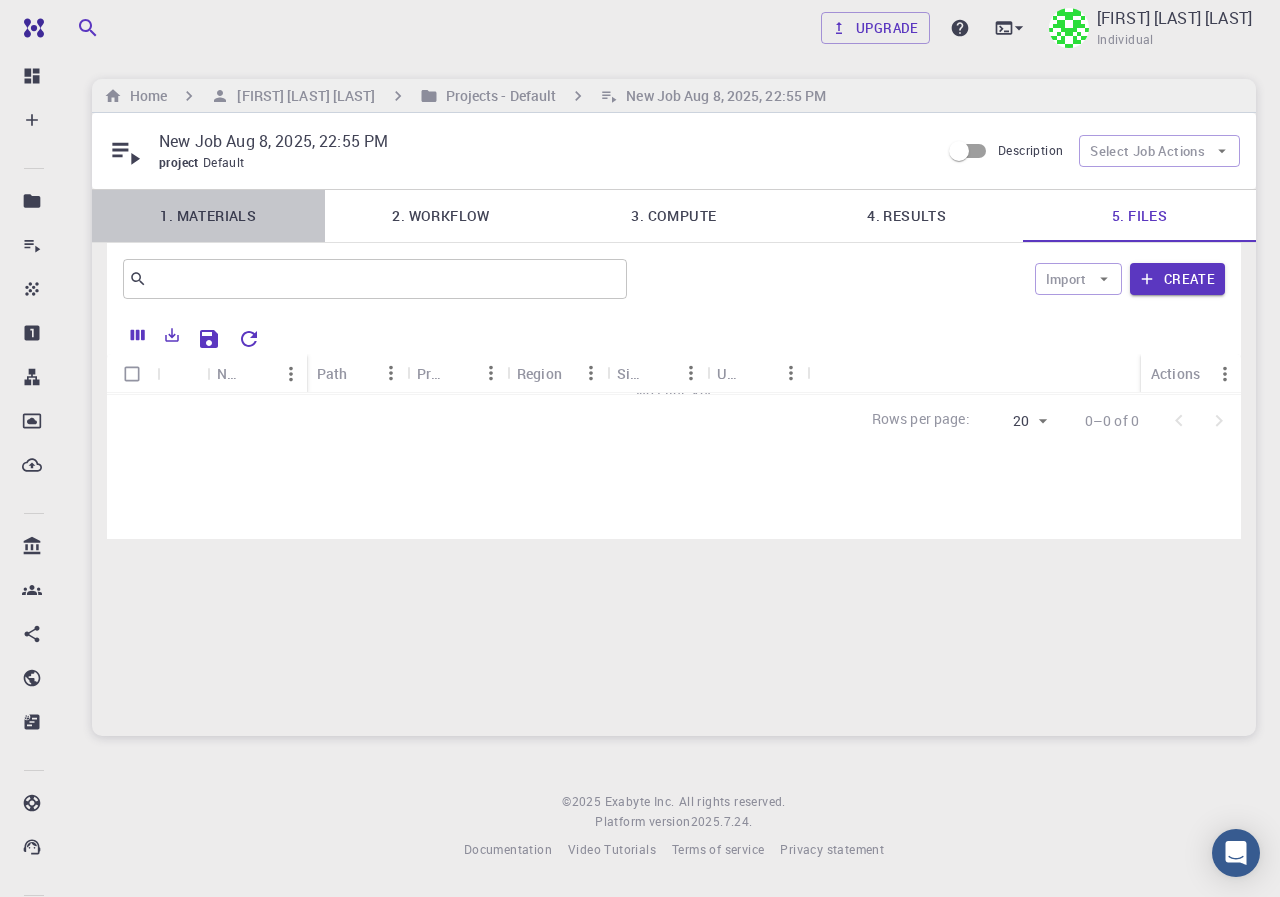 click on "1. Materials" at bounding box center (208, 216) 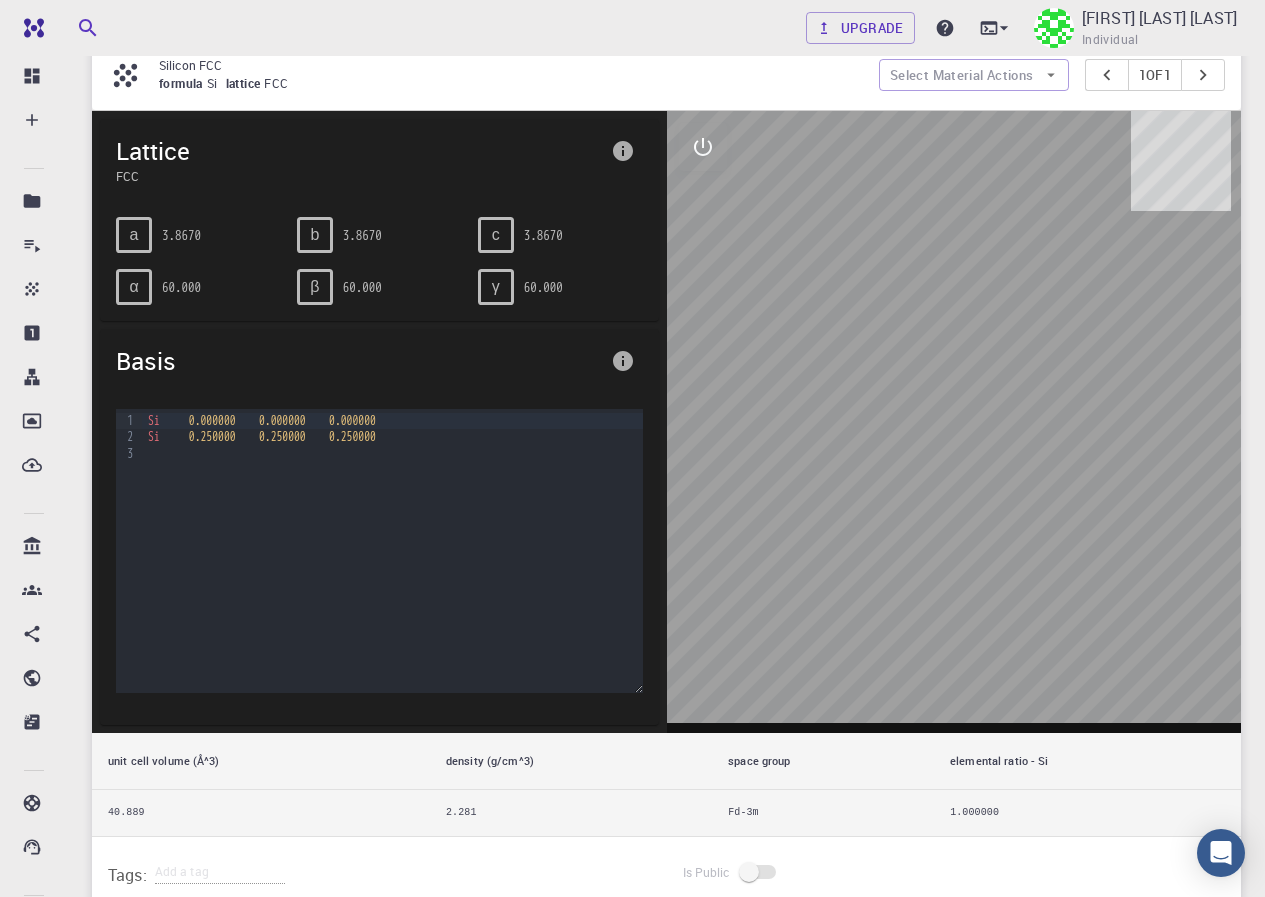 scroll, scrollTop: 0, scrollLeft: 0, axis: both 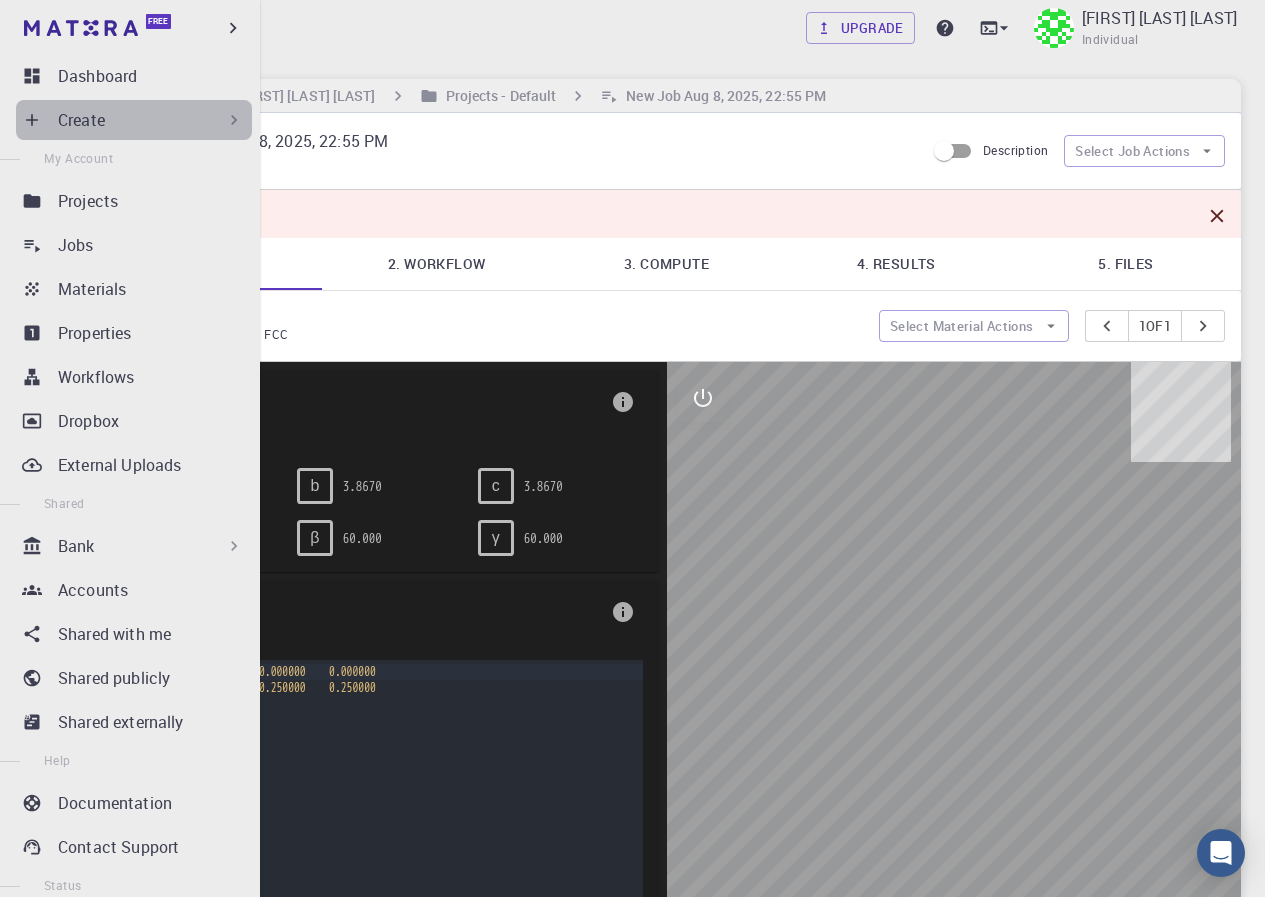 click on "Create" at bounding box center (151, 120) 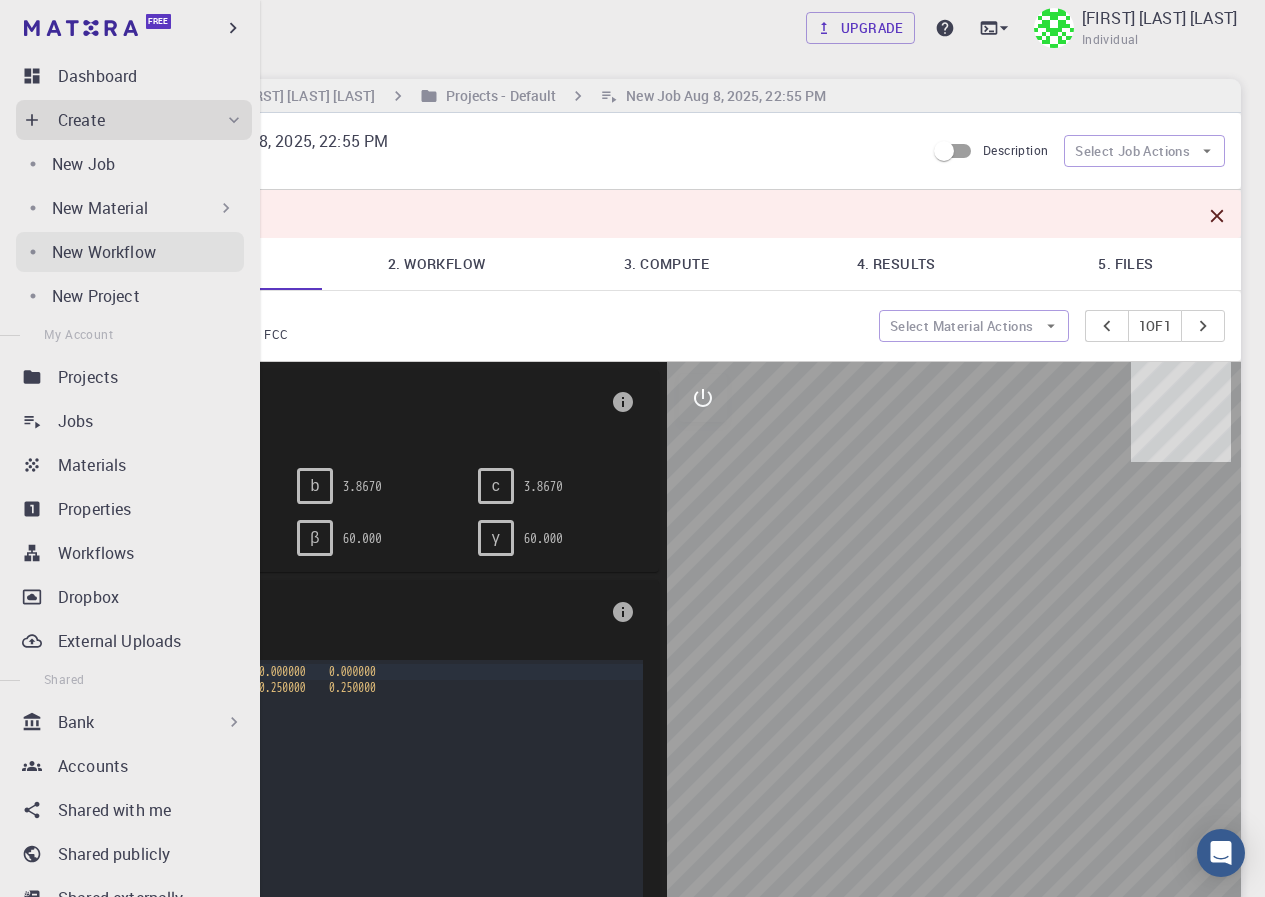 click on "New Workflow" at bounding box center (104, 252) 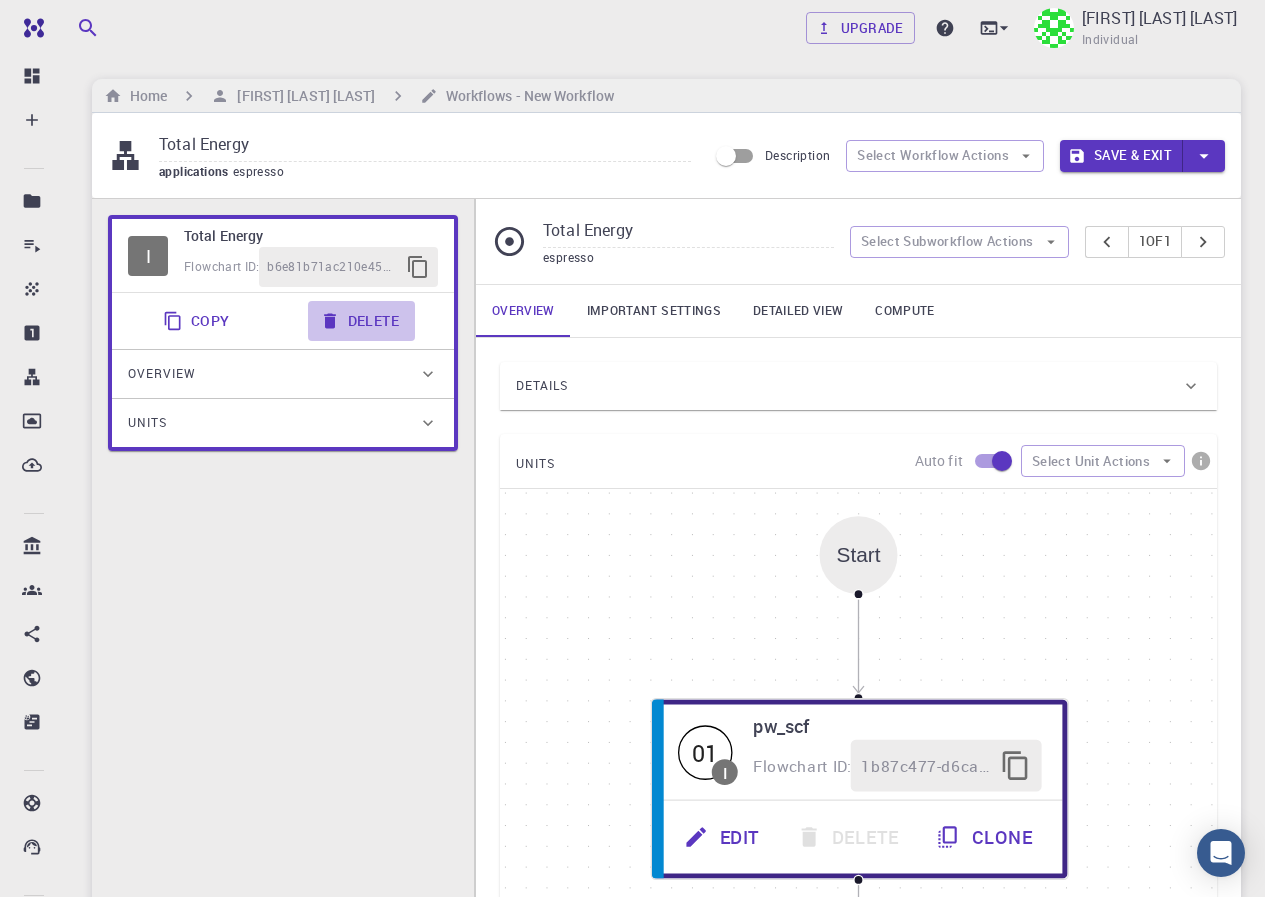click on "Delete" at bounding box center [361, 321] 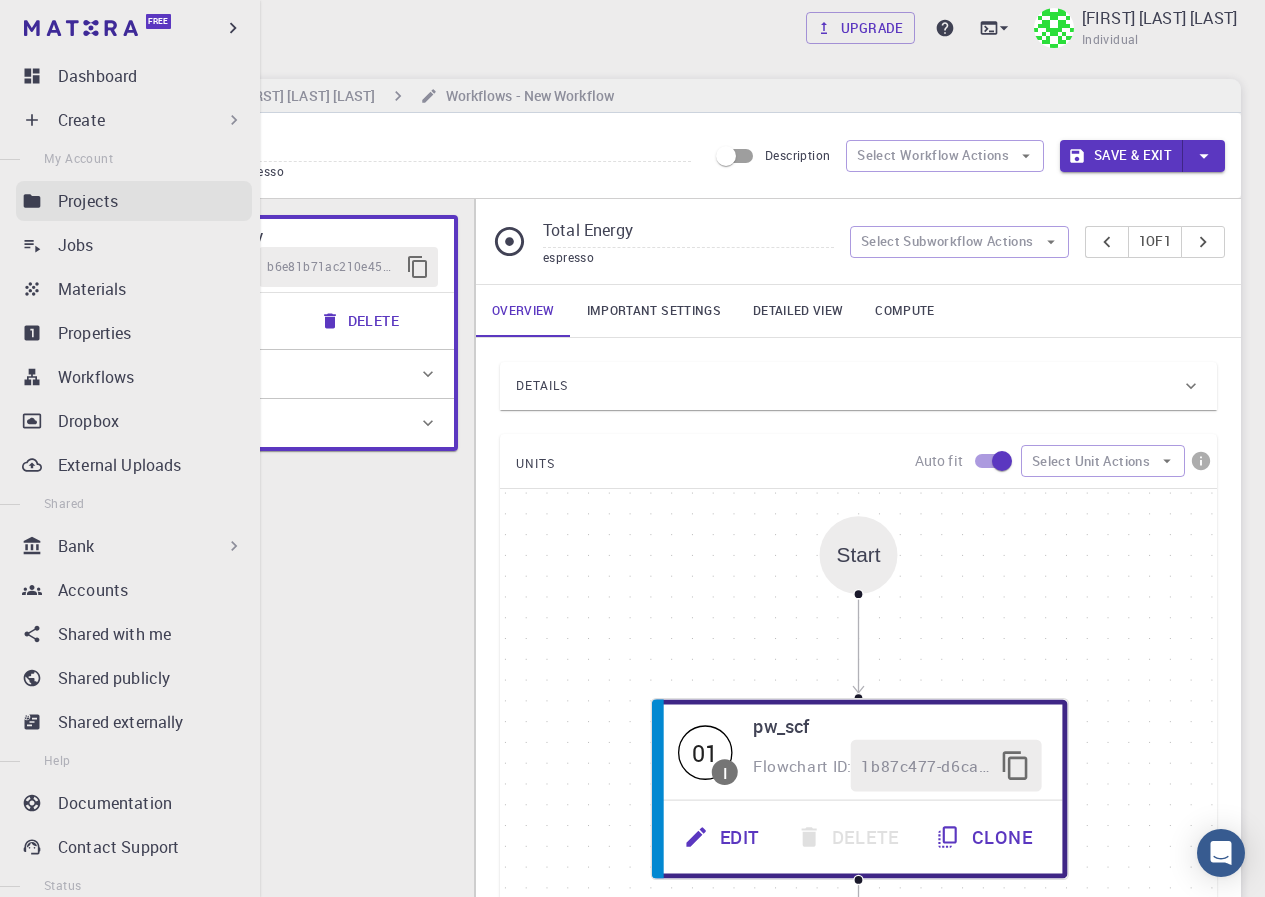 click on "Projects" at bounding box center (88, 201) 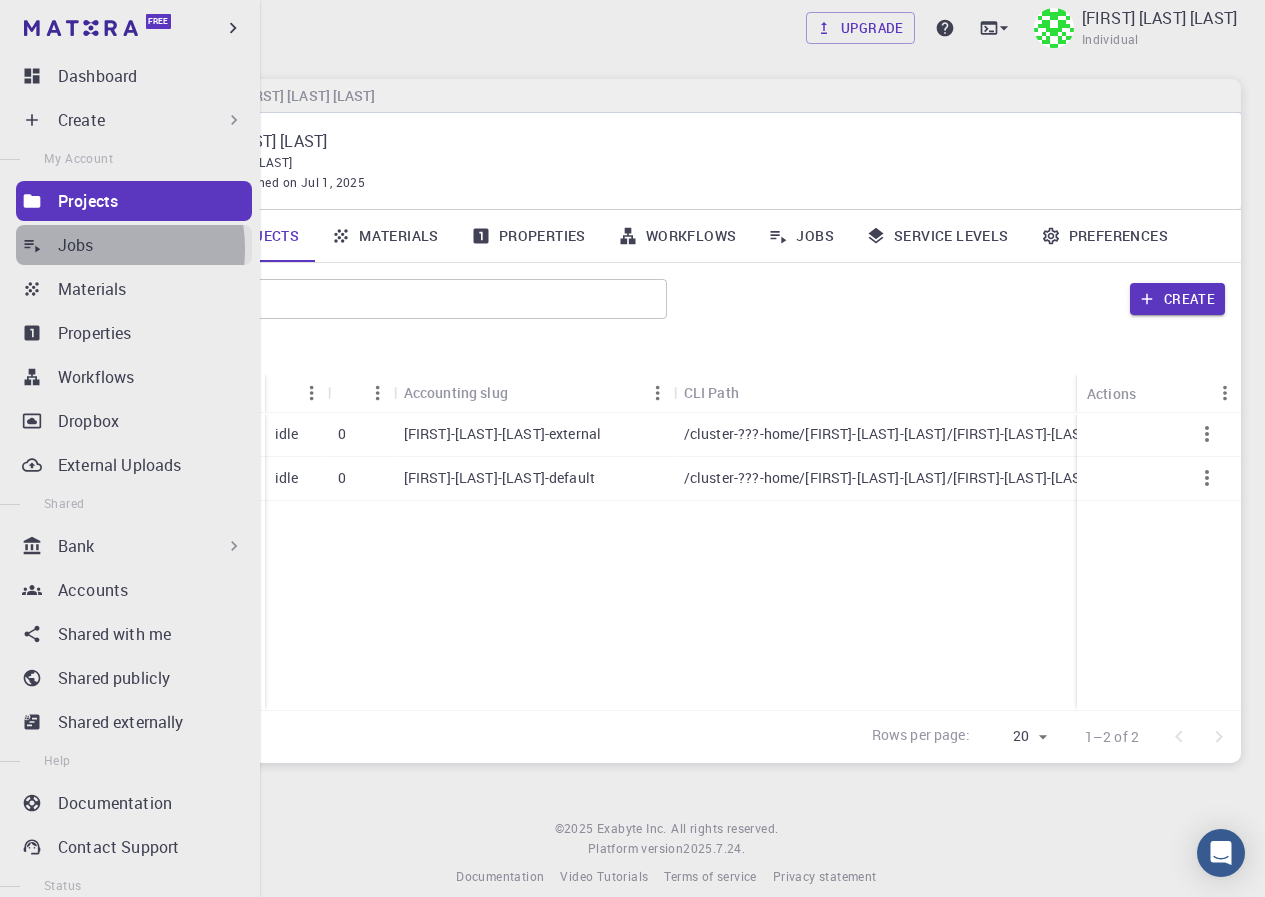 click on "Jobs" at bounding box center [76, 245] 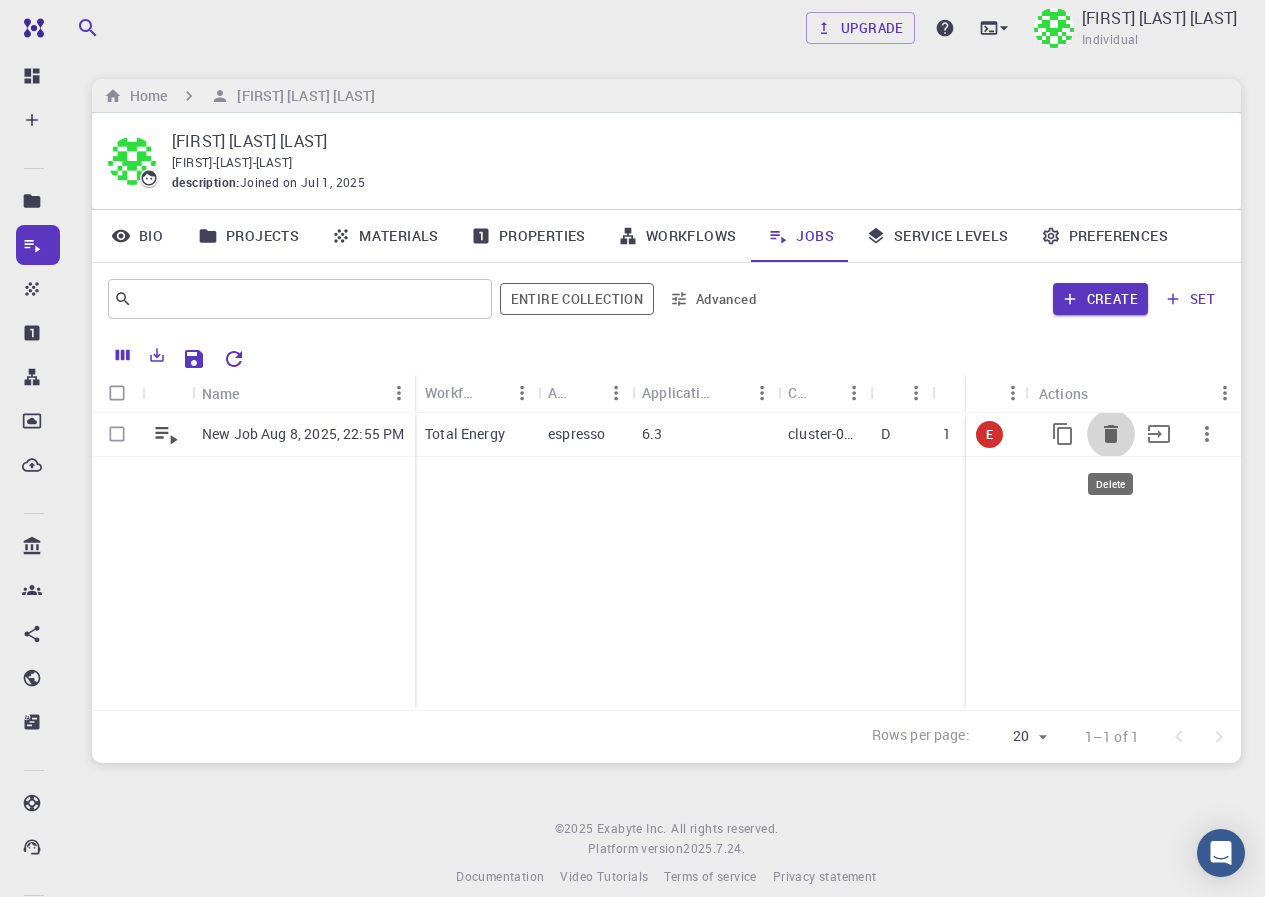 click 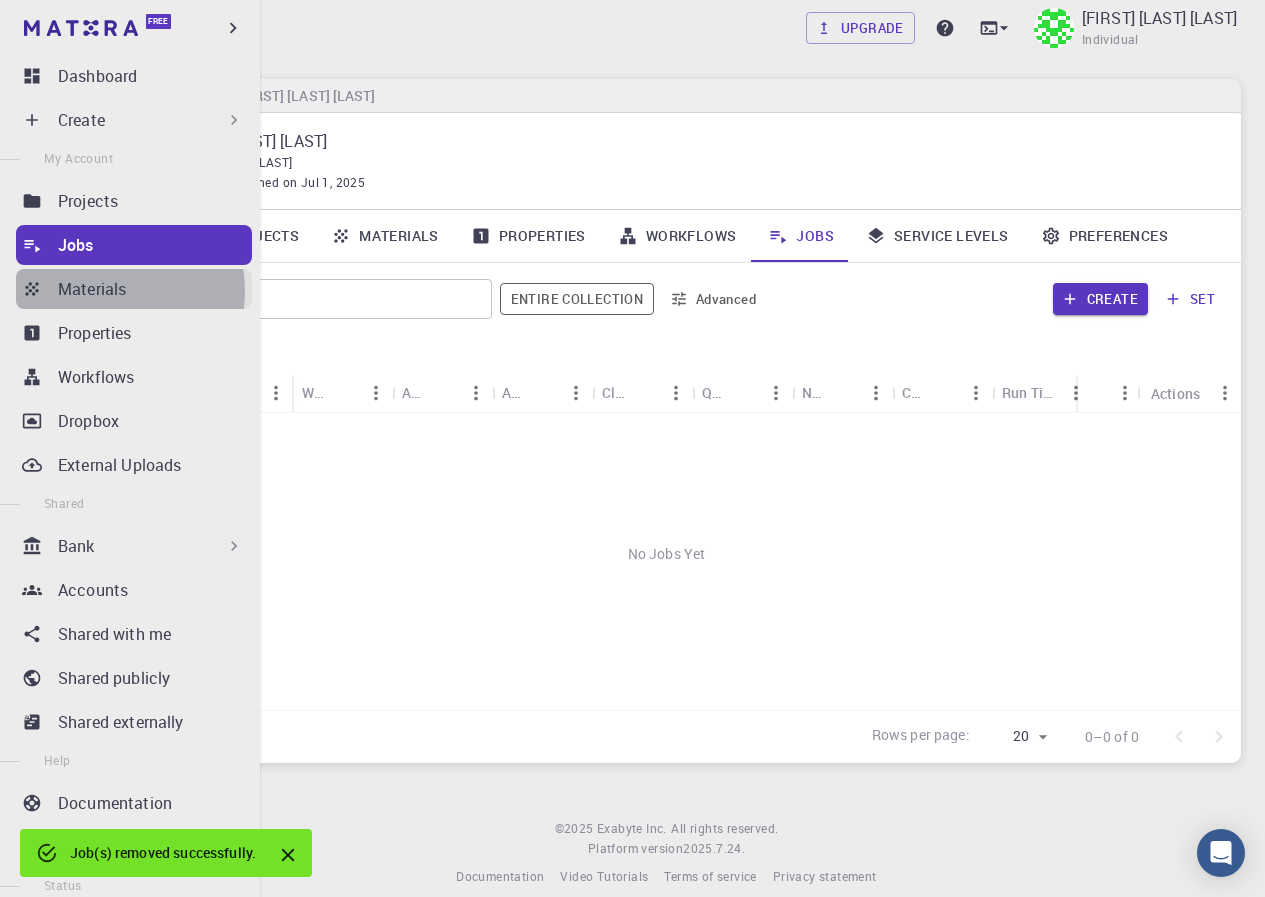 click on "Materials" at bounding box center [92, 289] 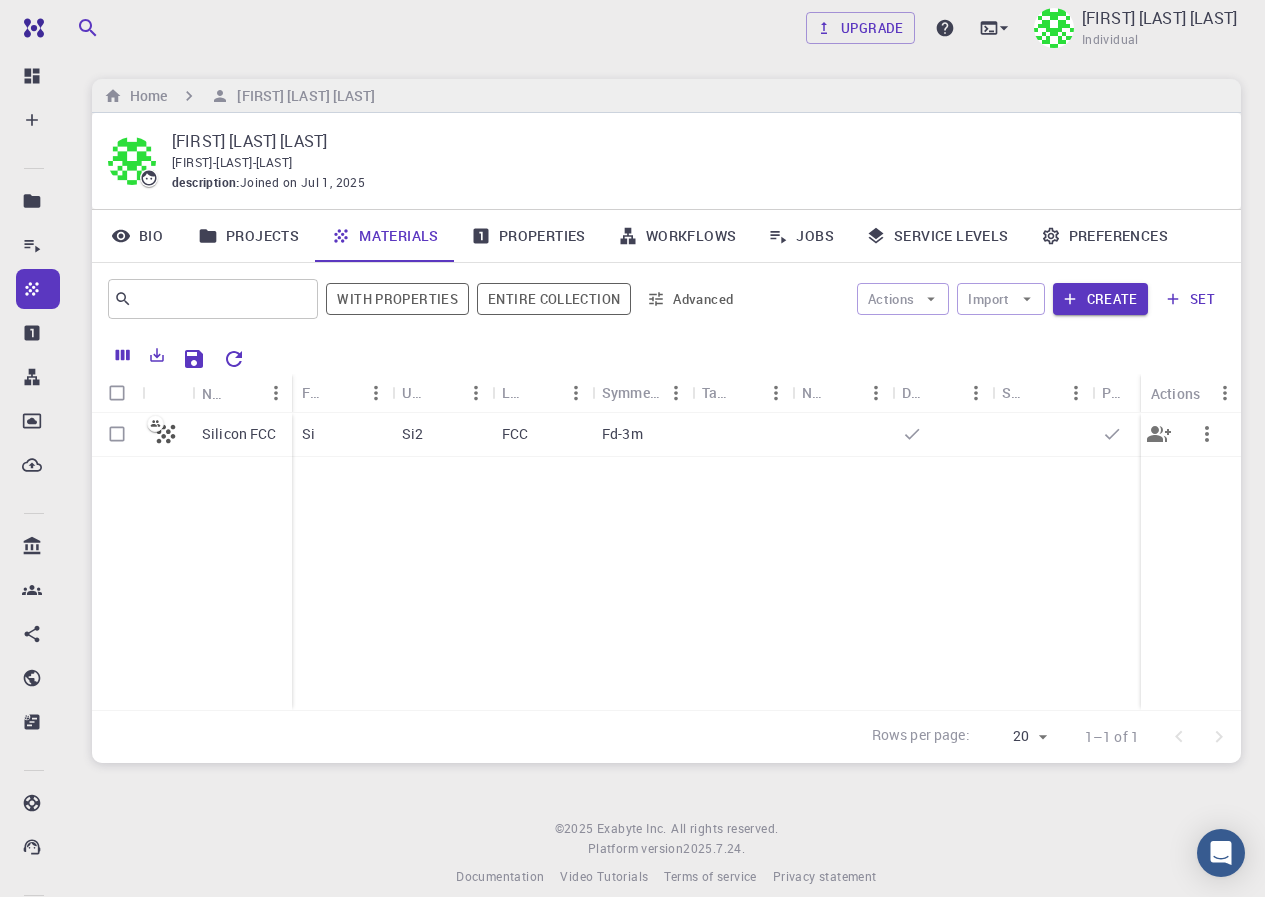 click on "FCC" at bounding box center [515, 434] 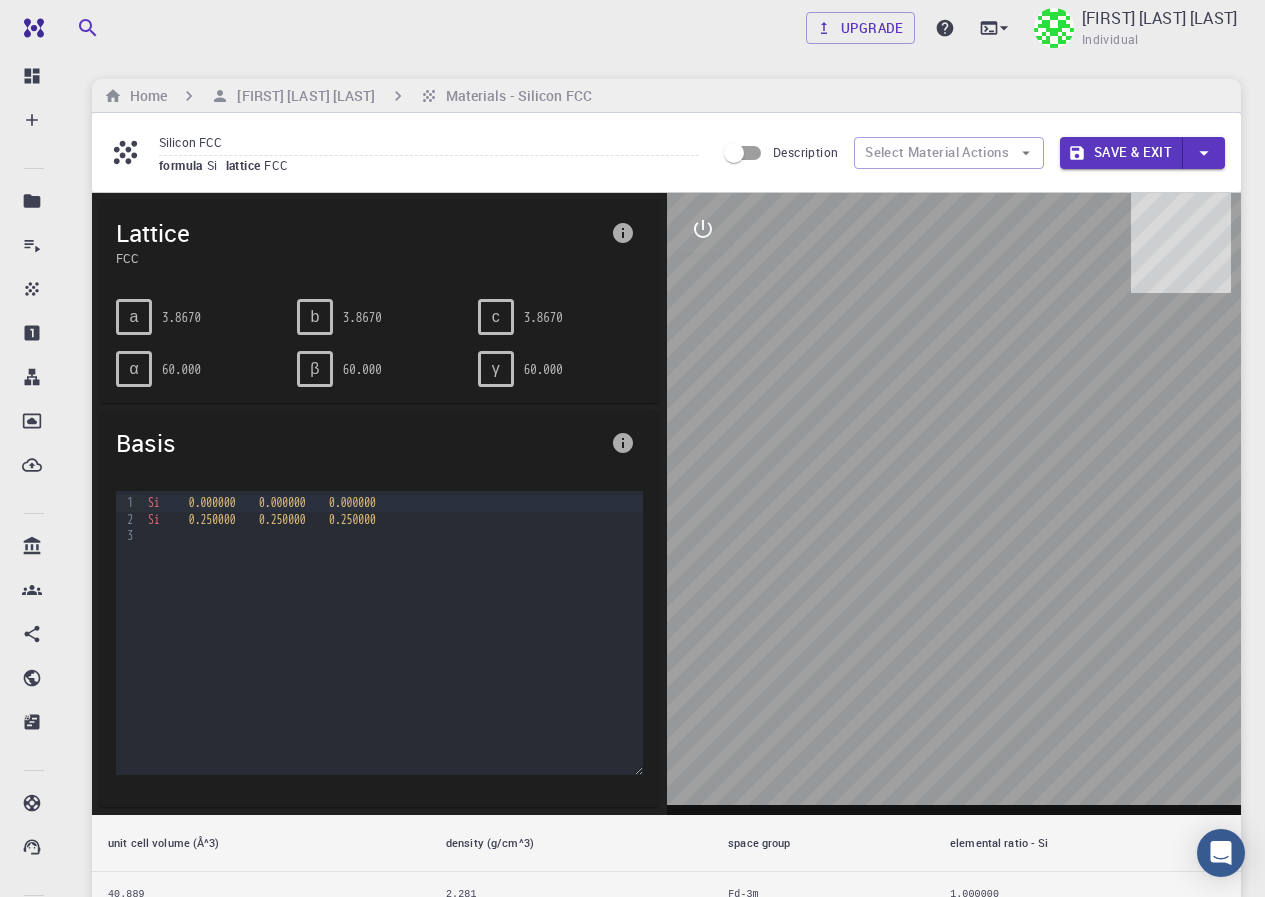 drag, startPoint x: 810, startPoint y: 461, endPoint x: 611, endPoint y: 413, distance: 204.7071 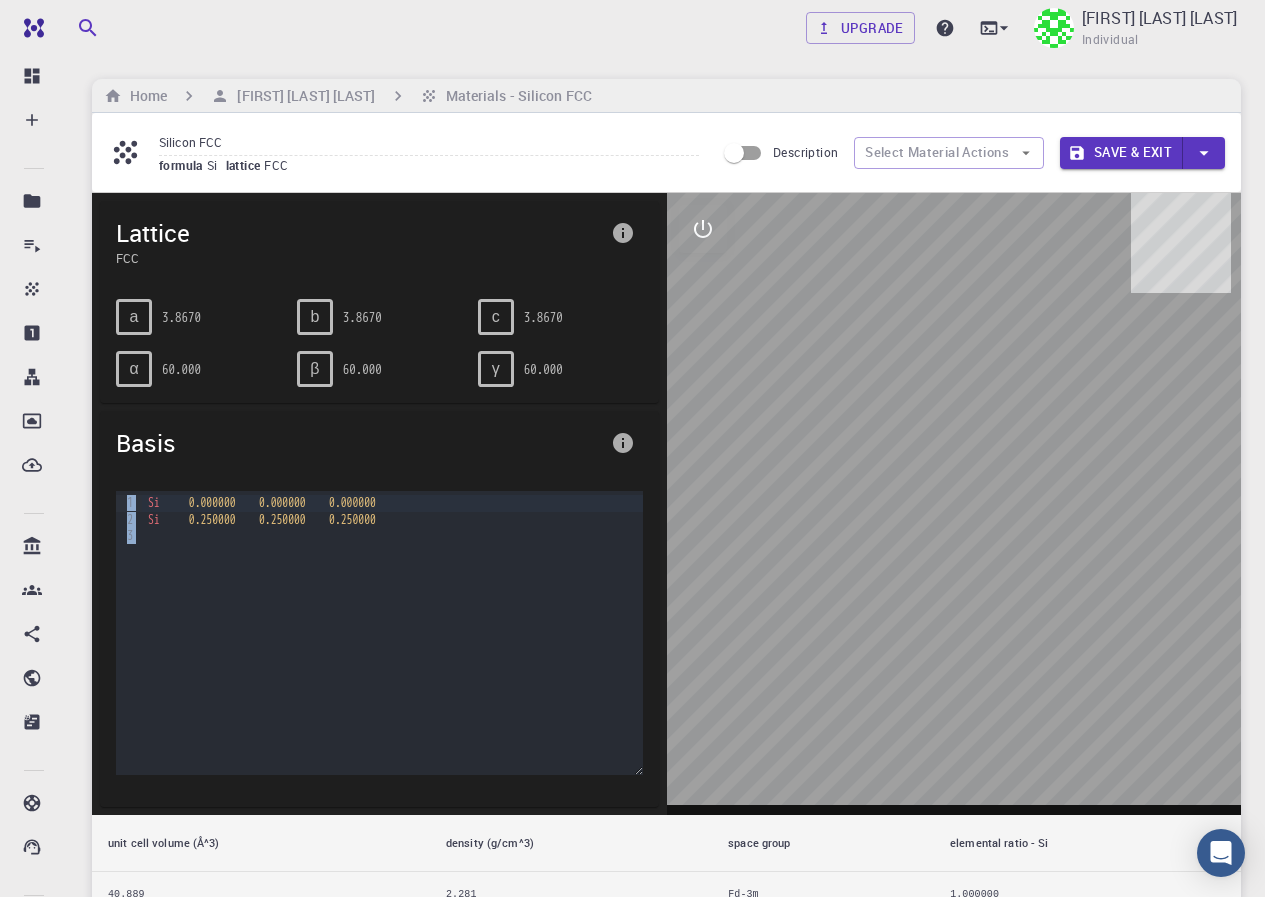 click on "Save & Exit" at bounding box center [1121, 153] 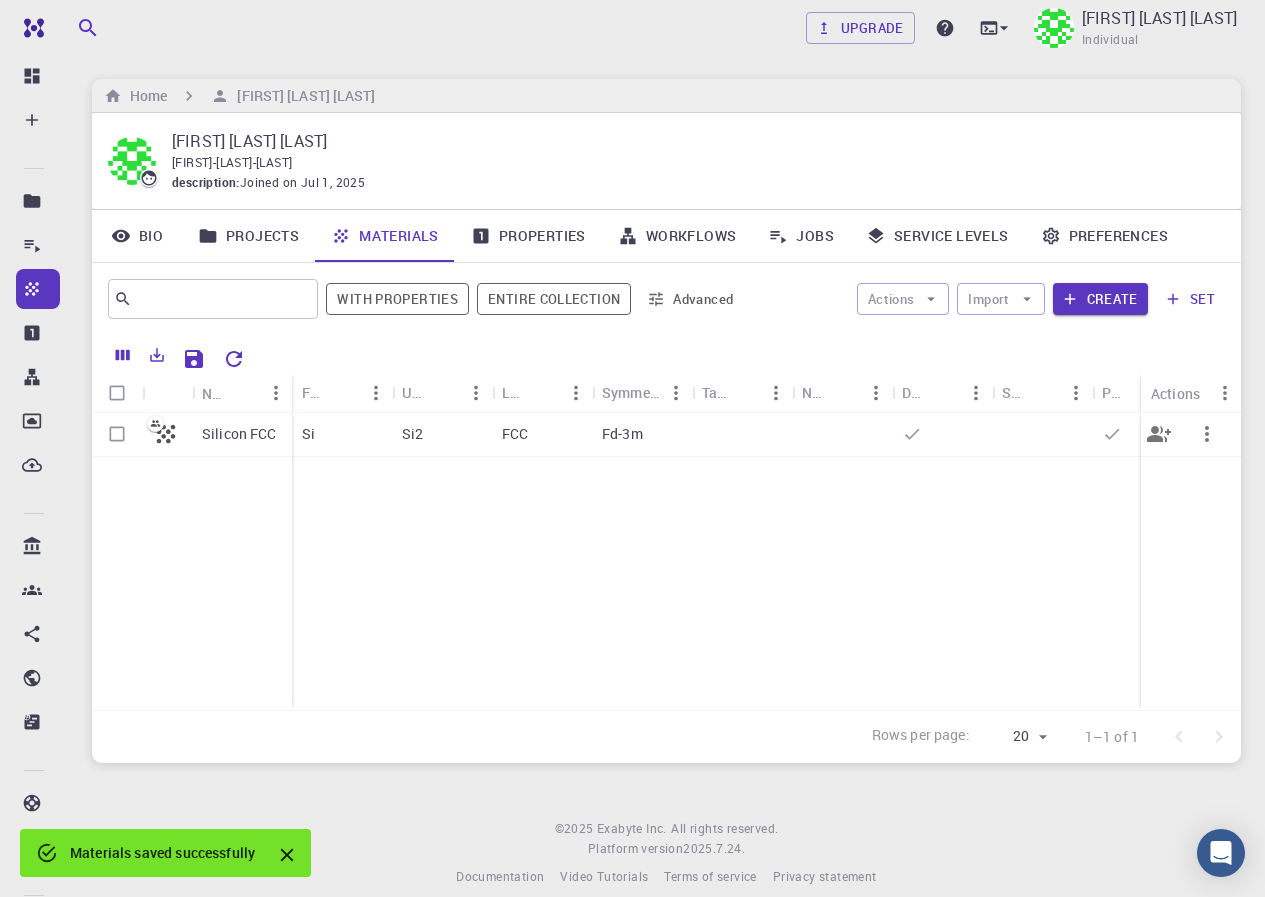 click 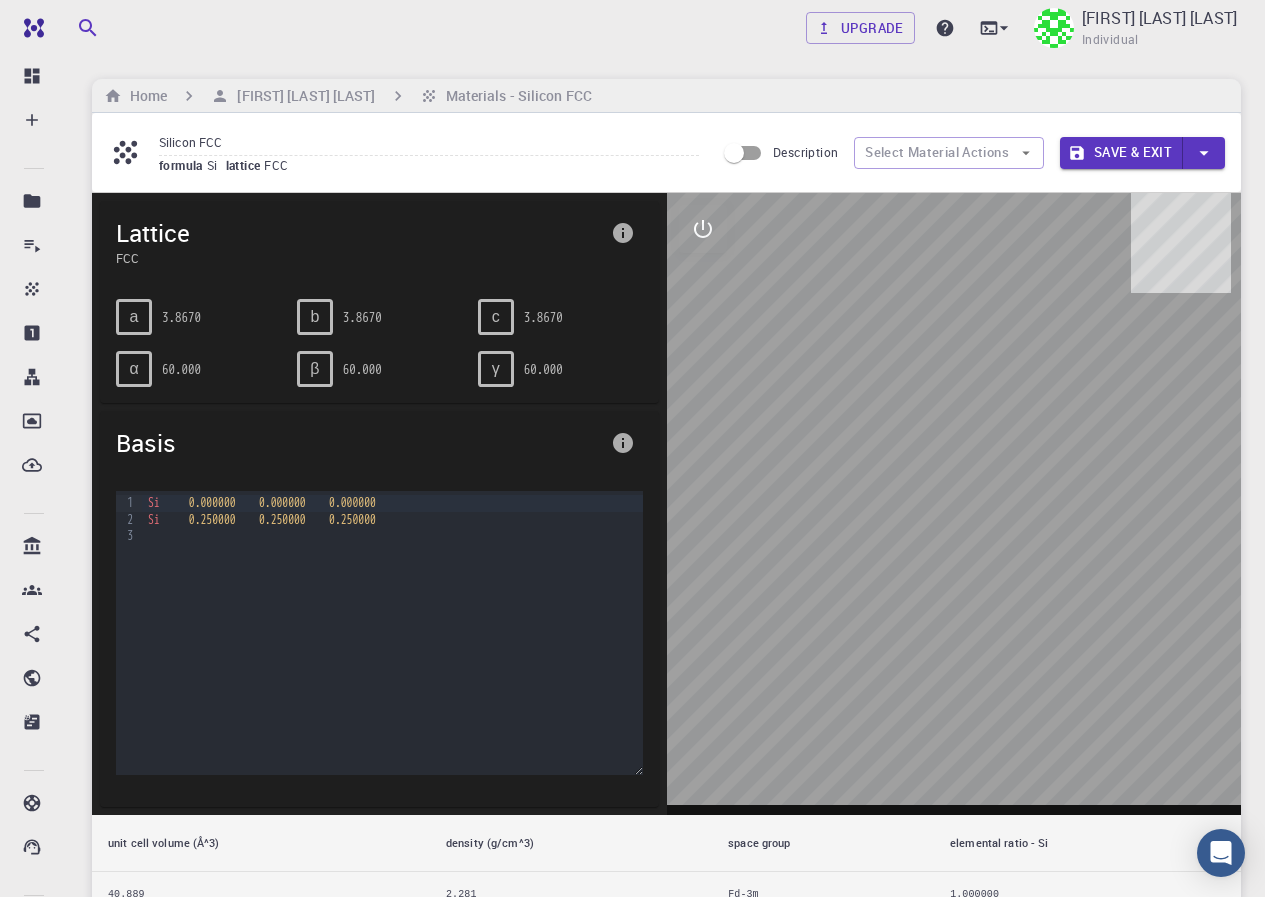 click 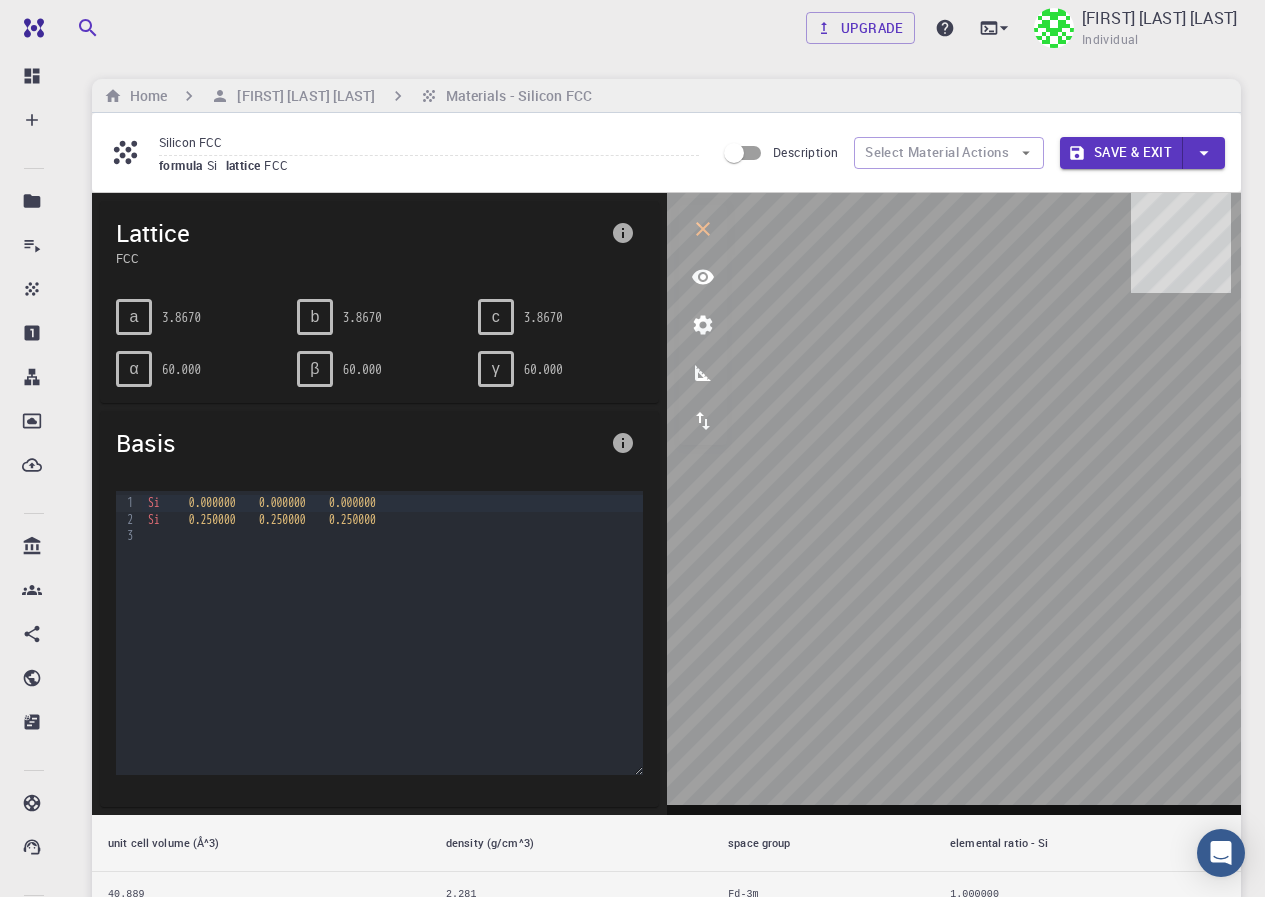 click on "Upgrade [FIRST] [LAST] [FIRST]" at bounding box center (666, 28) 